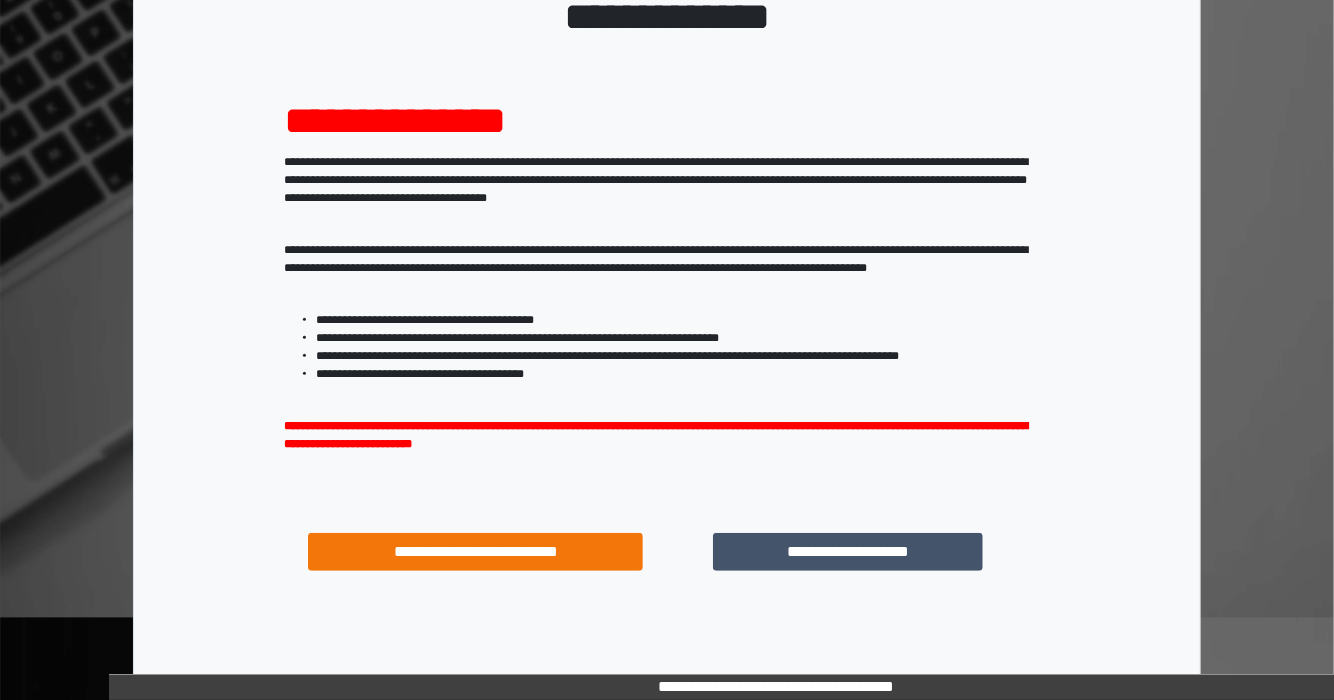 scroll, scrollTop: 160, scrollLeft: 0, axis: vertical 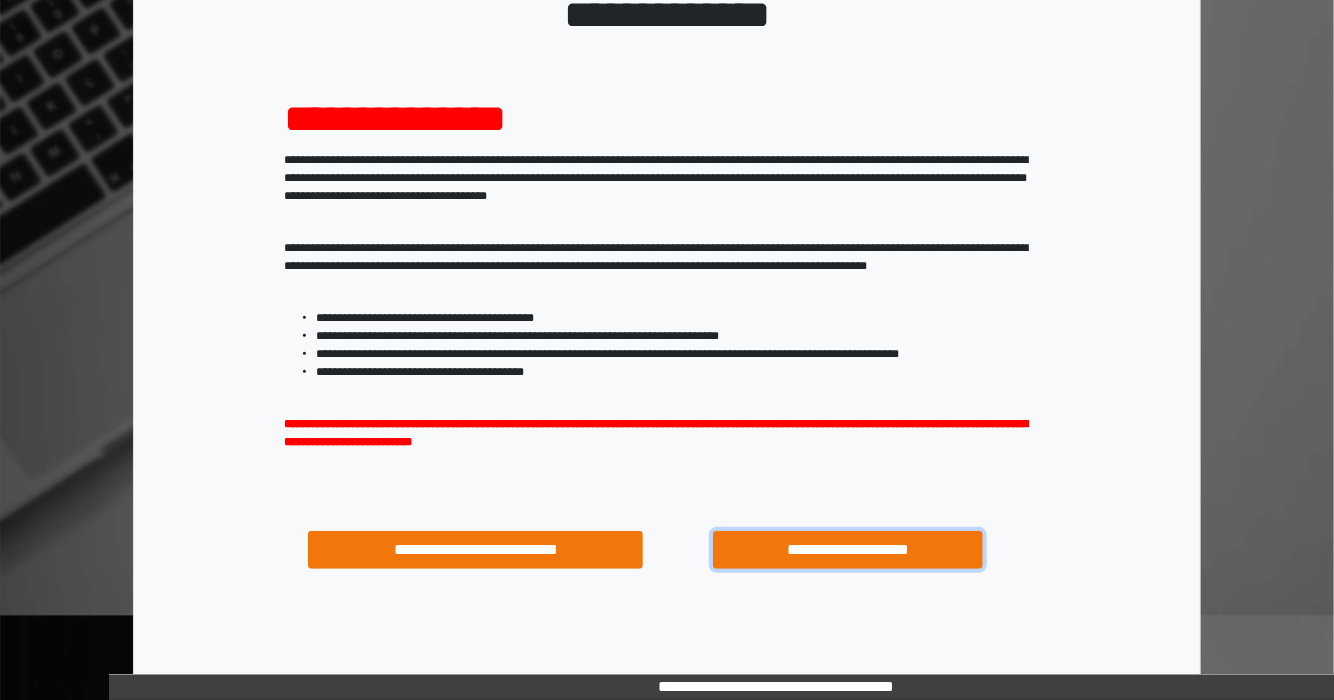 click on "**********" at bounding box center [847, 550] 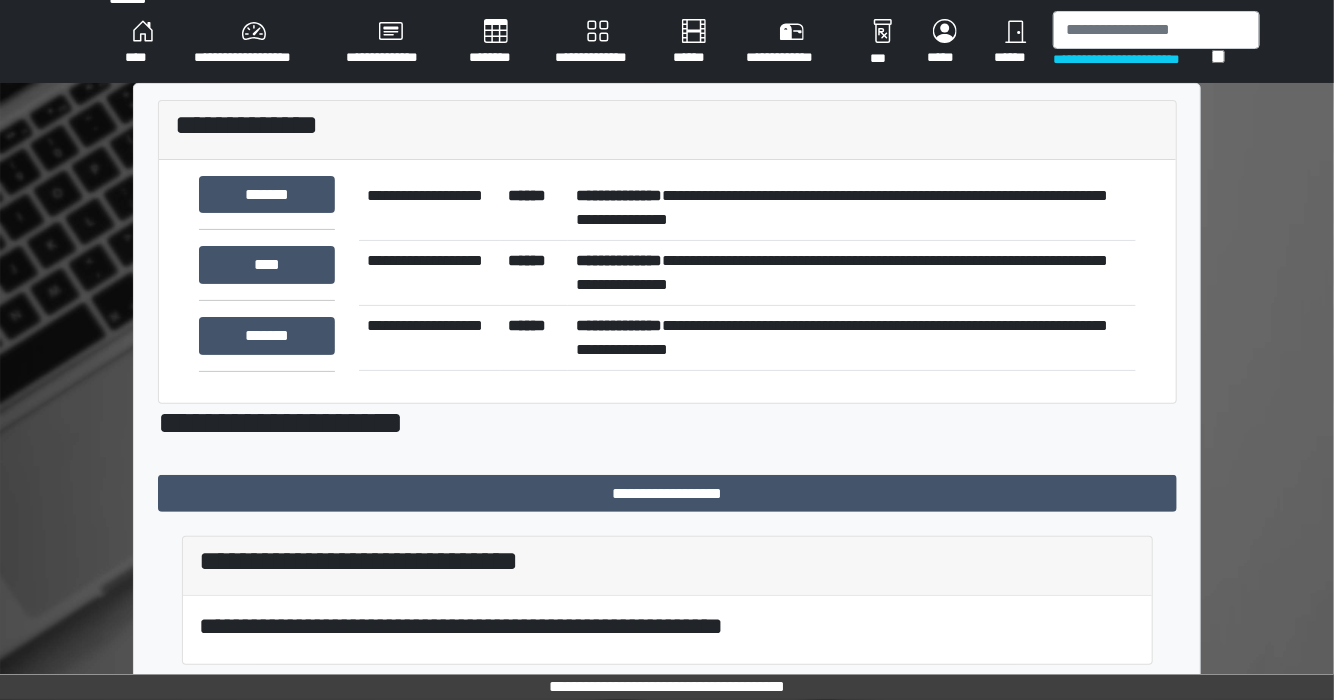 scroll, scrollTop: 26, scrollLeft: 0, axis: vertical 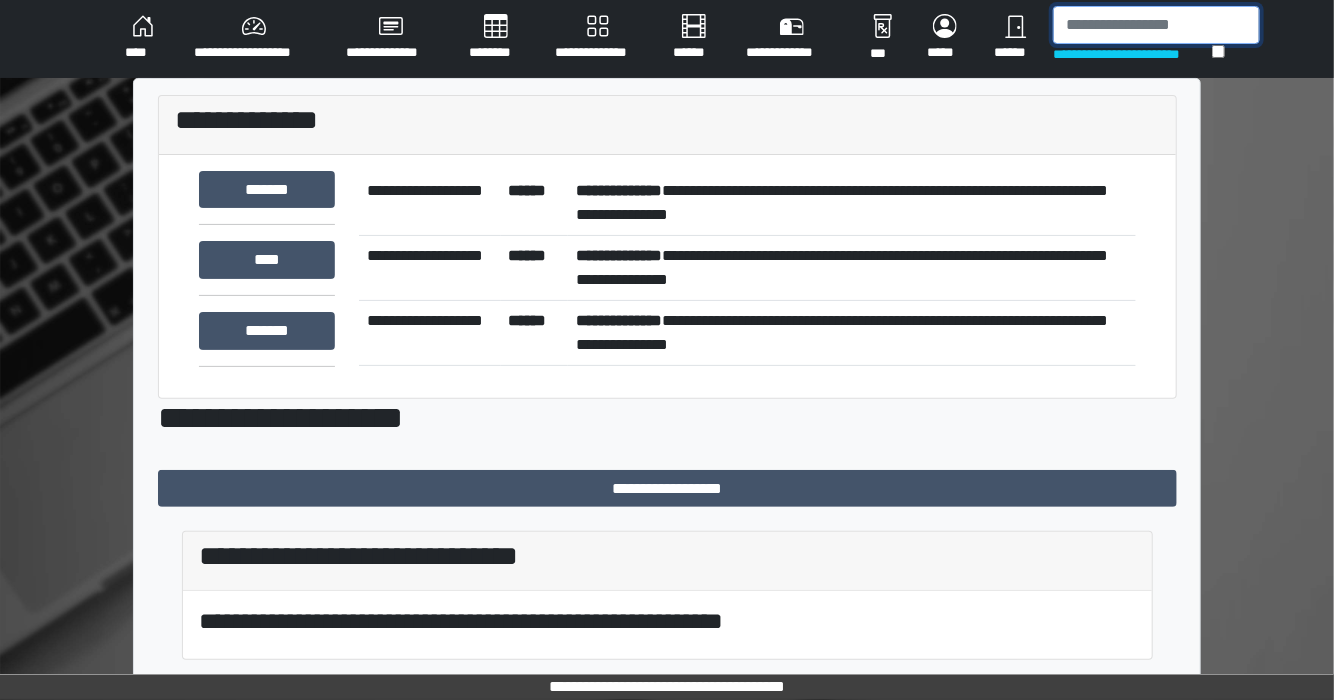 click at bounding box center (1156, 25) 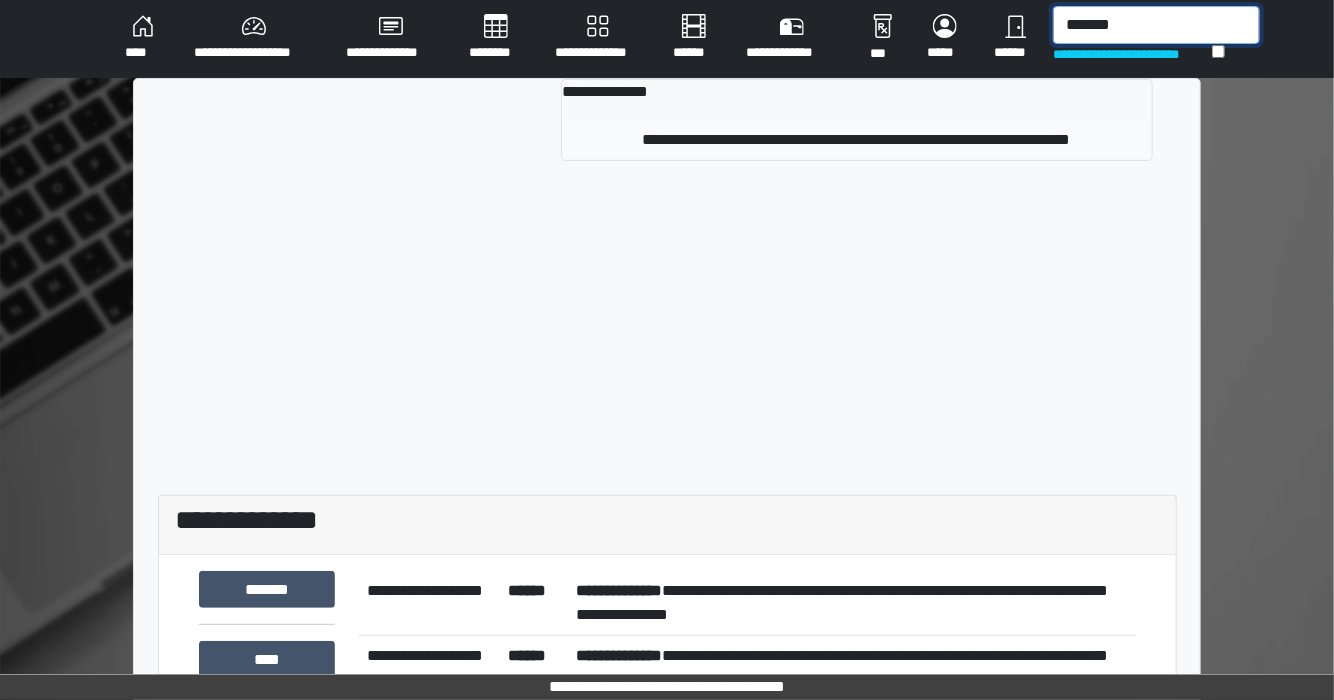 type on "*******" 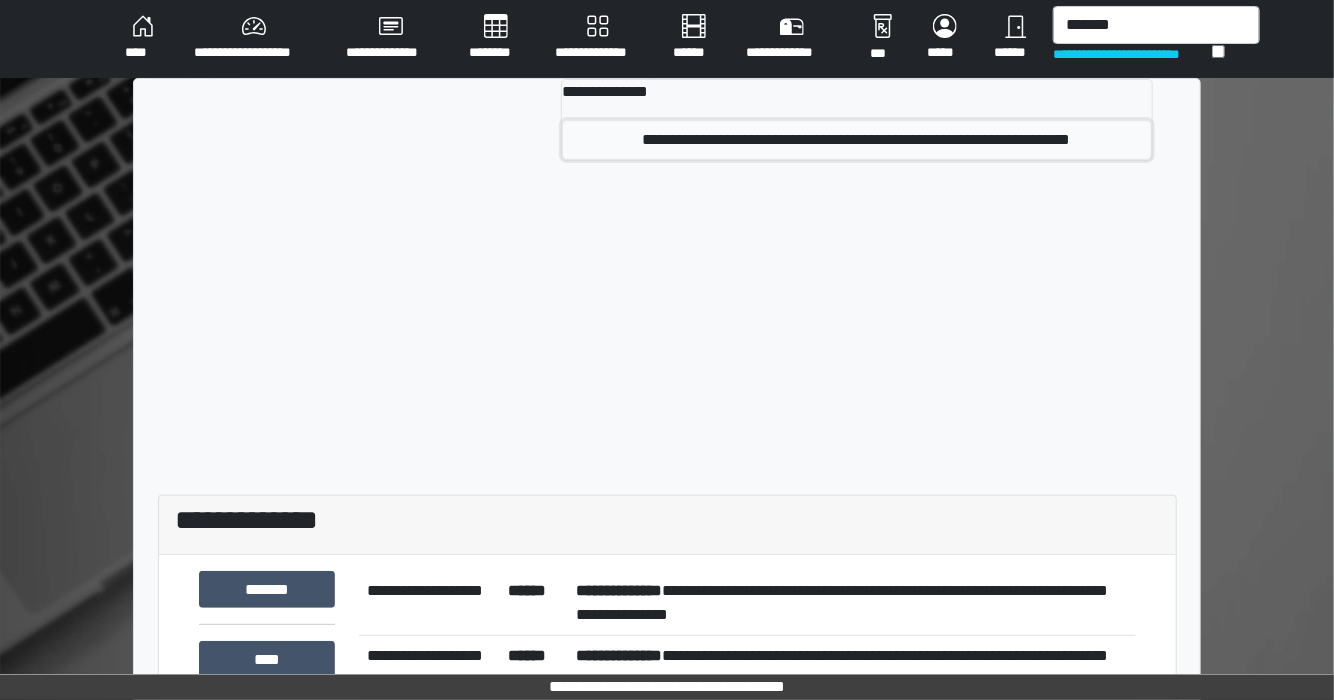 click on "**********" at bounding box center (857, 140) 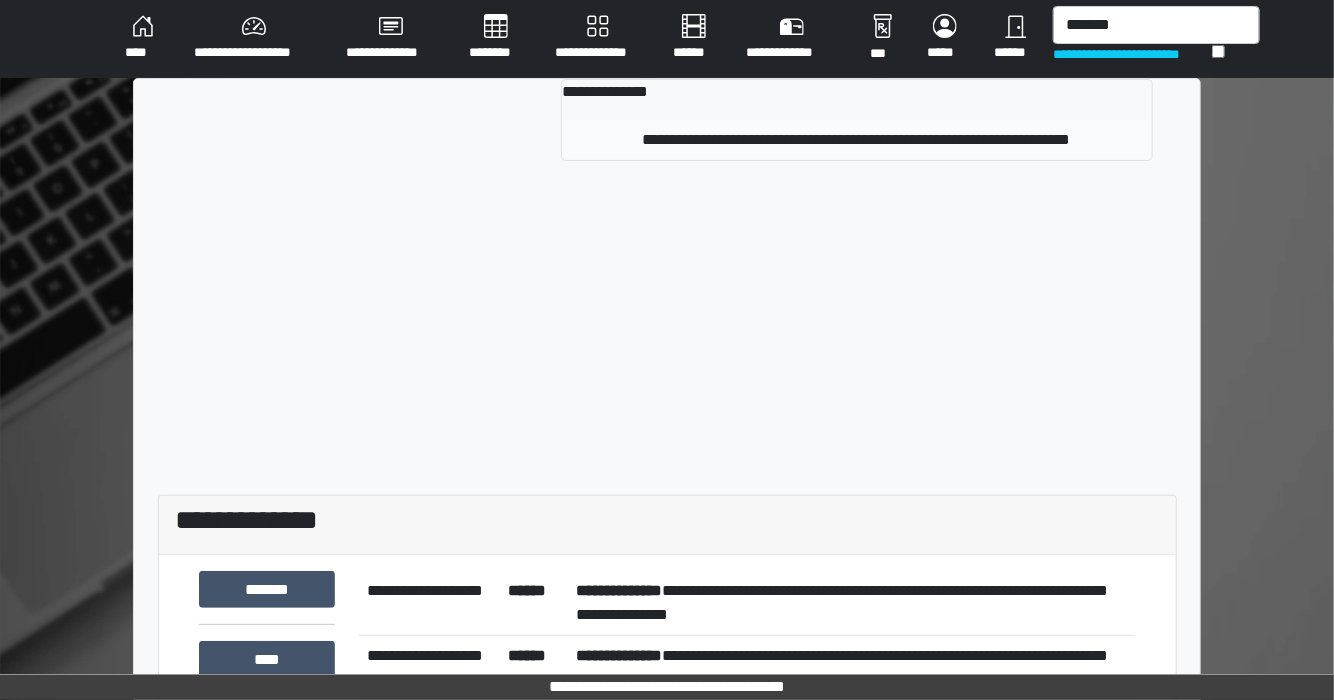 type 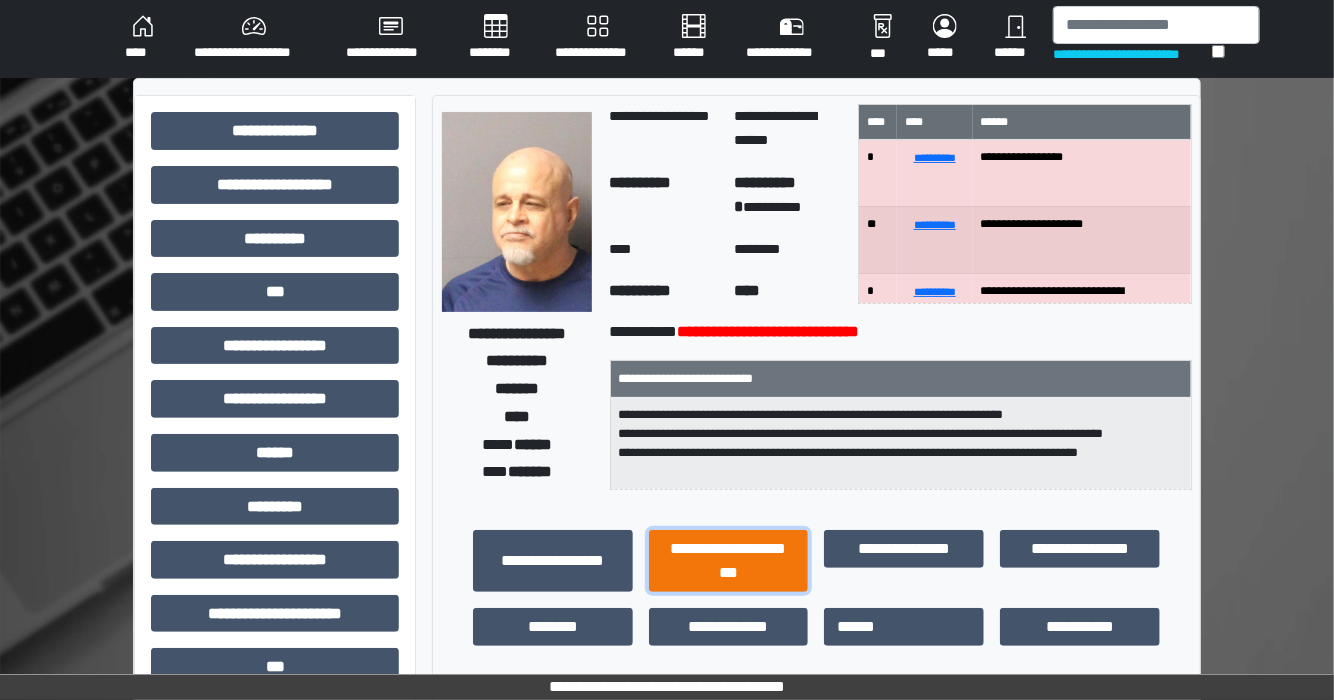 drag, startPoint x: 738, startPoint y: 561, endPoint x: 772, endPoint y: 528, distance: 47.38143 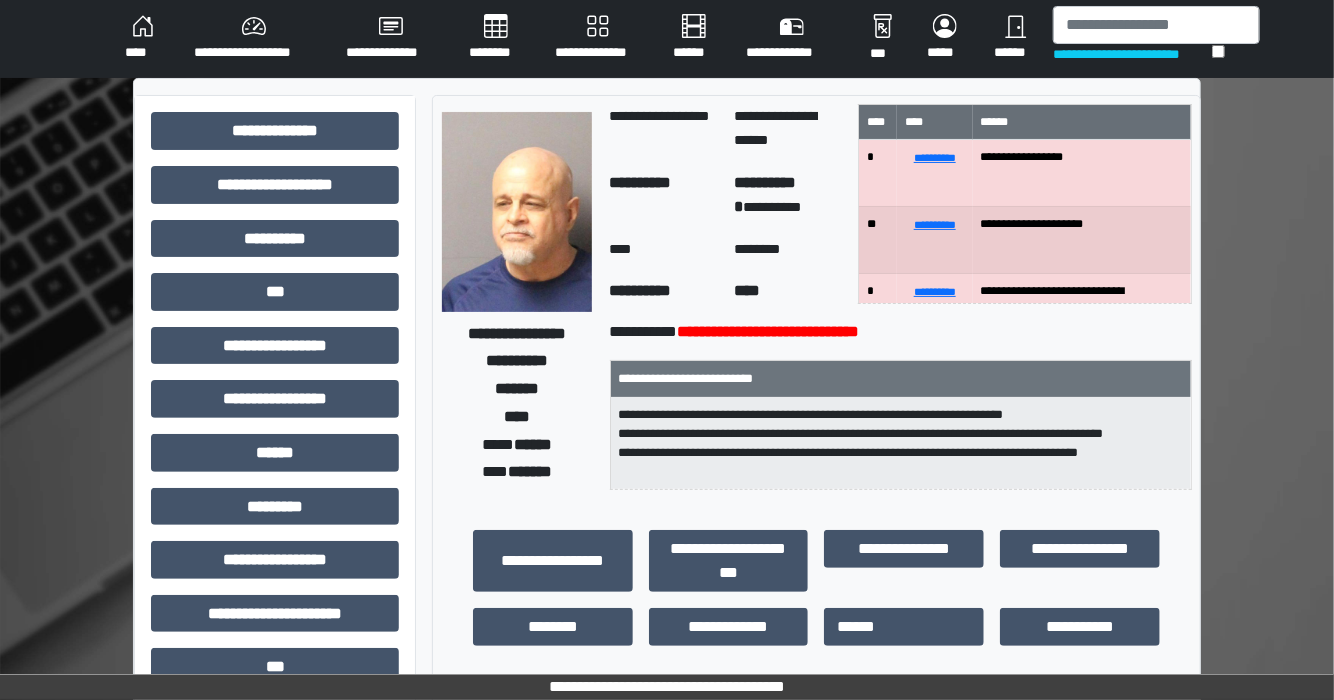 click on "**********" at bounding box center (901, 425) 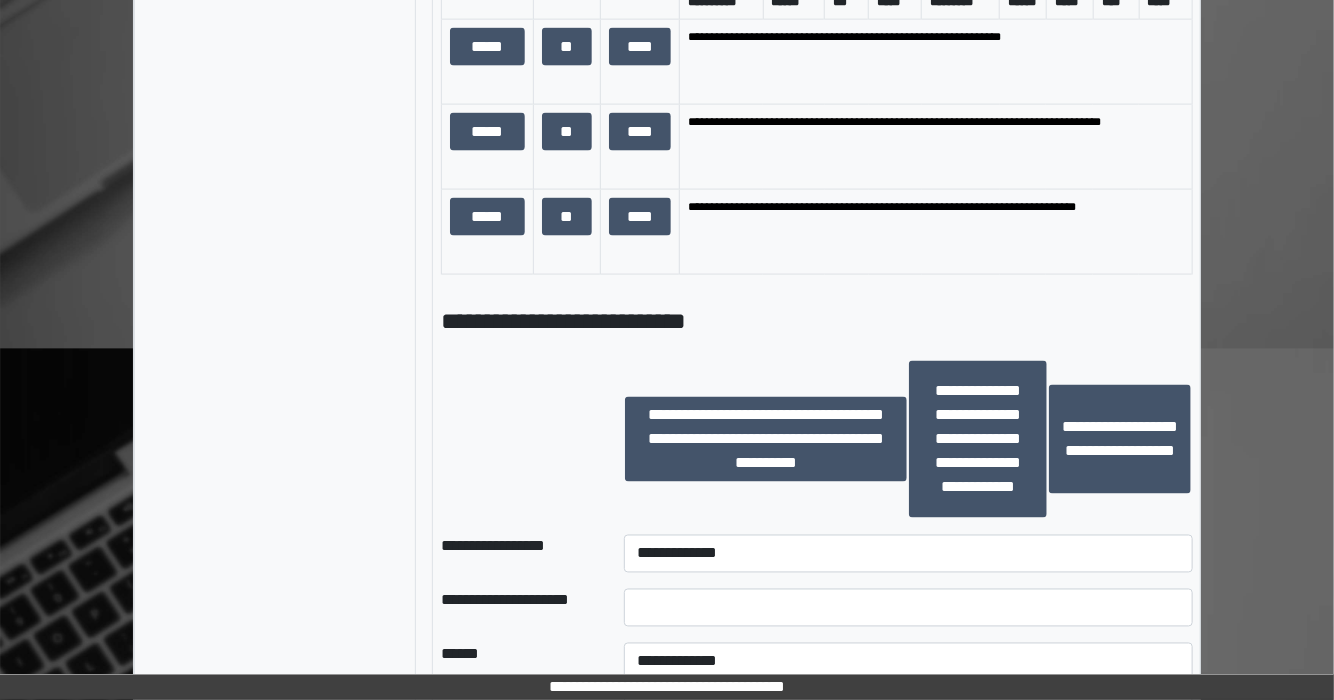 scroll, scrollTop: 1306, scrollLeft: 0, axis: vertical 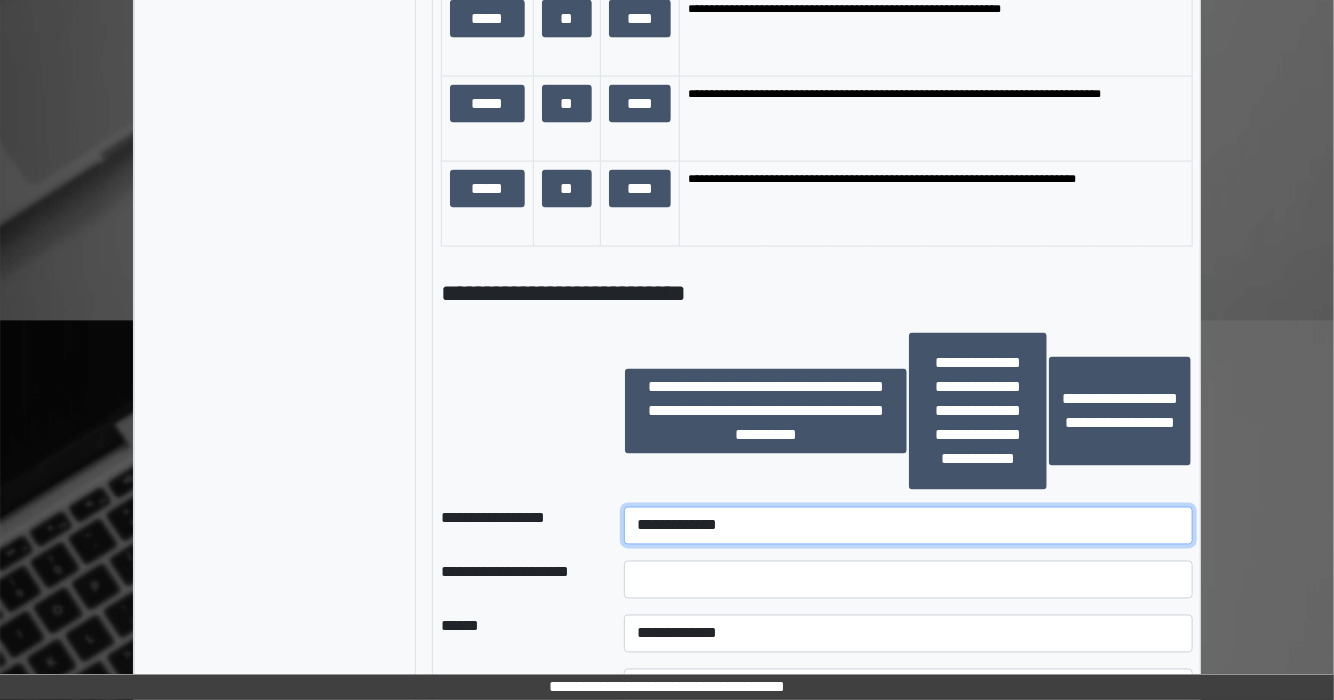 click on "**********" at bounding box center (908, 526) 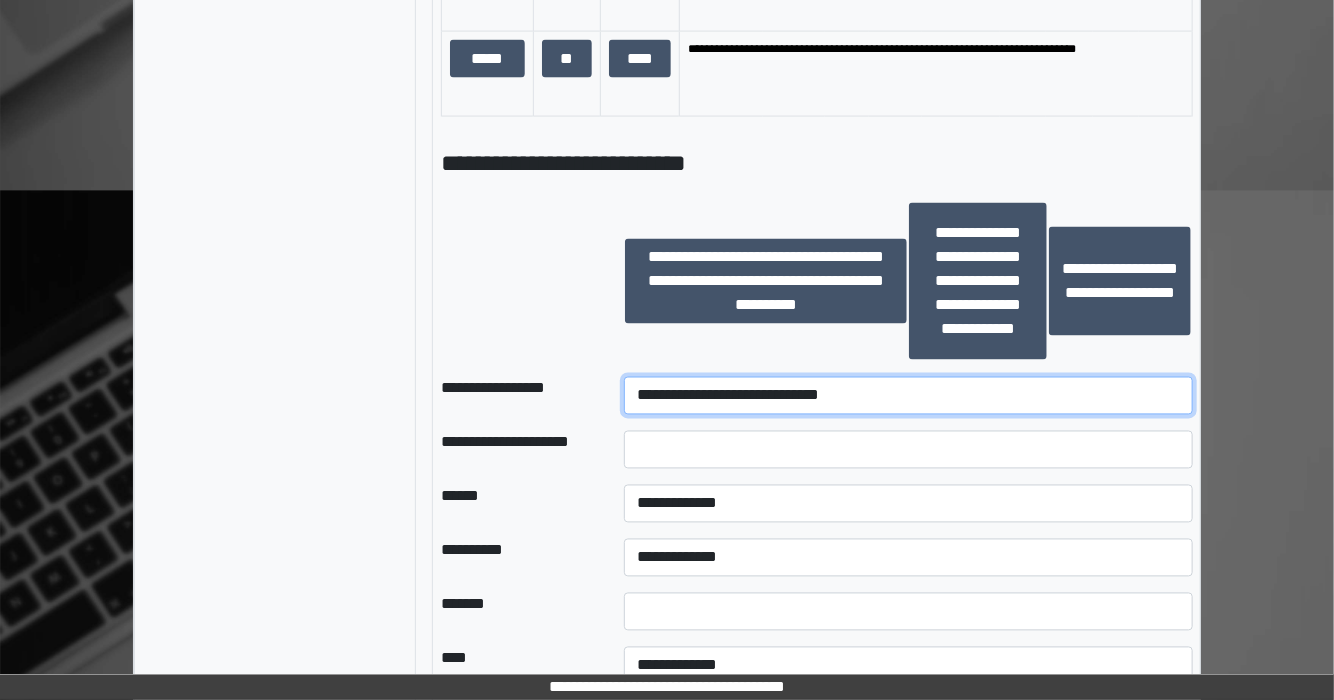 scroll, scrollTop: 1466, scrollLeft: 0, axis: vertical 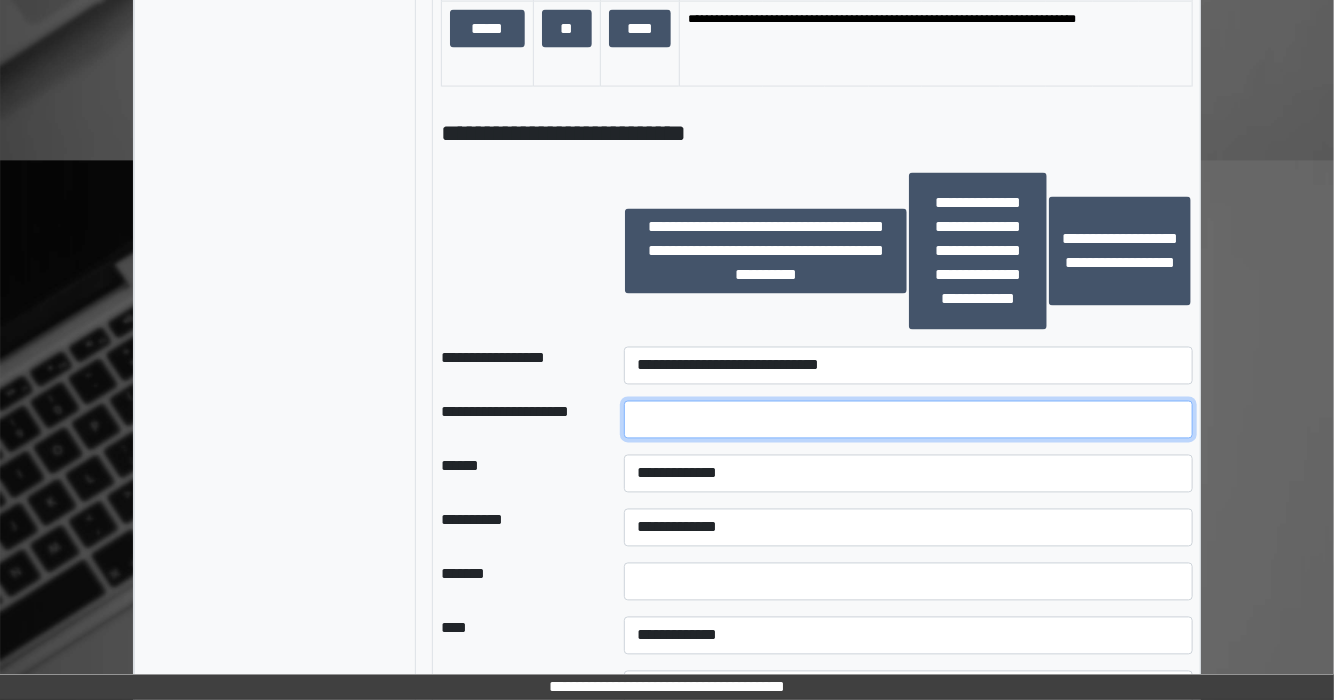 click at bounding box center (908, 420) 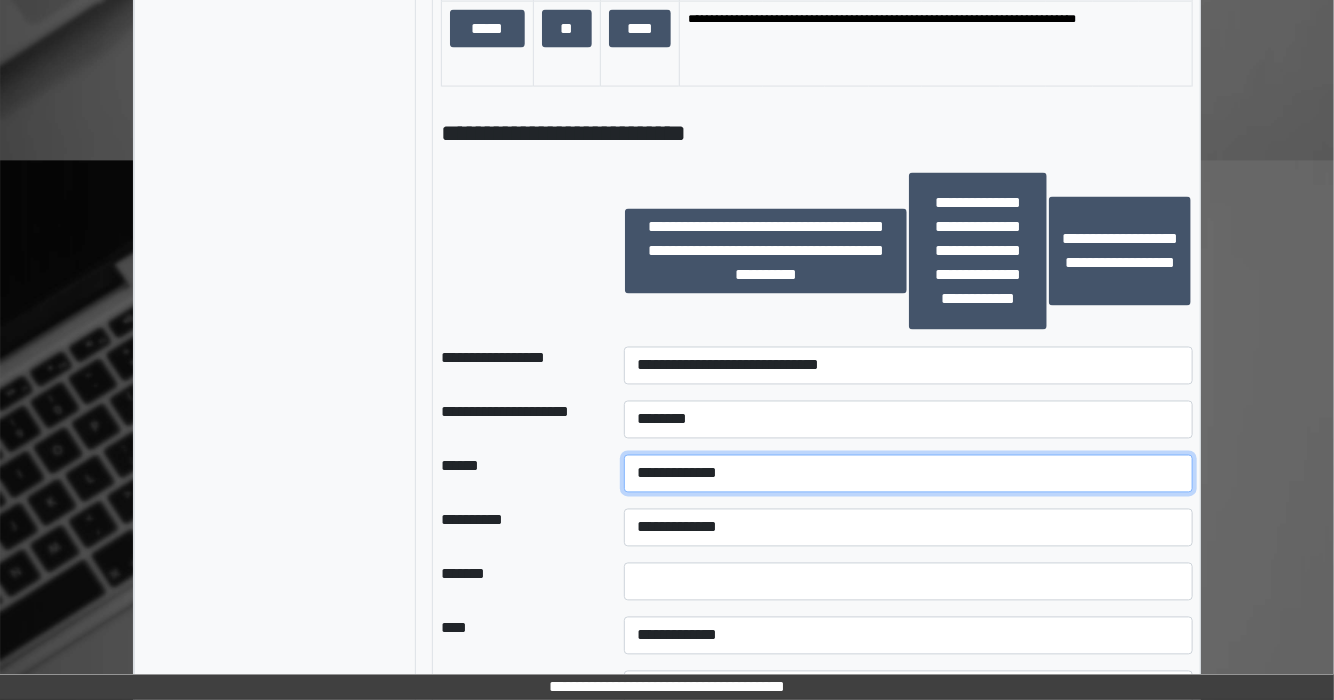 click on "**********" at bounding box center [908, 474] 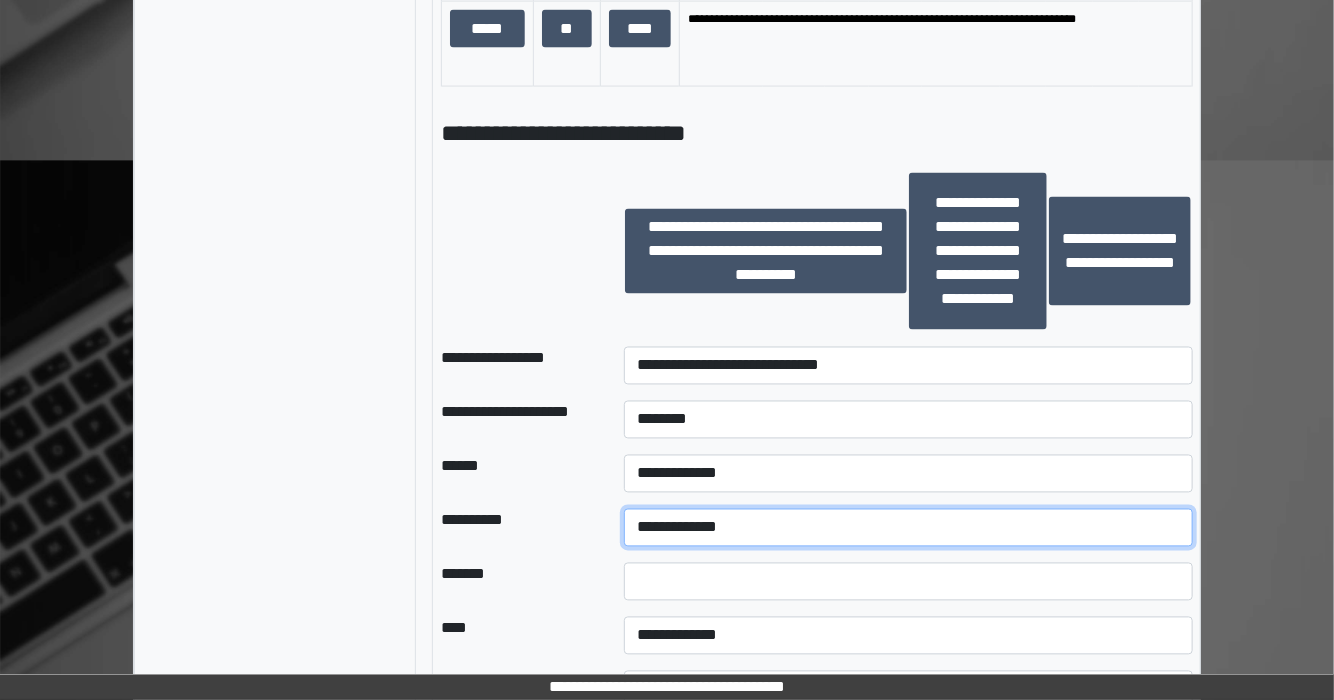 click on "**********" at bounding box center (908, 528) 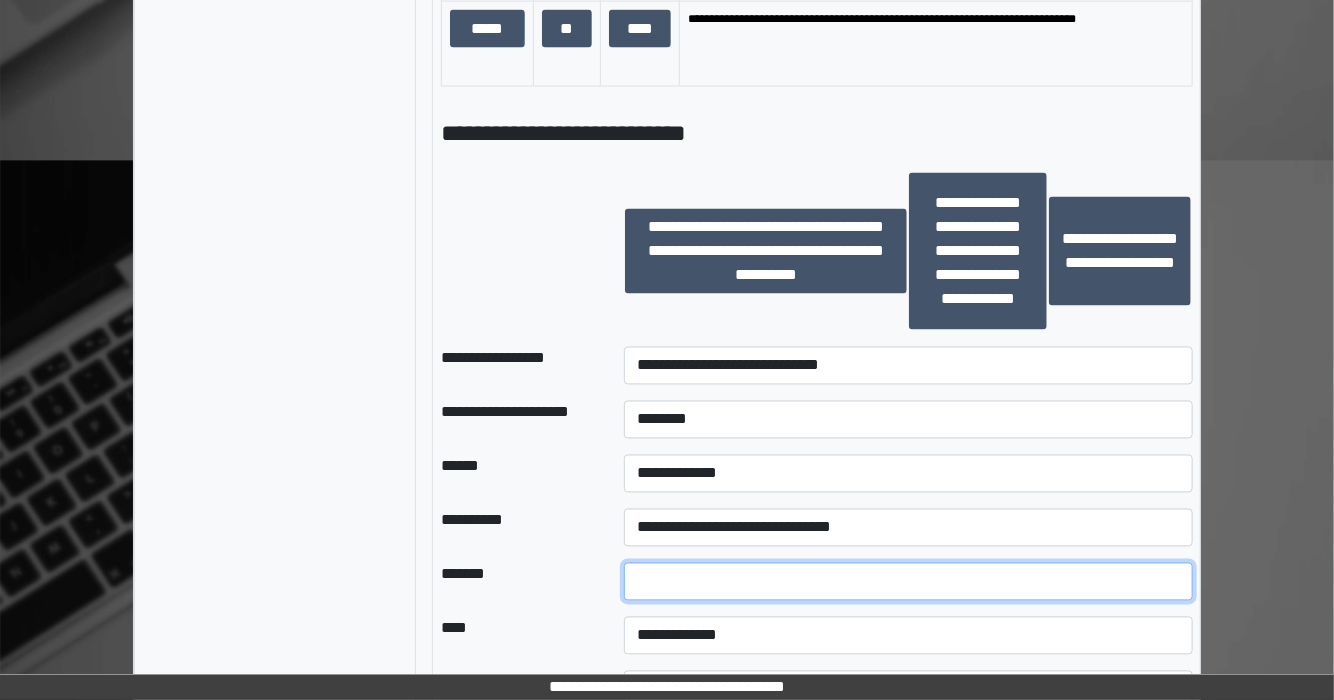 click at bounding box center (908, 582) 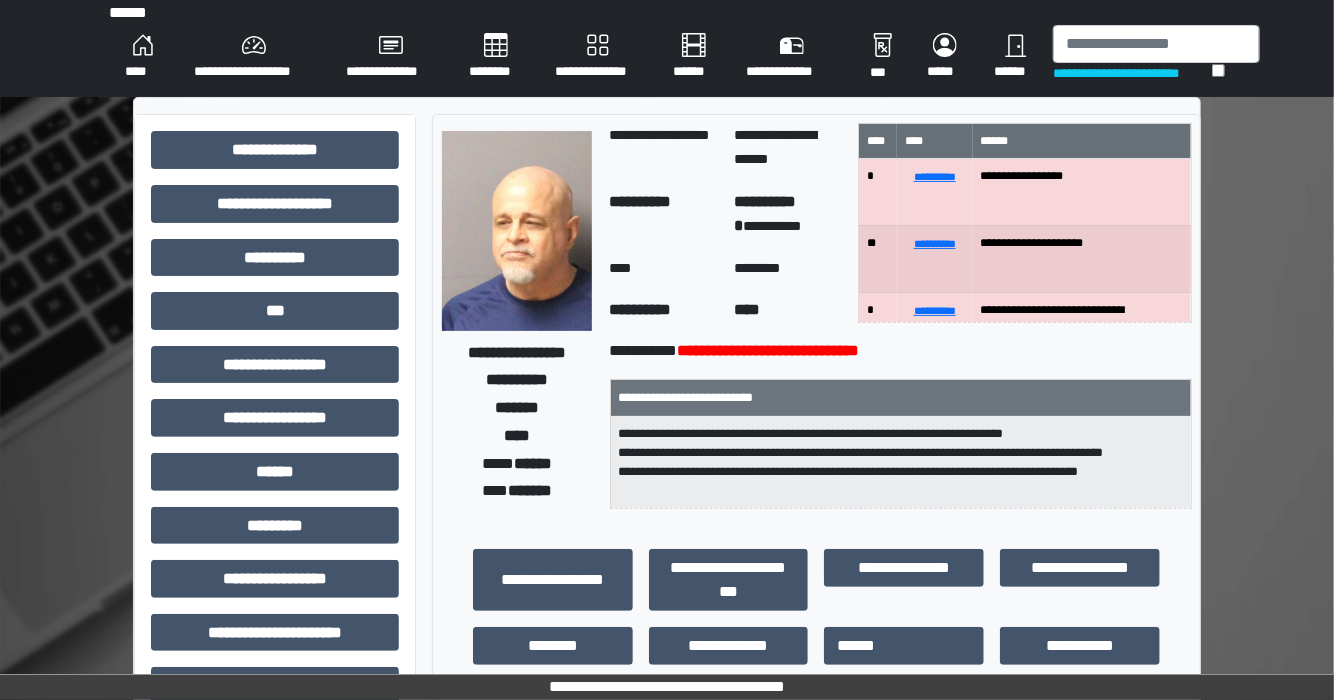 scroll, scrollTop: 0, scrollLeft: 0, axis: both 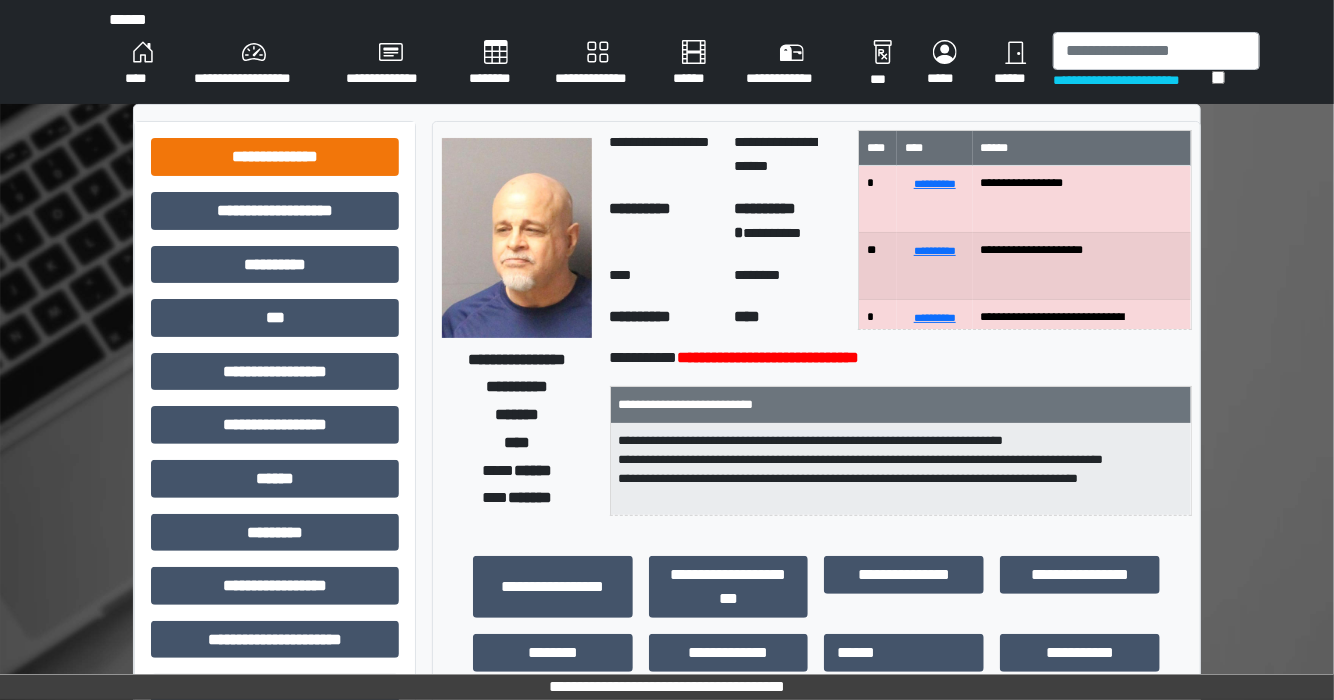 type on "**" 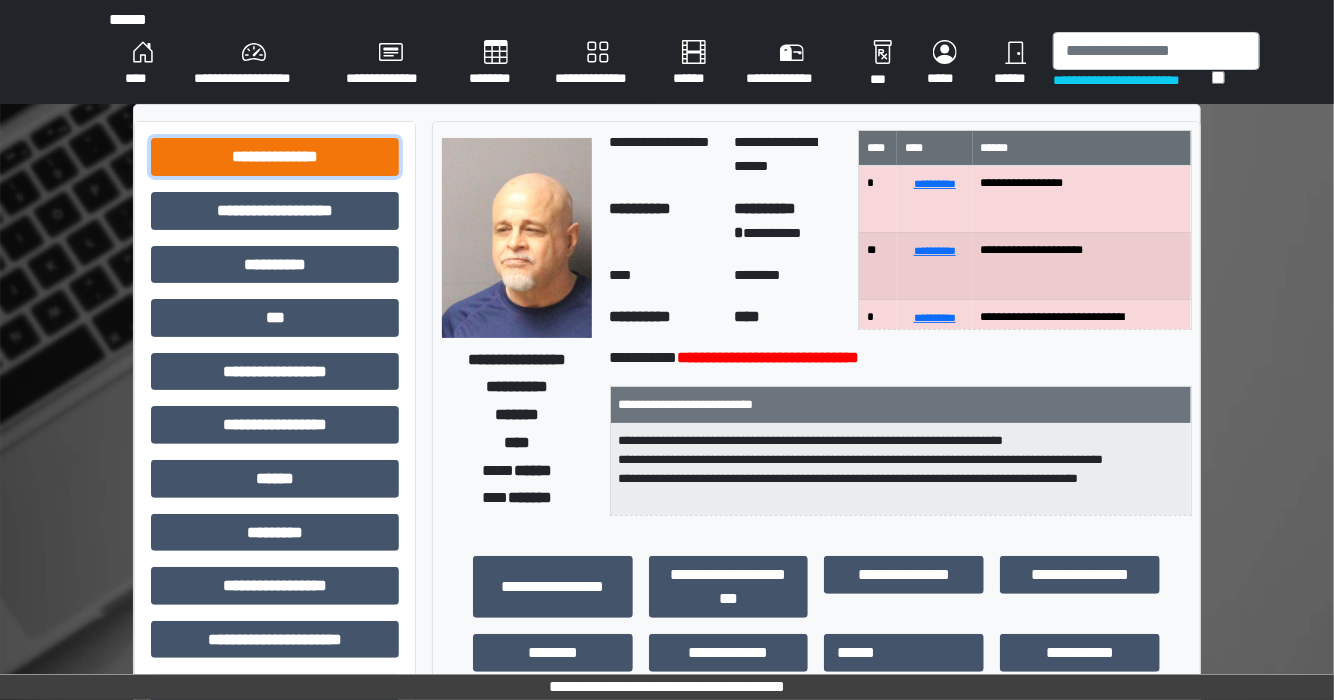 click on "**********" at bounding box center (275, 157) 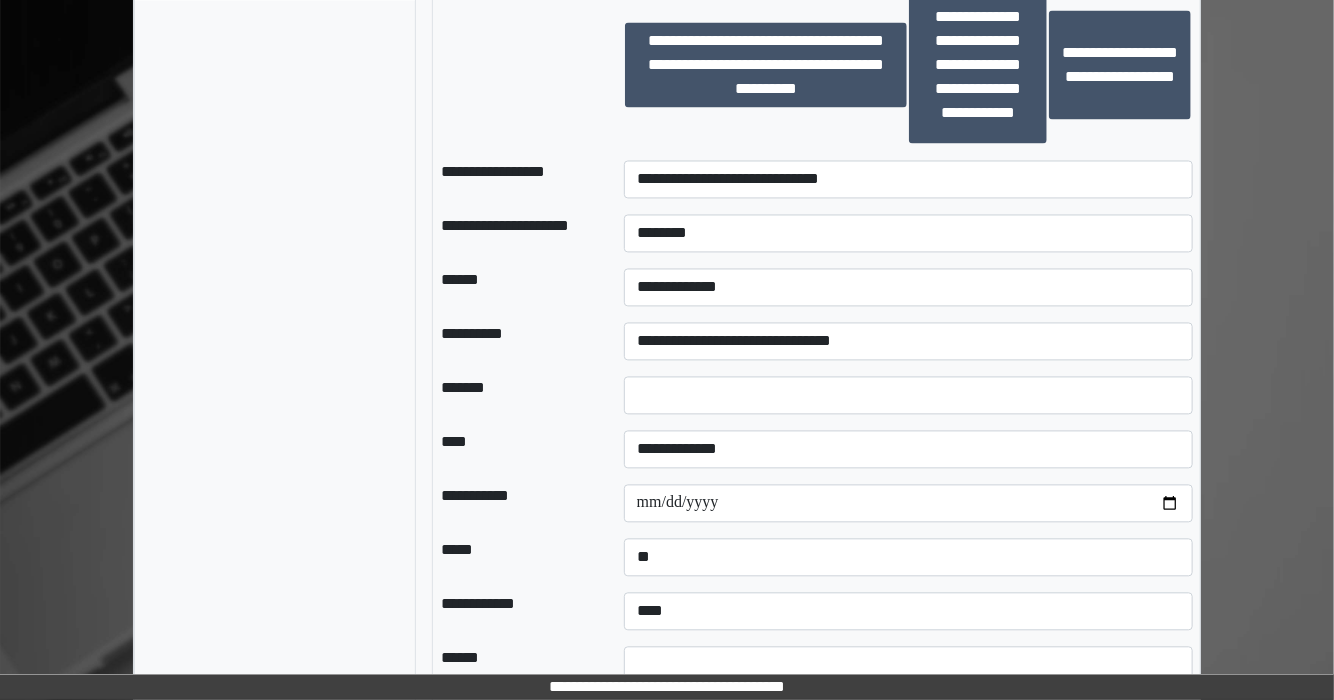 scroll, scrollTop: 1680, scrollLeft: 0, axis: vertical 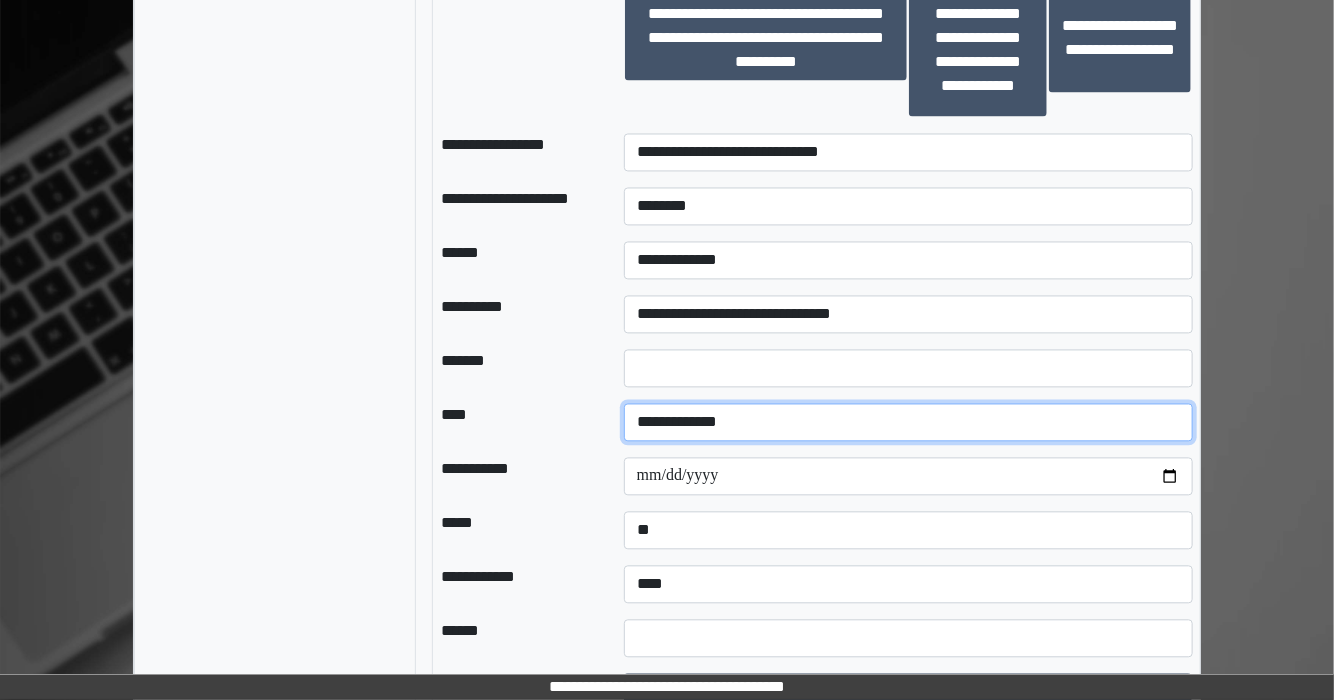 click on "**********" at bounding box center [908, 422] 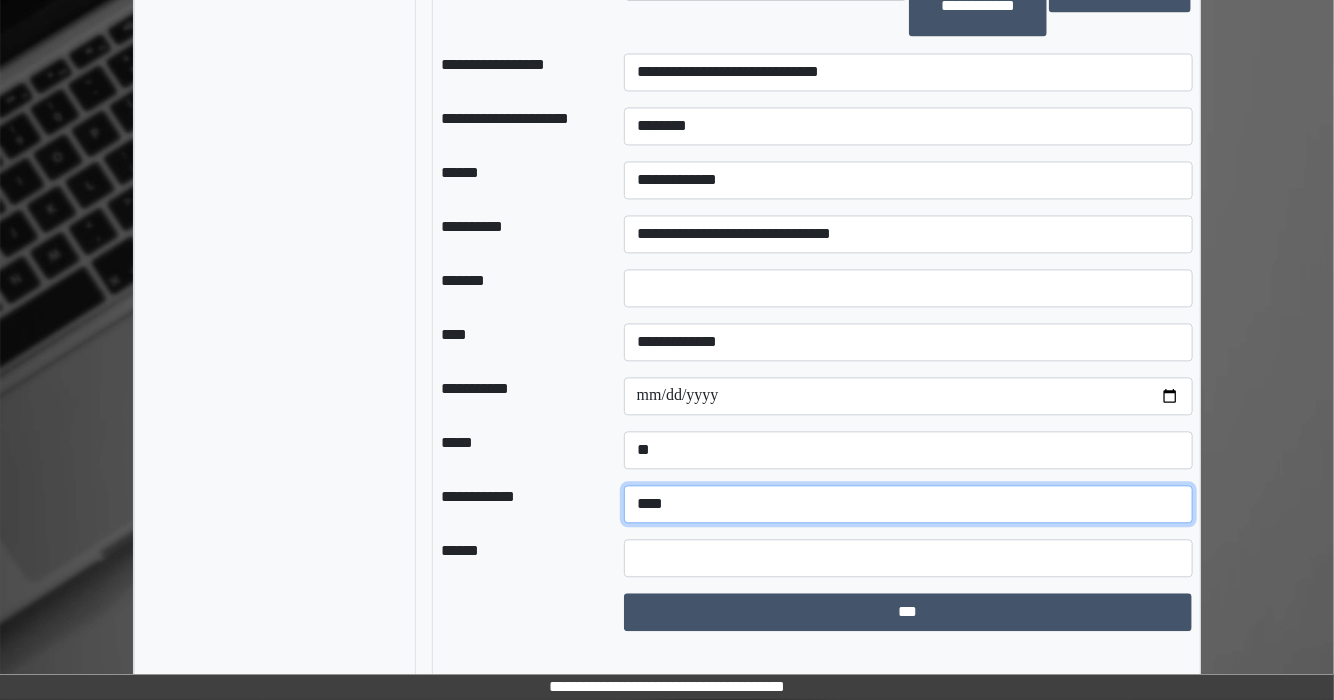 click on "**********" at bounding box center [908, 504] 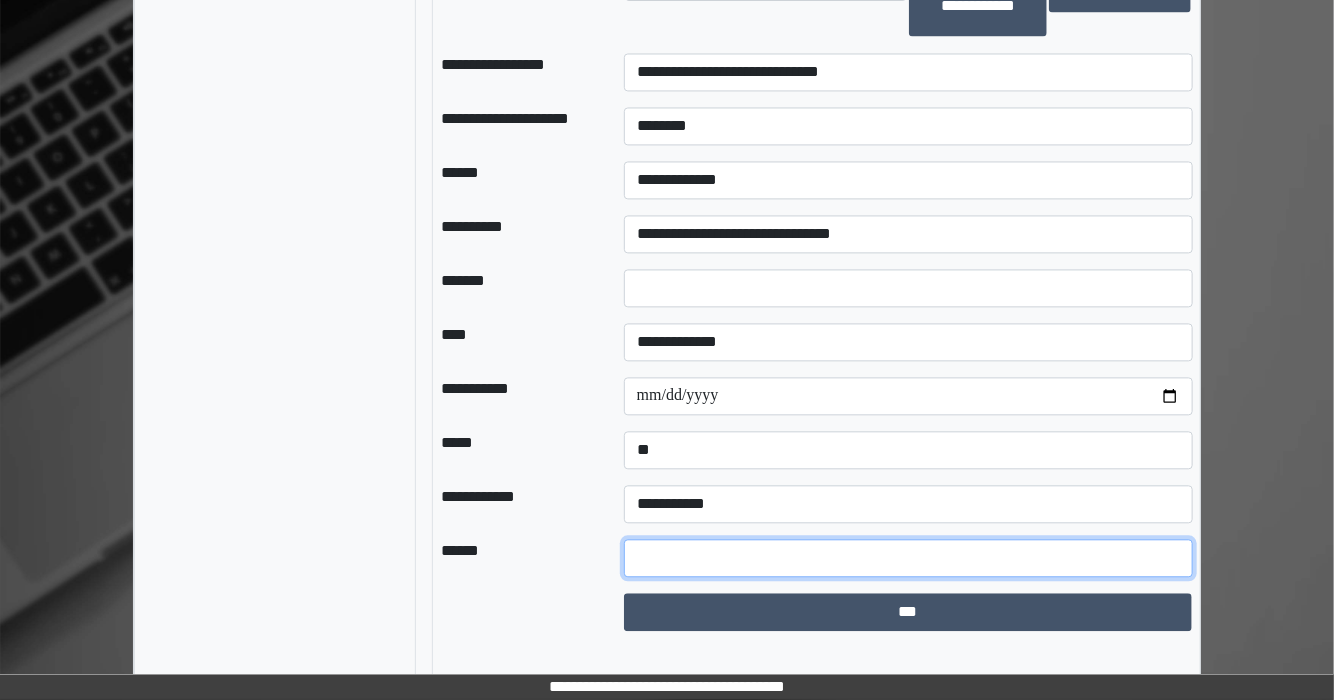 click at bounding box center (908, 558) 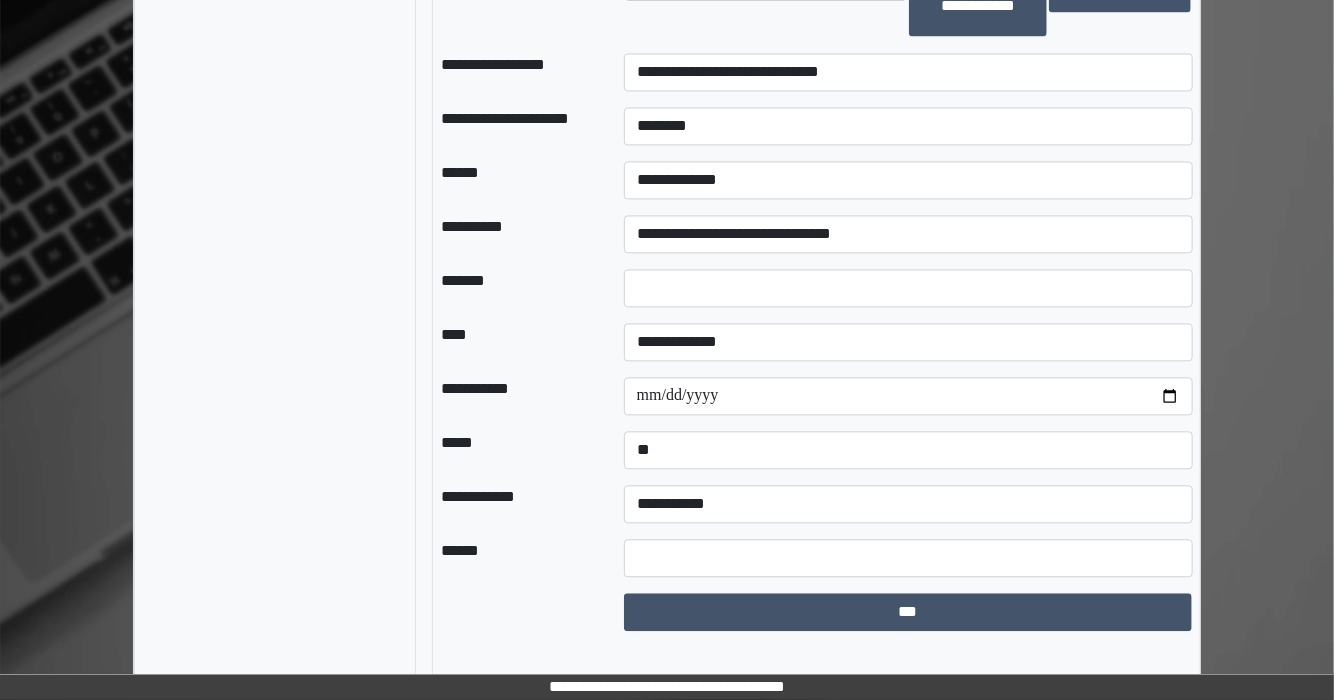 click on "**********" at bounding box center [516, 504] 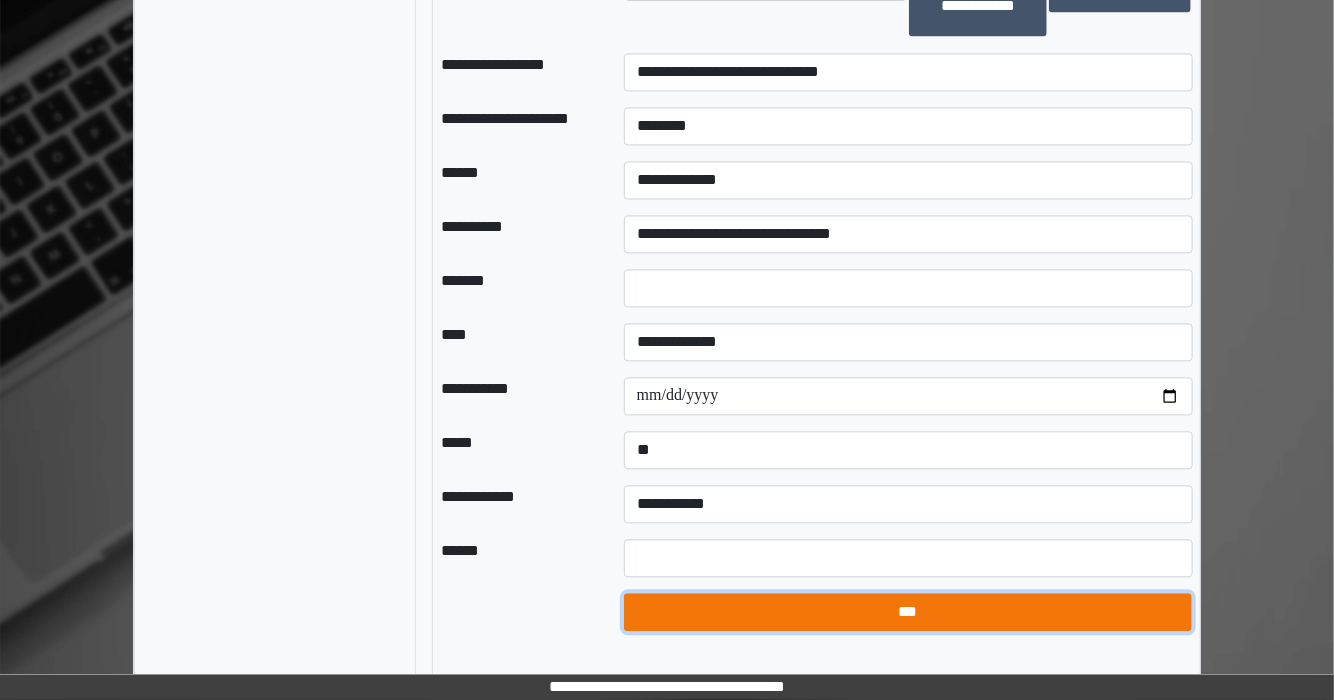 click on "***" at bounding box center (908, 612) 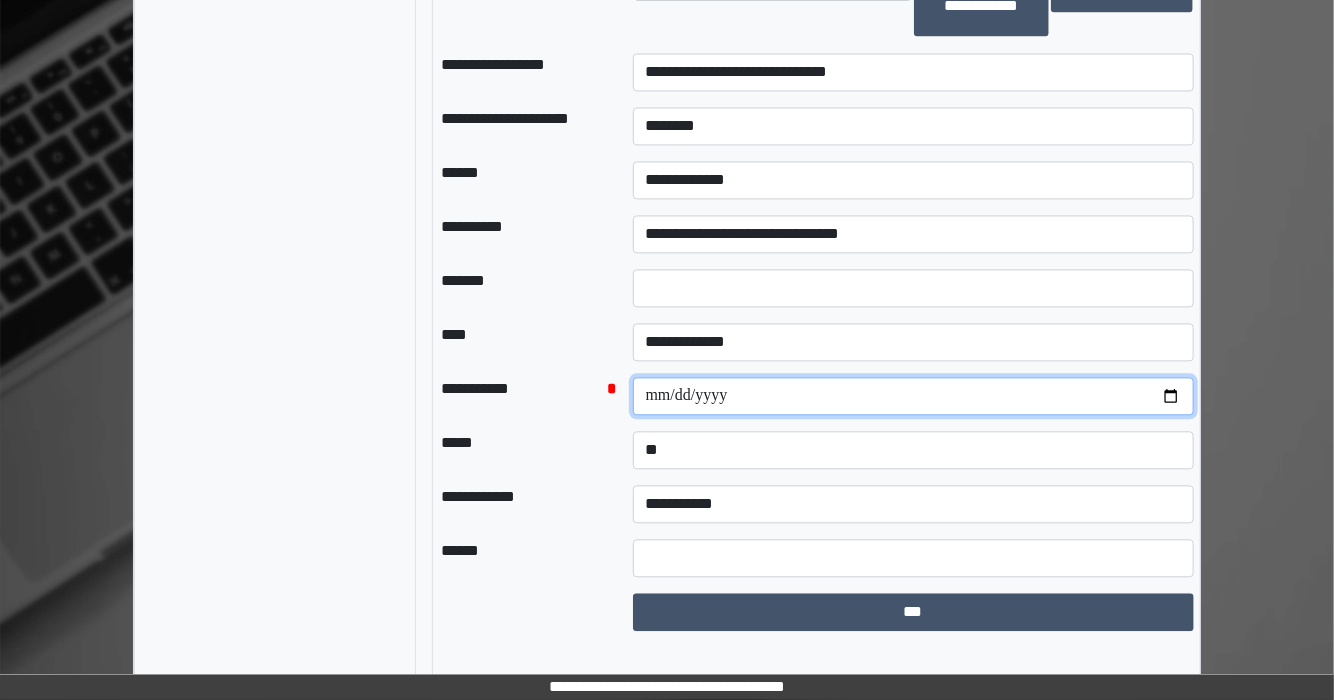 click at bounding box center (913, 396) 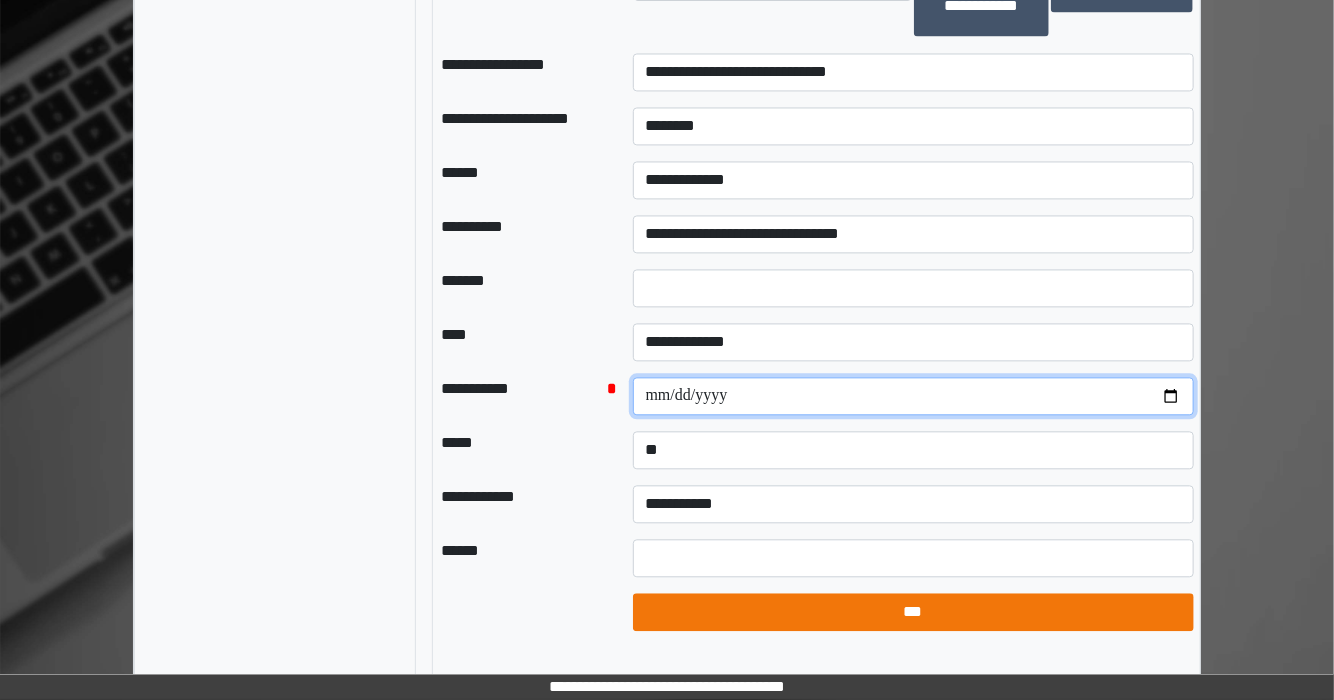 type on "**********" 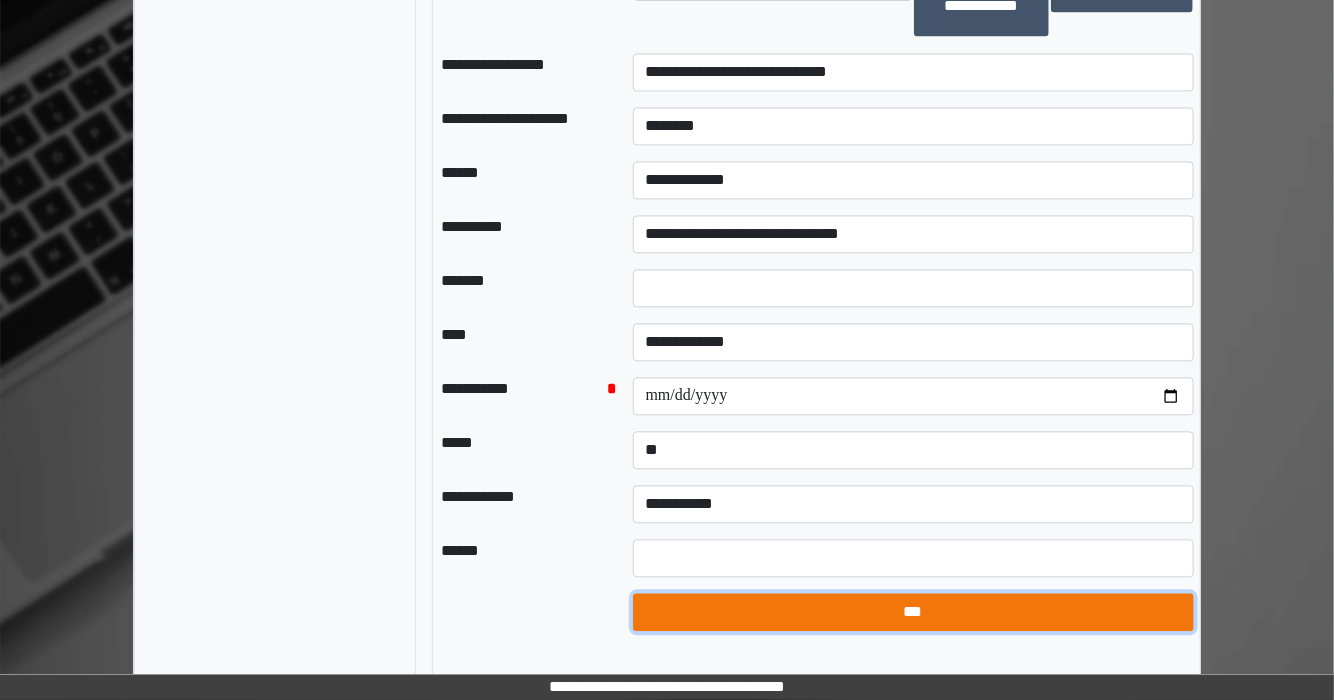 click on "***" at bounding box center (913, 612) 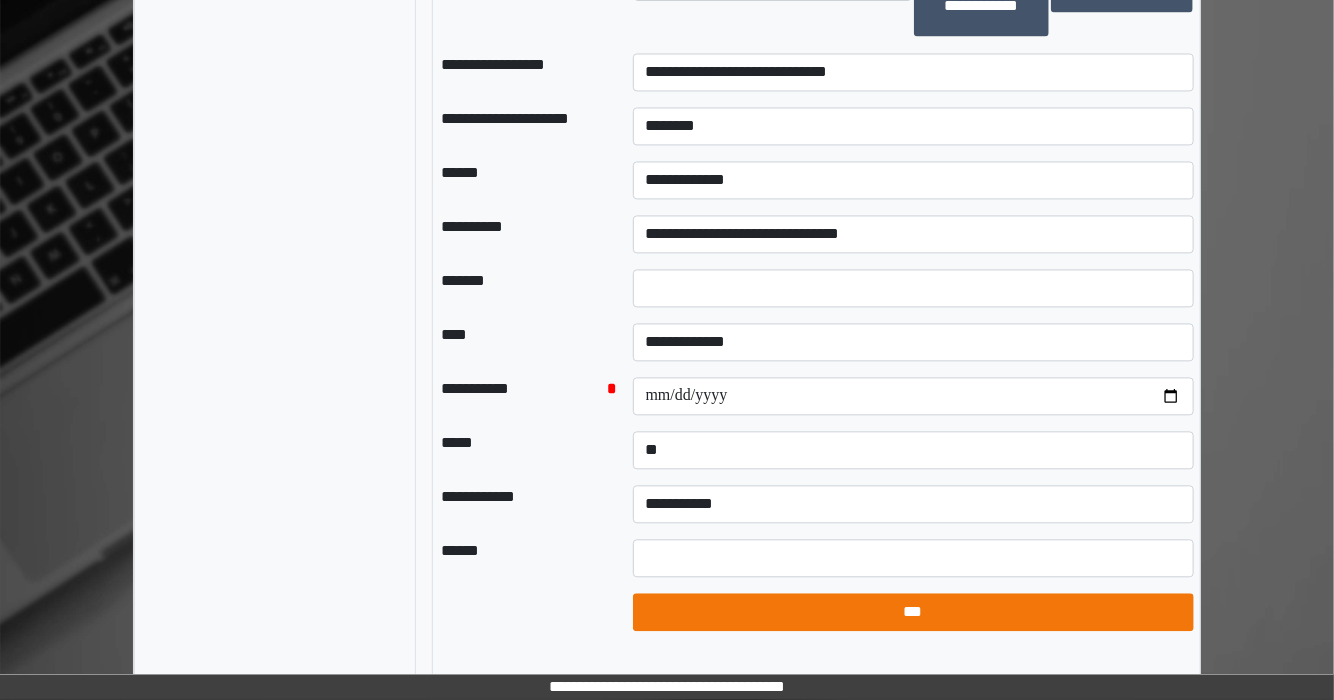 select on "*" 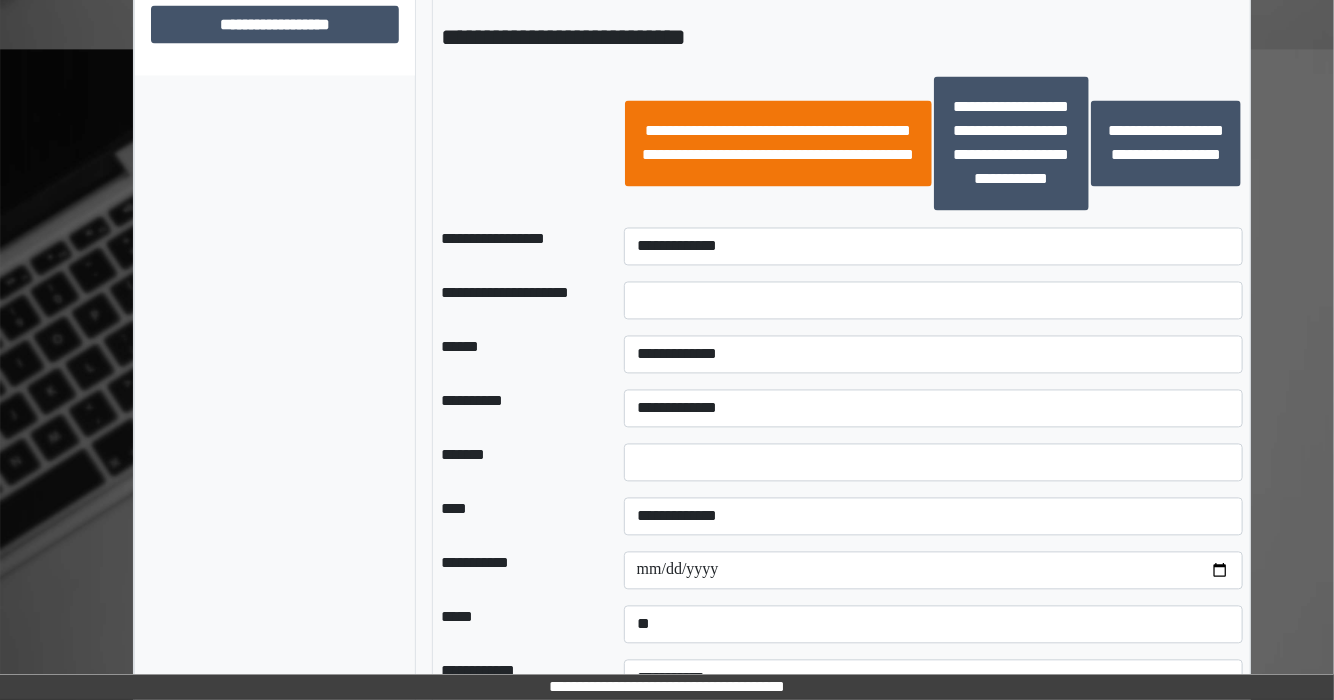 scroll, scrollTop: 1596, scrollLeft: 0, axis: vertical 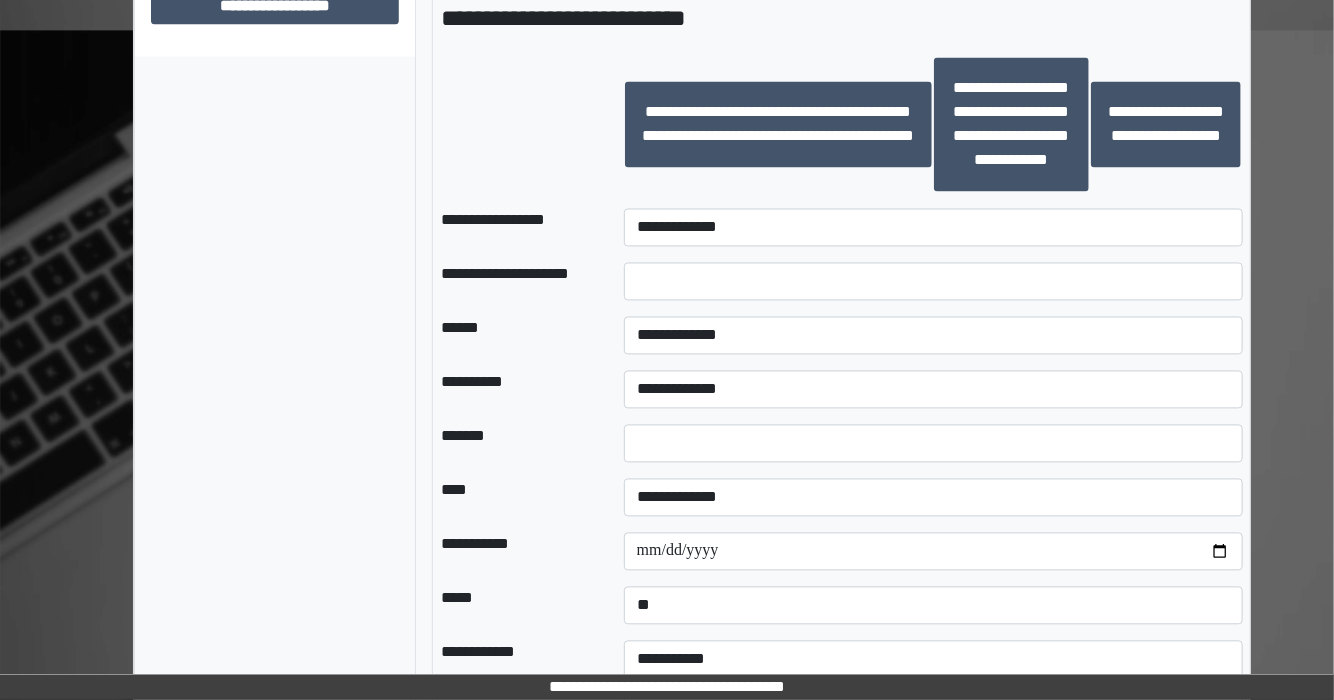 click on "**********" at bounding box center (933, 228) 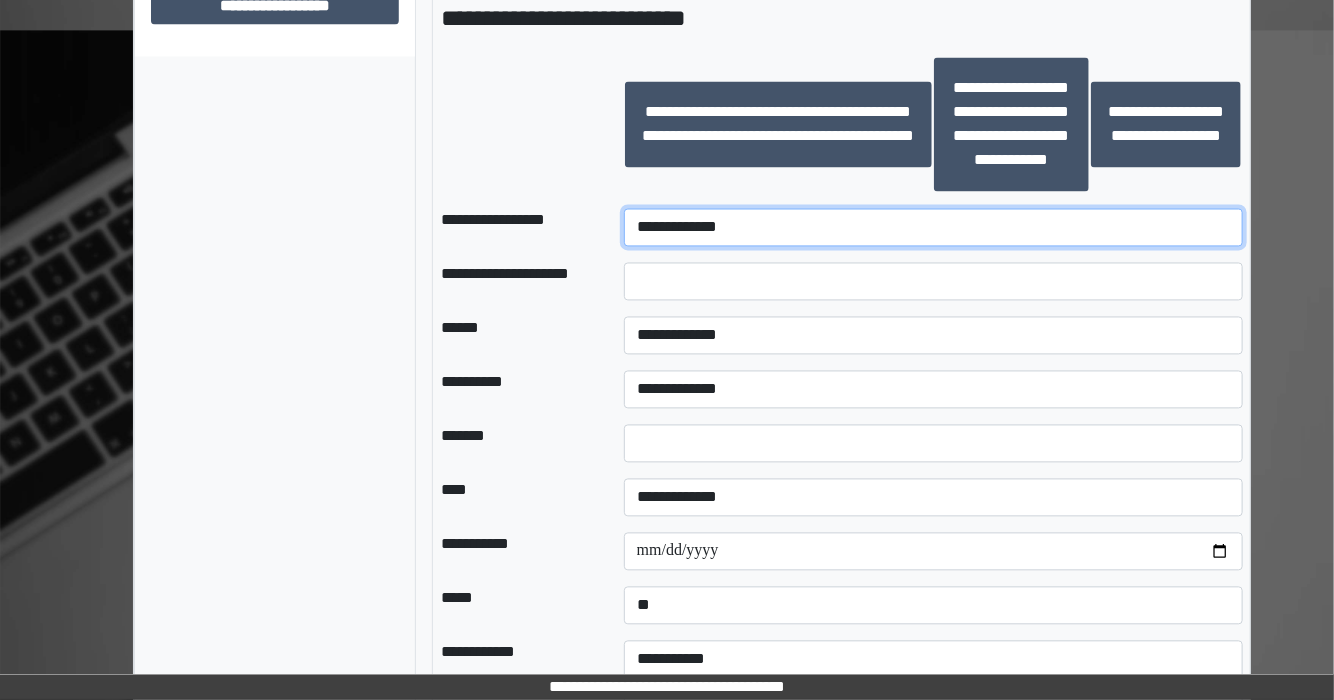 click on "**********" at bounding box center [933, 228] 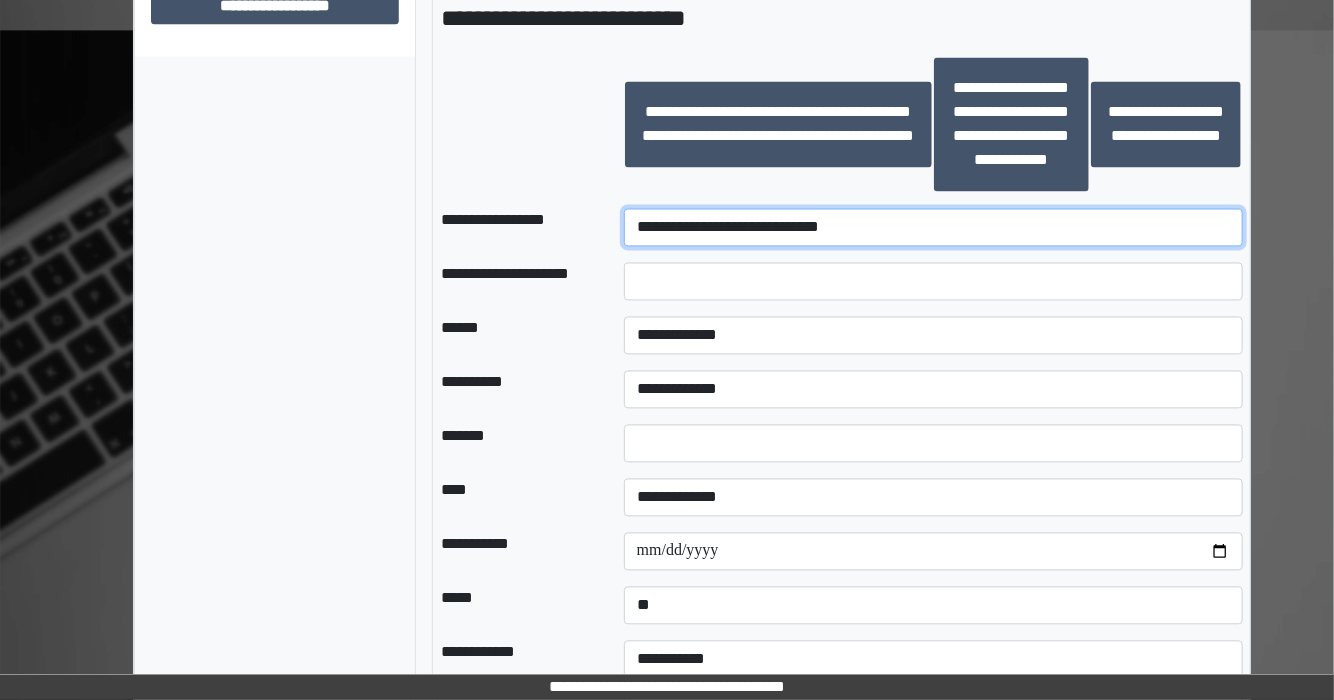 click on "**********" at bounding box center [933, 228] 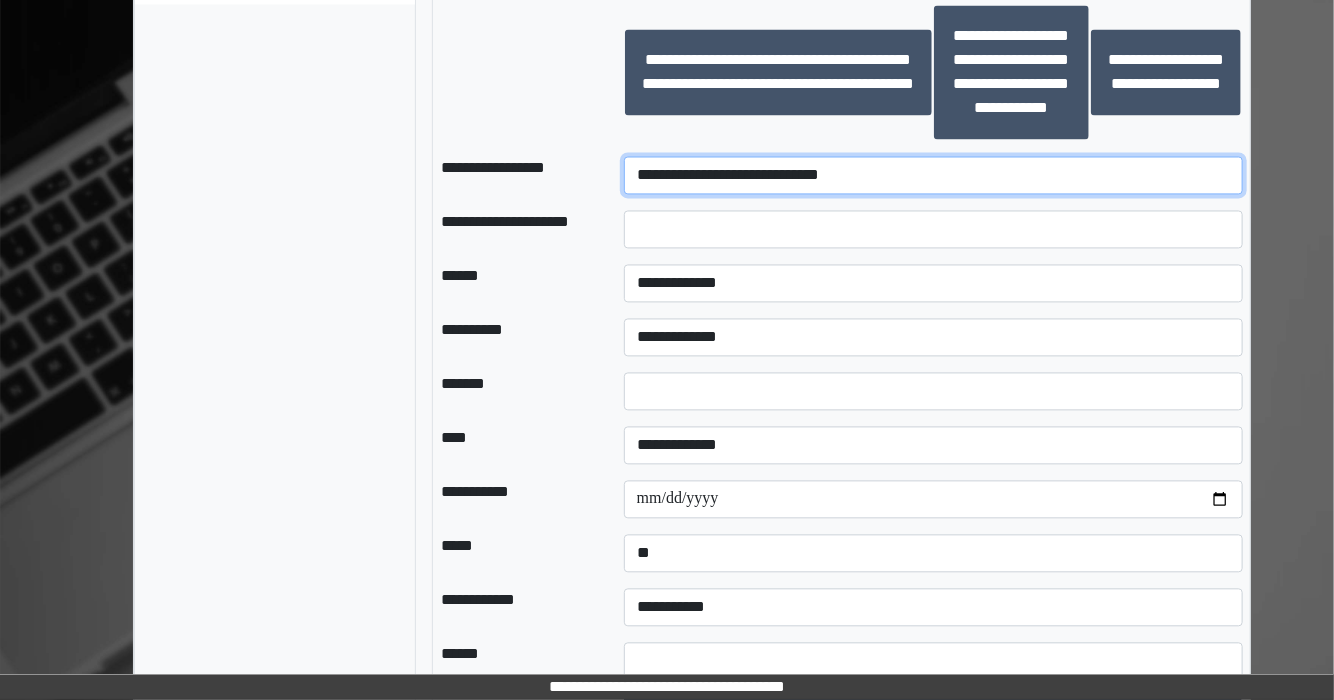 scroll, scrollTop: 1676, scrollLeft: 0, axis: vertical 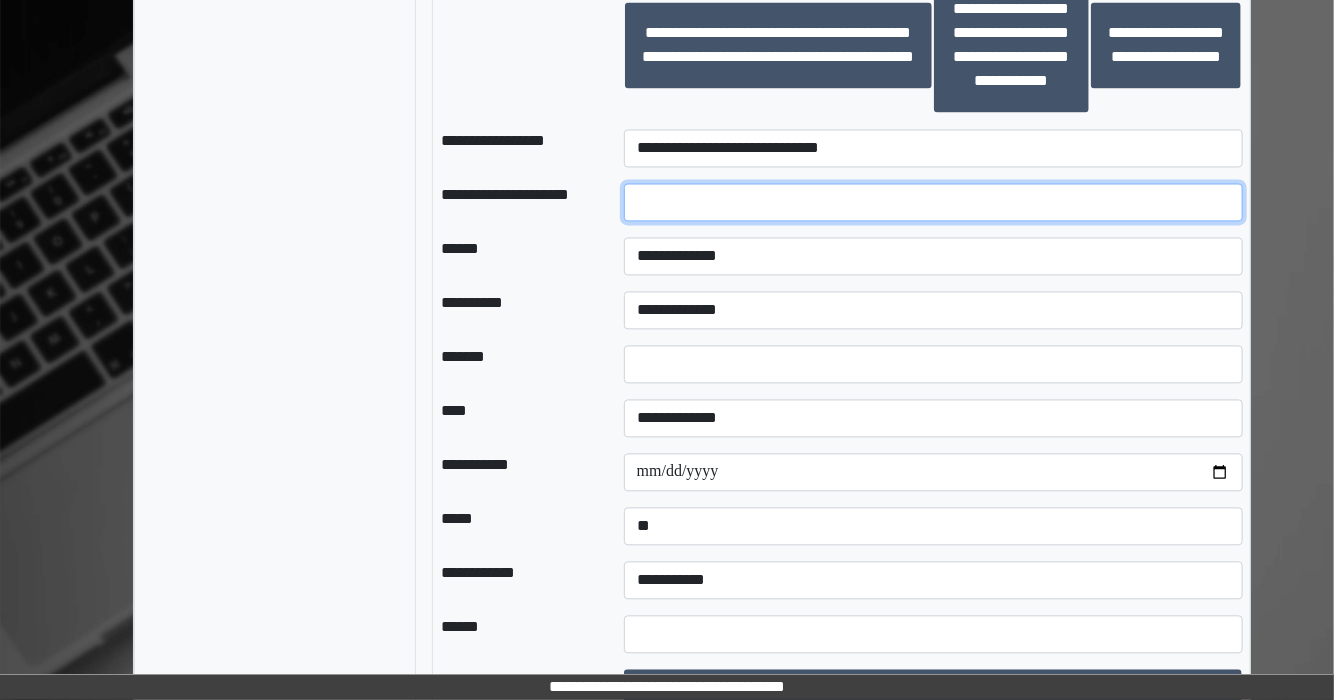 click at bounding box center (933, 202) 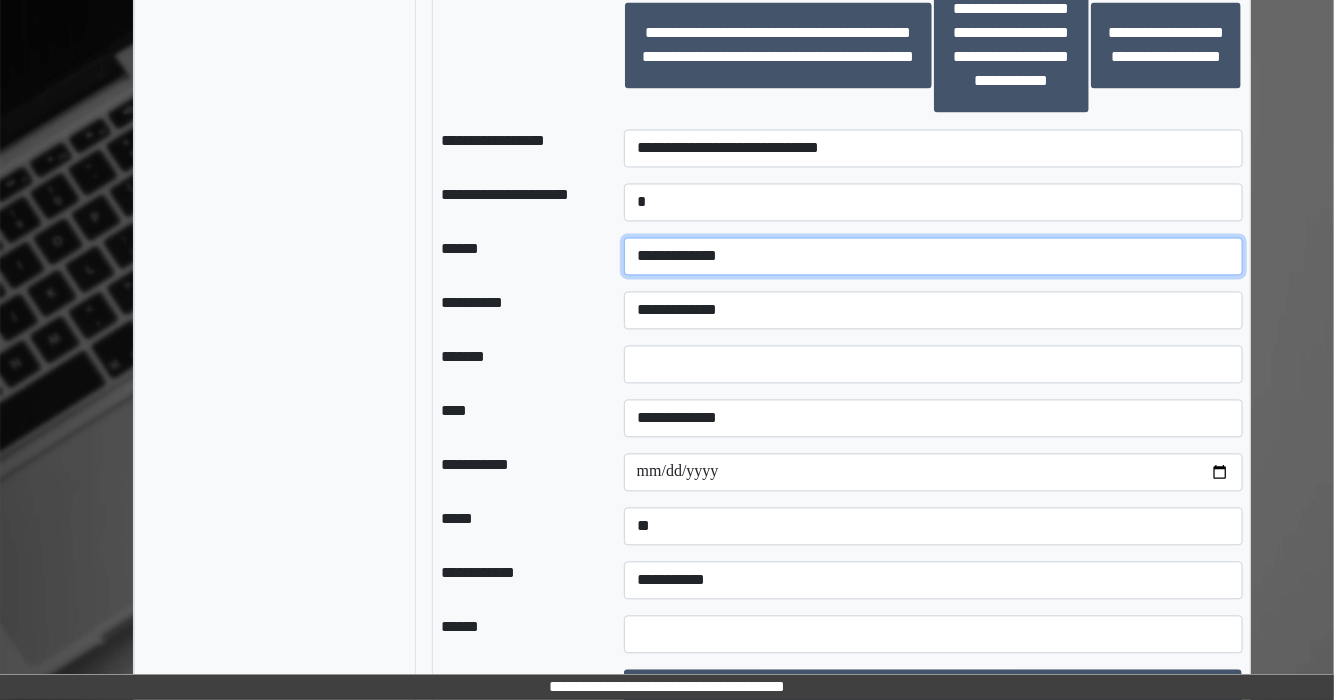 click on "**********" at bounding box center [933, 256] 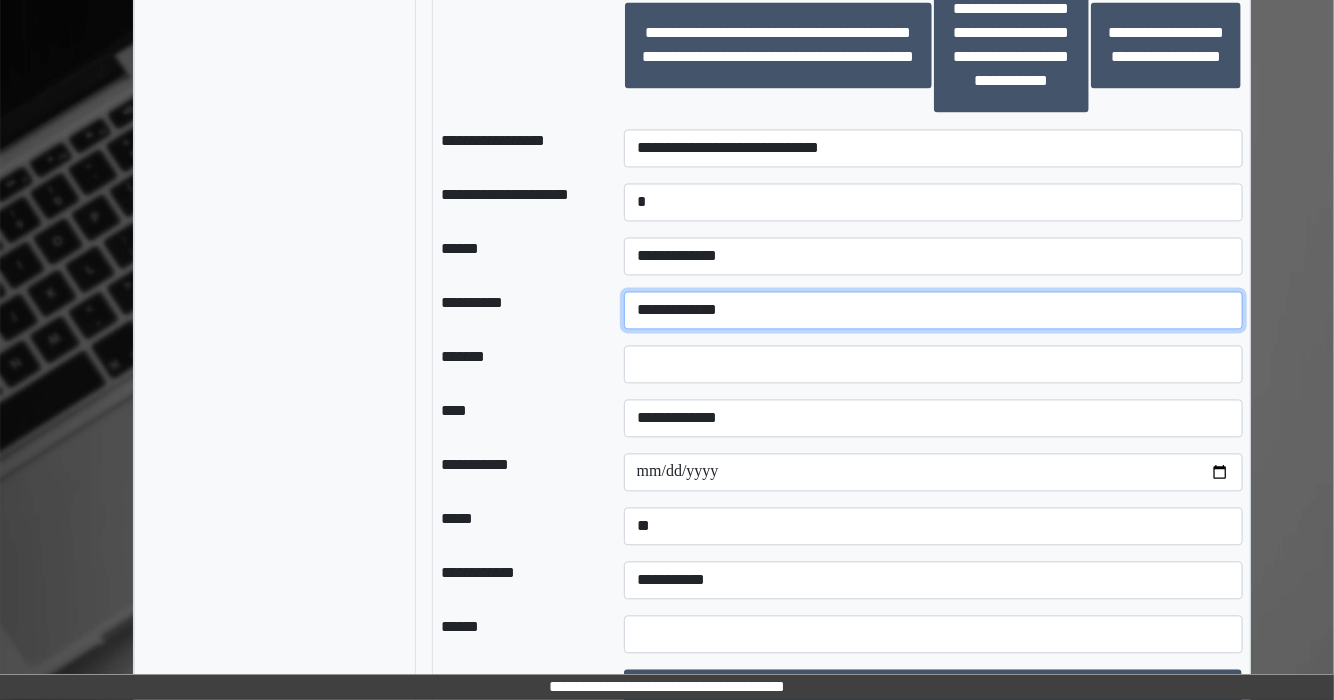 click on "**********" at bounding box center [933, 310] 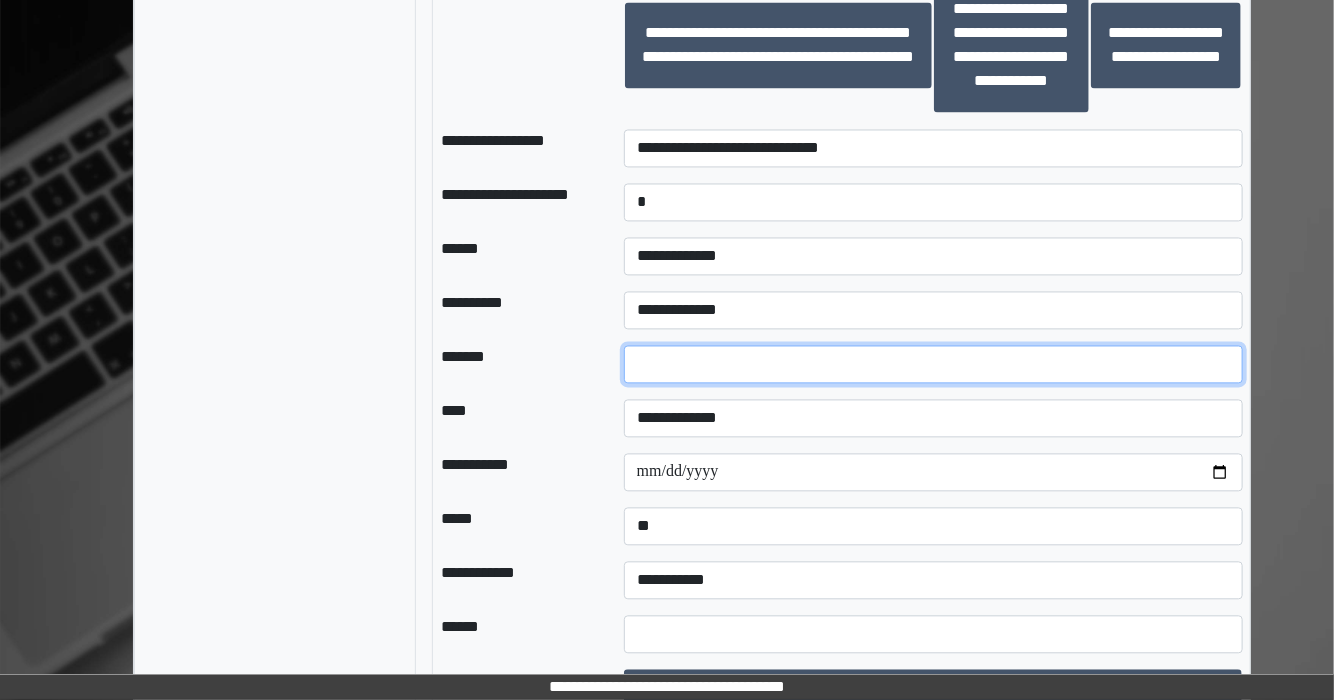 click on "*" at bounding box center [933, 364] 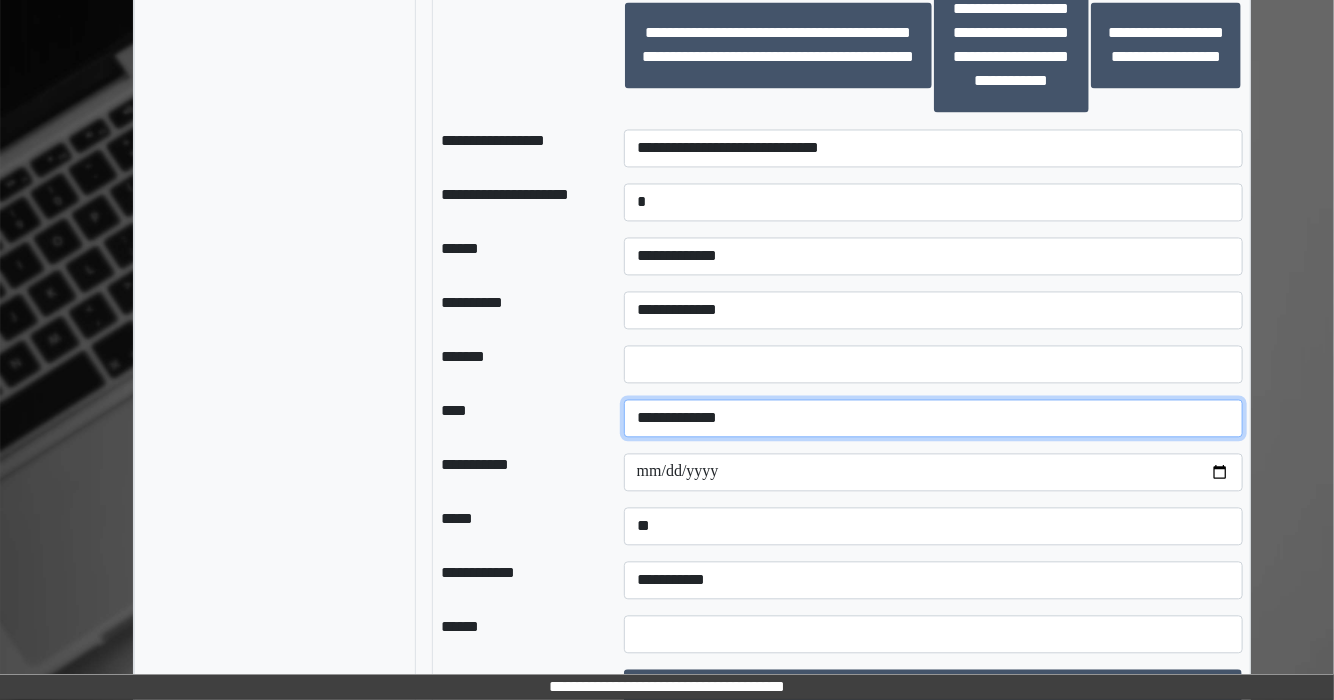 click on "**********" at bounding box center (933, 418) 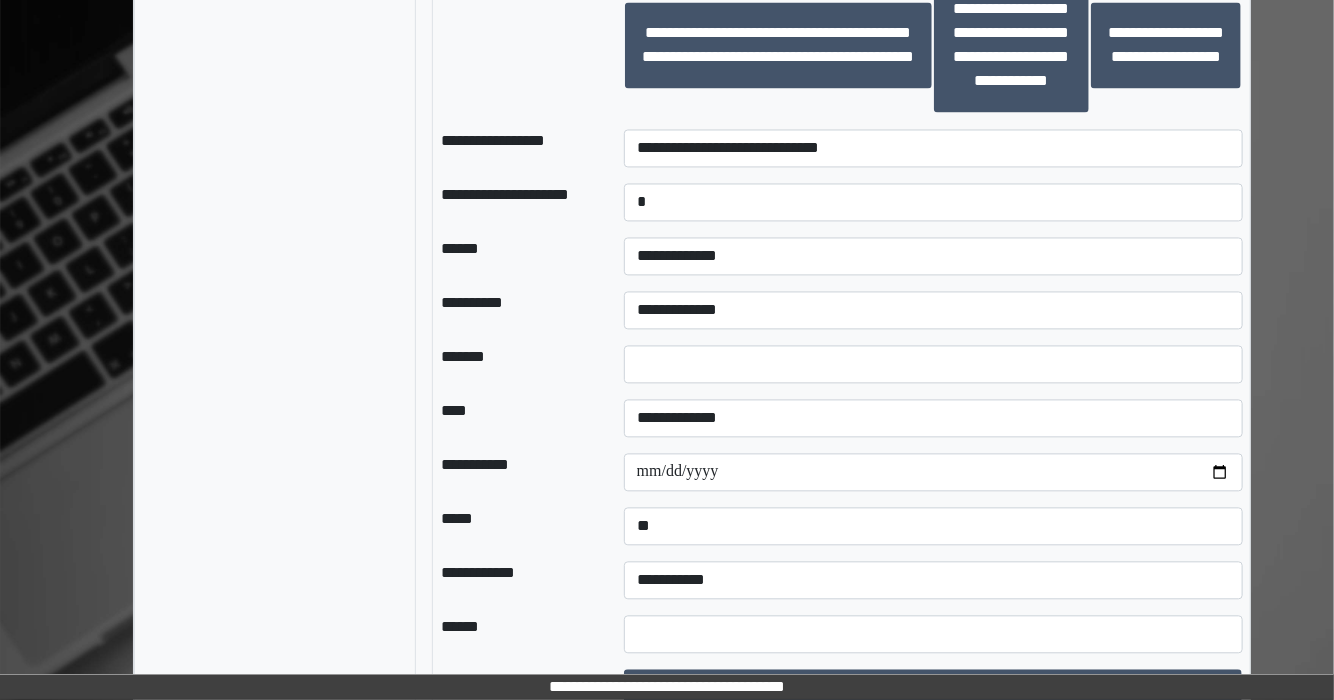 click on "*******" at bounding box center [516, 364] 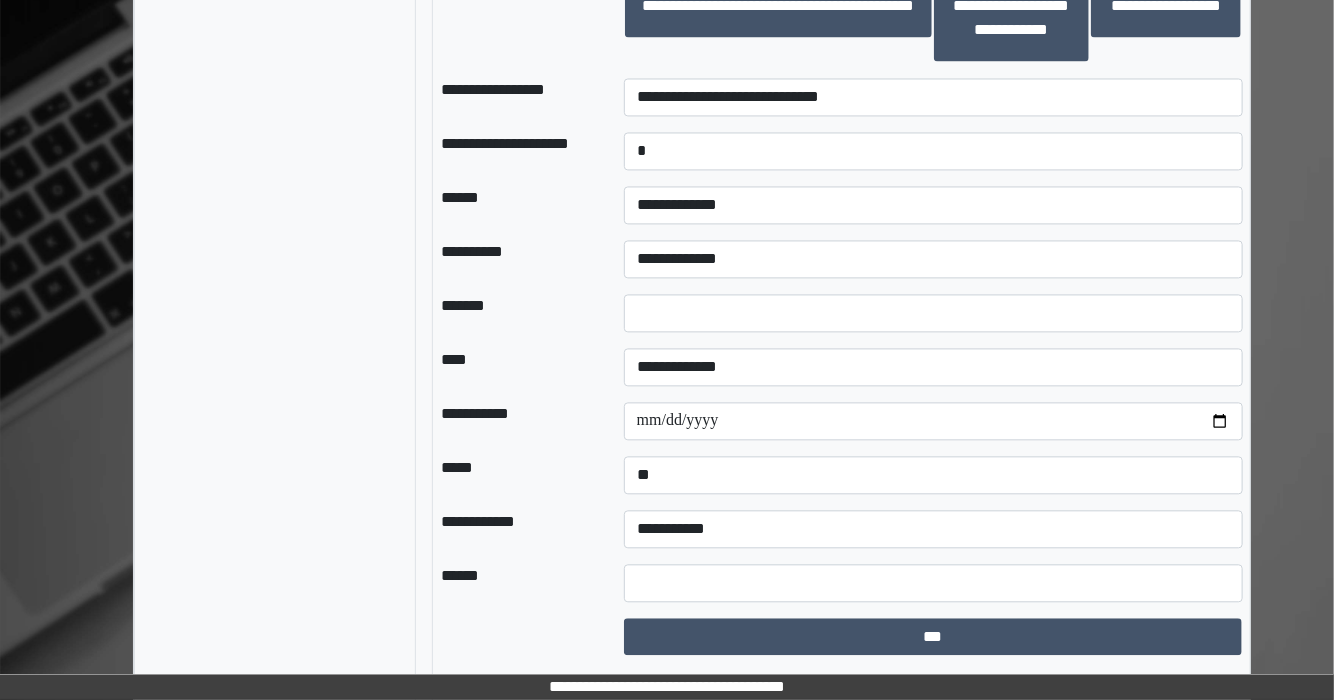 scroll, scrollTop: 1756, scrollLeft: 0, axis: vertical 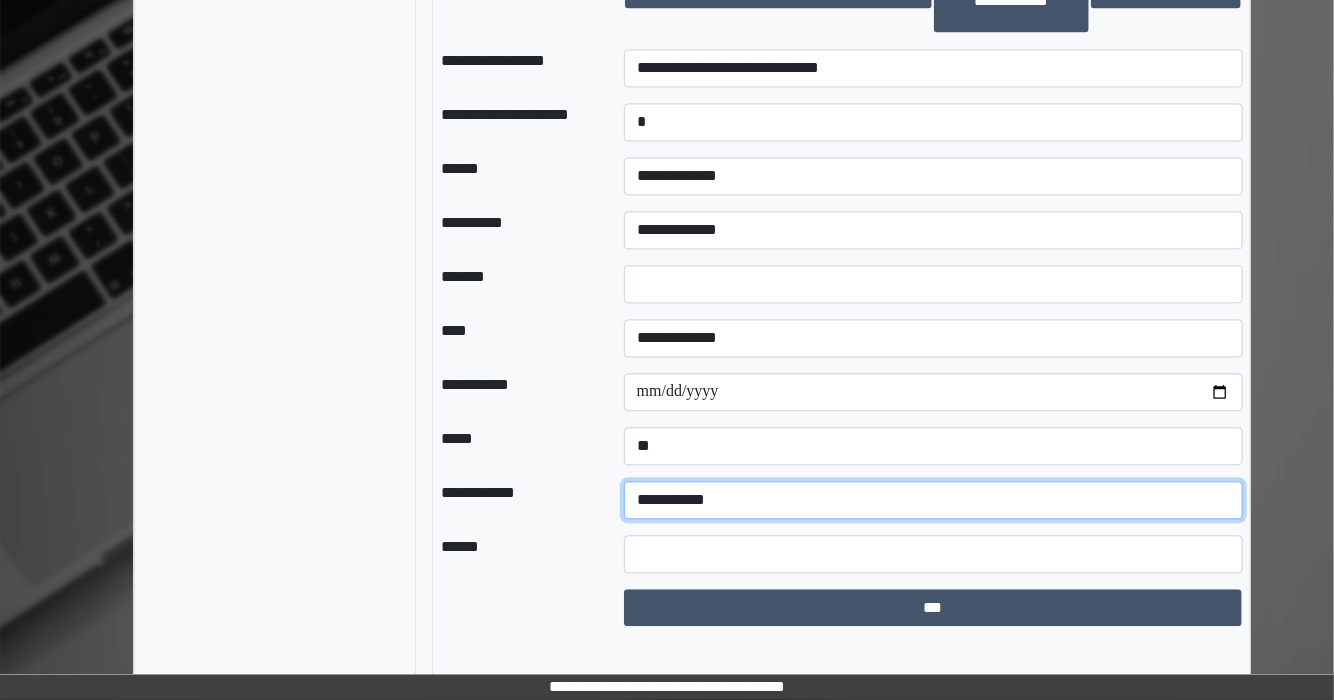 click on "**********" at bounding box center [933, 500] 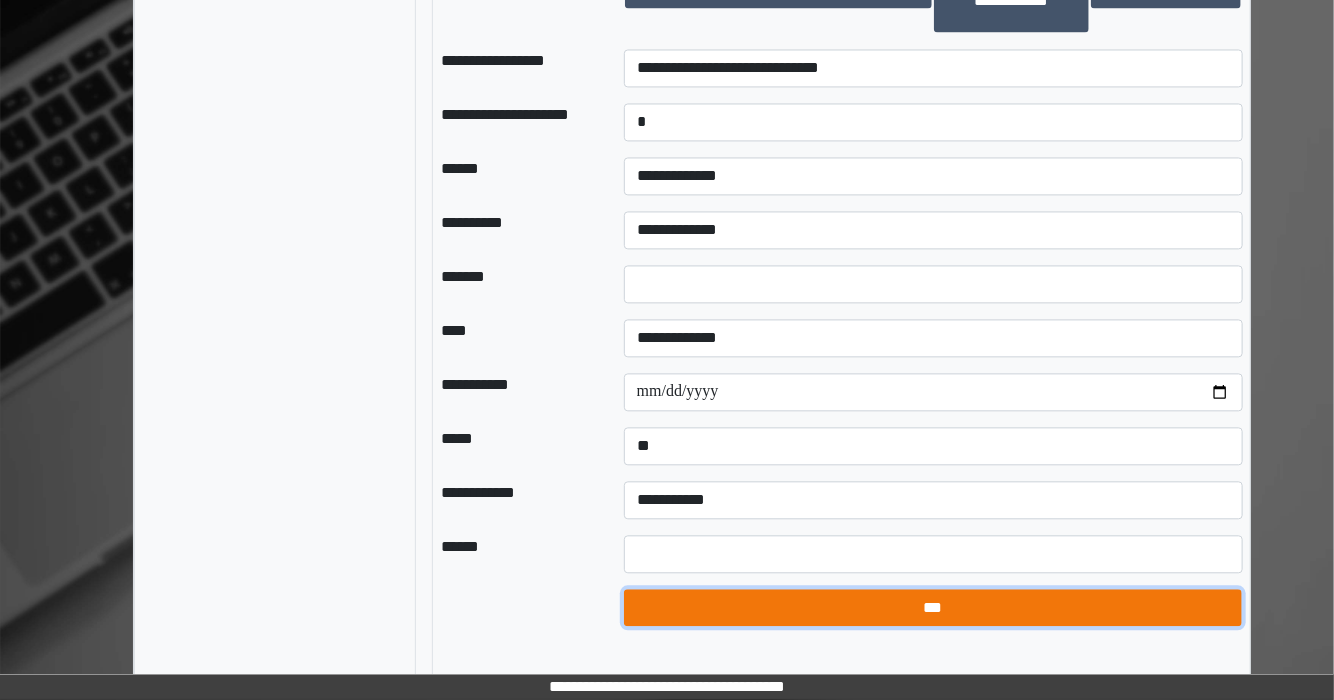 click on "***" at bounding box center [933, 608] 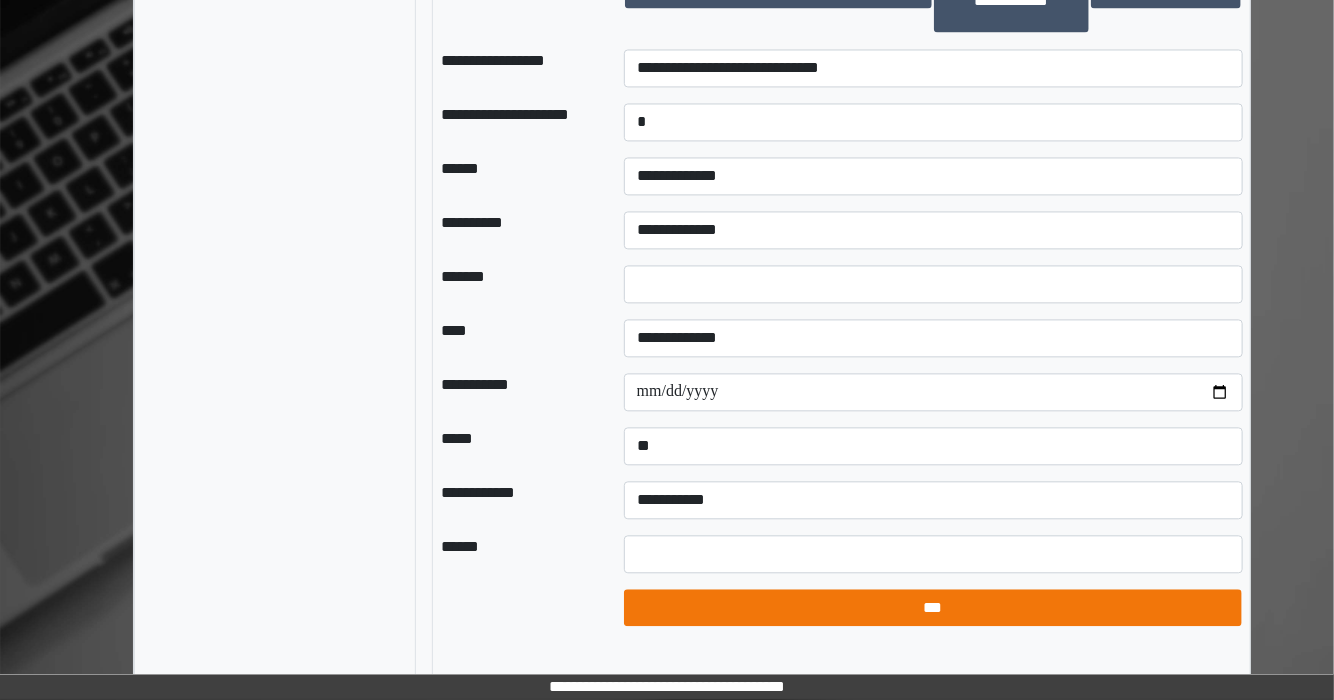 select on "*" 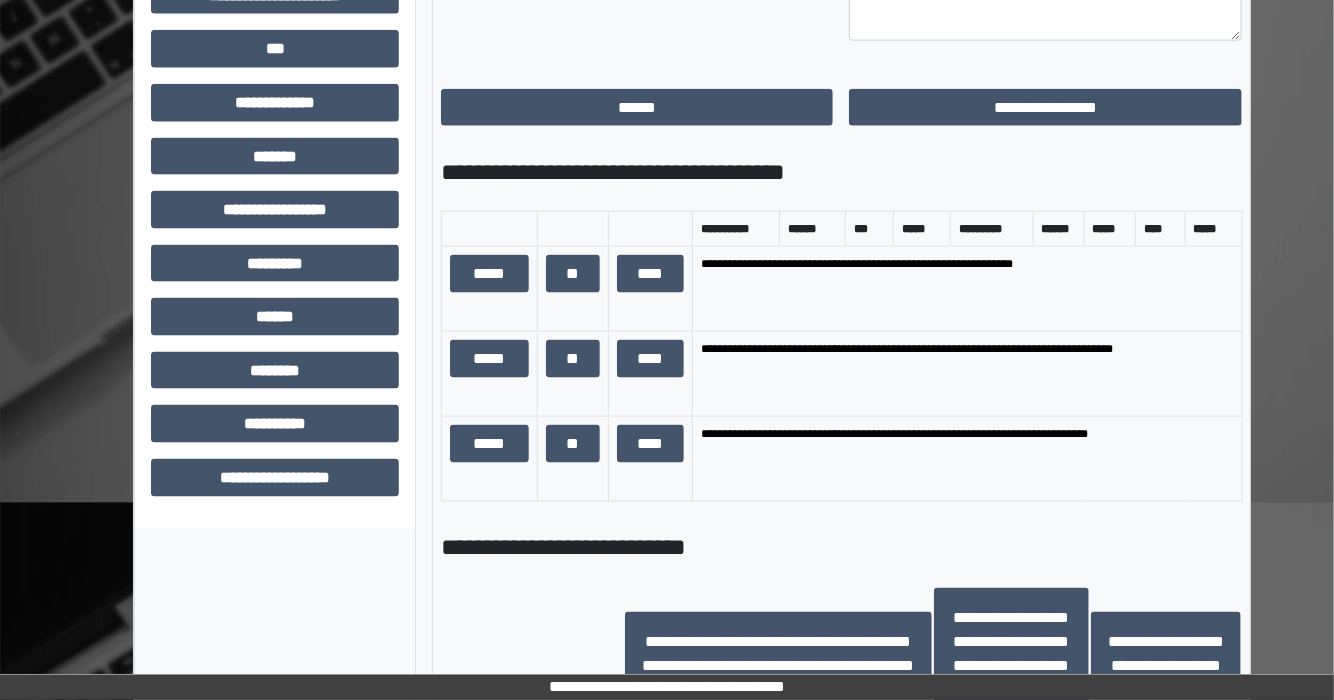 scroll, scrollTop: 1116, scrollLeft: 0, axis: vertical 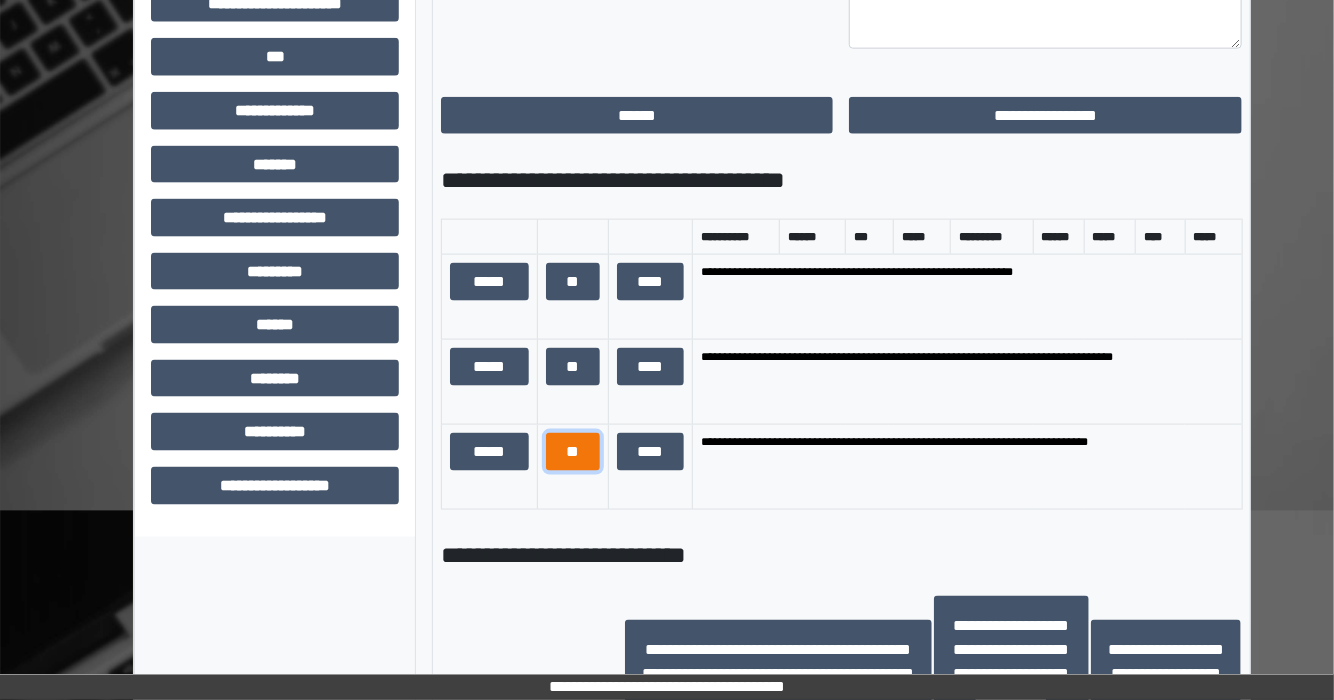 click on "**" at bounding box center [573, 452] 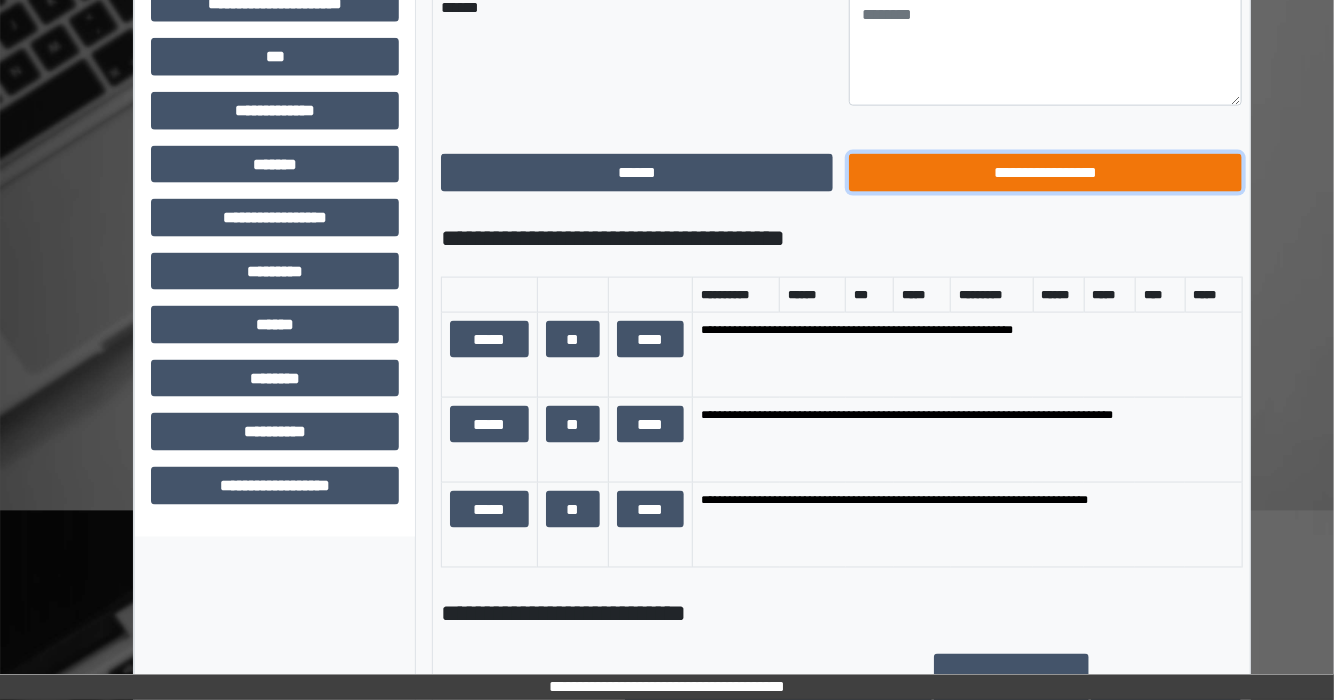 click on "**********" at bounding box center (1045, 173) 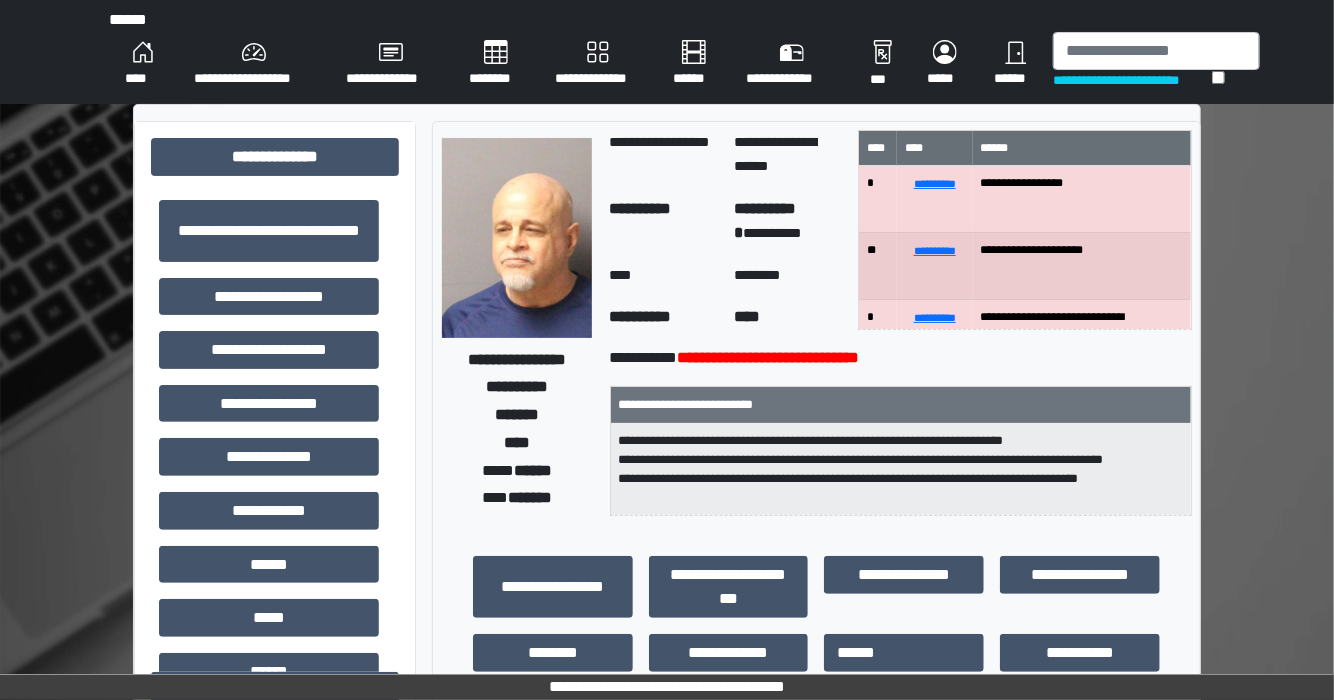 scroll, scrollTop: 160, scrollLeft: 0, axis: vertical 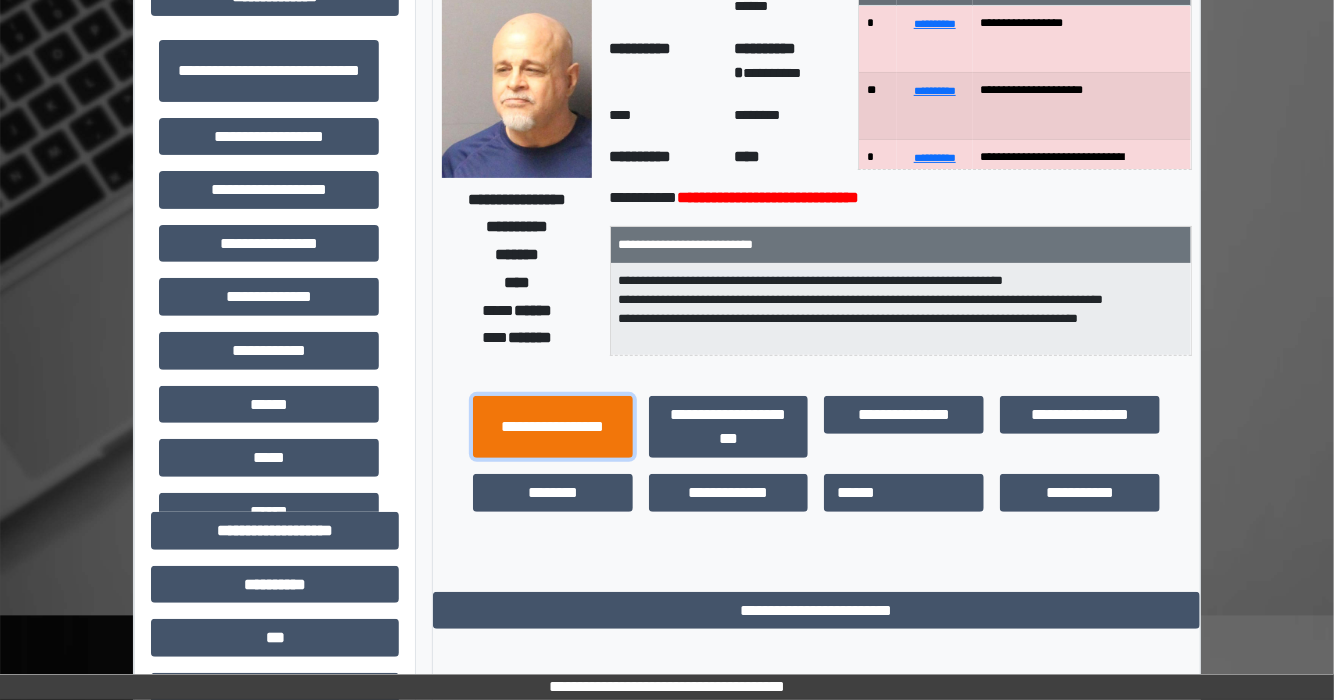 click on "**********" at bounding box center (553, 427) 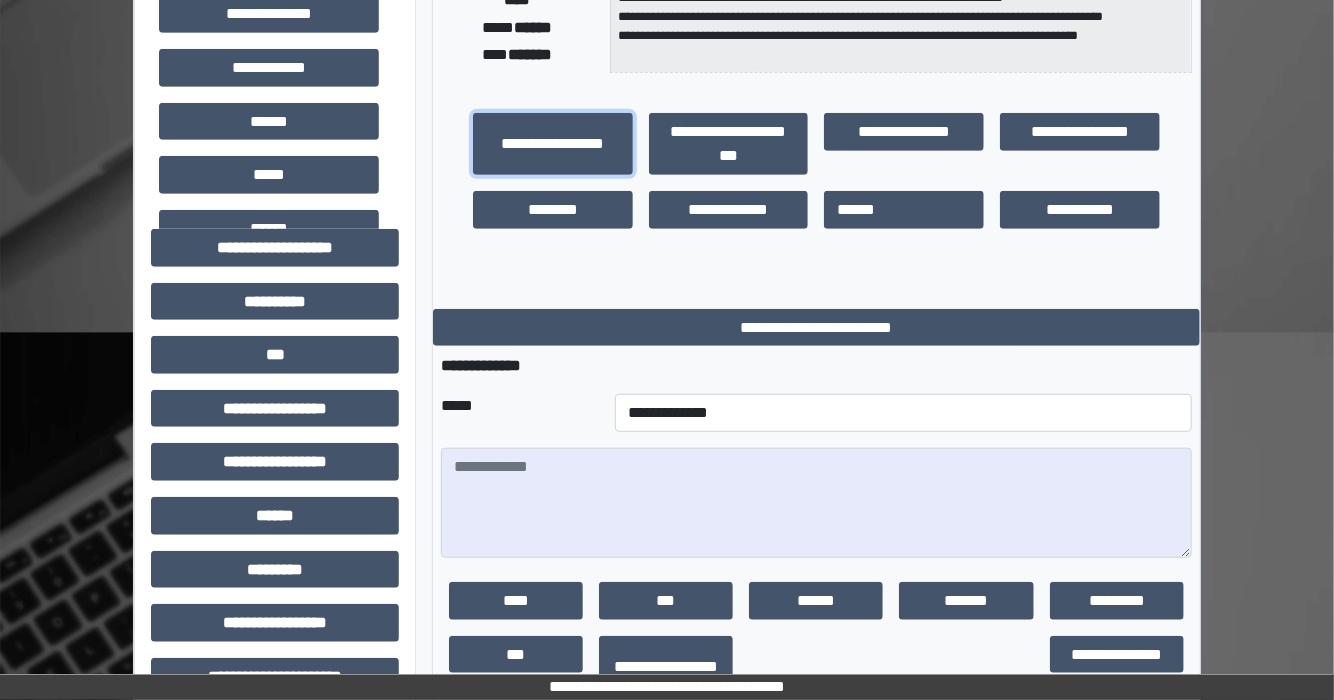 scroll, scrollTop: 480, scrollLeft: 0, axis: vertical 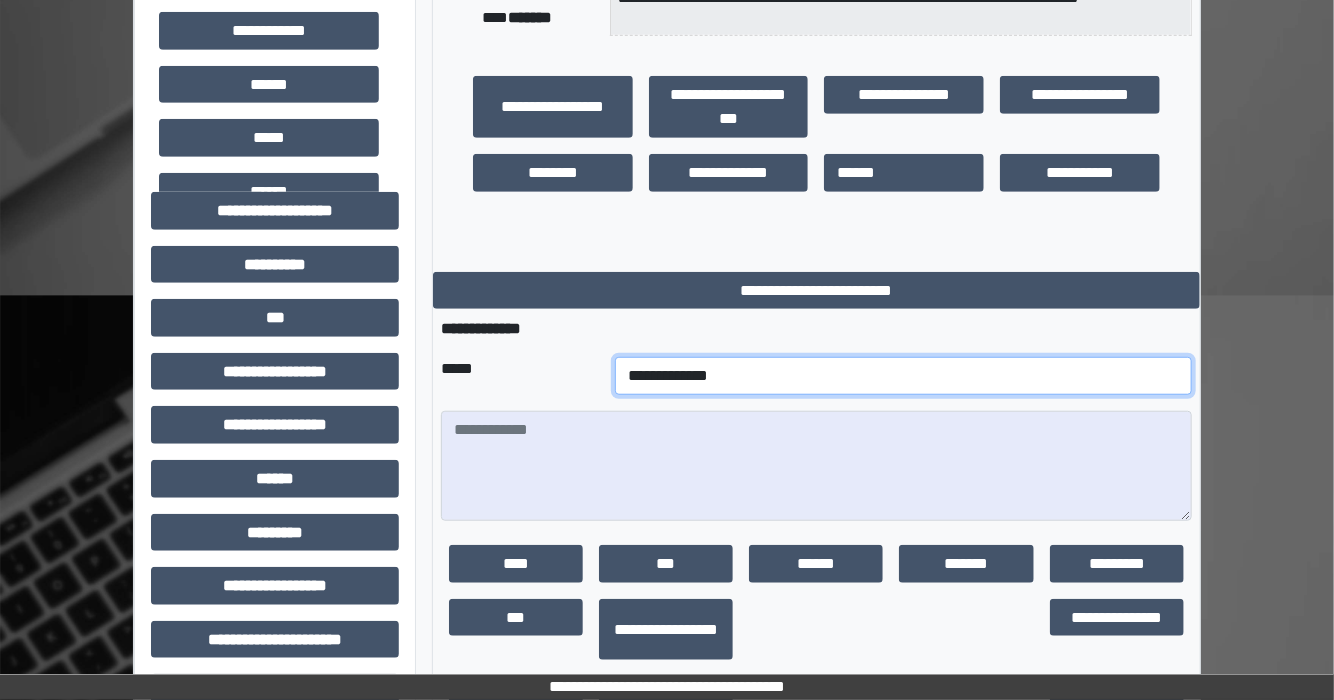 click on "**********" at bounding box center (903, 376) 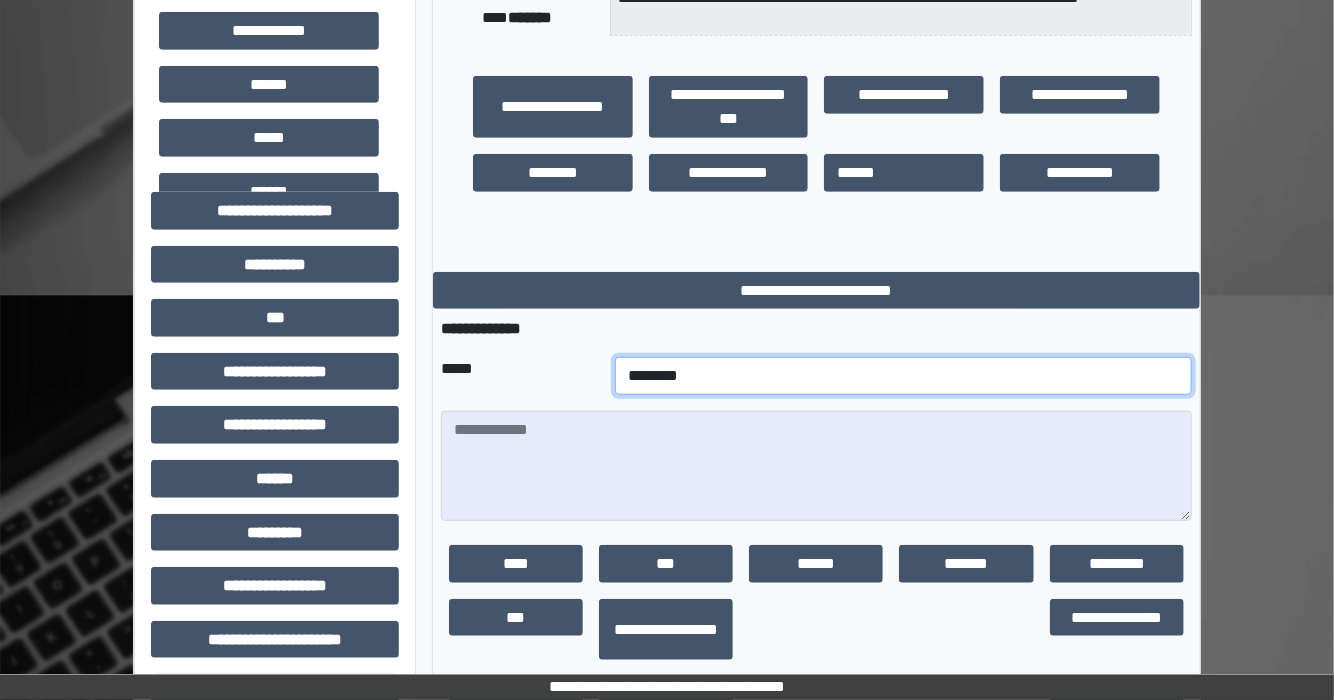 click on "**********" at bounding box center [903, 376] 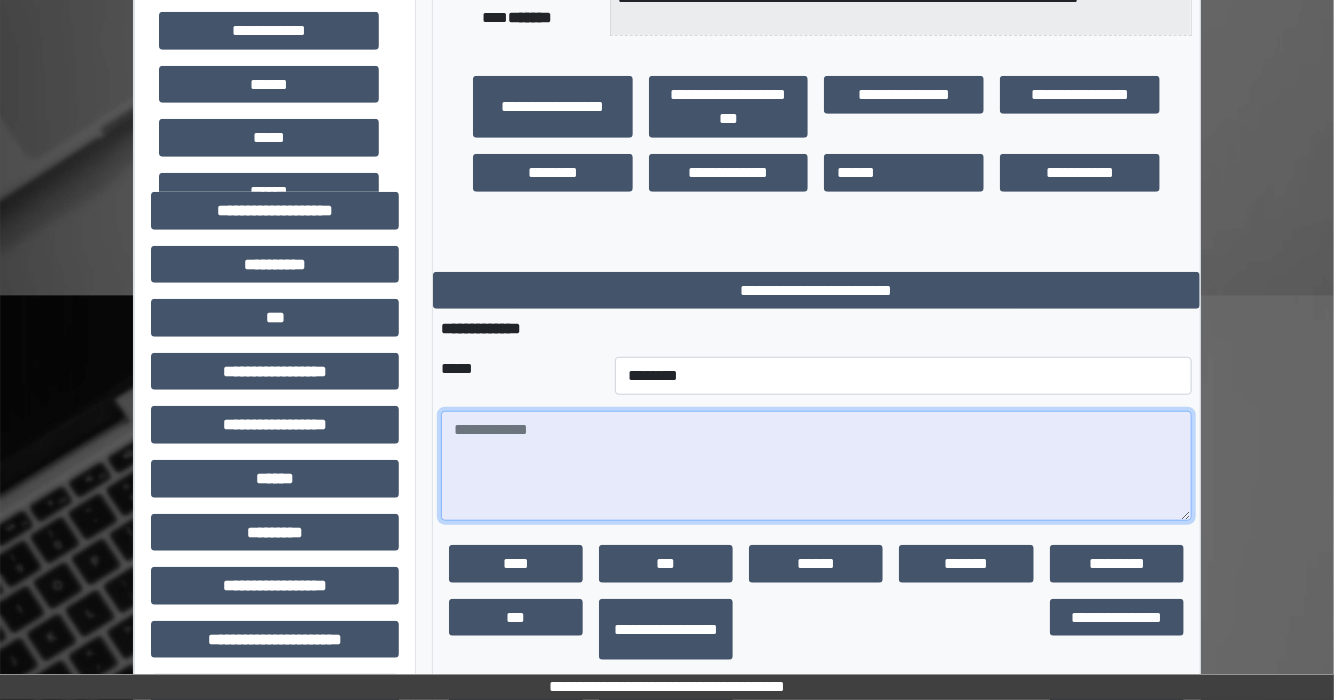 click at bounding box center [816, 466] 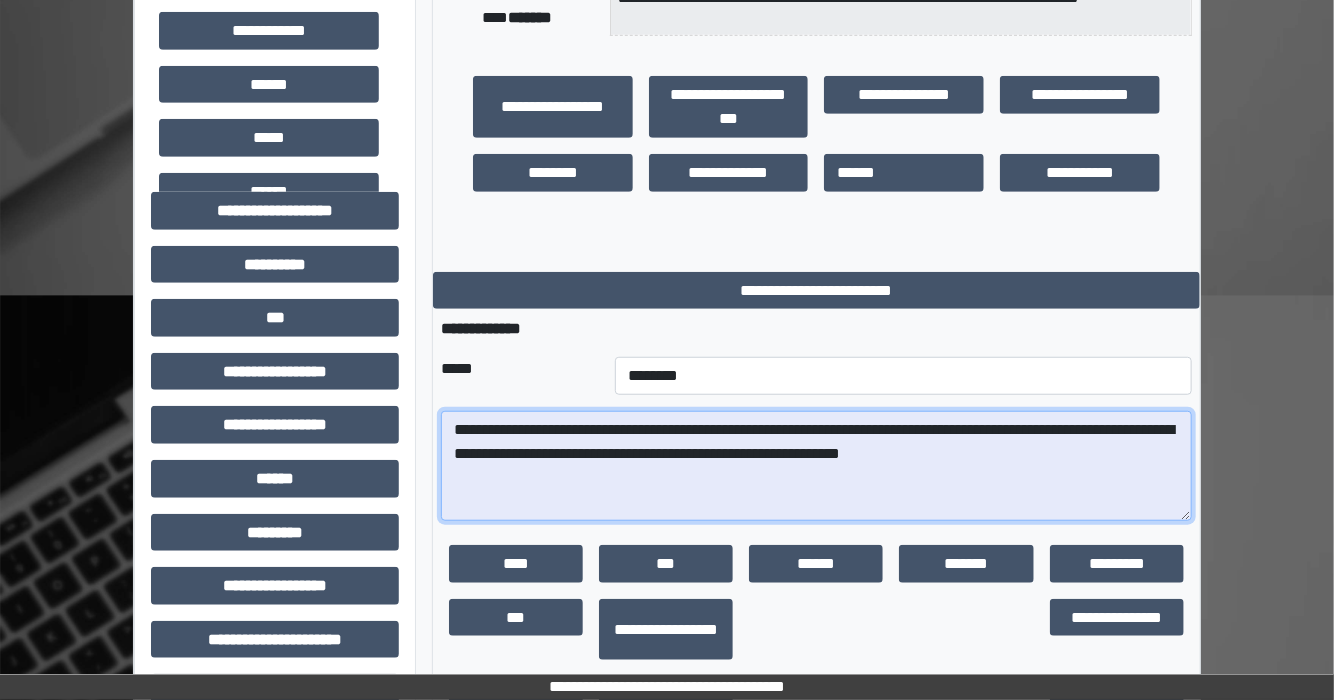 click on "**********" at bounding box center [816, 466] 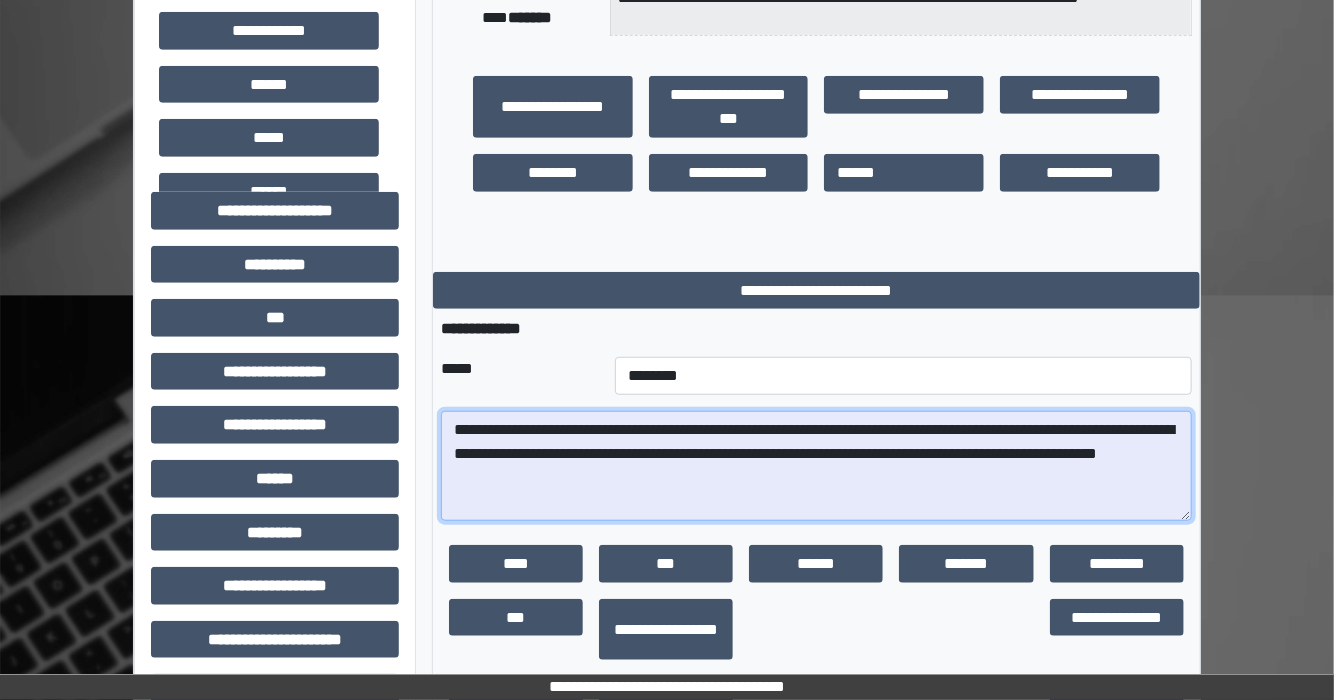 click on "**********" at bounding box center (816, 466) 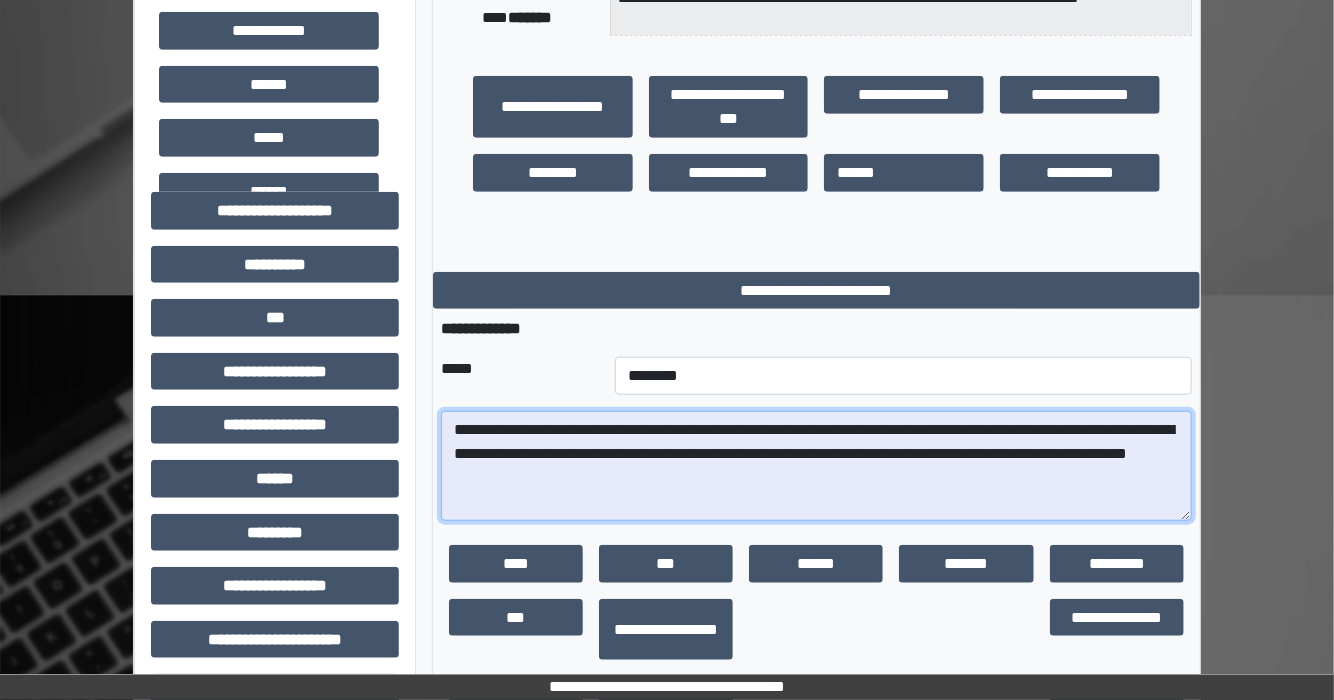 click on "**********" at bounding box center [816, 466] 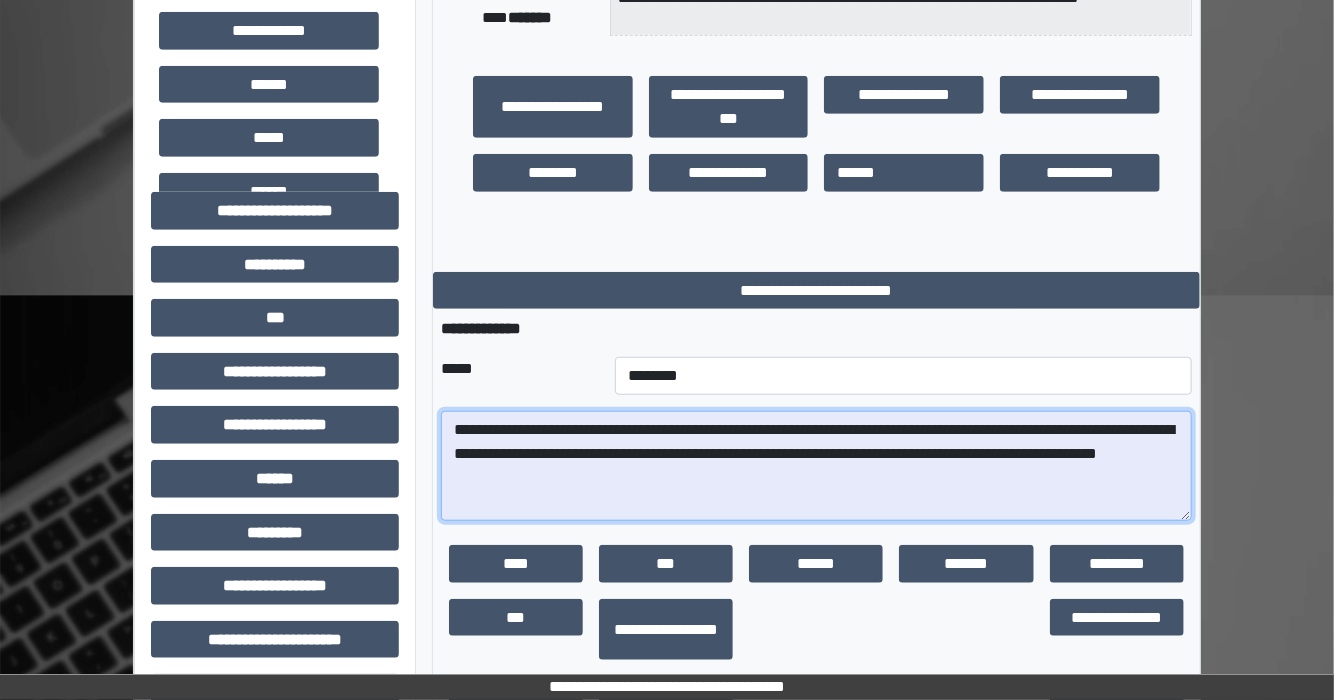 click on "**********" at bounding box center [816, 466] 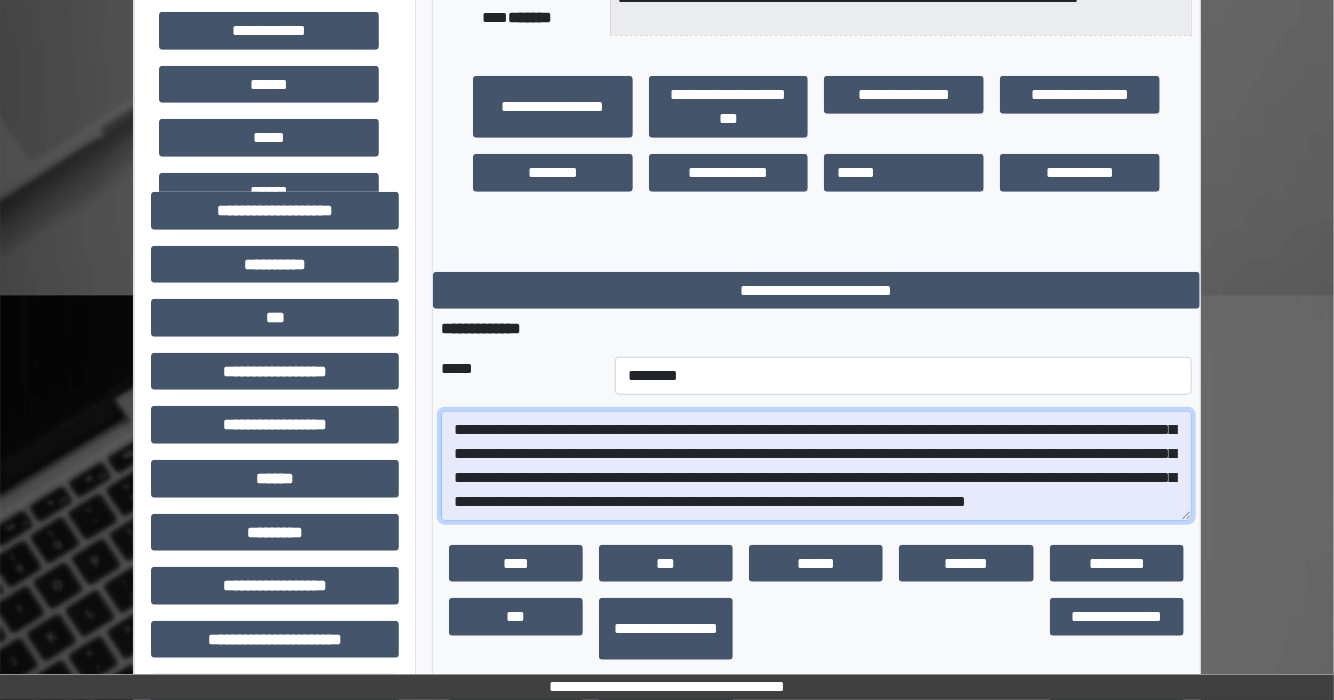 scroll, scrollTop: 112, scrollLeft: 0, axis: vertical 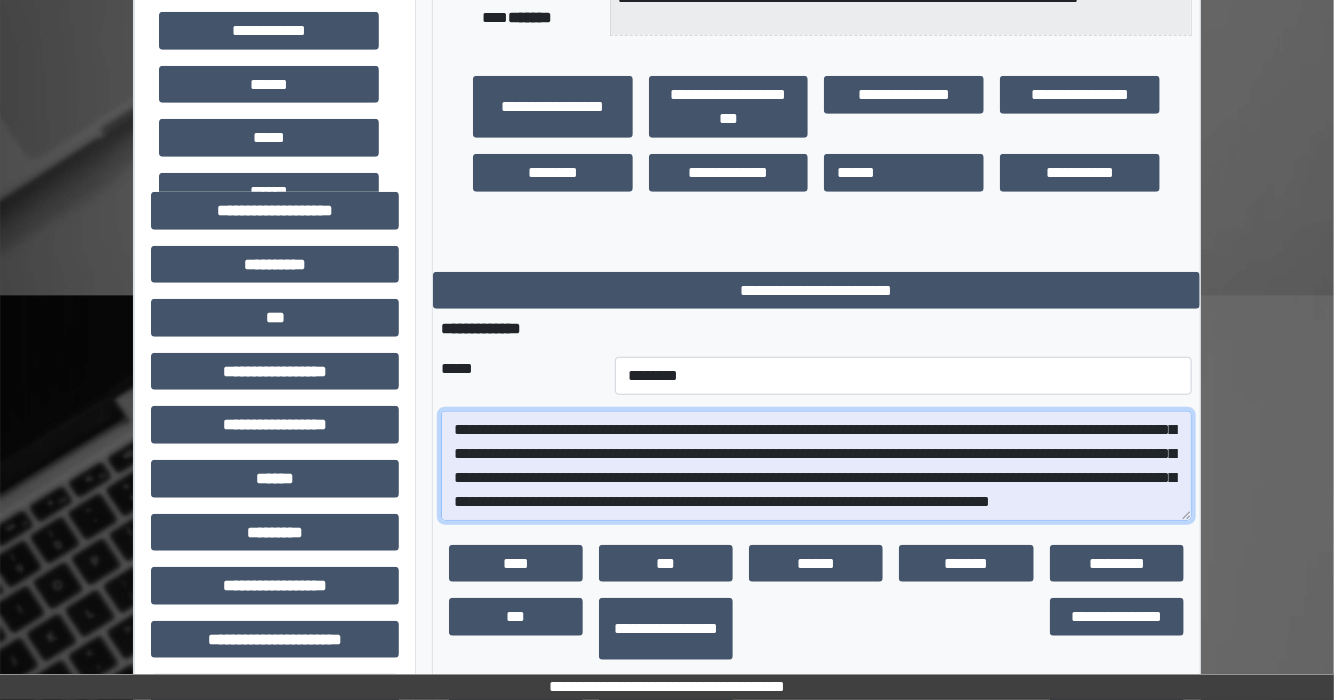 click on "**********" at bounding box center (816, 466) 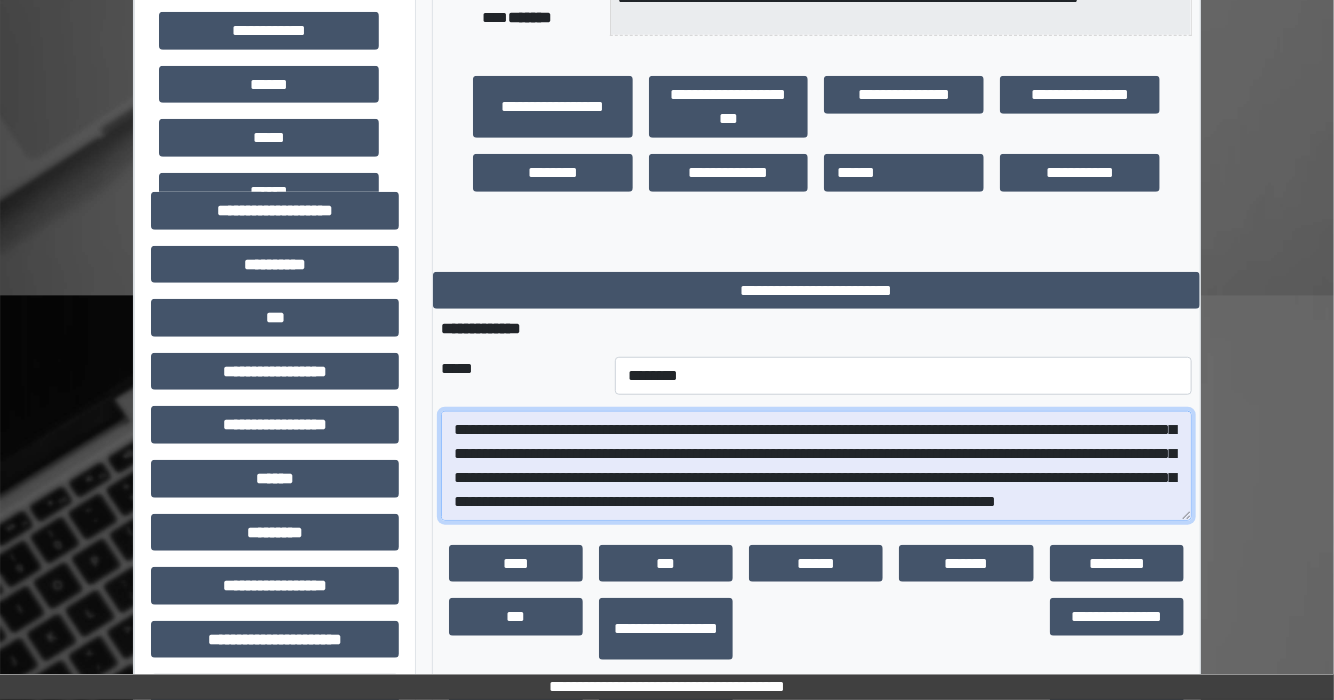 click on "**********" at bounding box center [816, 466] 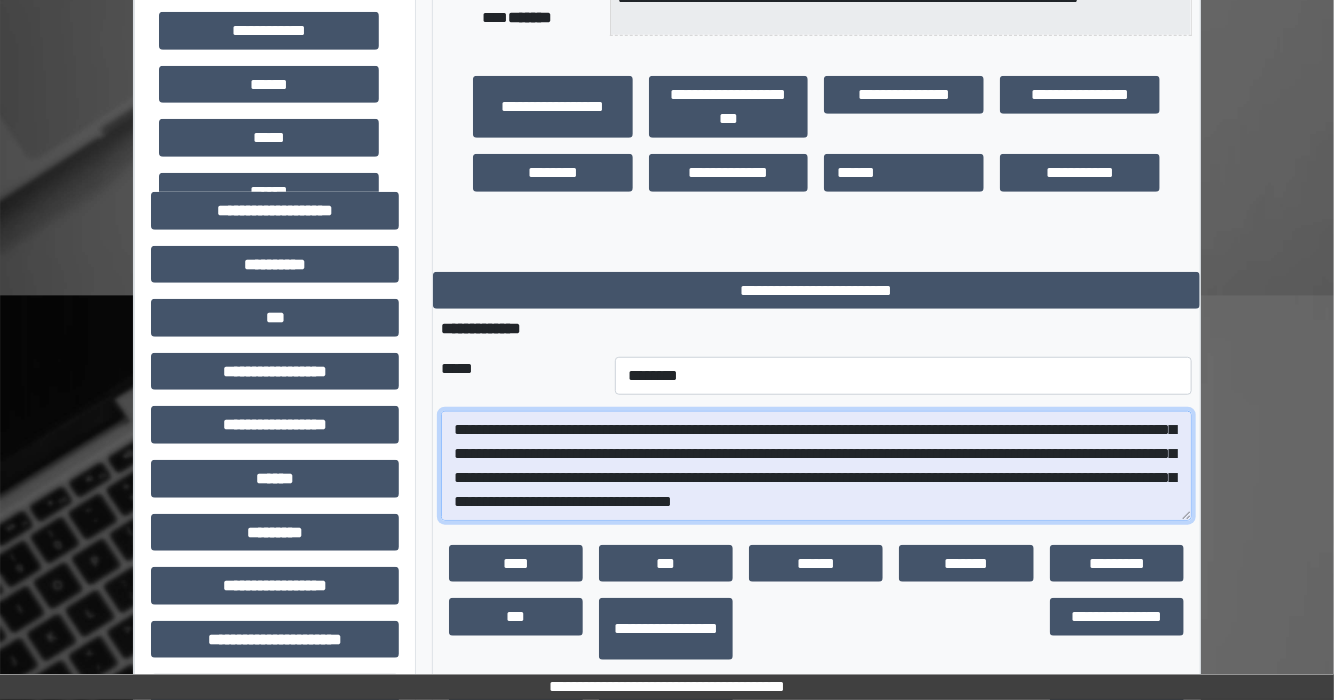 scroll, scrollTop: 192, scrollLeft: 0, axis: vertical 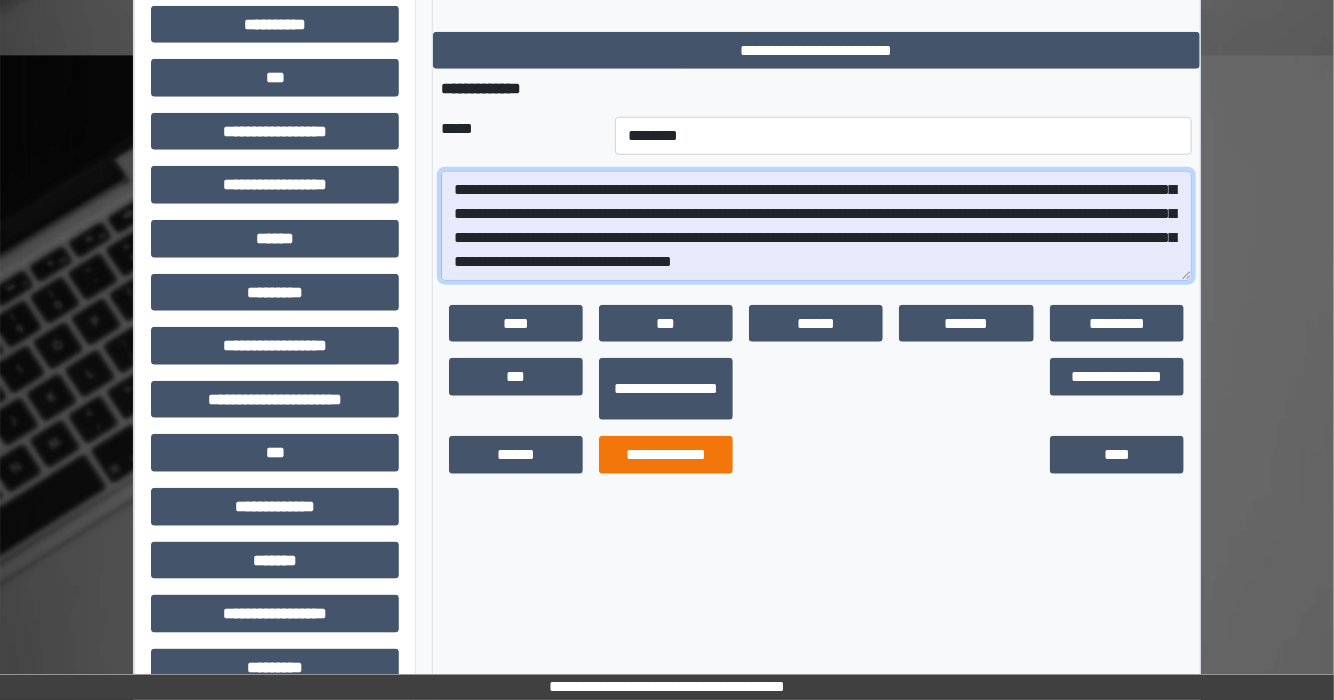 type on "**********" 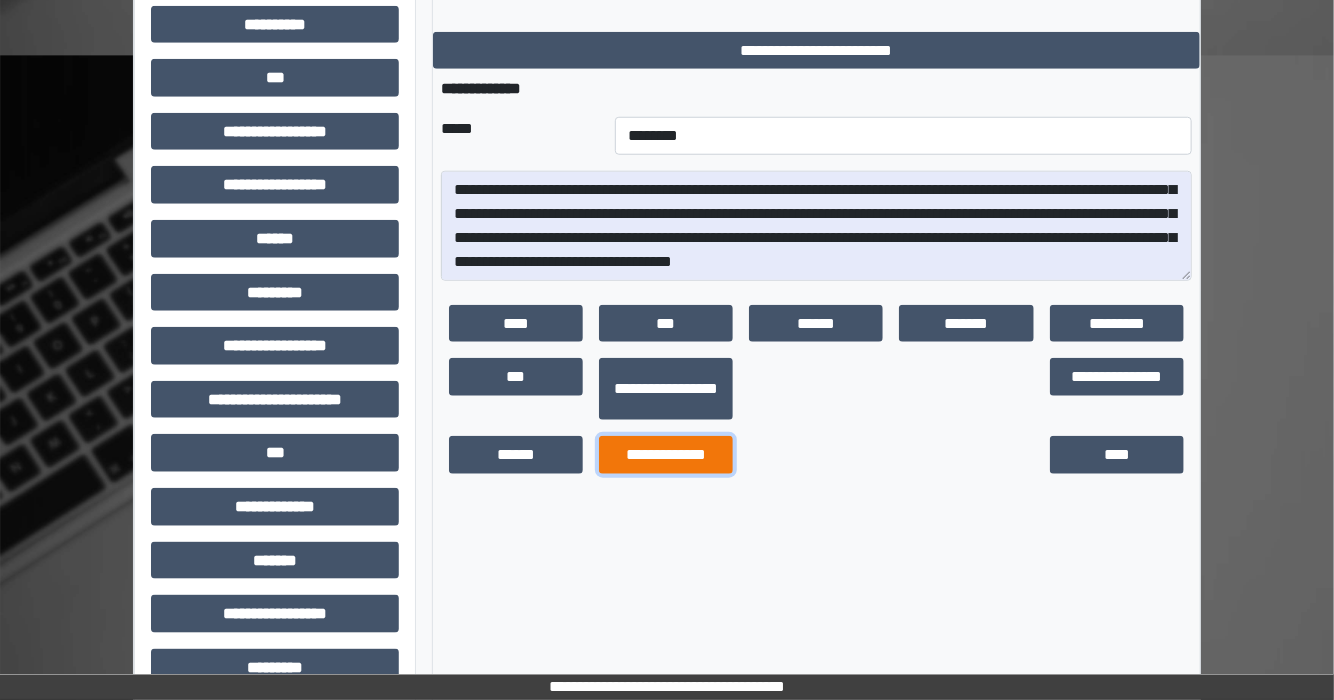 click on "**********" at bounding box center (666, 455) 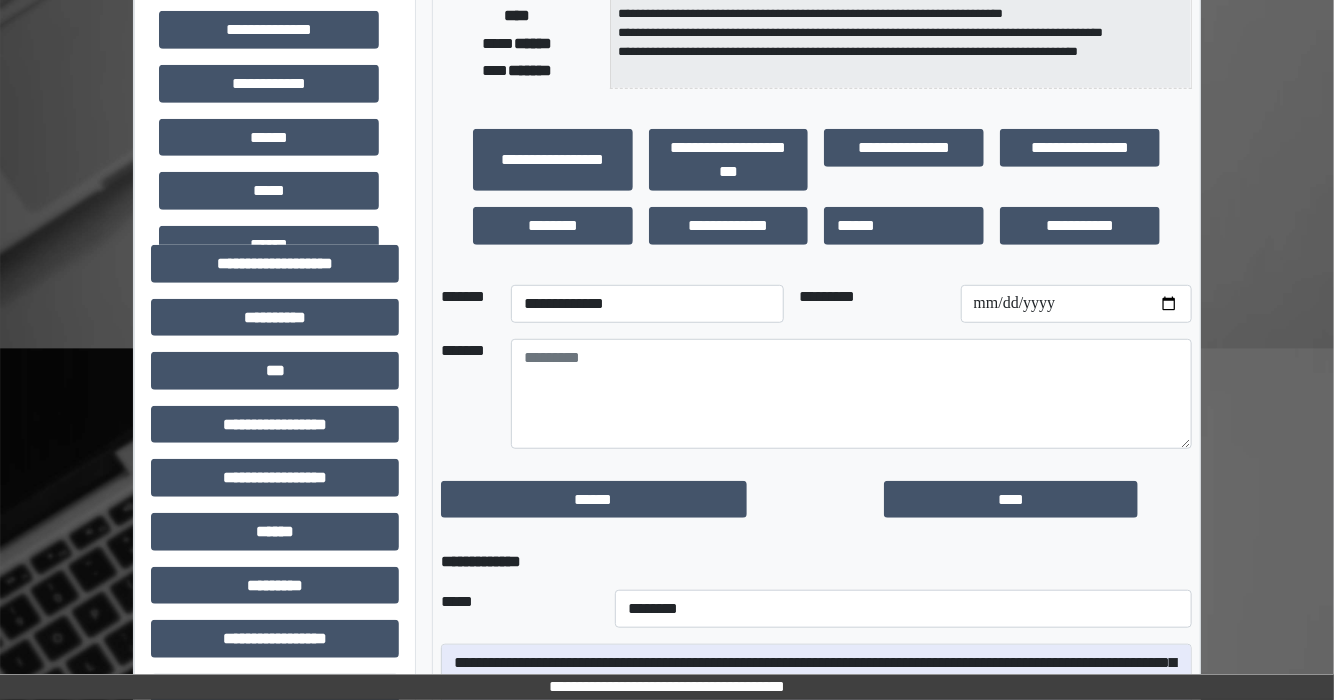 scroll, scrollTop: 410, scrollLeft: 0, axis: vertical 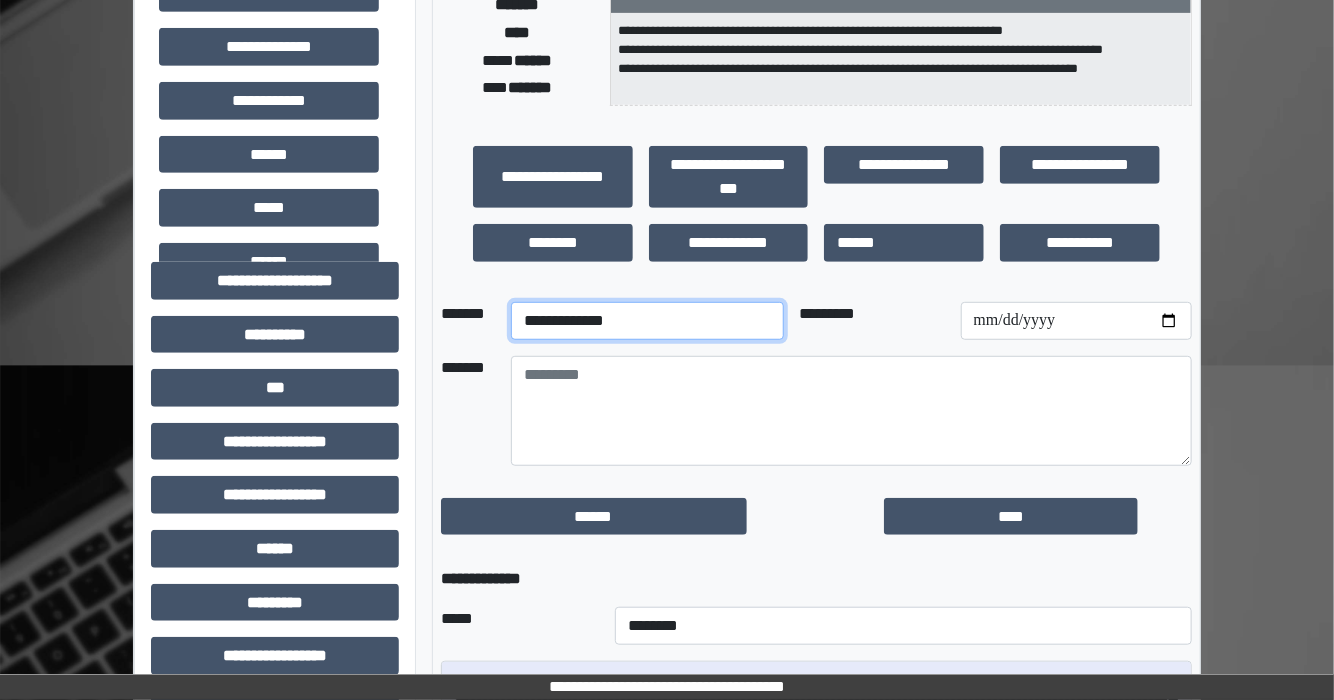 click on "**********" at bounding box center [647, 321] 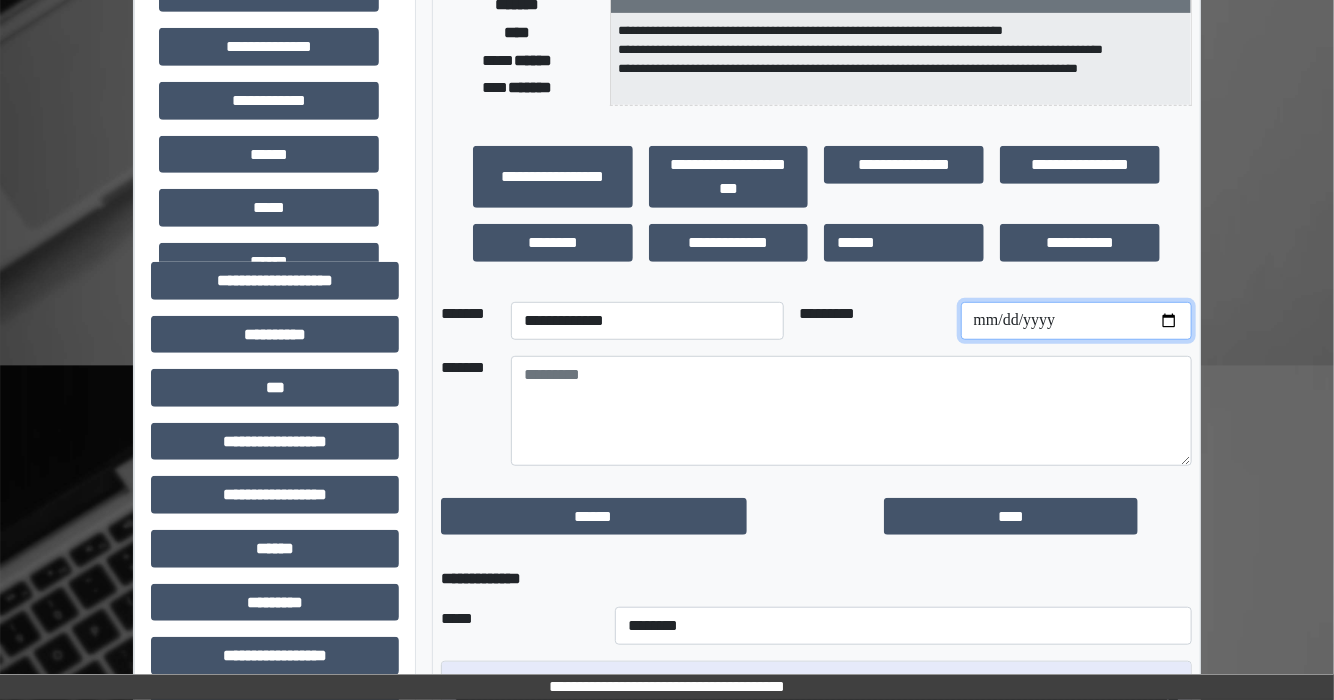 click at bounding box center [1076, 321] 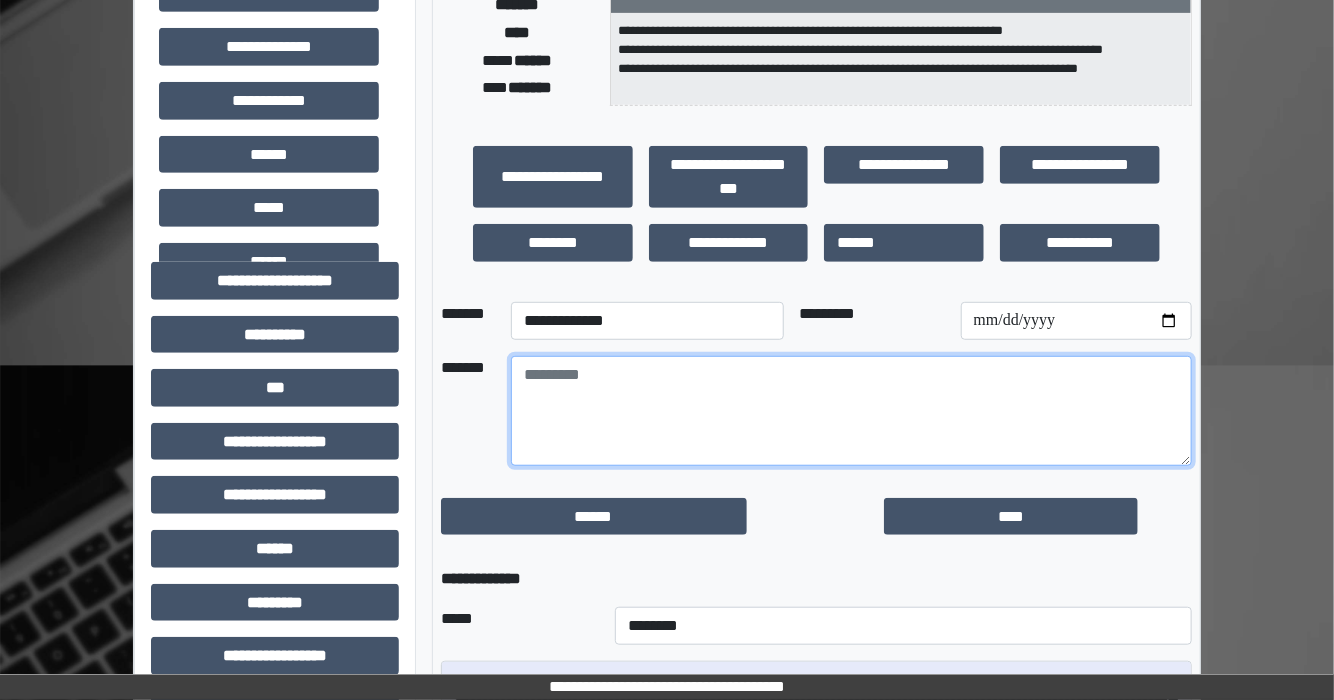 click at bounding box center (851, 411) 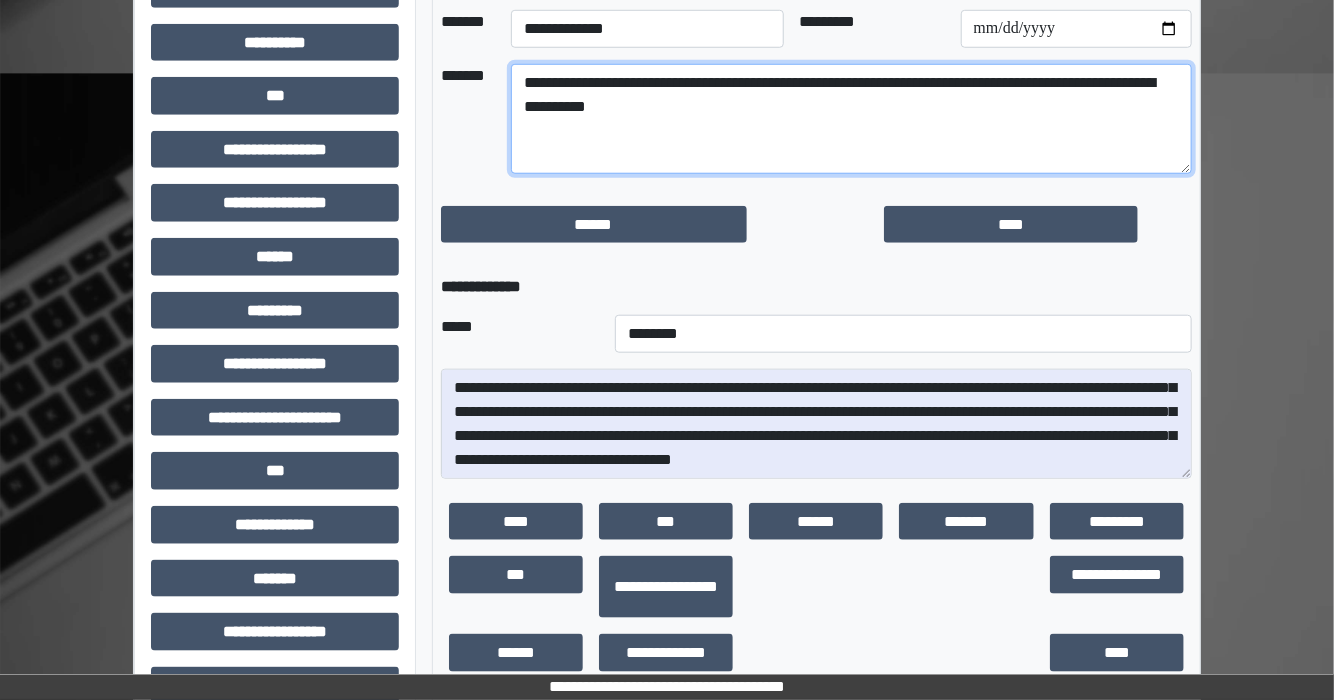 scroll, scrollTop: 730, scrollLeft: 0, axis: vertical 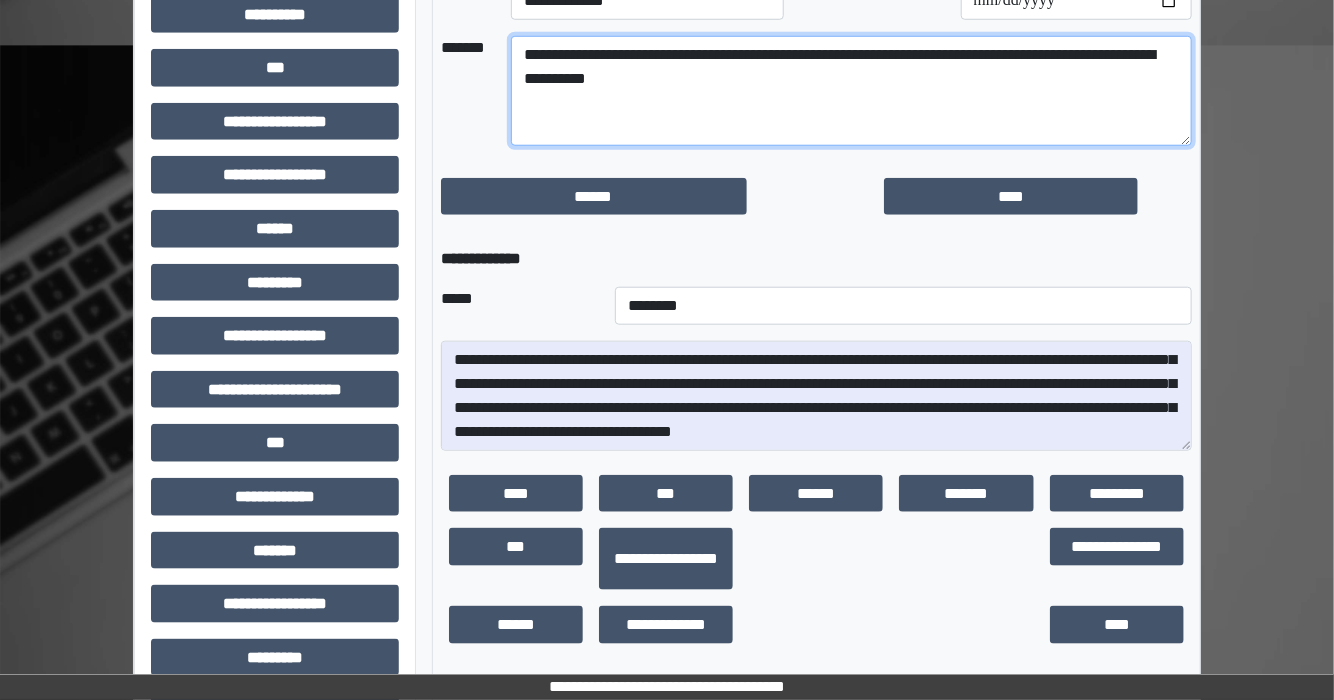 type on "**********" 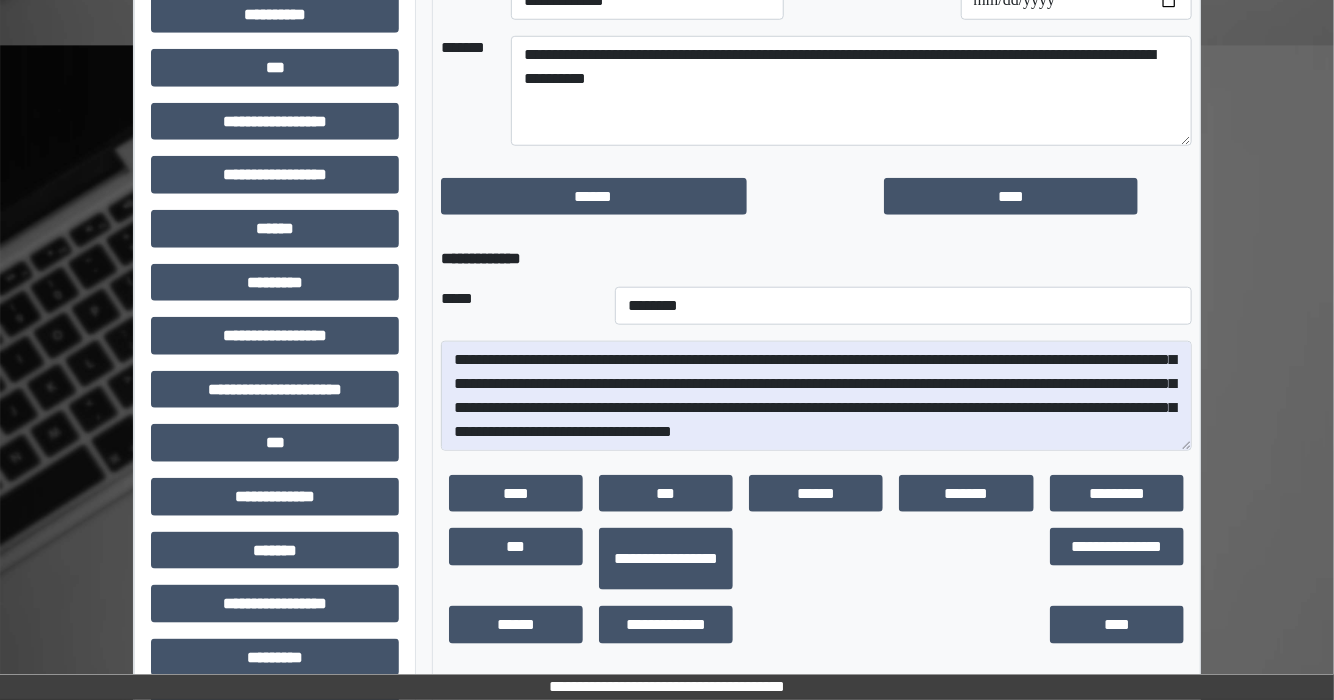 click on "**********" at bounding box center (816, 157) 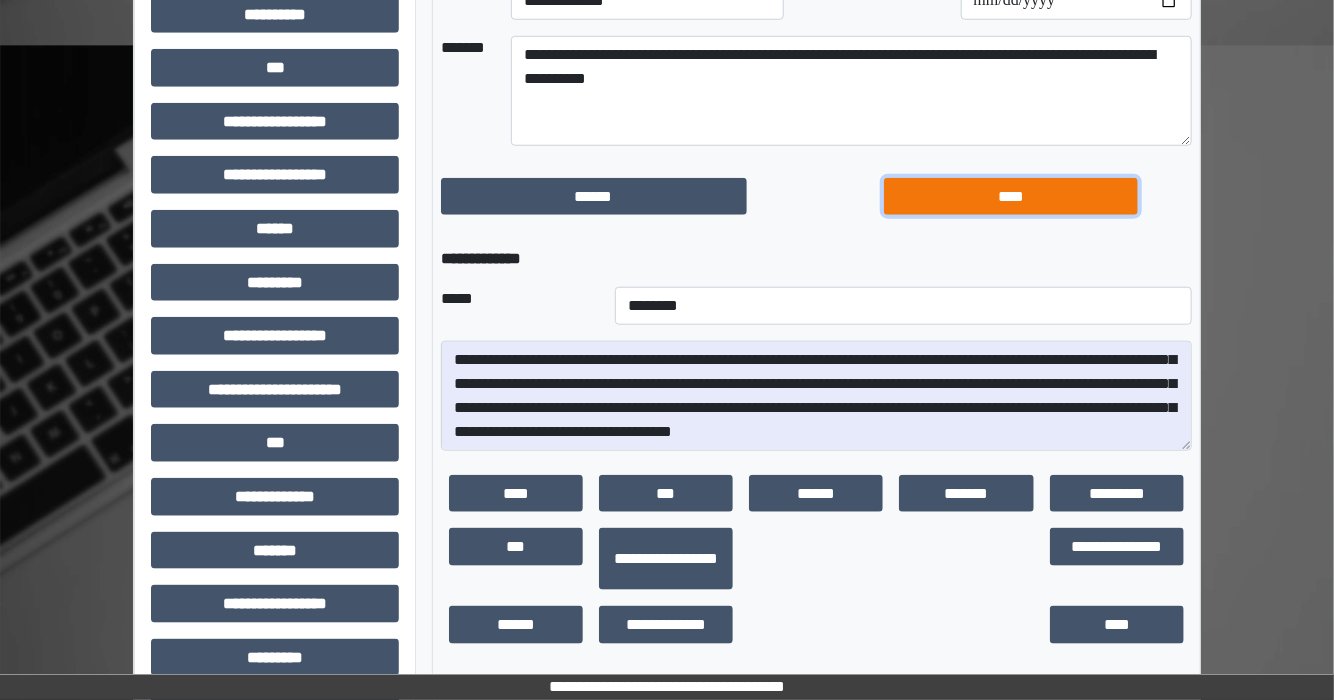 click on "****" at bounding box center [1011, 197] 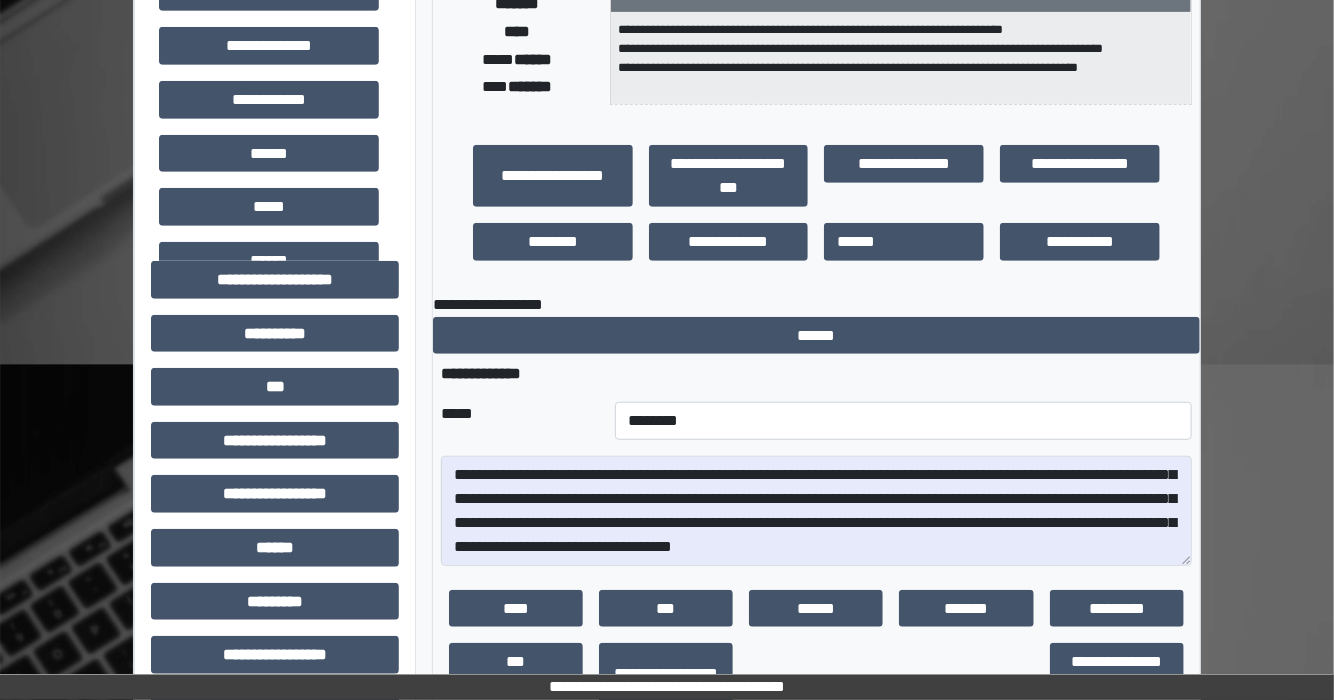 scroll, scrollTop: 730, scrollLeft: 0, axis: vertical 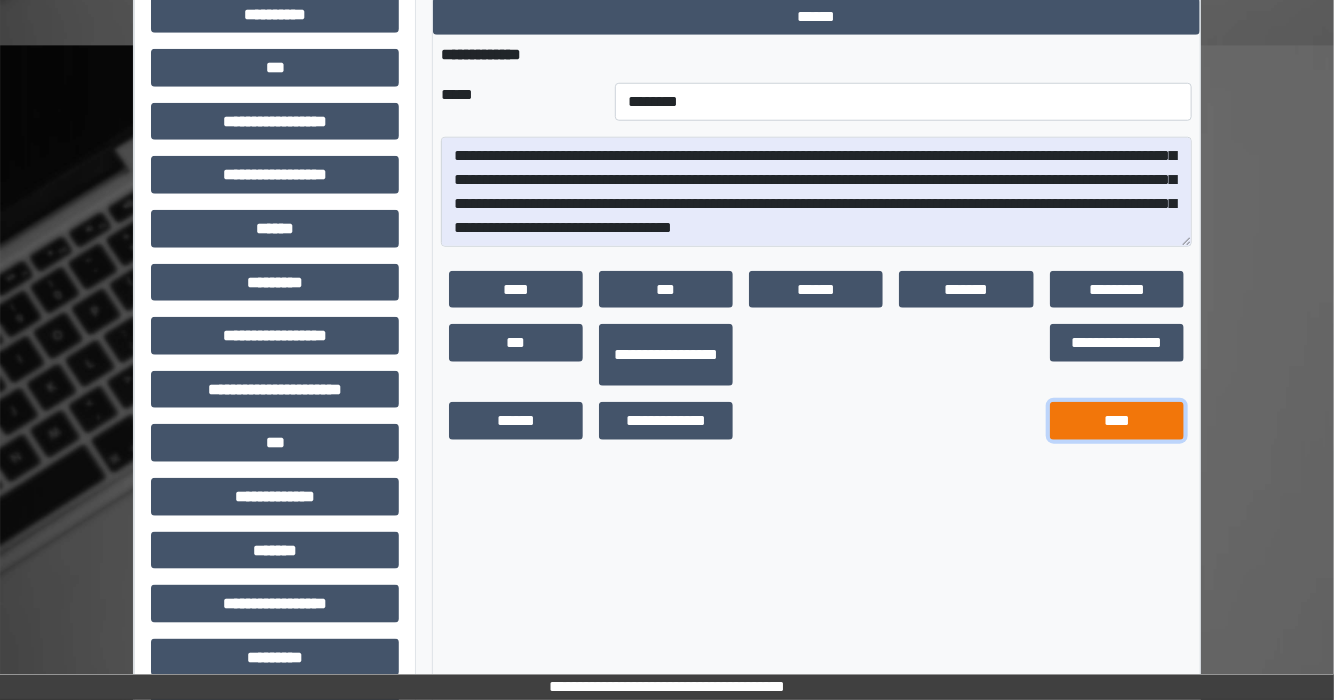click on "****" at bounding box center (1117, 421) 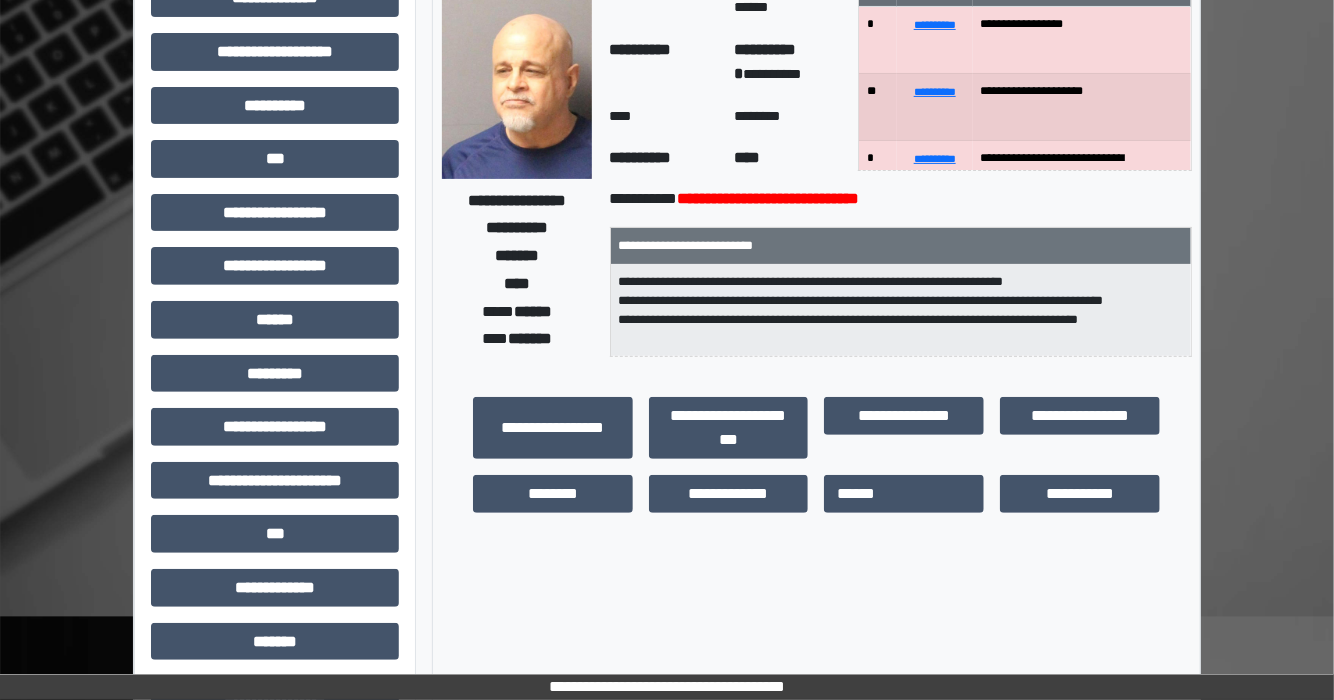scroll, scrollTop: 160, scrollLeft: 0, axis: vertical 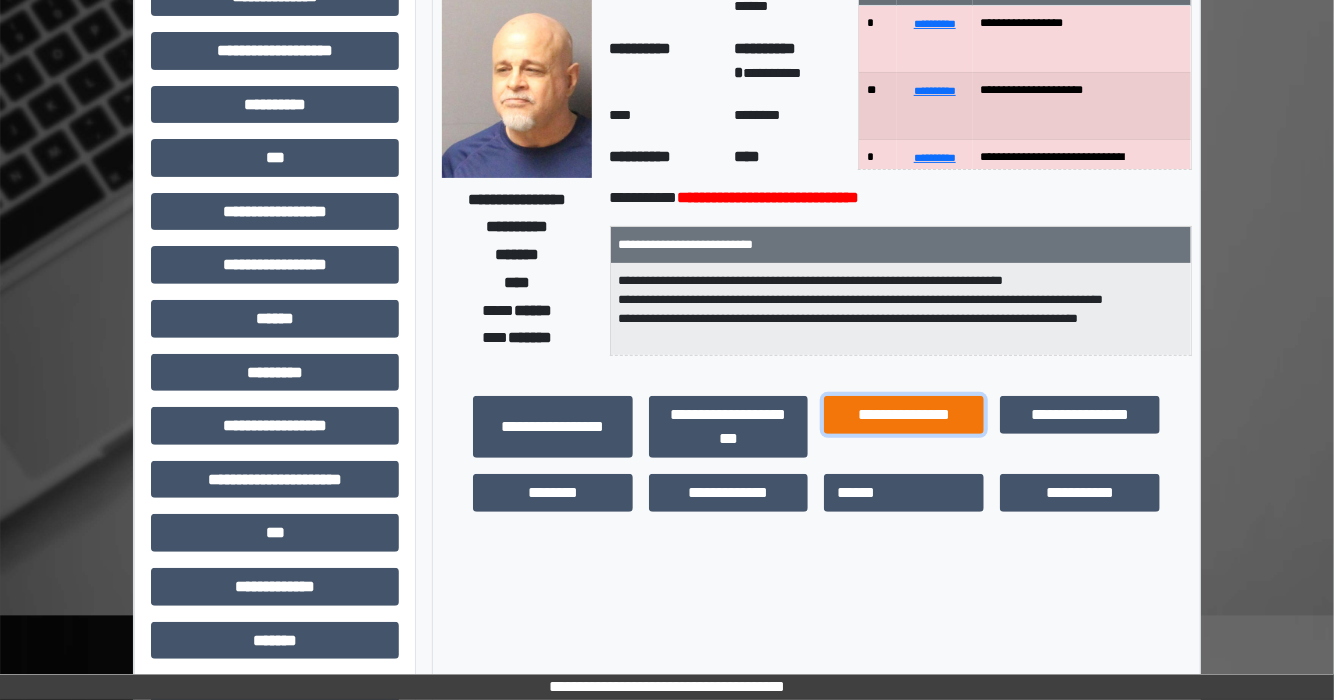 click on "**********" at bounding box center (904, 415) 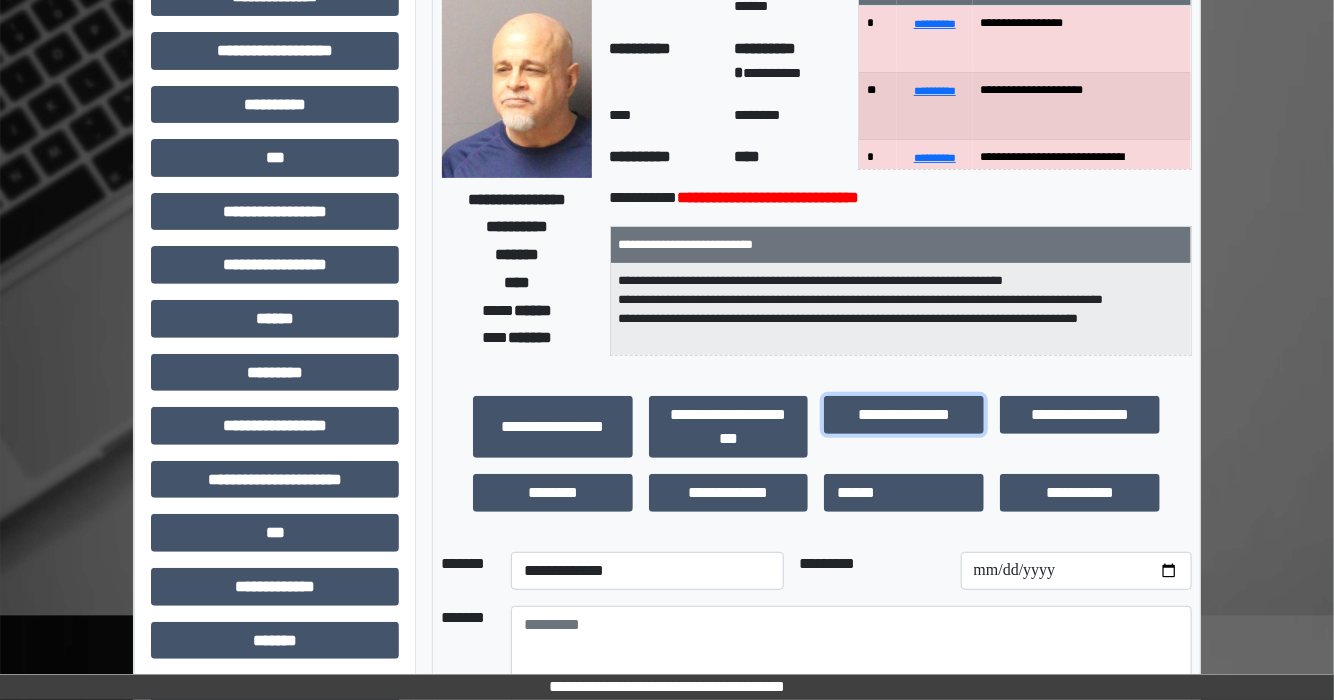 scroll, scrollTop: 240, scrollLeft: 0, axis: vertical 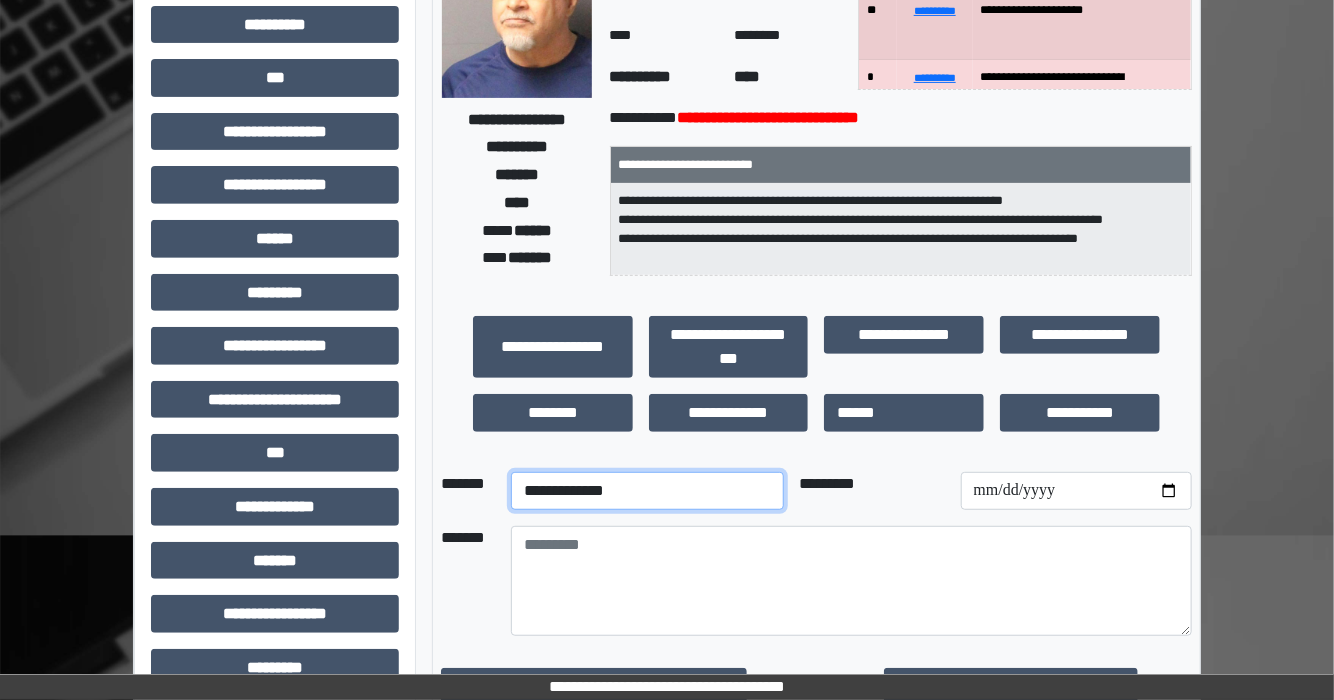 click on "**********" at bounding box center [647, 491] 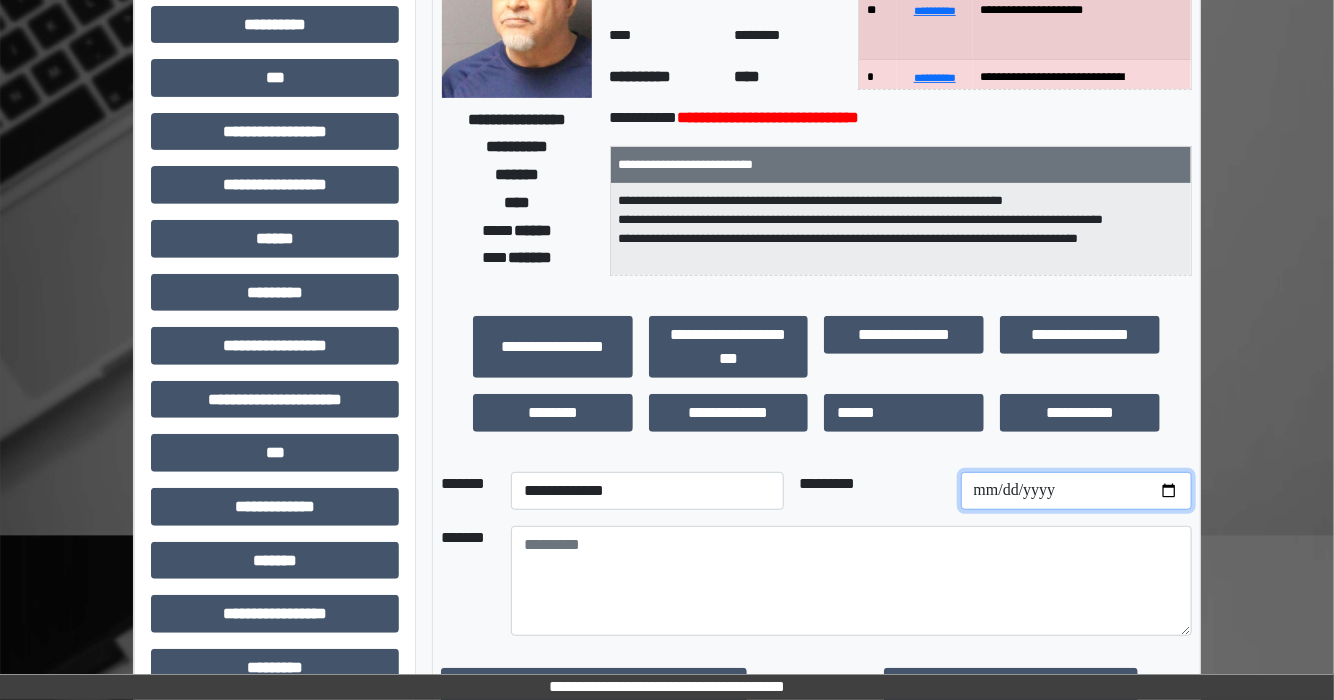 click at bounding box center (1076, 491) 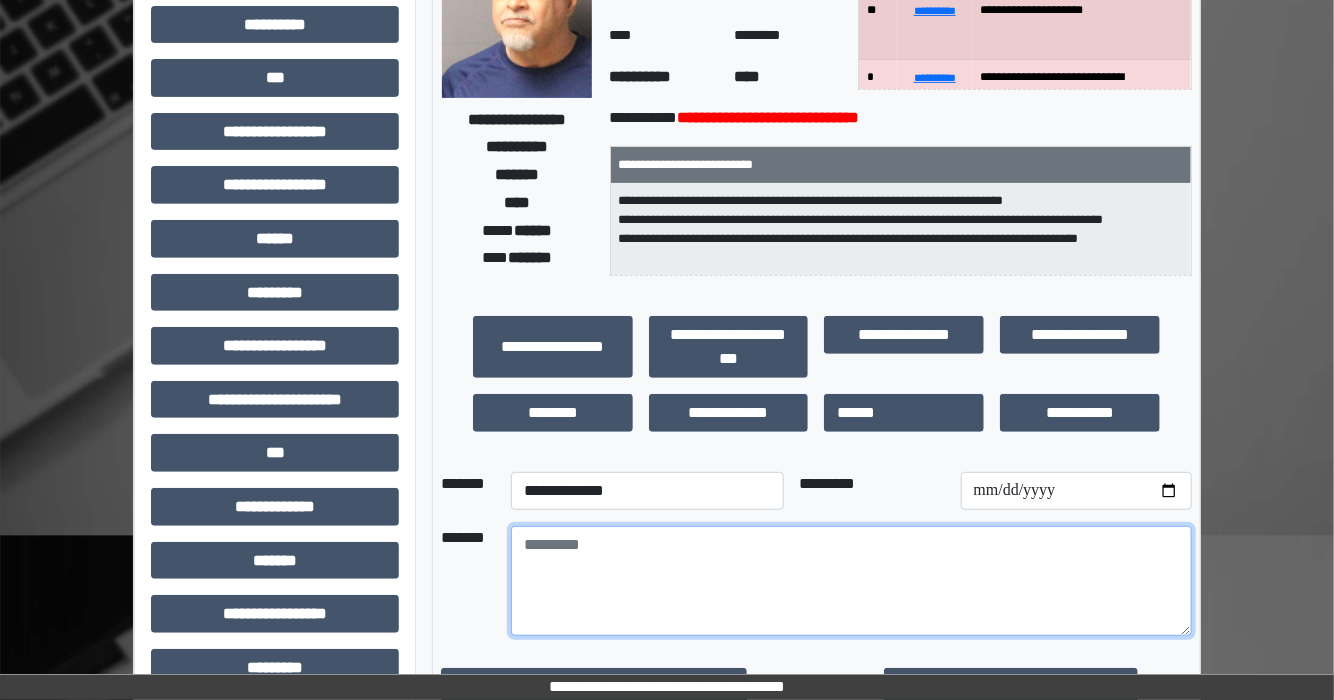 click at bounding box center [851, 581] 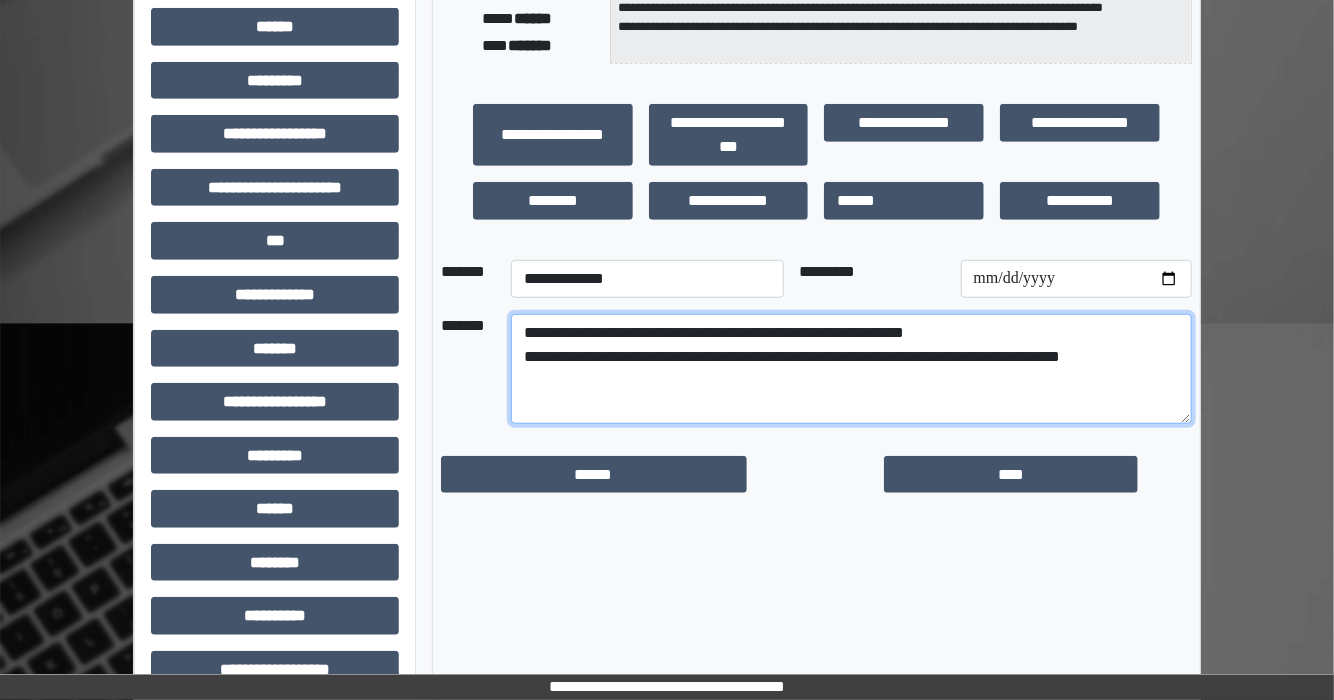 scroll, scrollTop: 480, scrollLeft: 0, axis: vertical 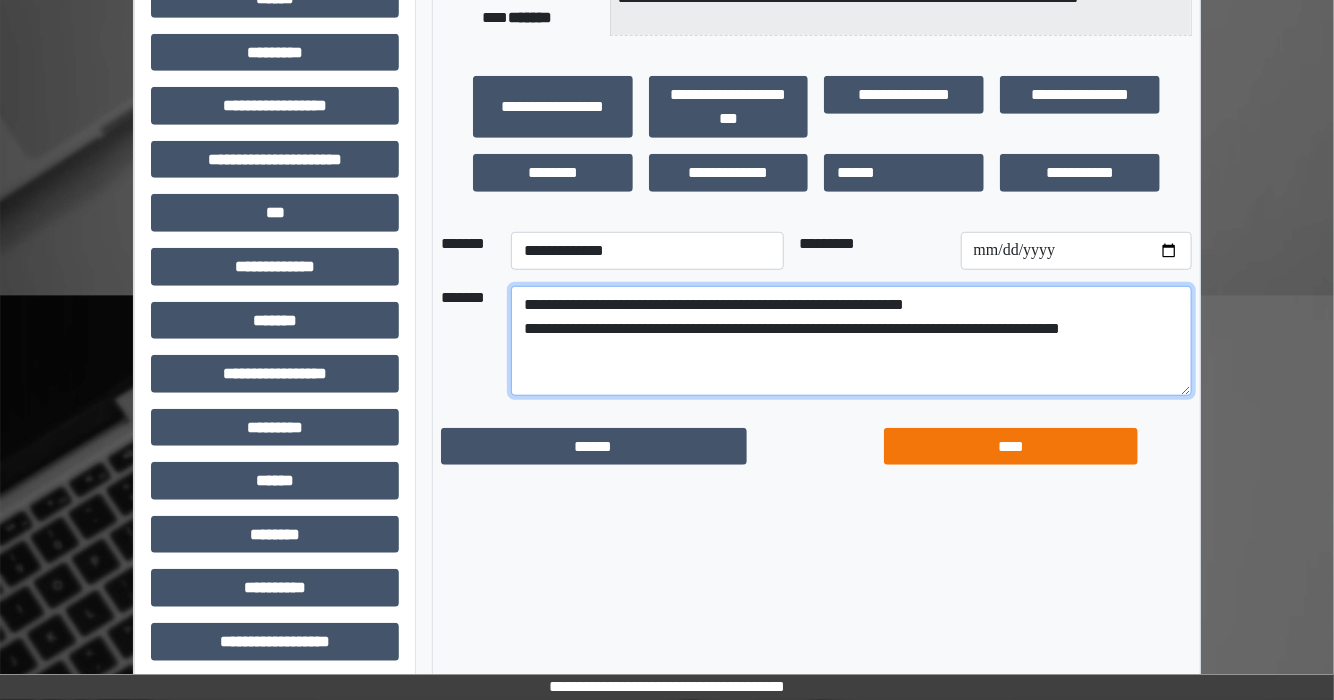 type on "**********" 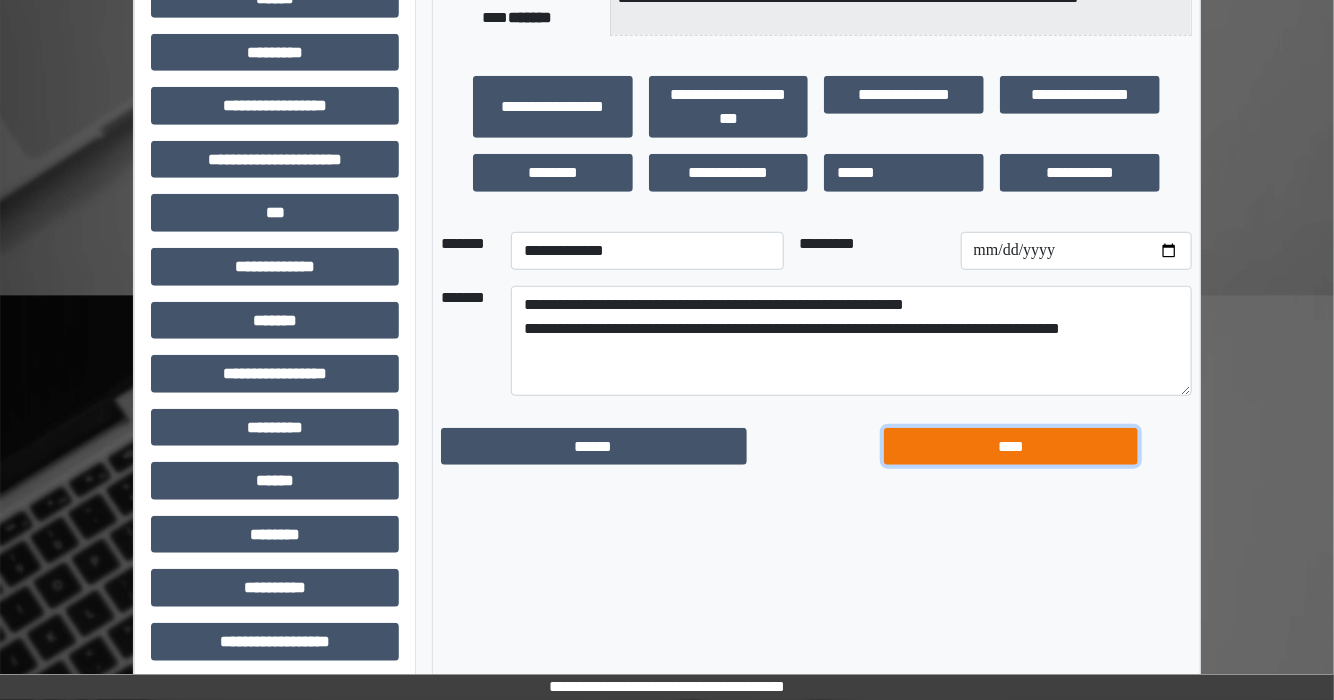 click on "****" at bounding box center (1011, 447) 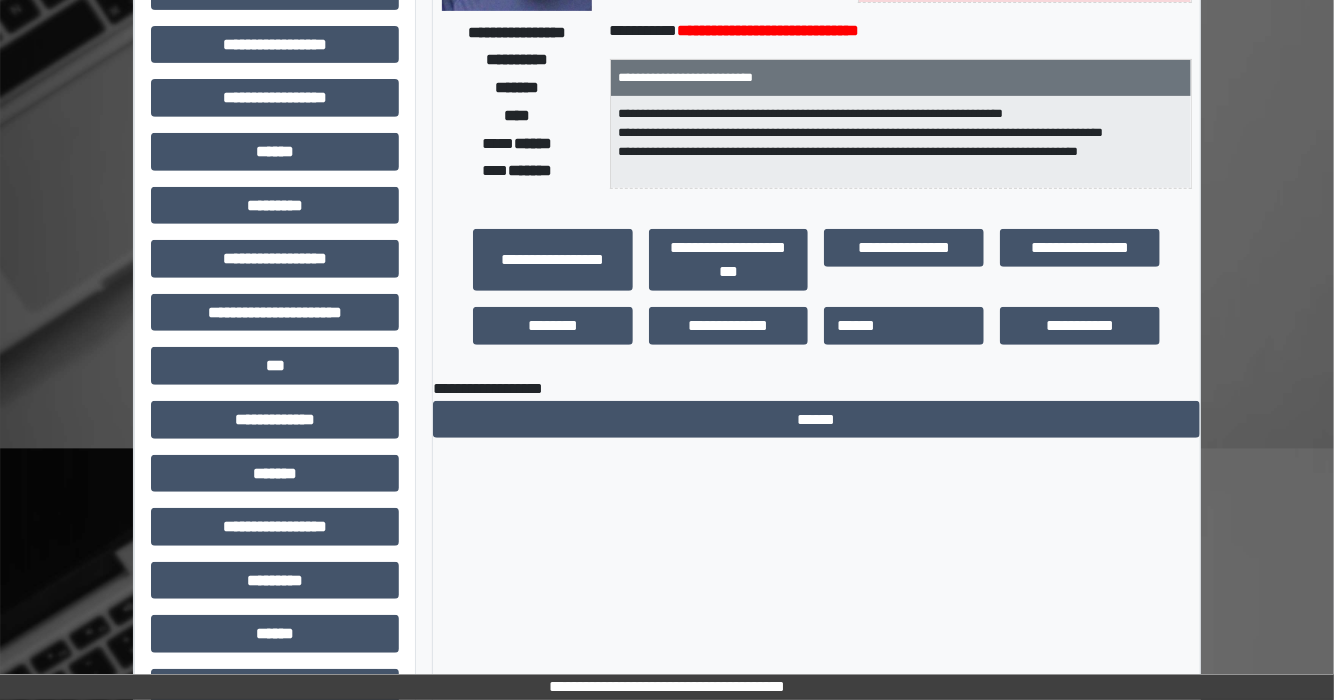 scroll, scrollTop: 320, scrollLeft: 0, axis: vertical 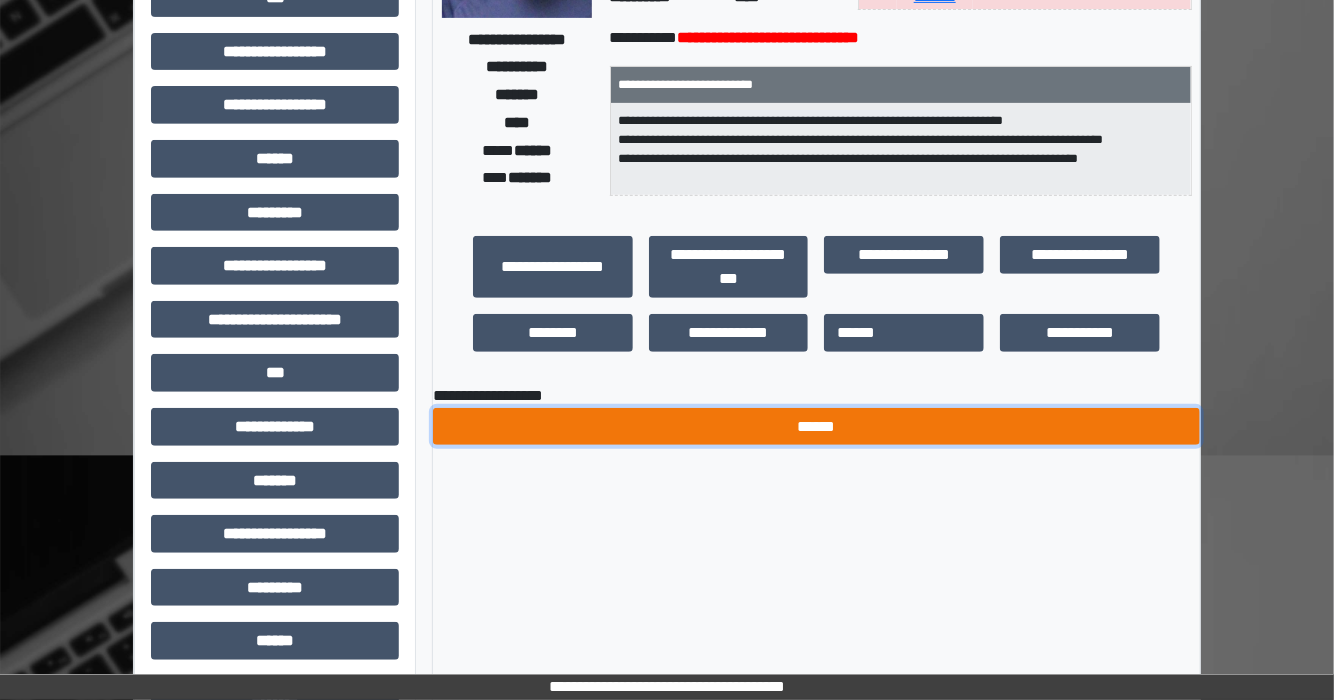 click on "******" at bounding box center [816, 427] 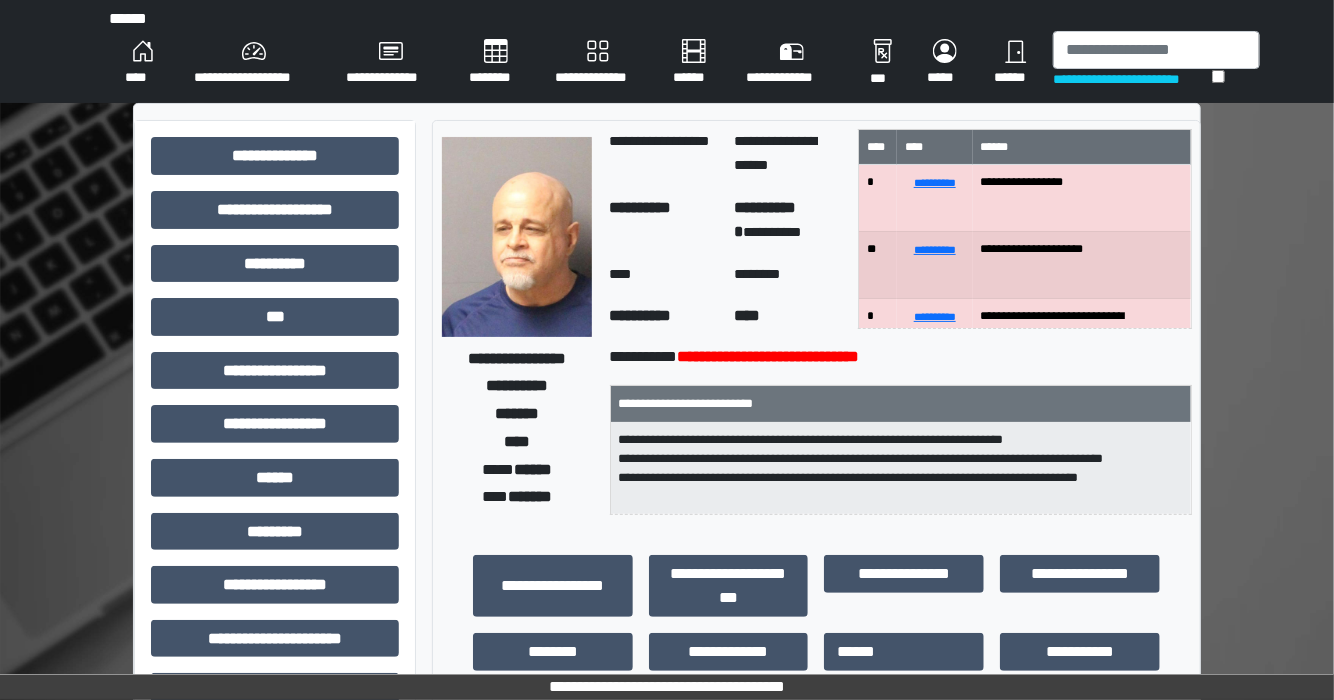 scroll, scrollTop: 0, scrollLeft: 0, axis: both 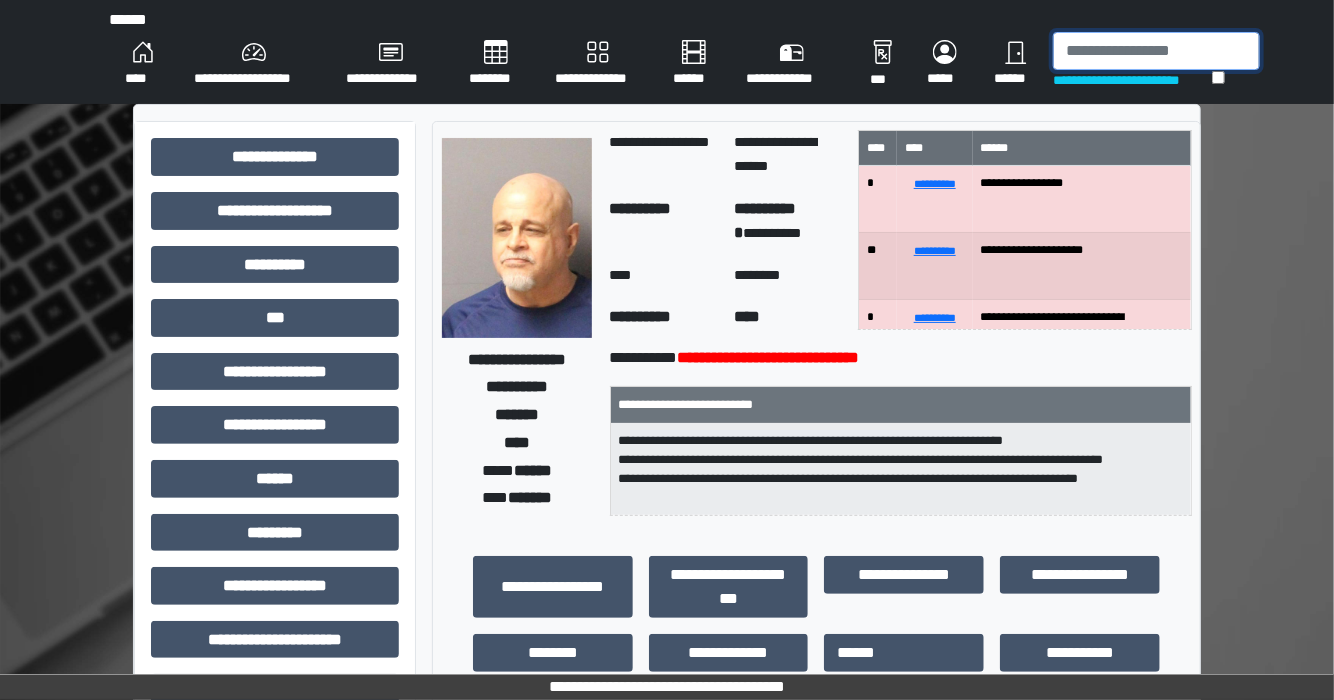 click at bounding box center (1156, 51) 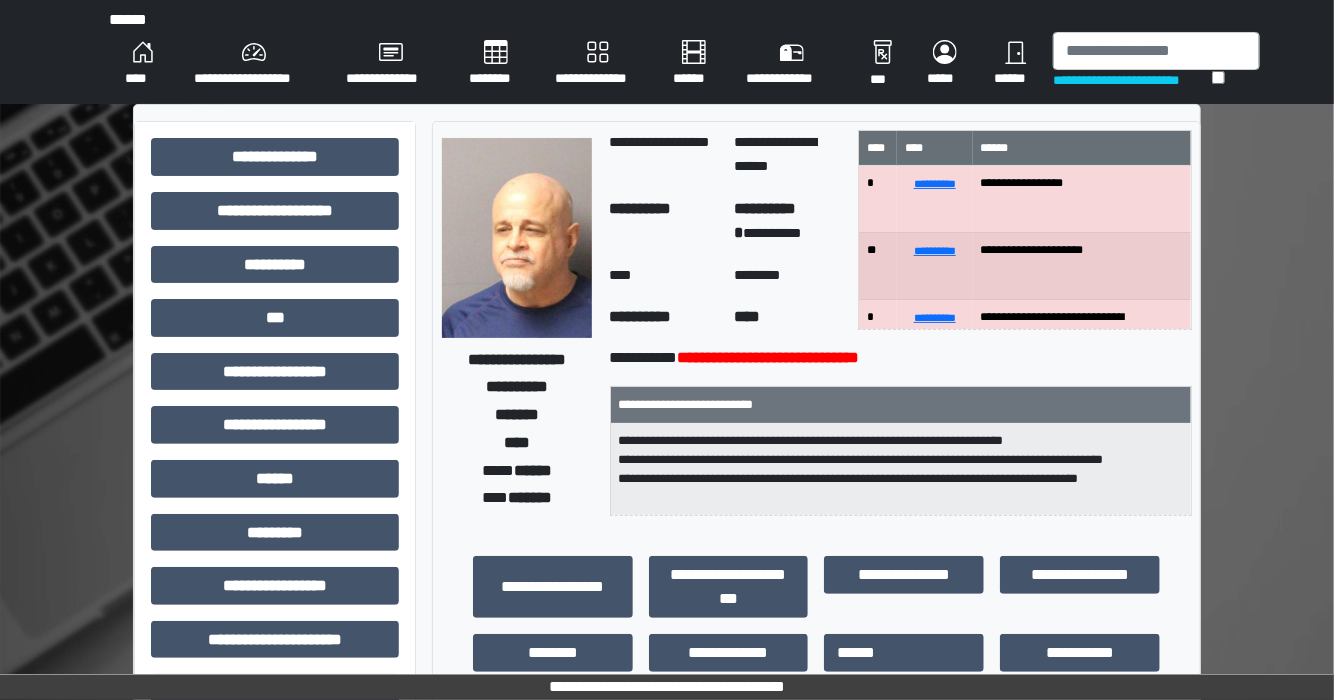 click on "**********" at bounding box center [667, 647] 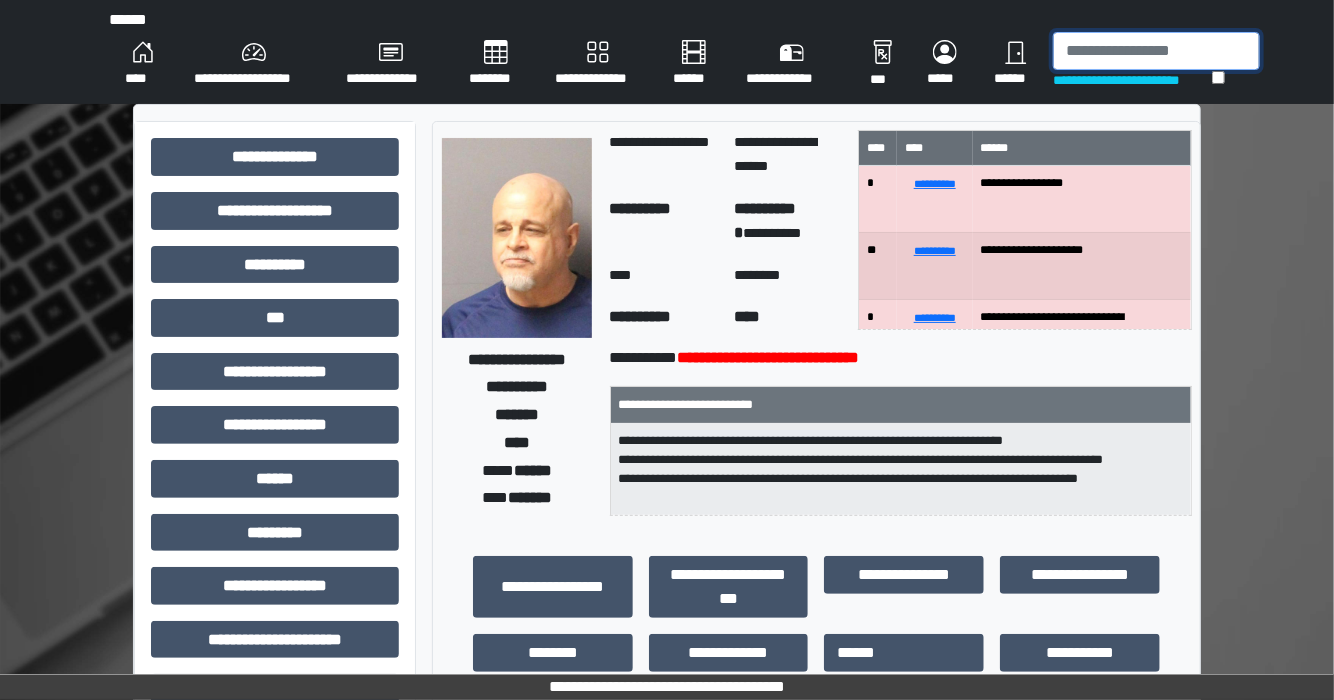 paste on "*******" 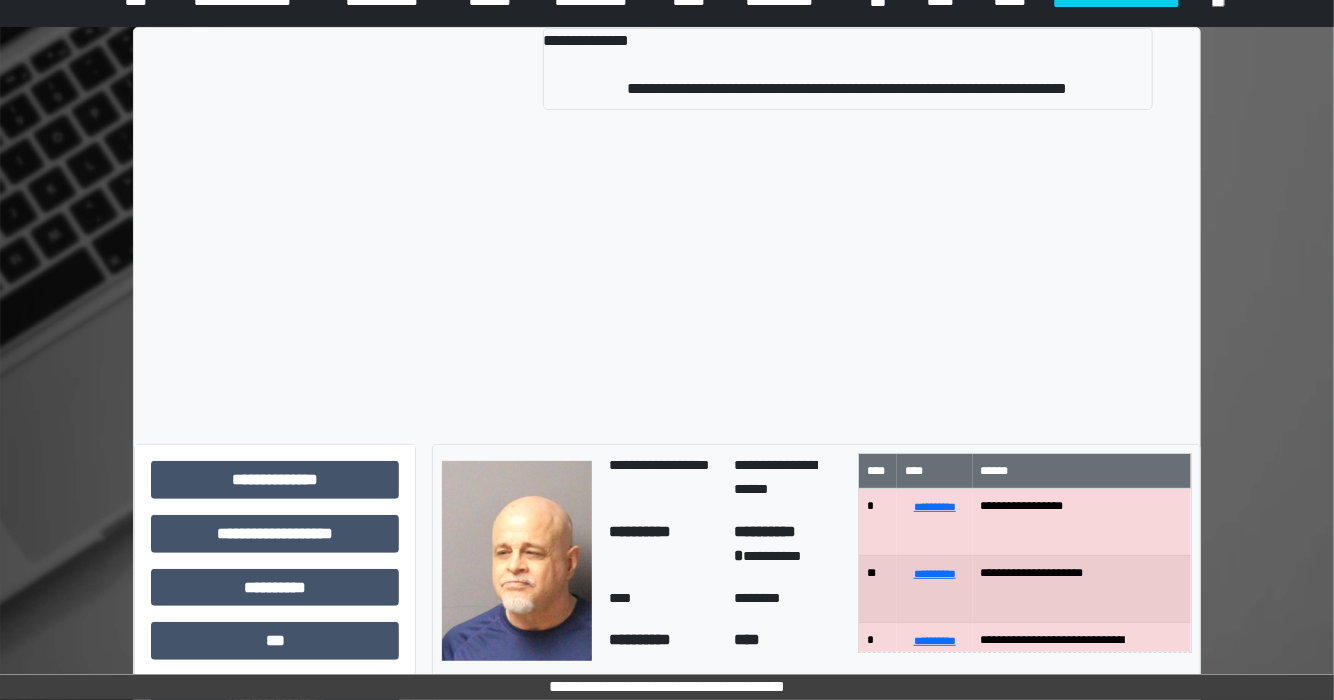 scroll, scrollTop: 0, scrollLeft: 0, axis: both 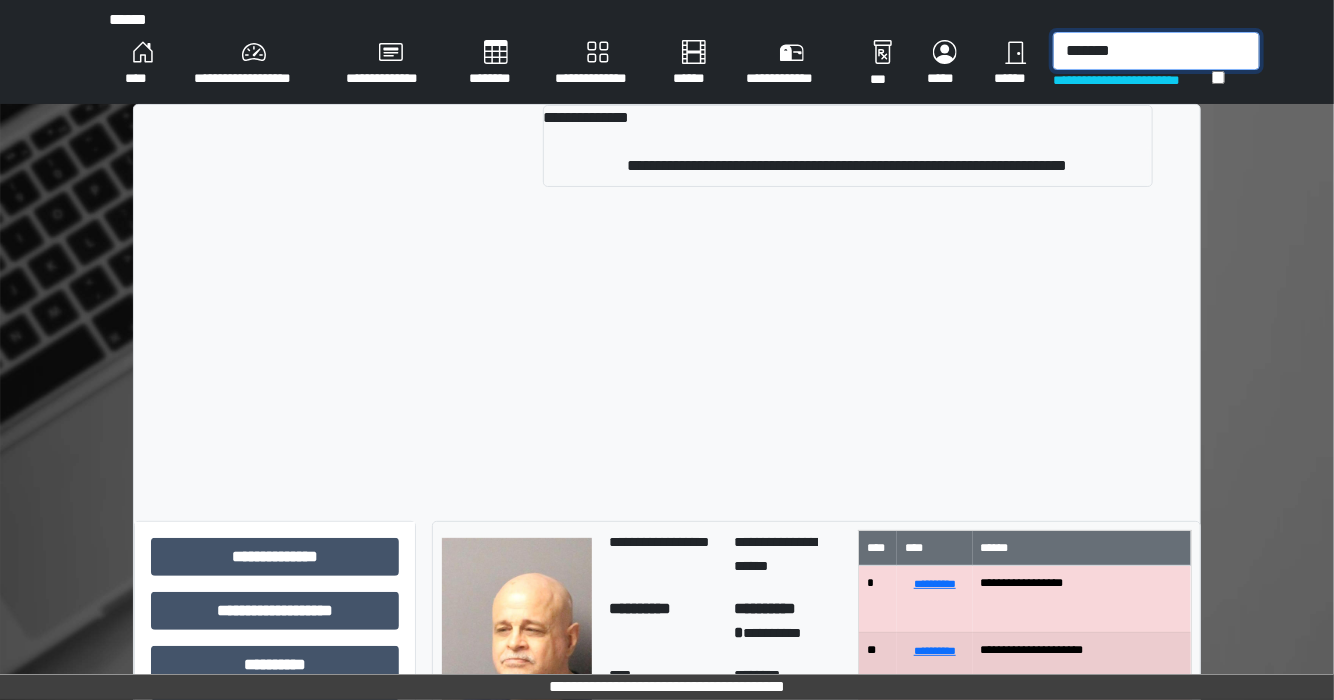drag, startPoint x: 1152, startPoint y: 39, endPoint x: 1056, endPoint y: 41, distance: 96.02083 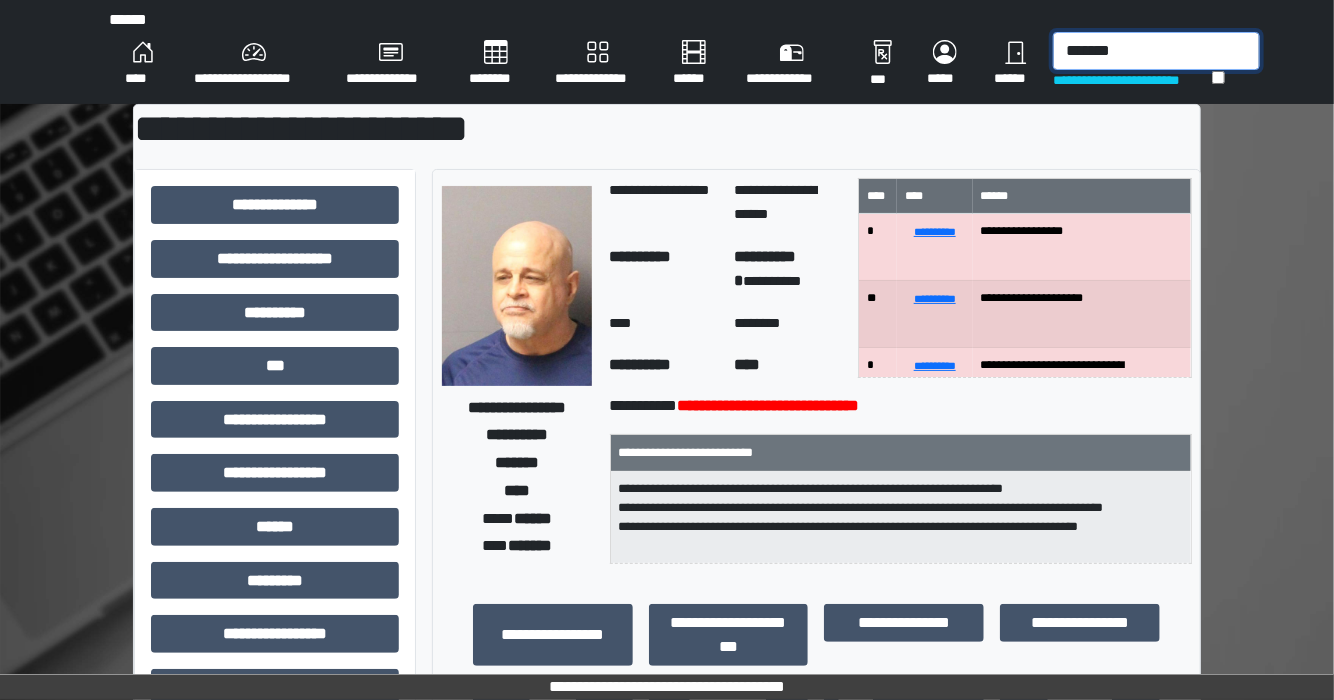type on "******" 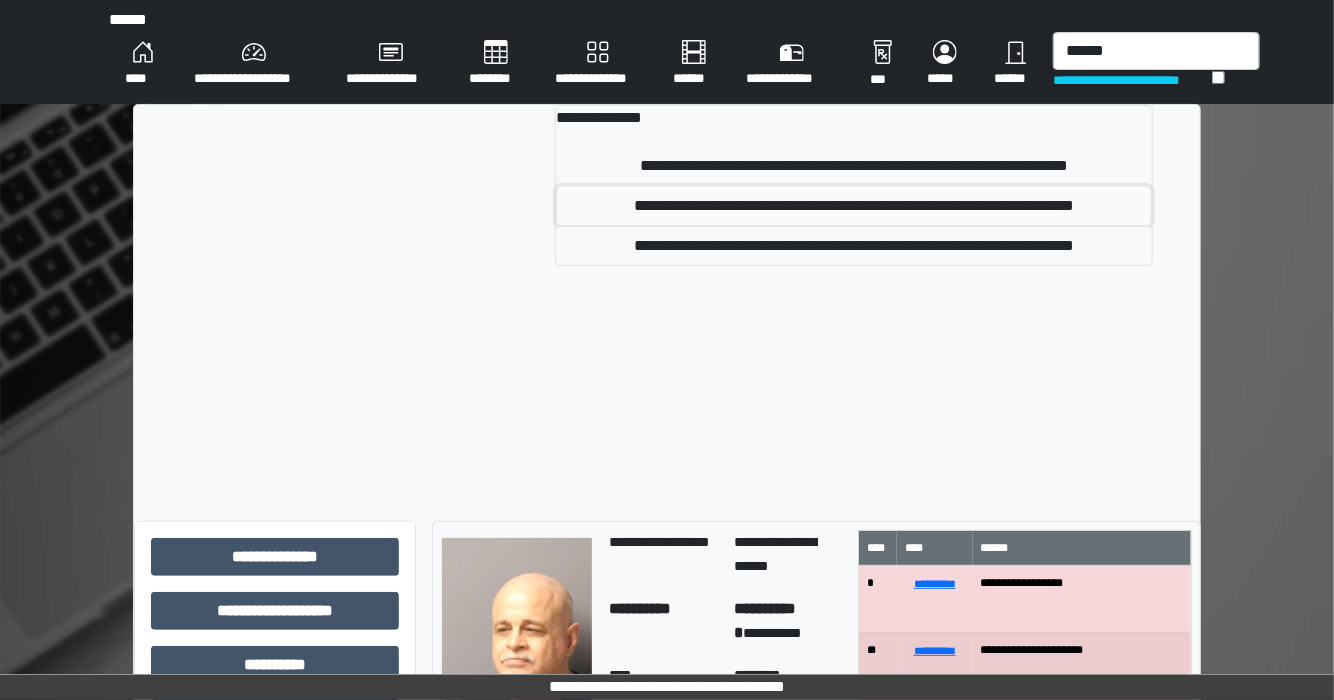 click on "**********" at bounding box center (853, 206) 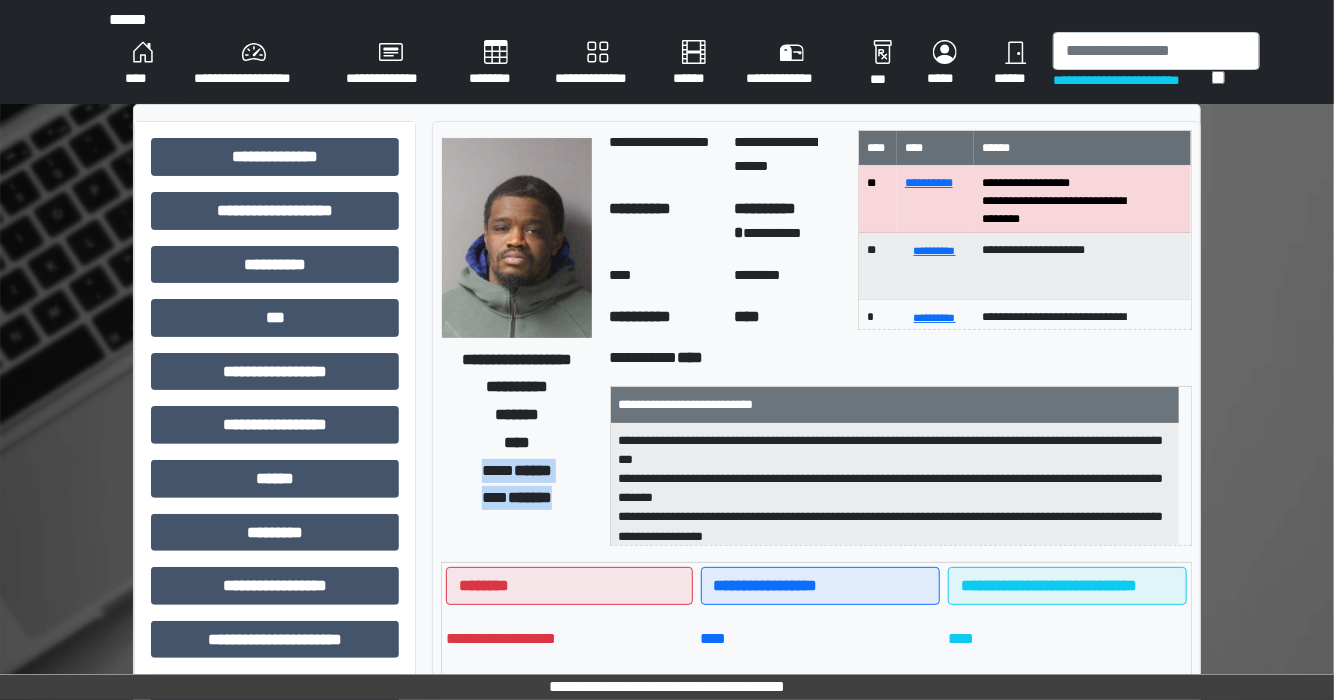 drag, startPoint x: 473, startPoint y: 472, endPoint x: 586, endPoint y: 512, distance: 119.870766 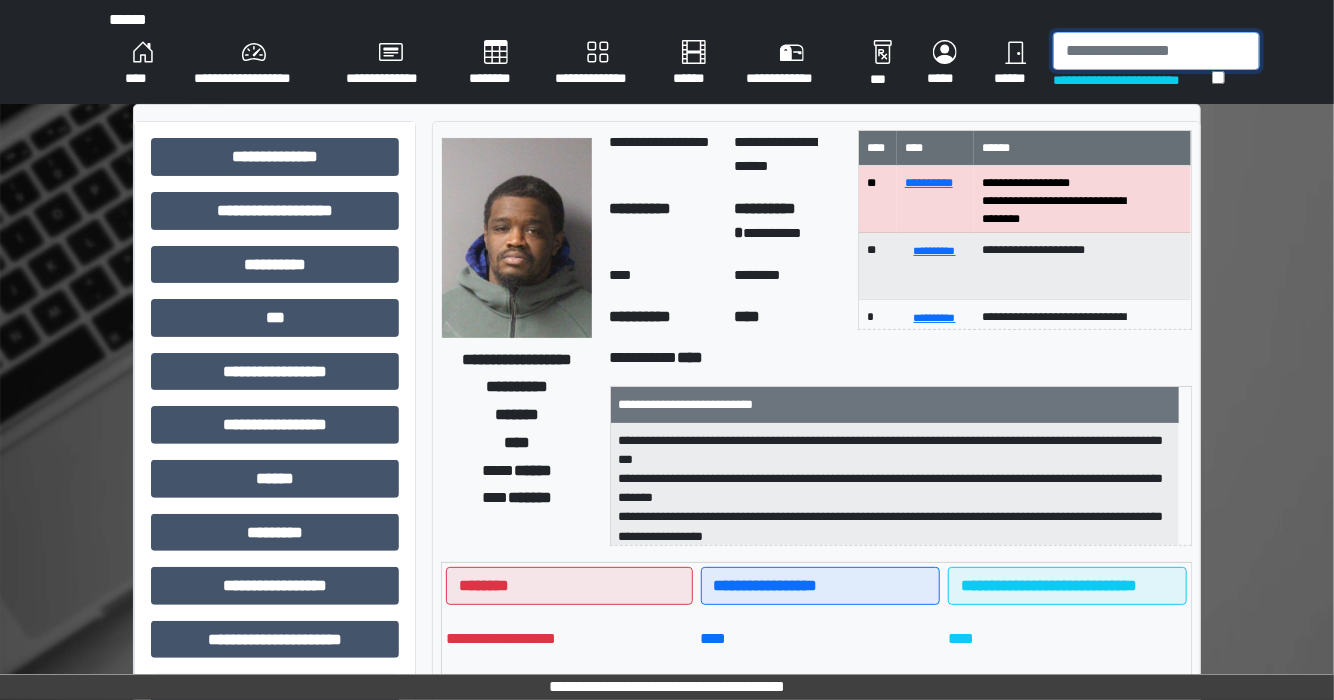 click at bounding box center (1156, 51) 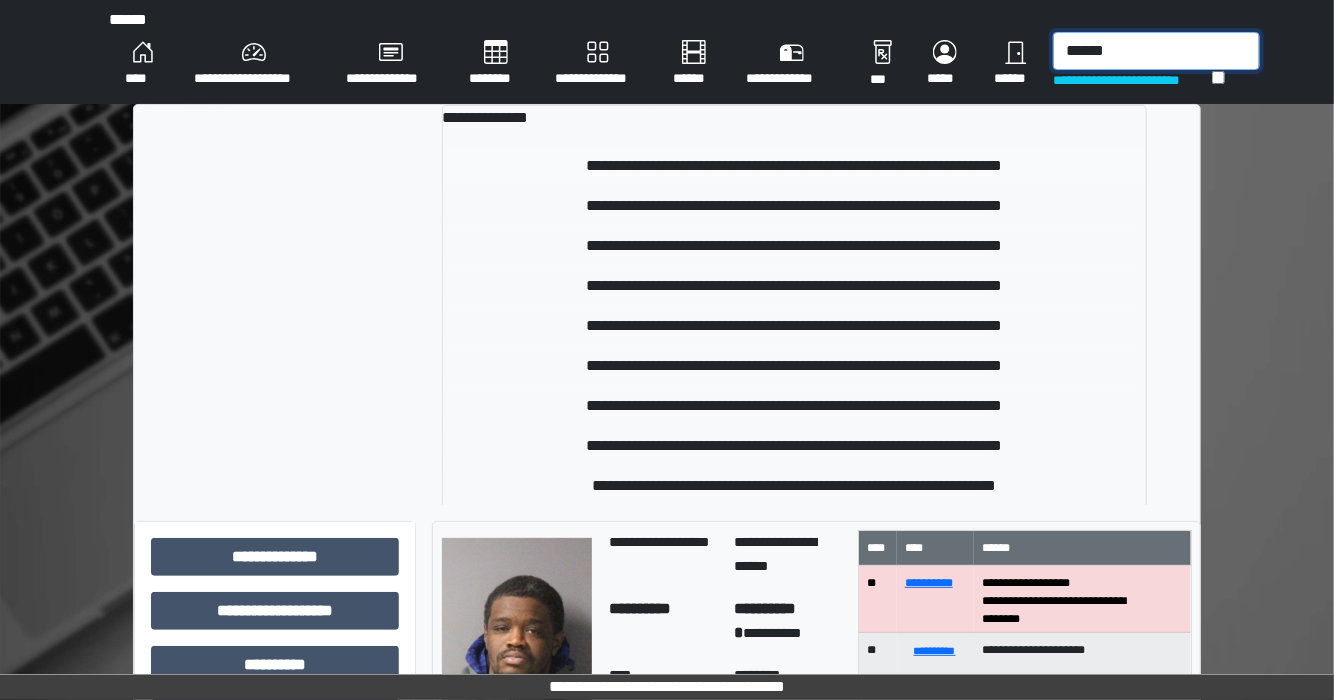 type on "******" 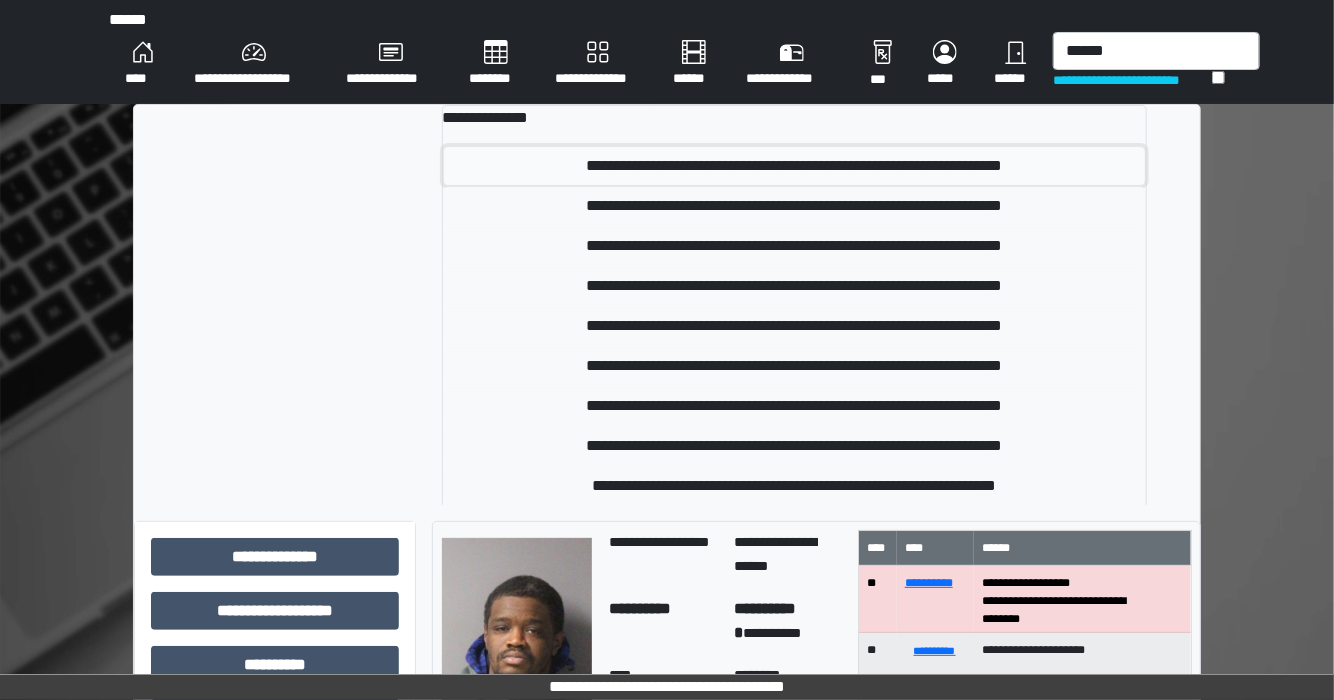 click on "**********" at bounding box center [794, 166] 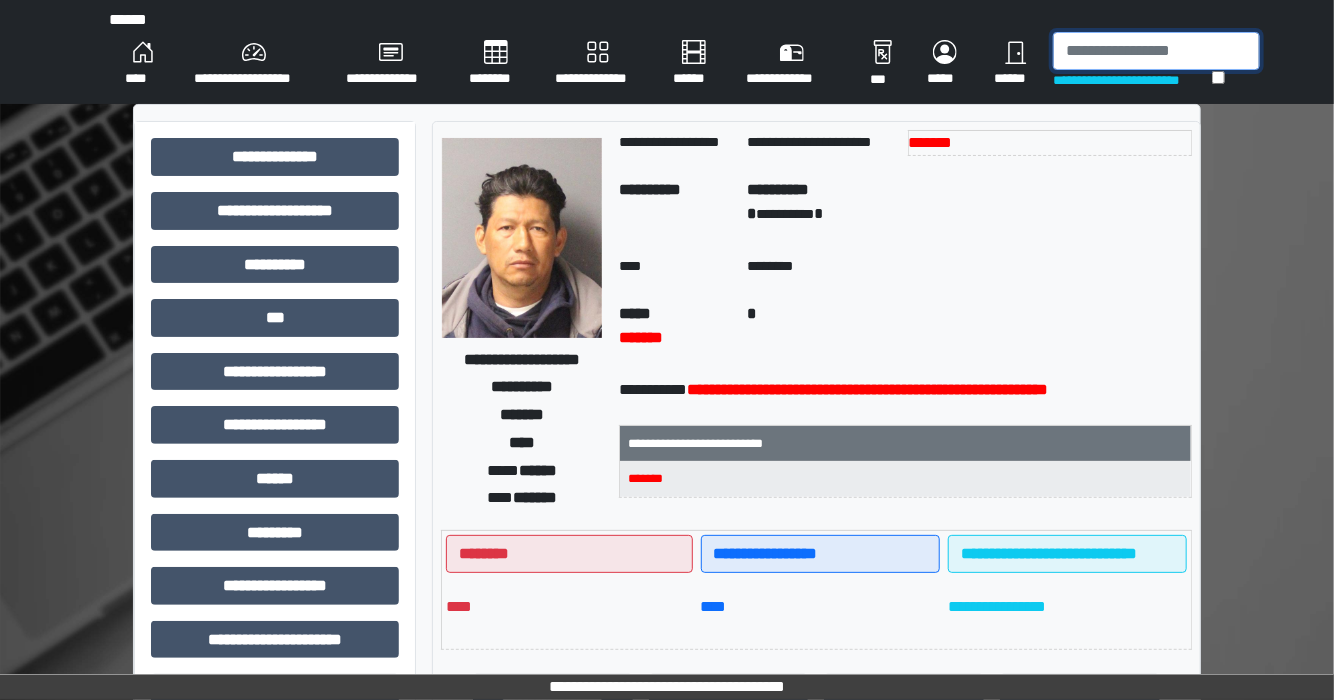 click at bounding box center (1156, 51) 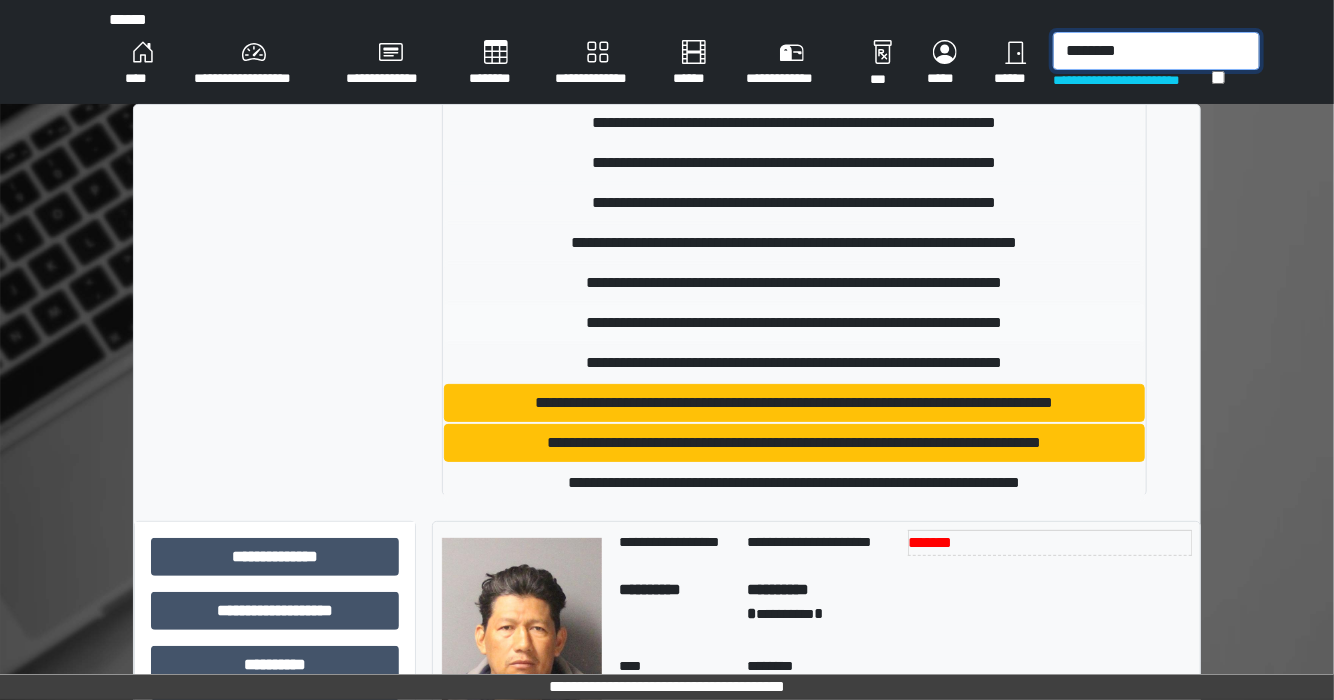scroll, scrollTop: 409, scrollLeft: 0, axis: vertical 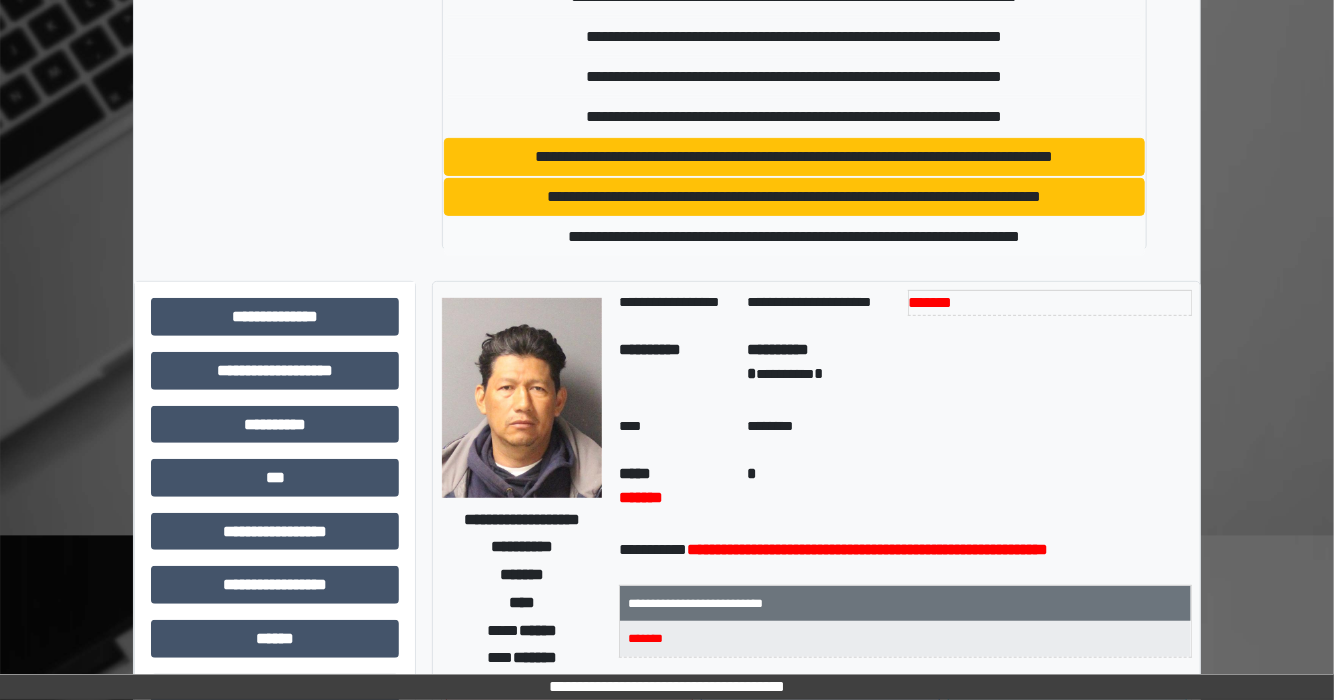 type on "********" 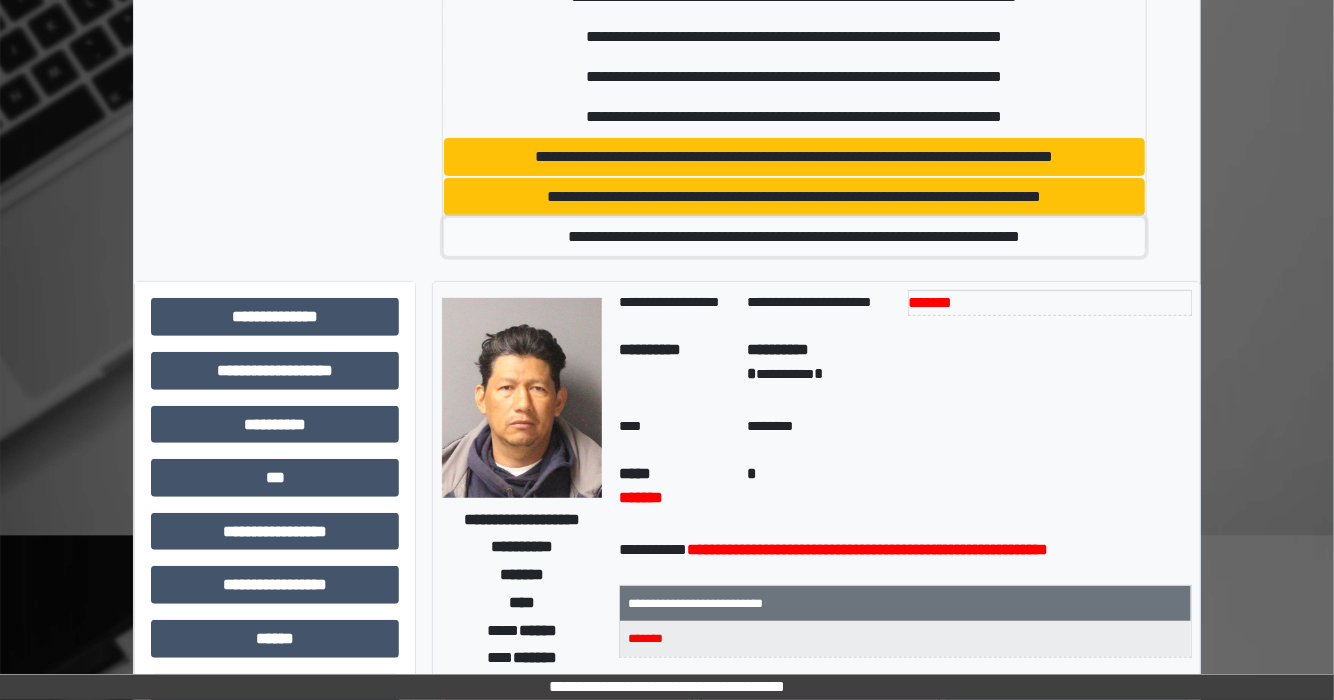 click on "**********" at bounding box center [794, 237] 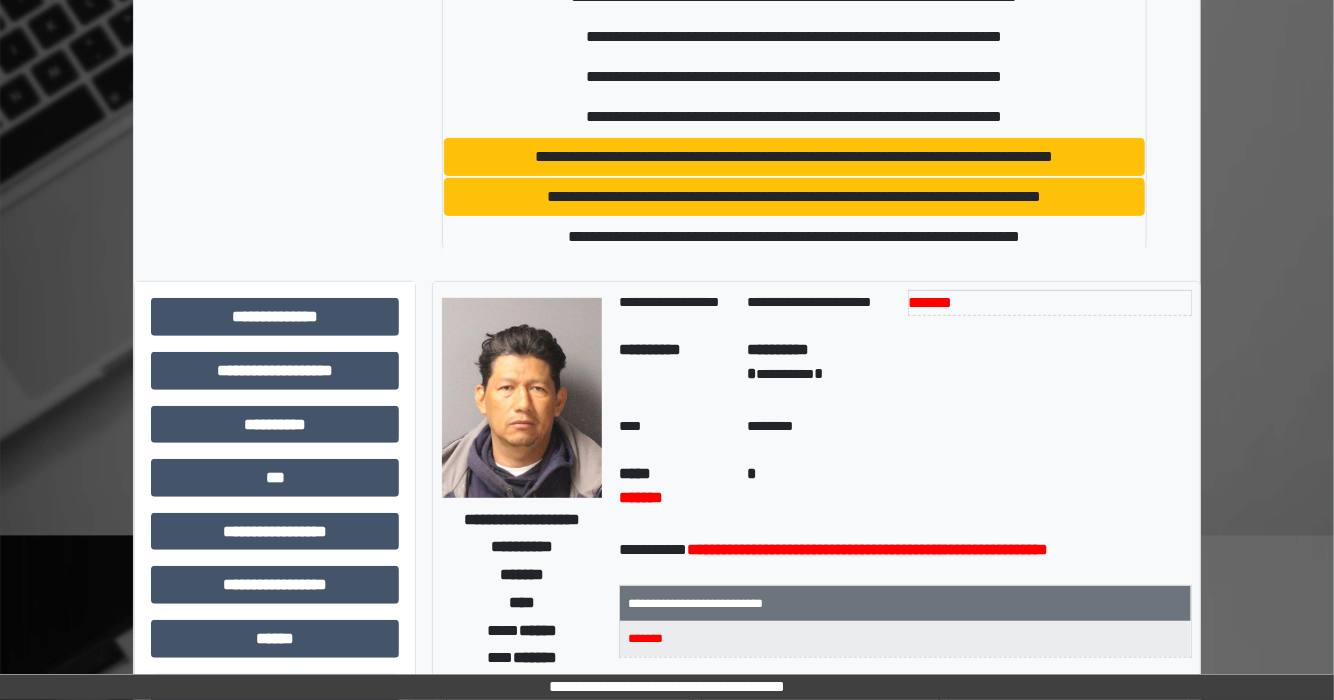 type 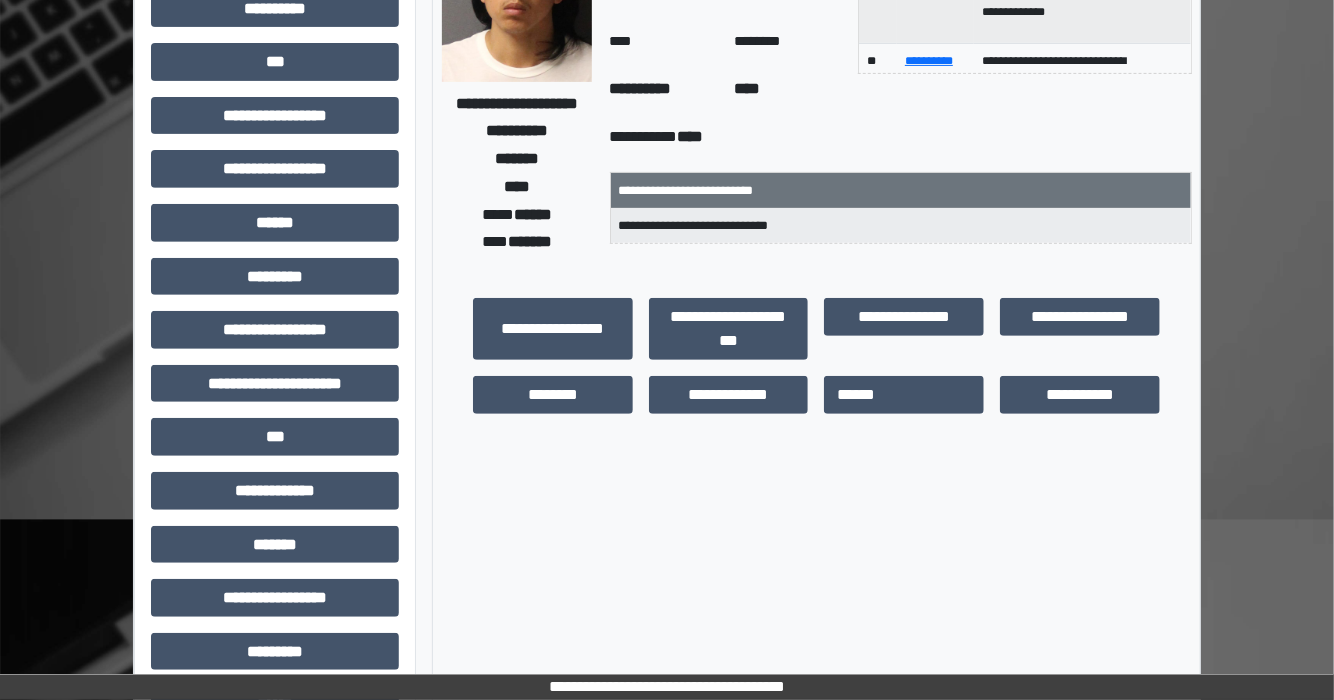 scroll, scrollTop: 96, scrollLeft: 0, axis: vertical 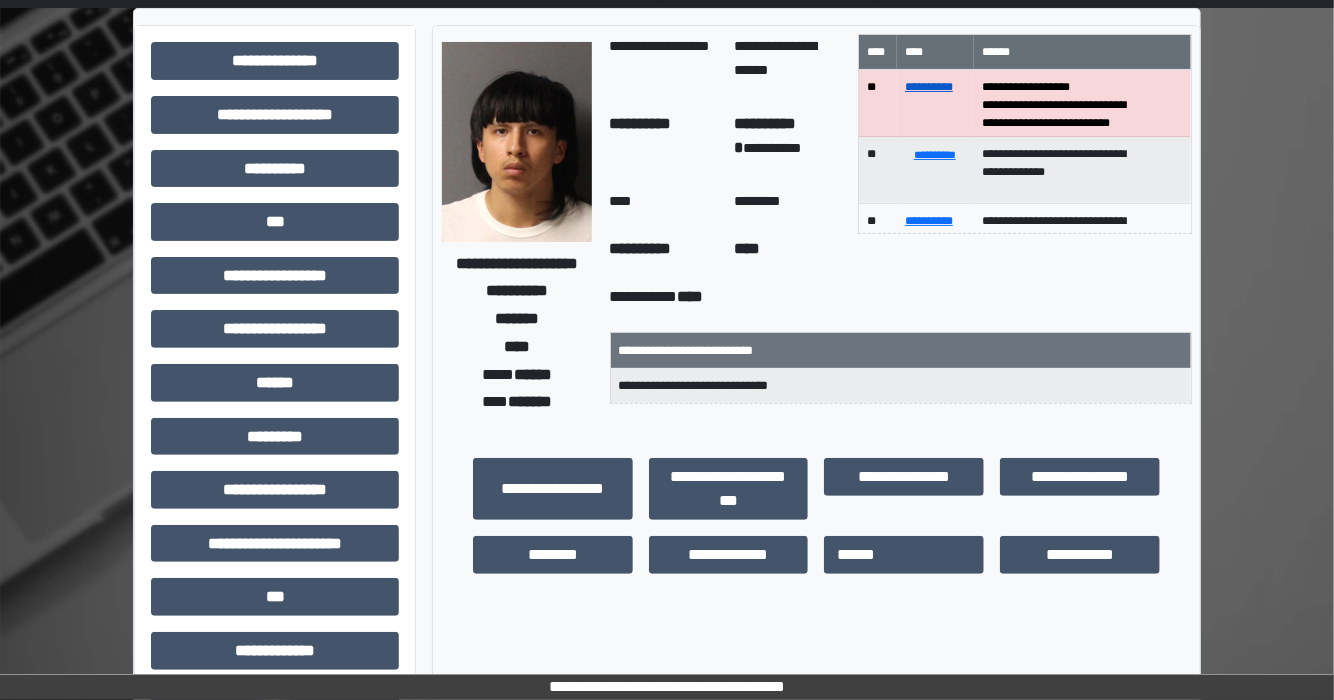click on "**********" at bounding box center (929, 87) 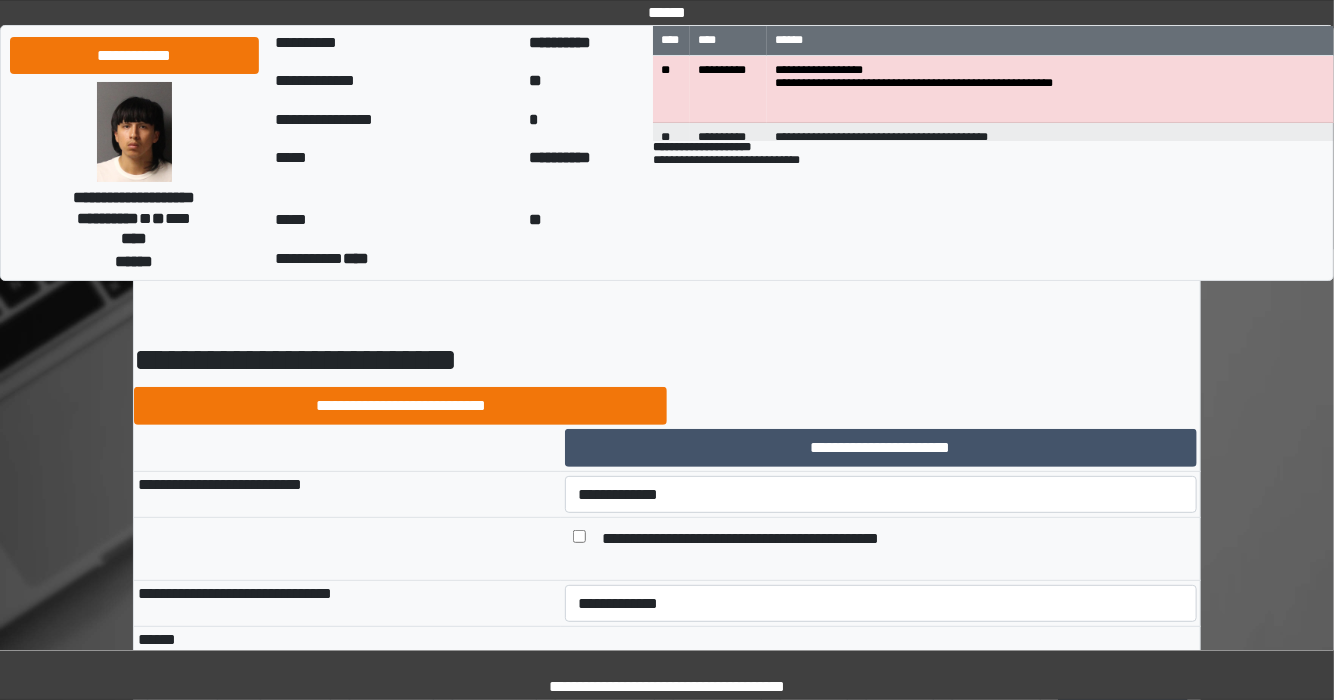 scroll, scrollTop: 80, scrollLeft: 0, axis: vertical 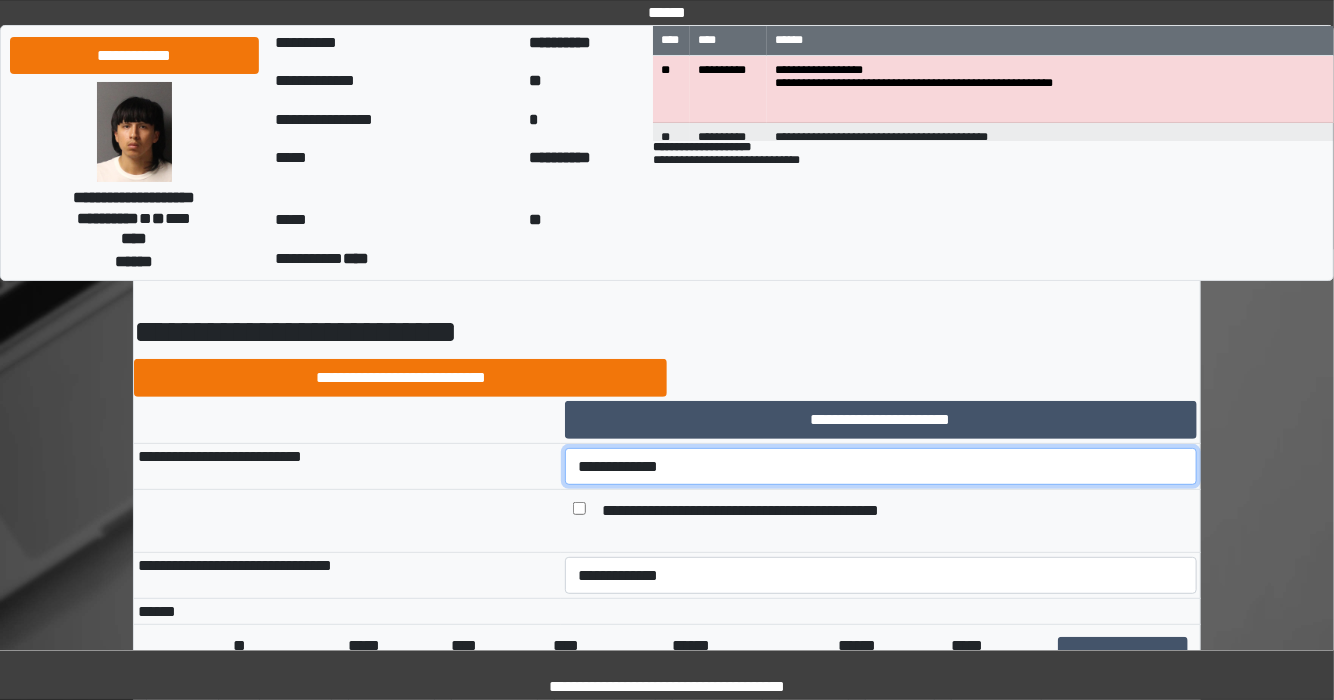 click on "**********" at bounding box center (881, 467) 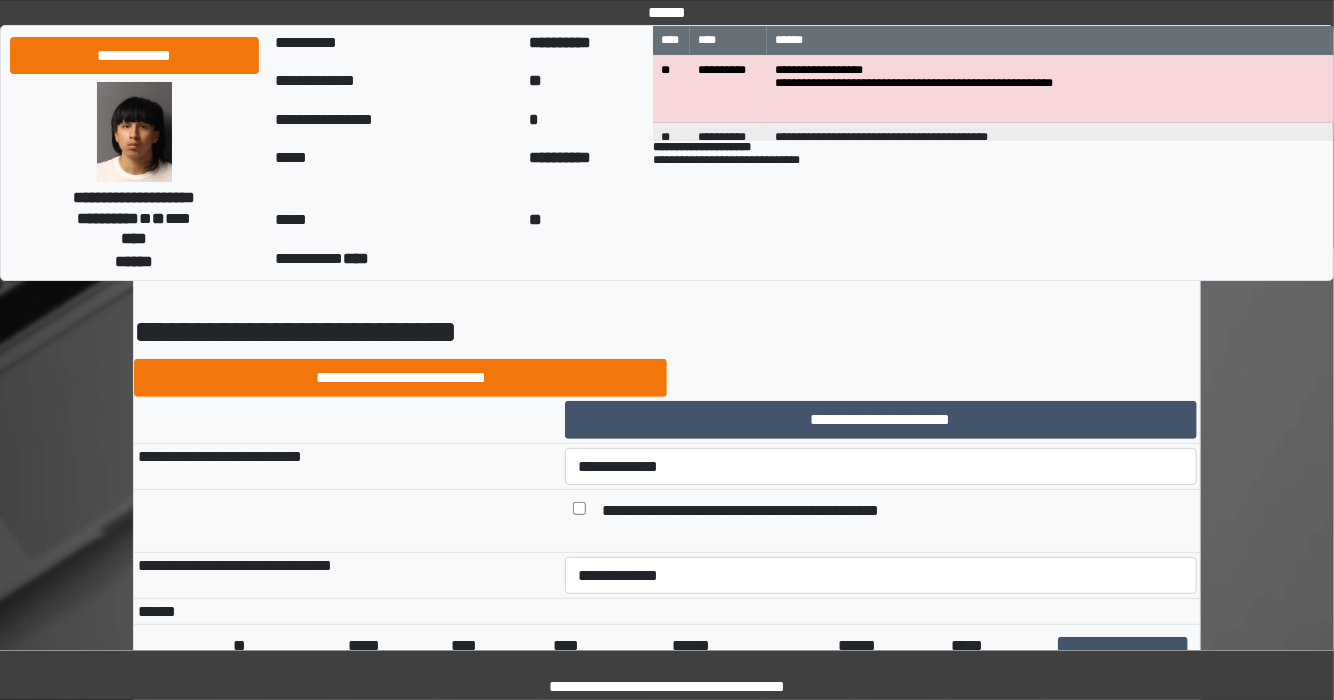 click on "**********" at bounding box center (667, 5218) 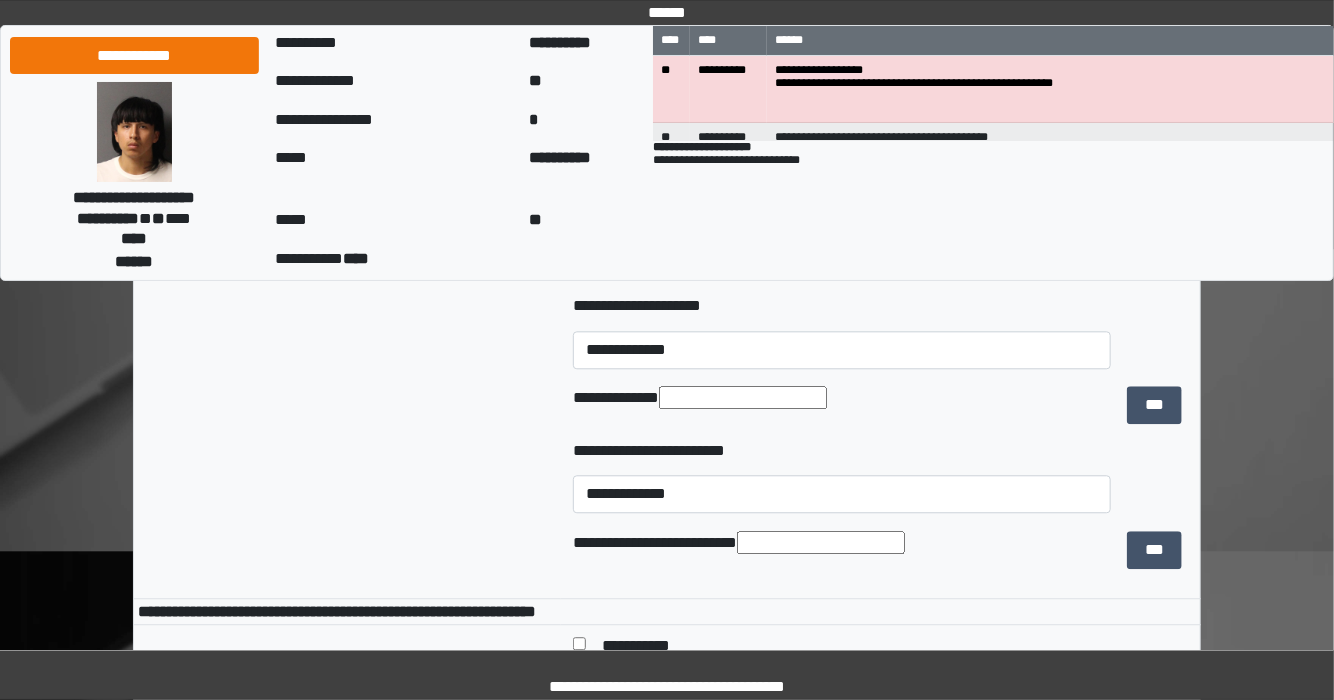 scroll, scrollTop: 2080, scrollLeft: 0, axis: vertical 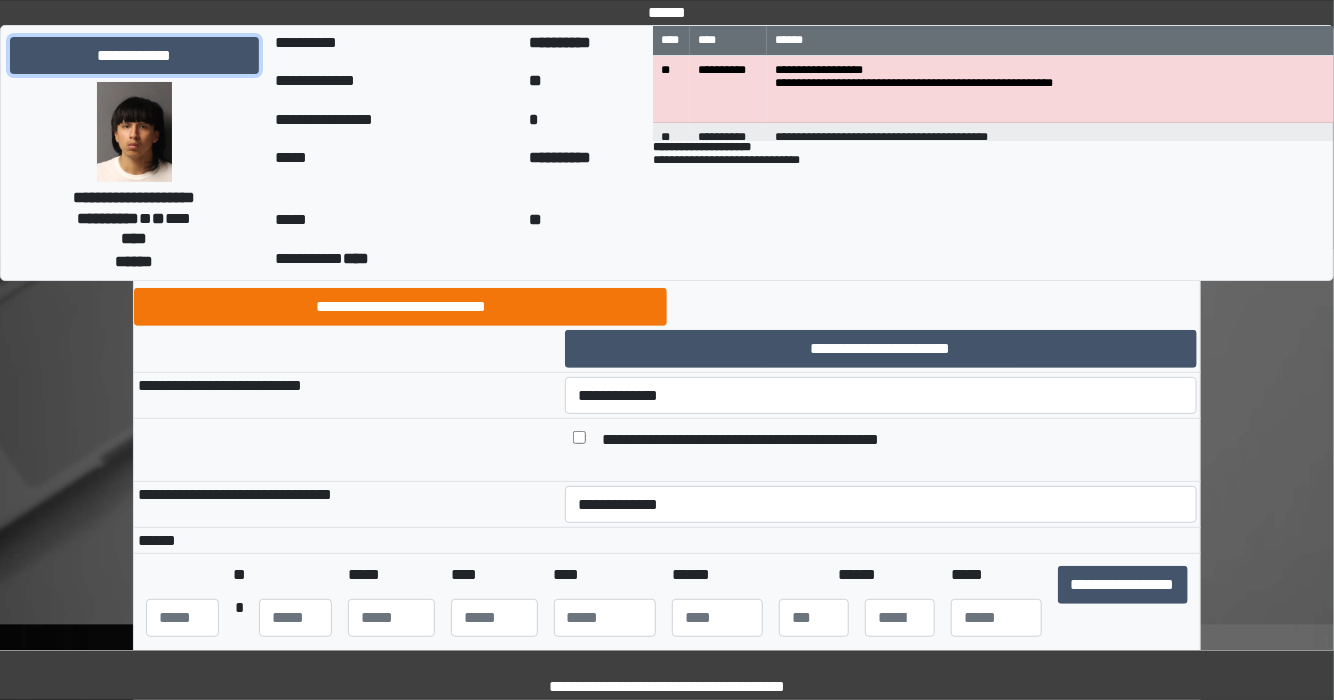 click on "**********" at bounding box center (134, 56) 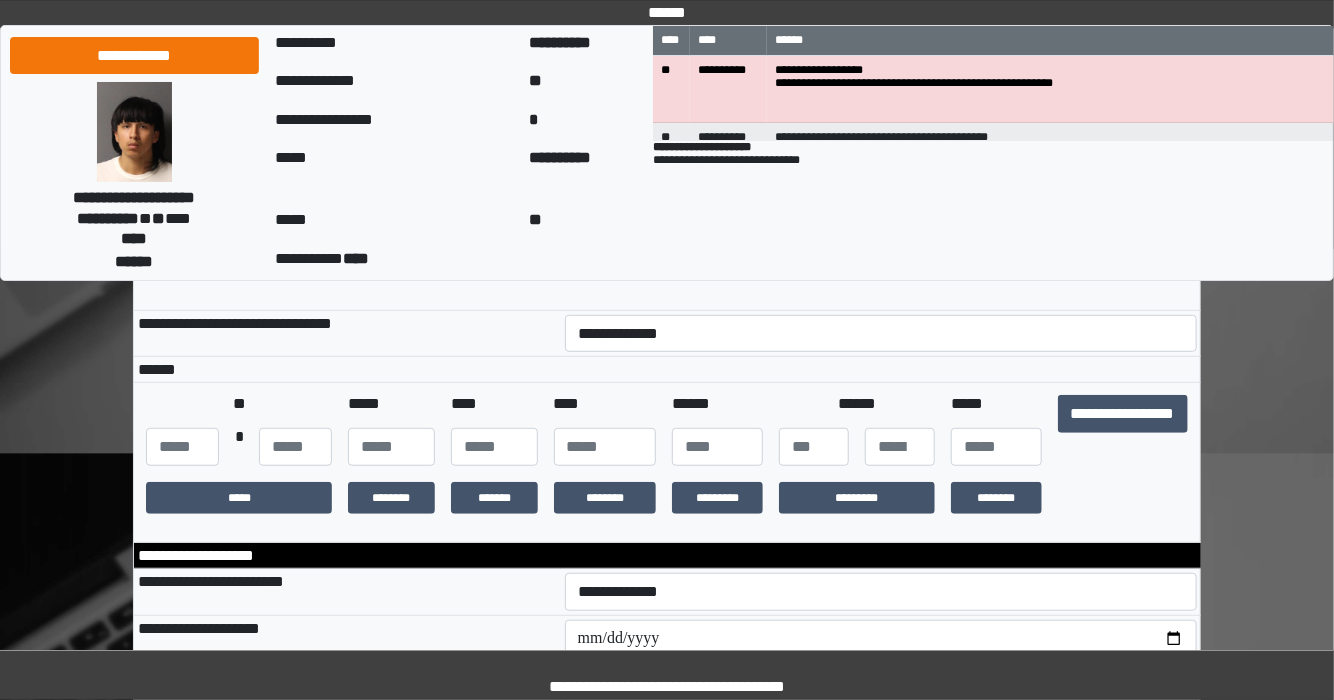 scroll, scrollTop: 320, scrollLeft: 0, axis: vertical 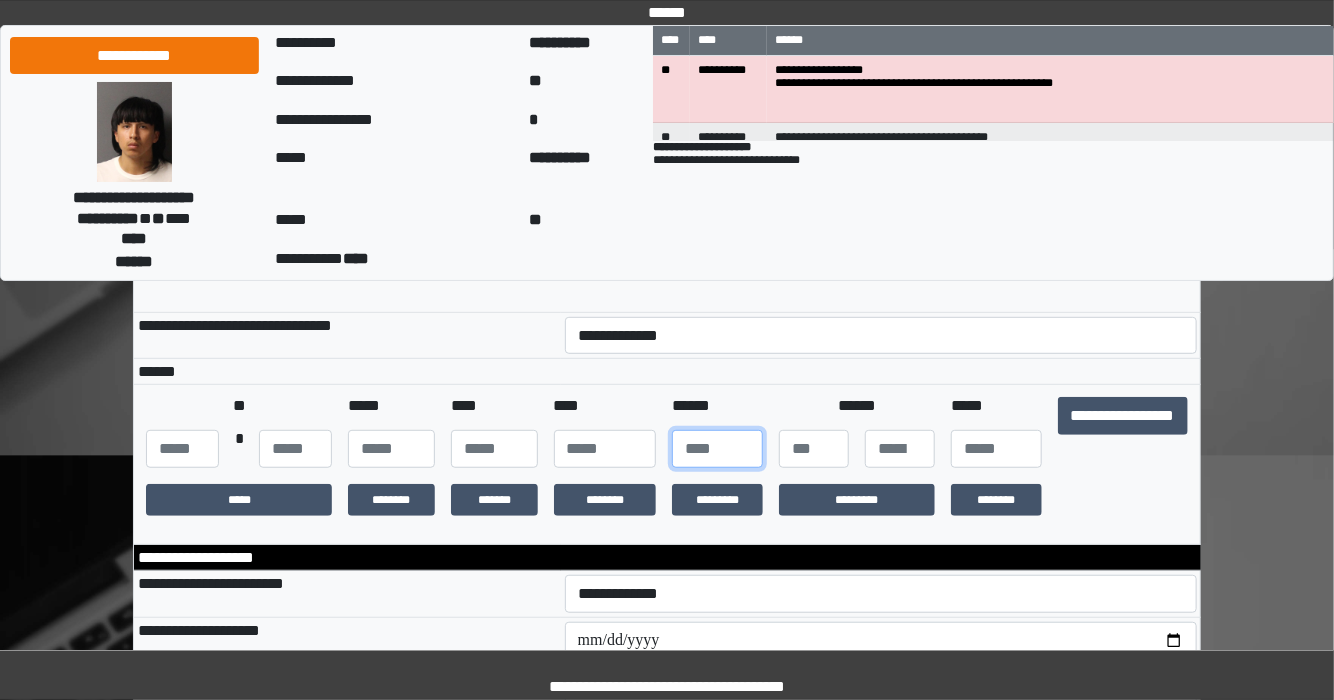 click at bounding box center [717, 449] 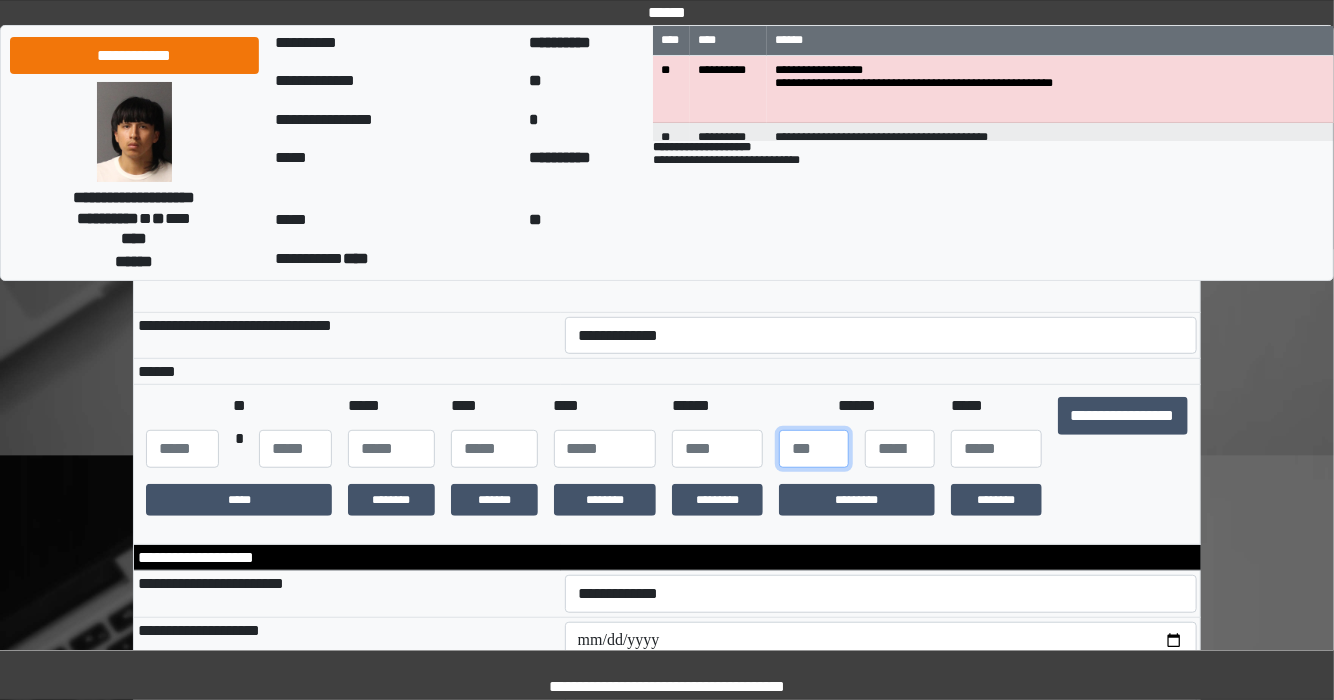 click at bounding box center [814, 449] 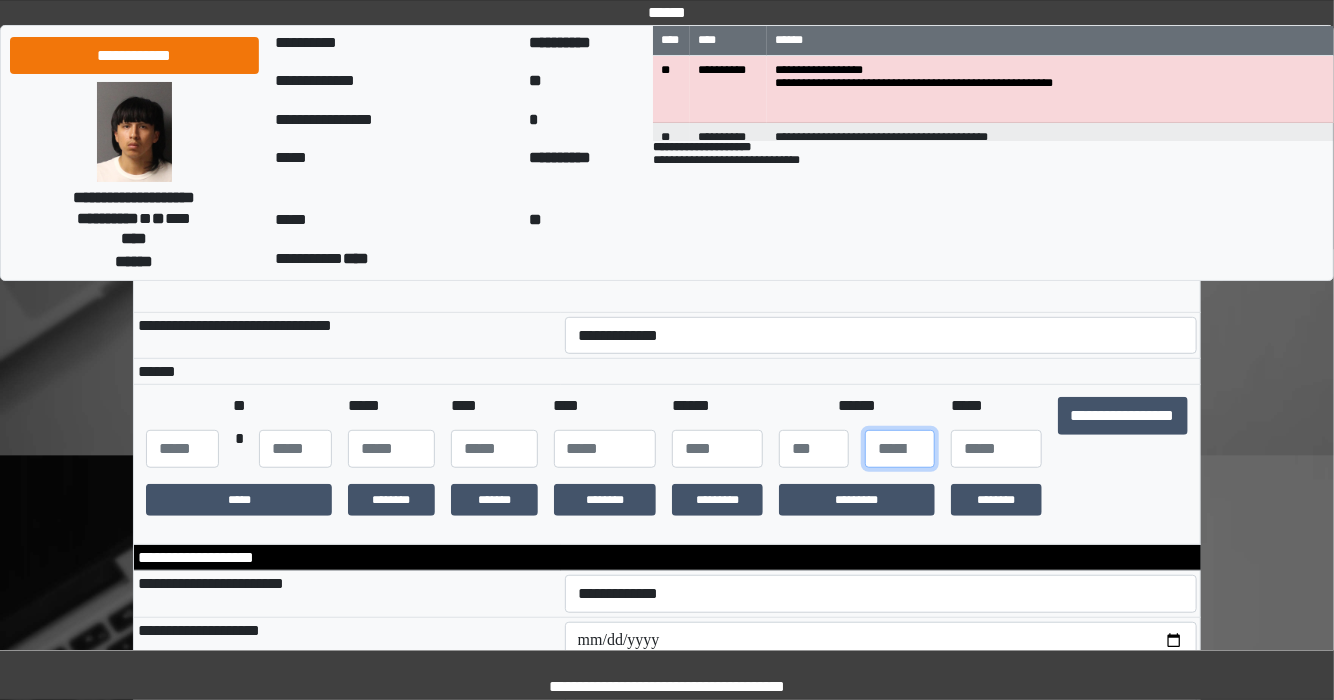 click on "*" at bounding box center [900, 449] 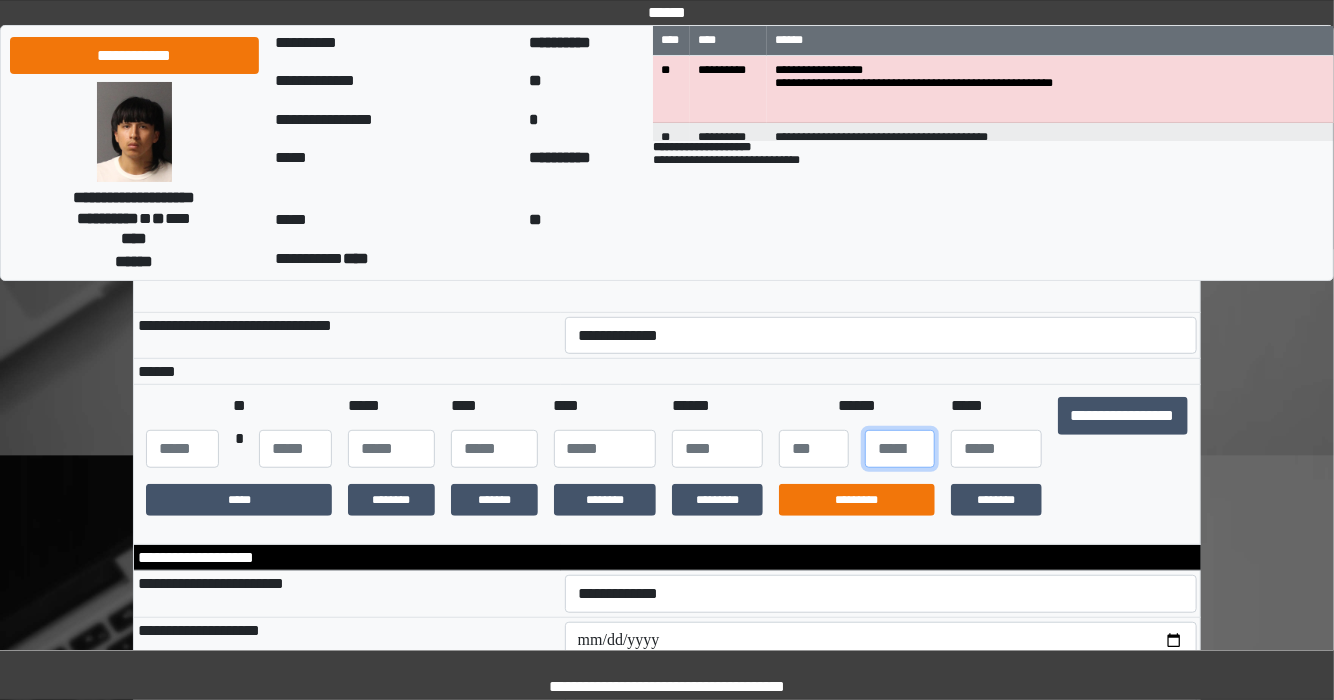 type on "*" 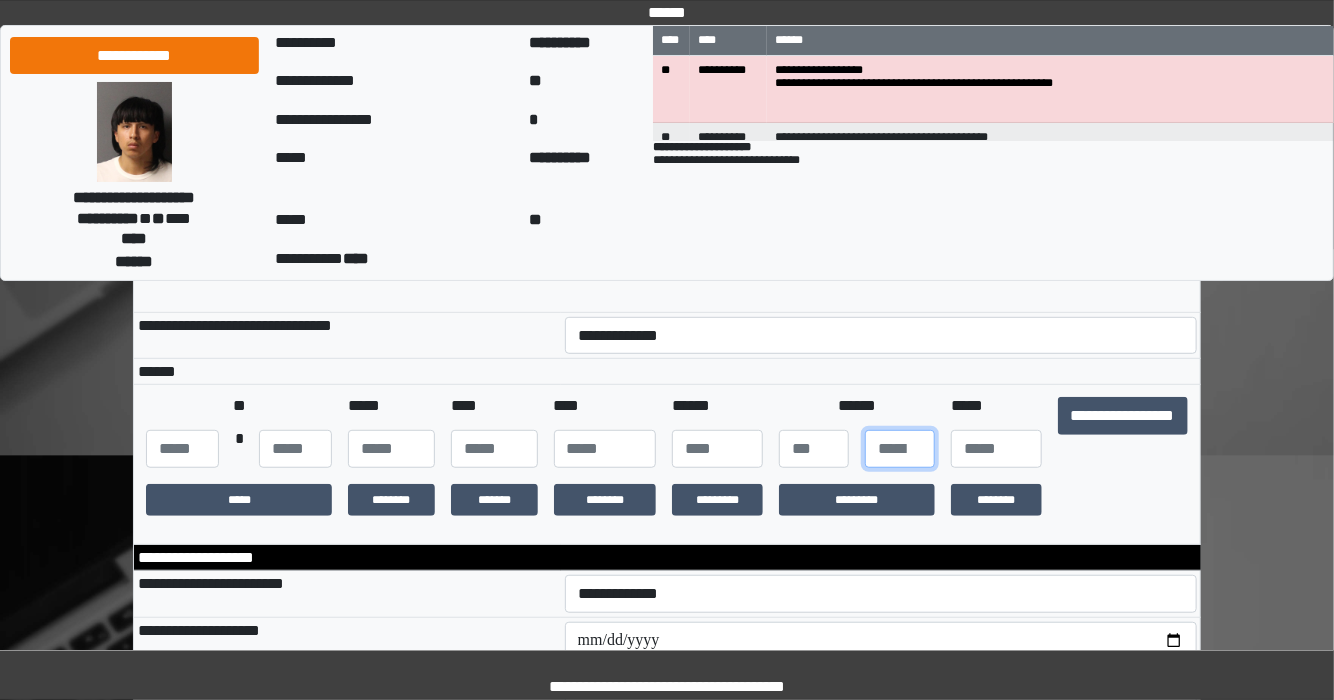 type on "*" 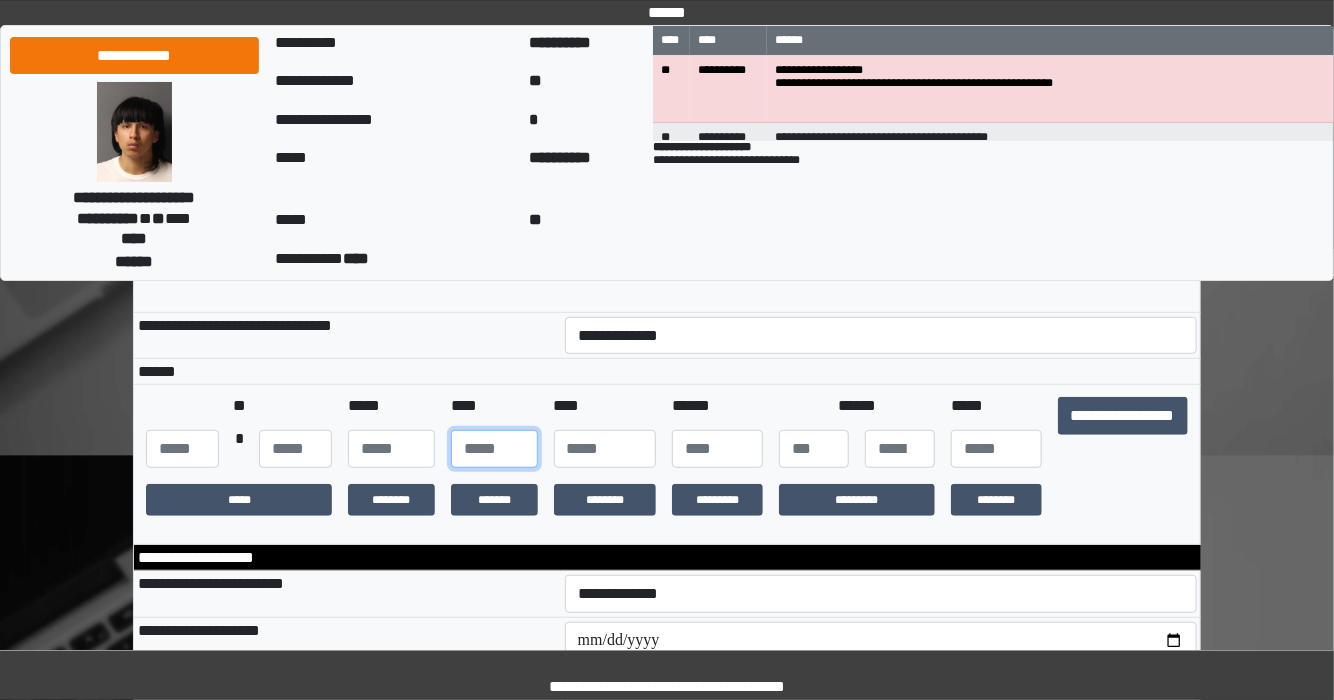 click at bounding box center (494, 449) 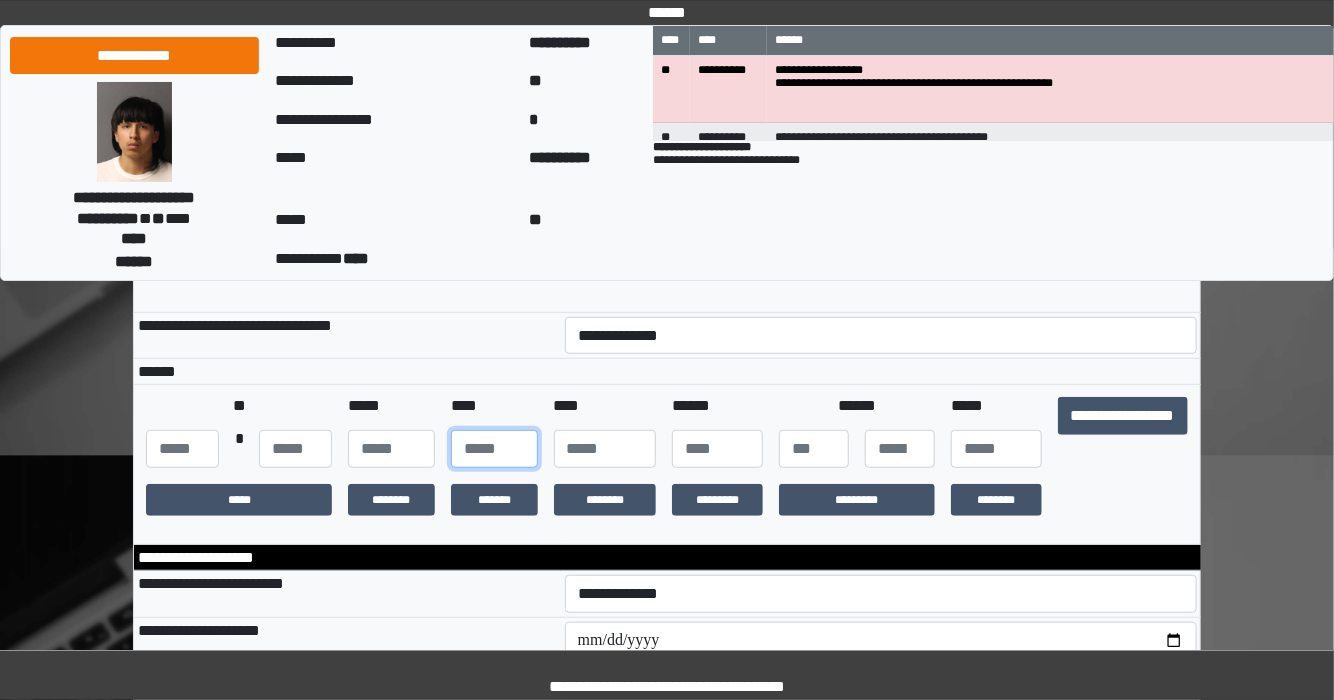 type on "**" 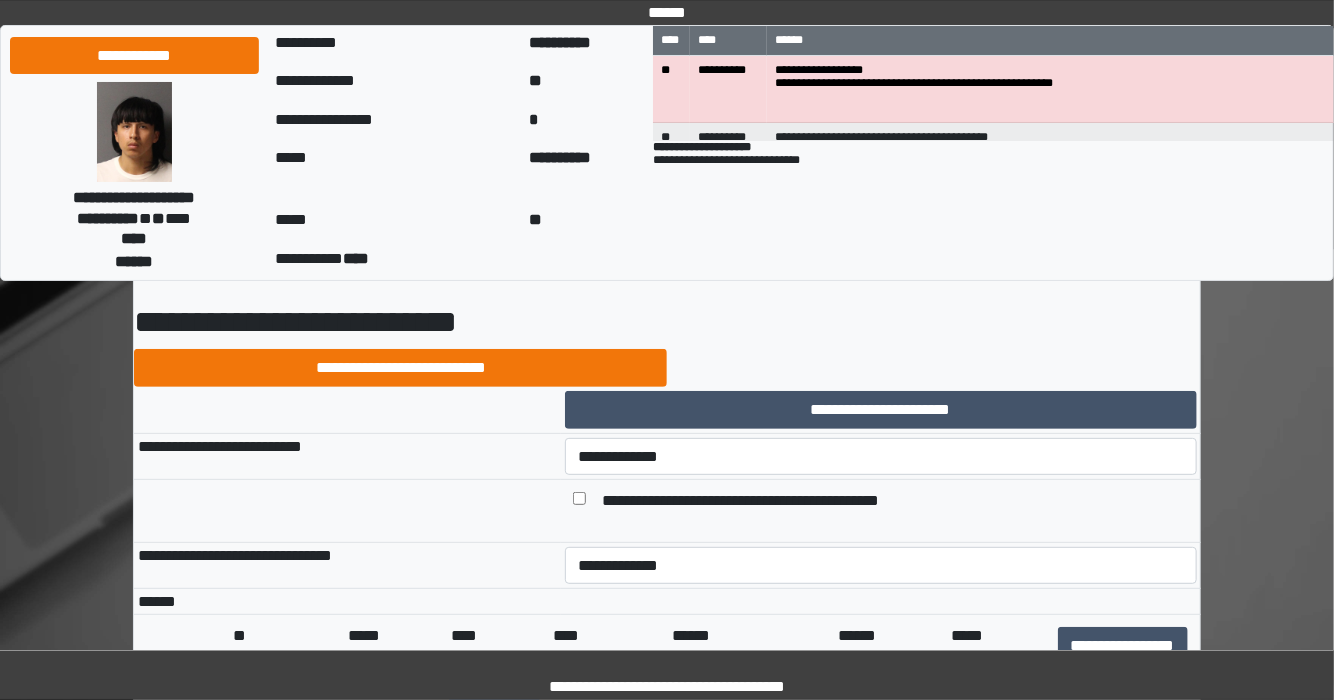 scroll, scrollTop: 80, scrollLeft: 0, axis: vertical 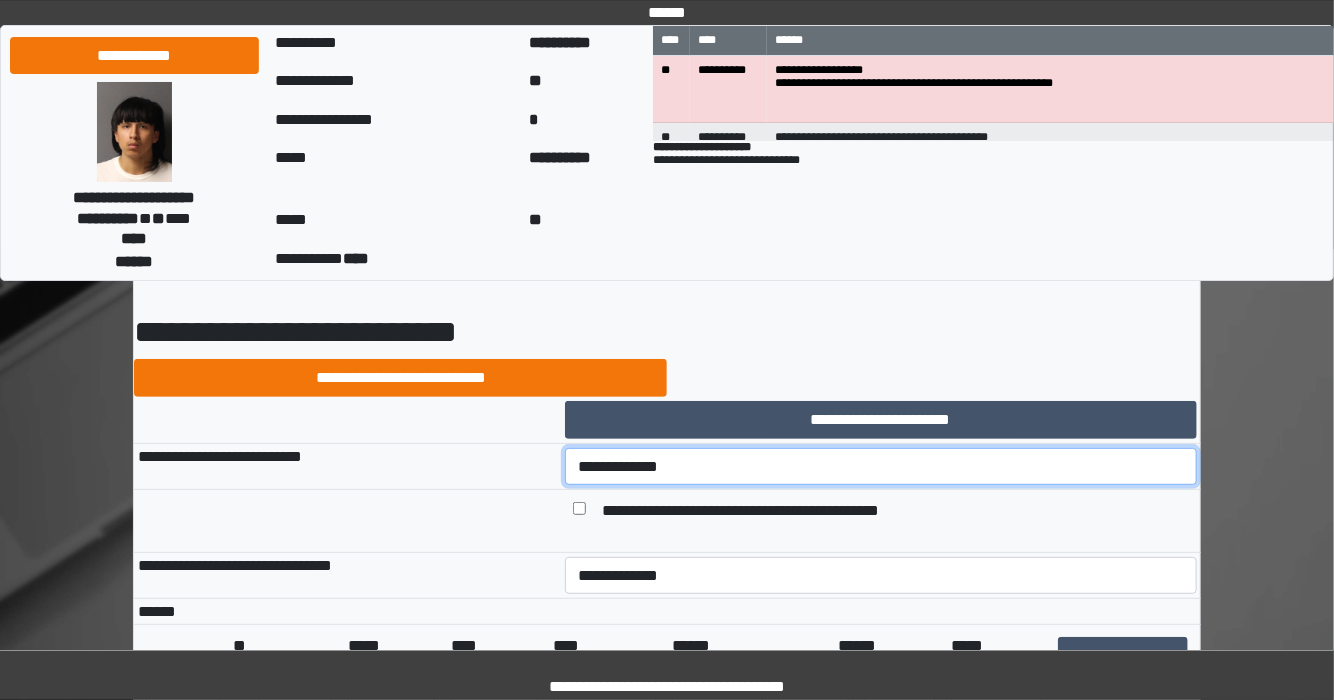 click on "**********" at bounding box center (881, 467) 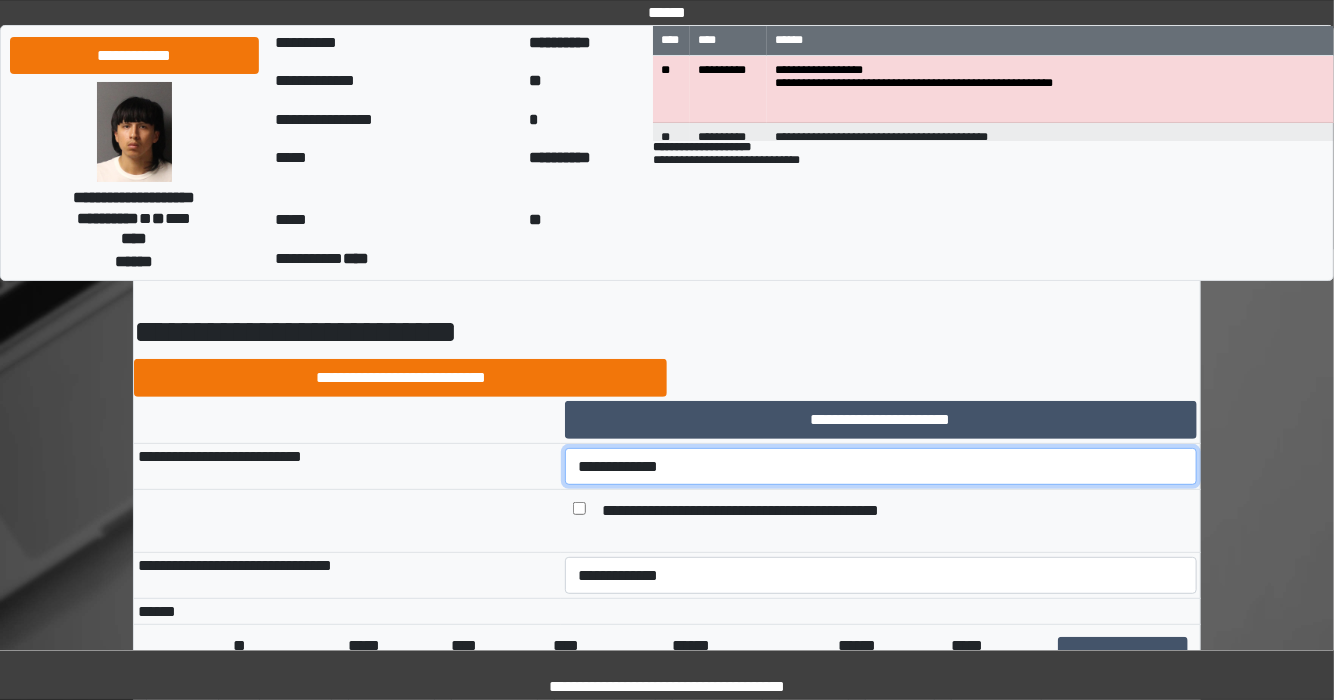 select on "*" 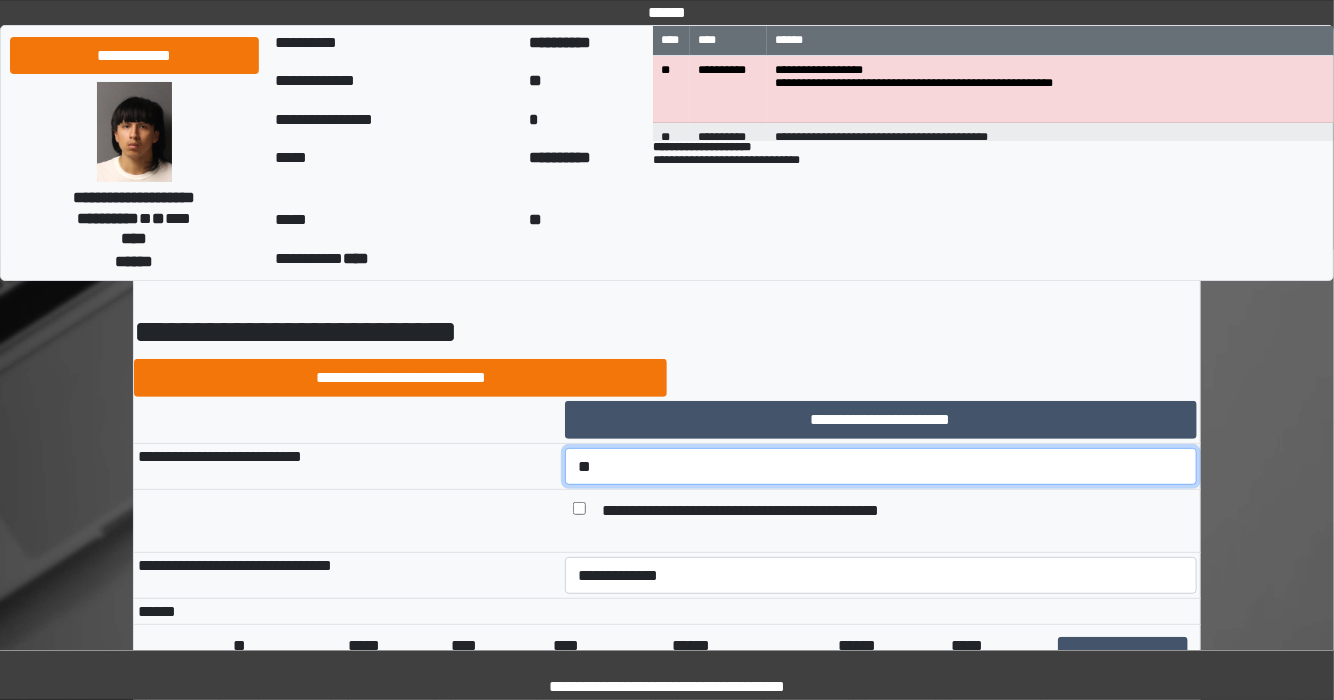 click on "**********" at bounding box center [881, 467] 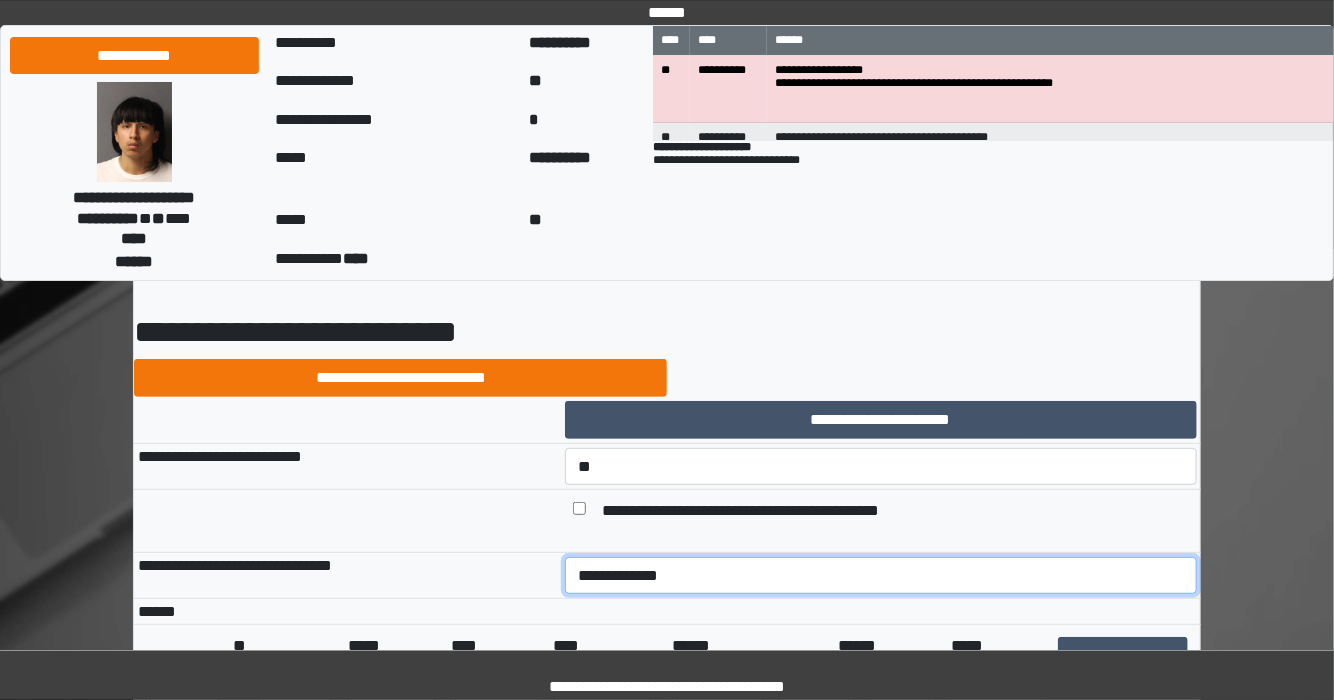 click on "**********" at bounding box center [881, 576] 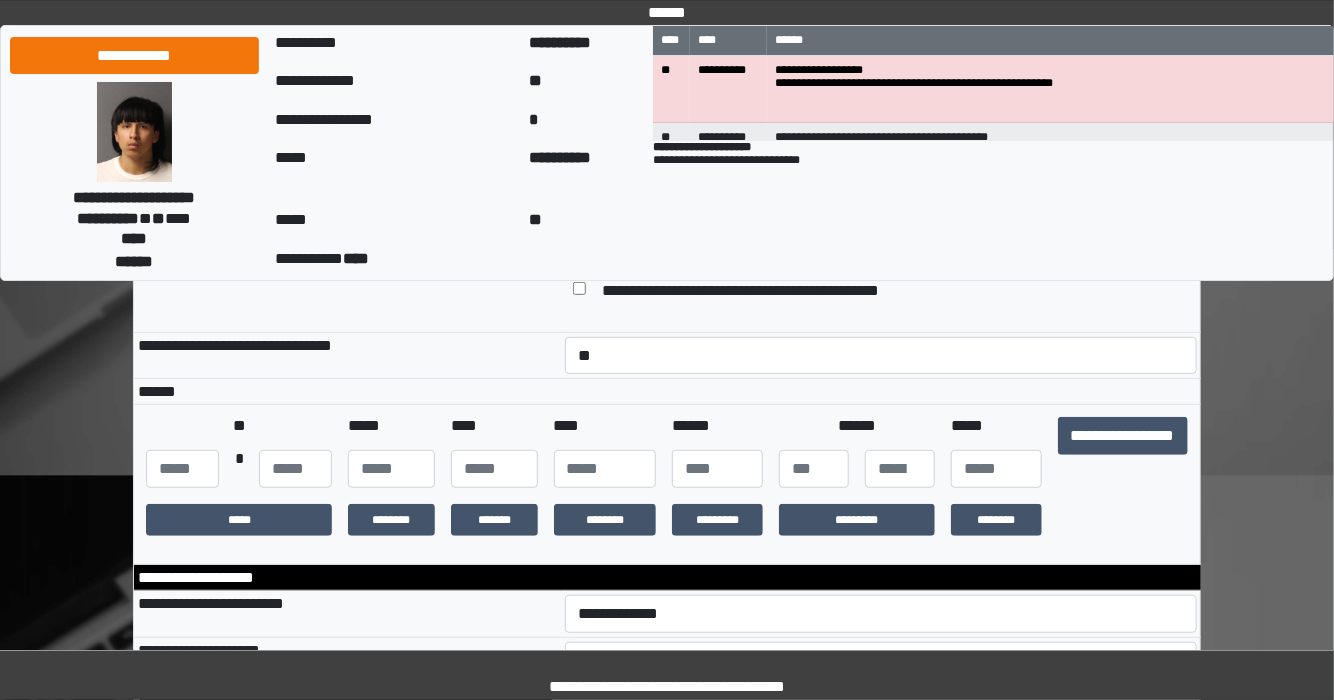 scroll, scrollTop: 301, scrollLeft: 0, axis: vertical 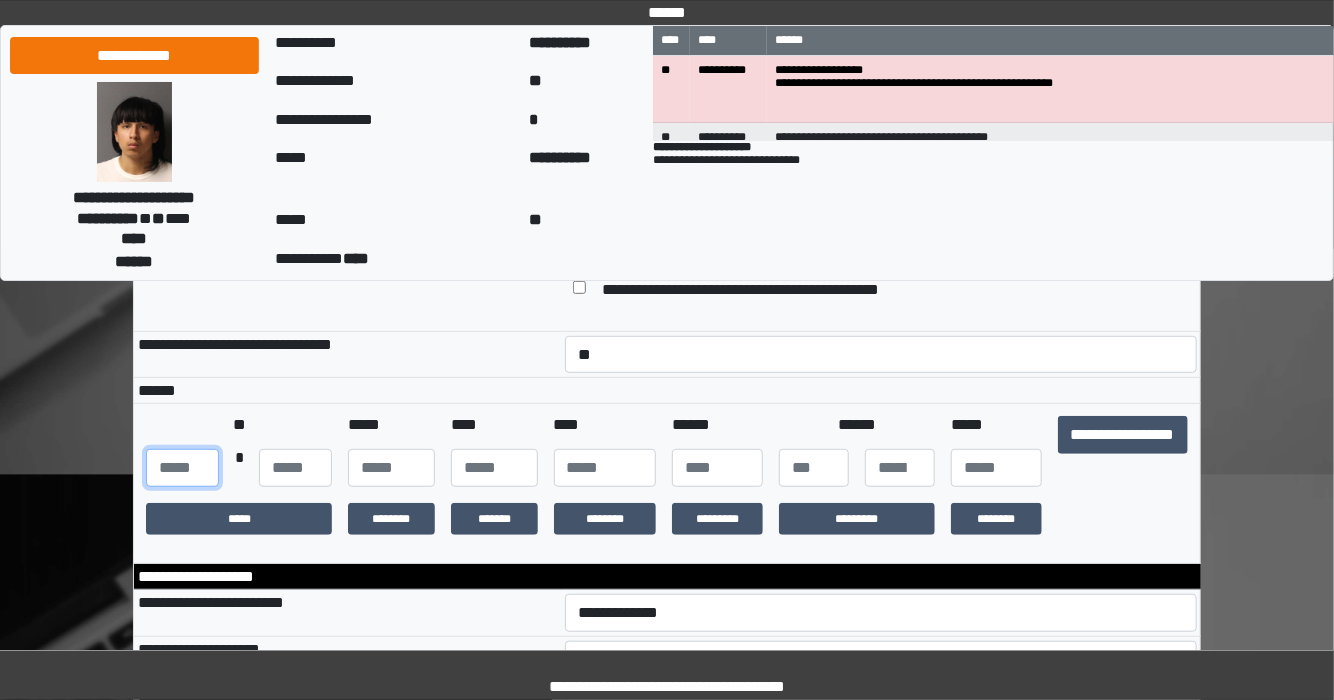 click at bounding box center [182, 468] 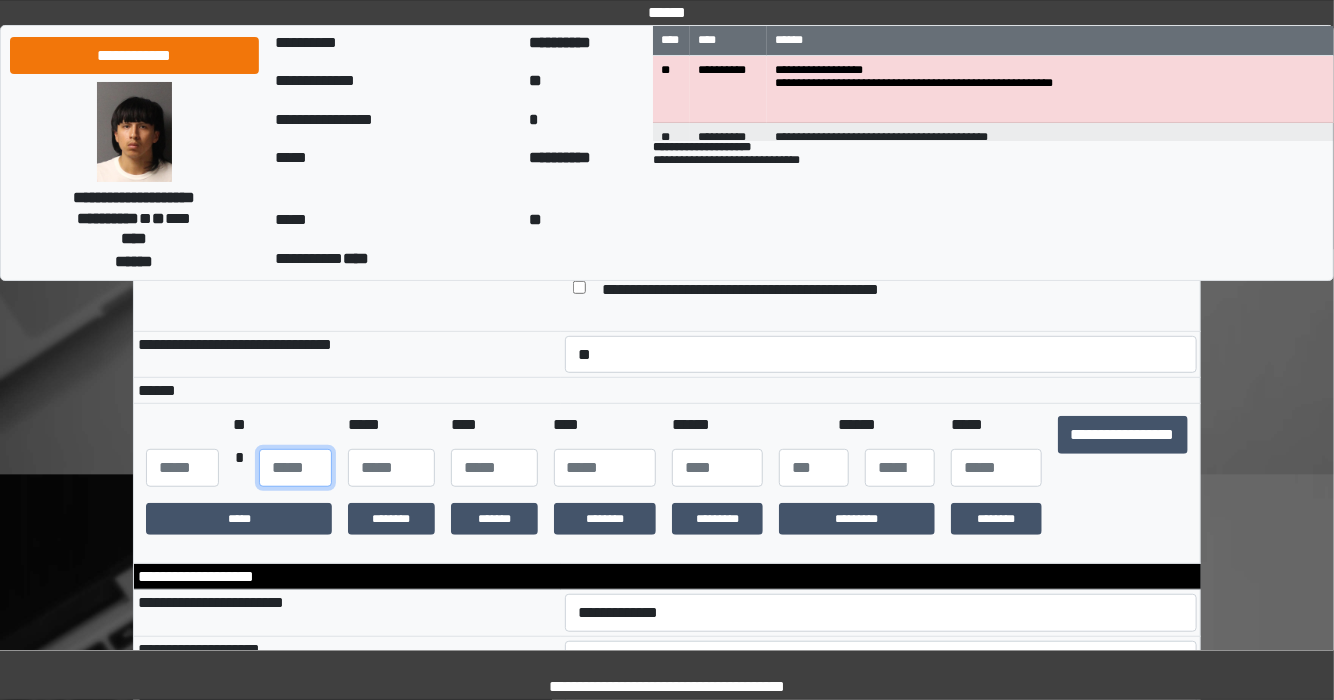 click at bounding box center (295, 468) 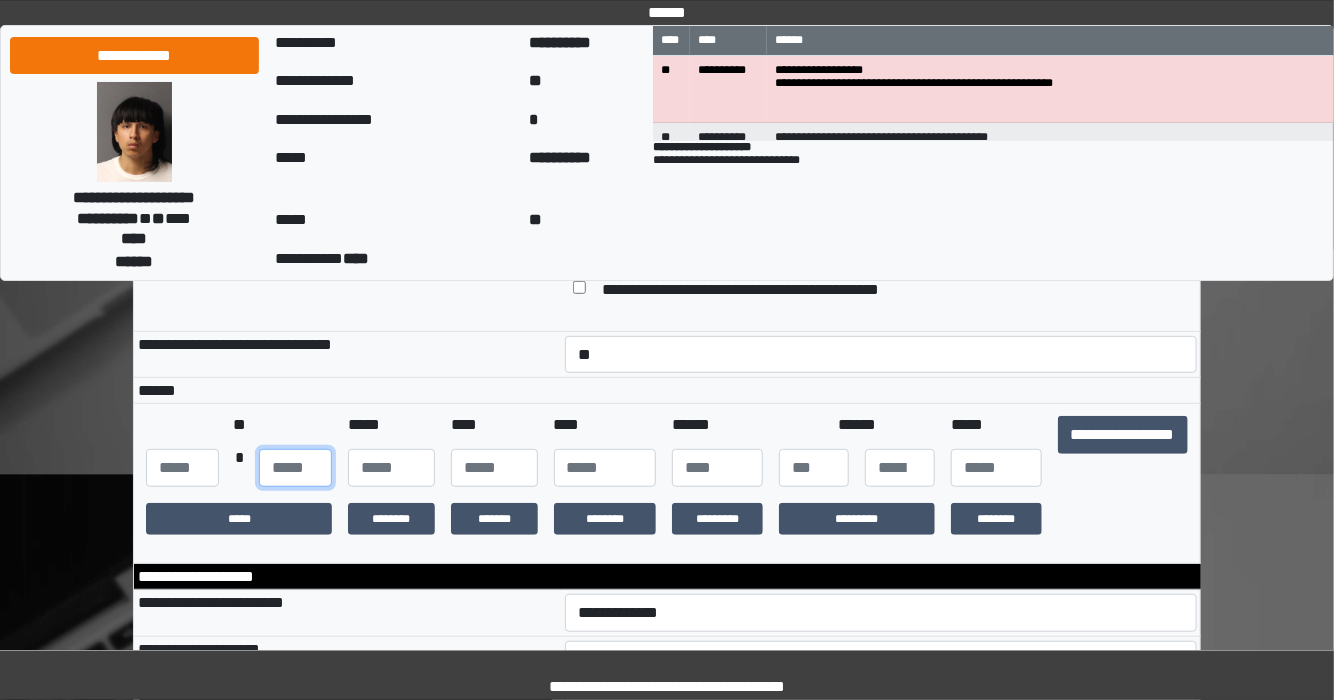 type on "**" 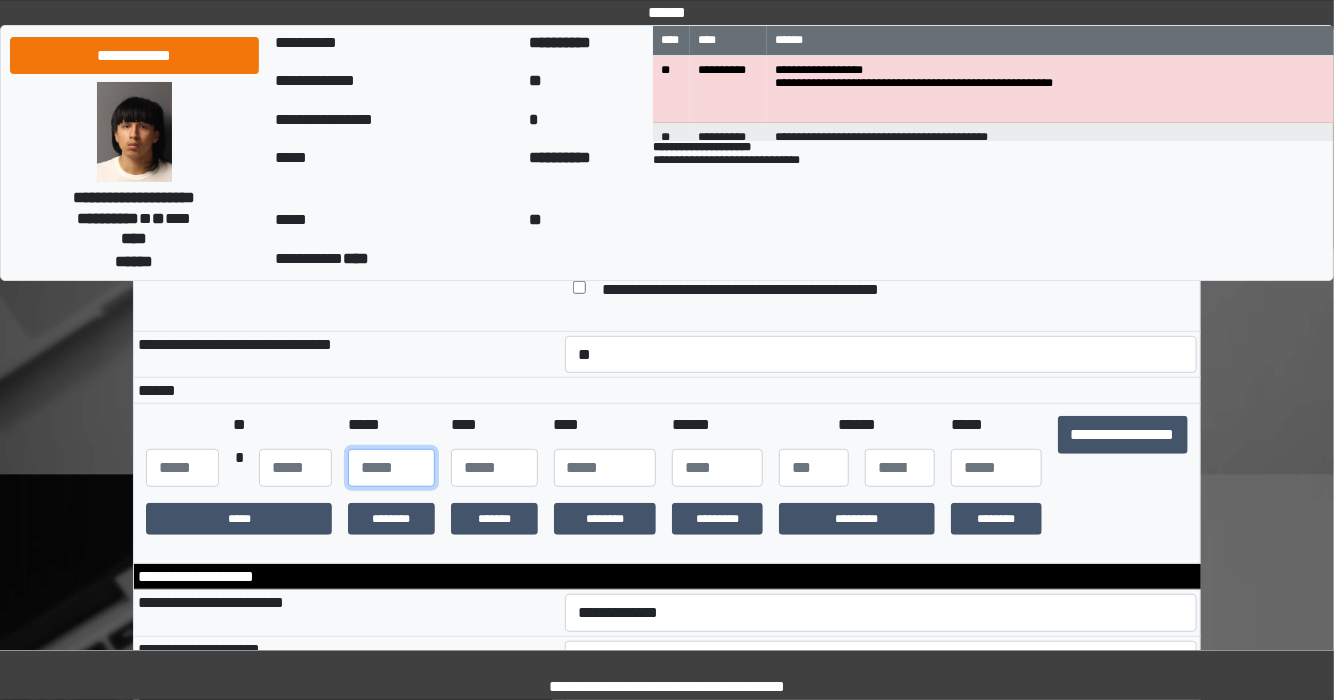 click at bounding box center [391, 468] 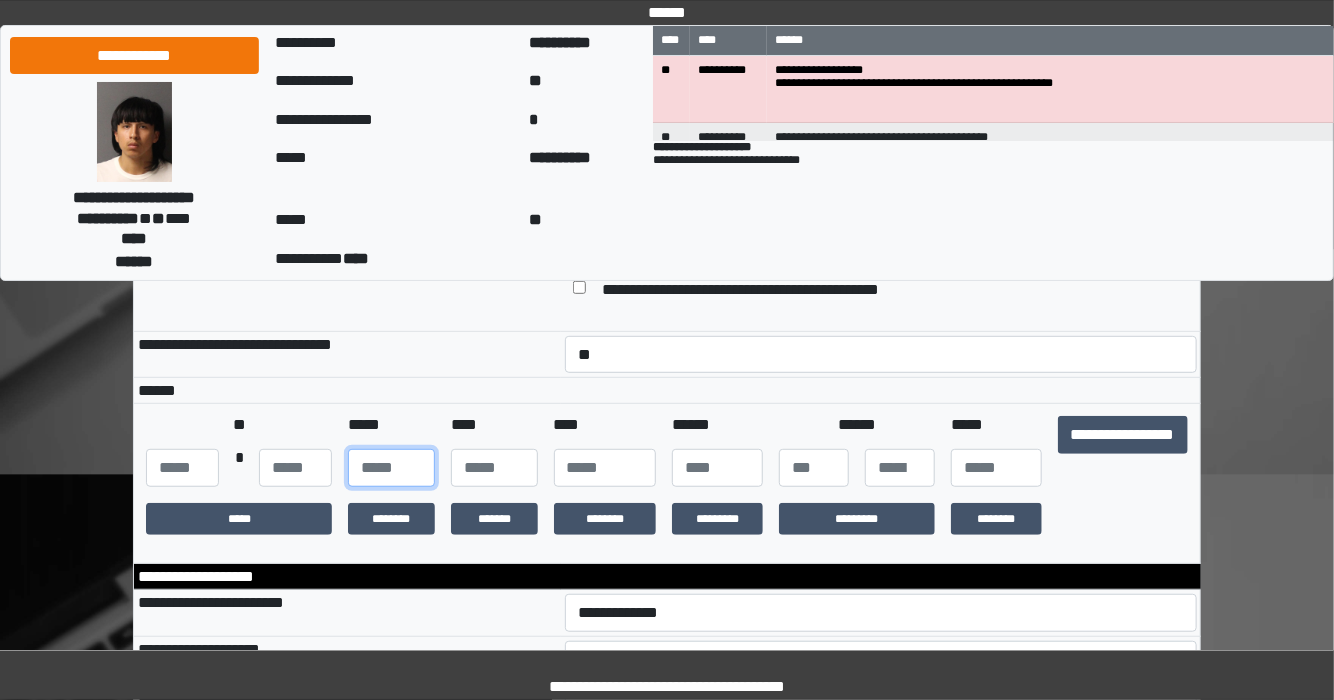 type on "**" 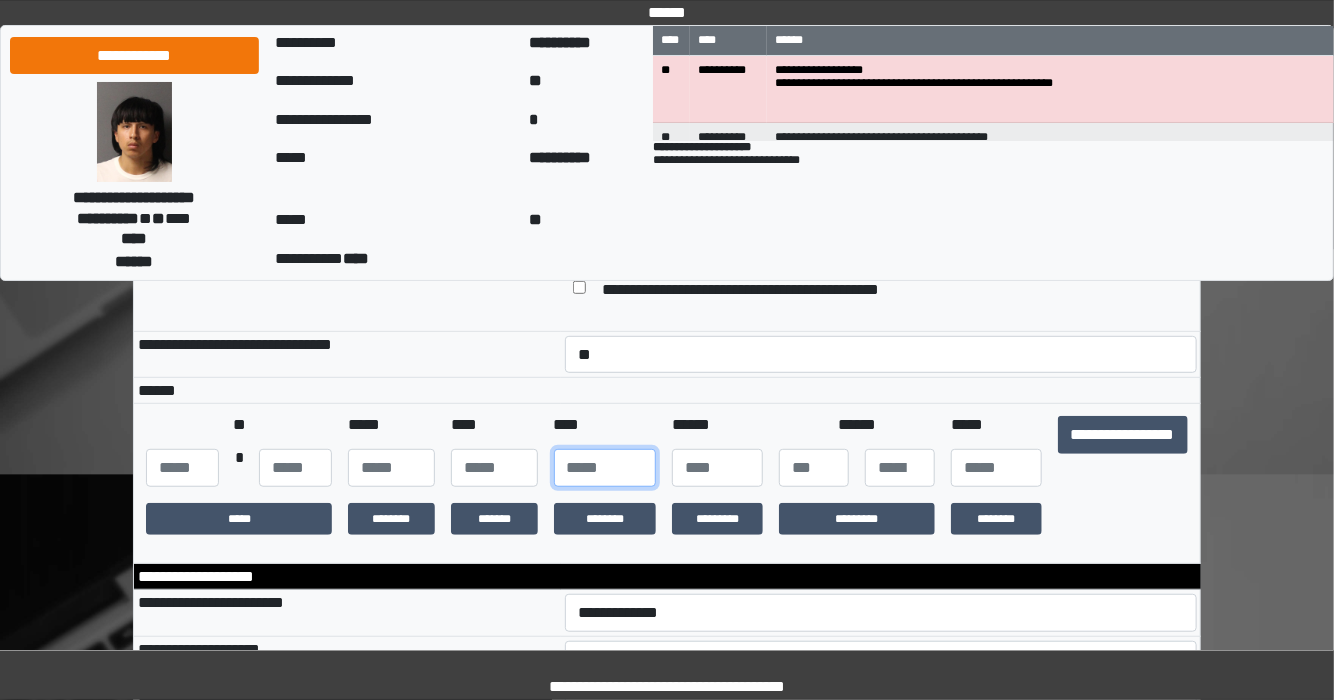click at bounding box center (605, 468) 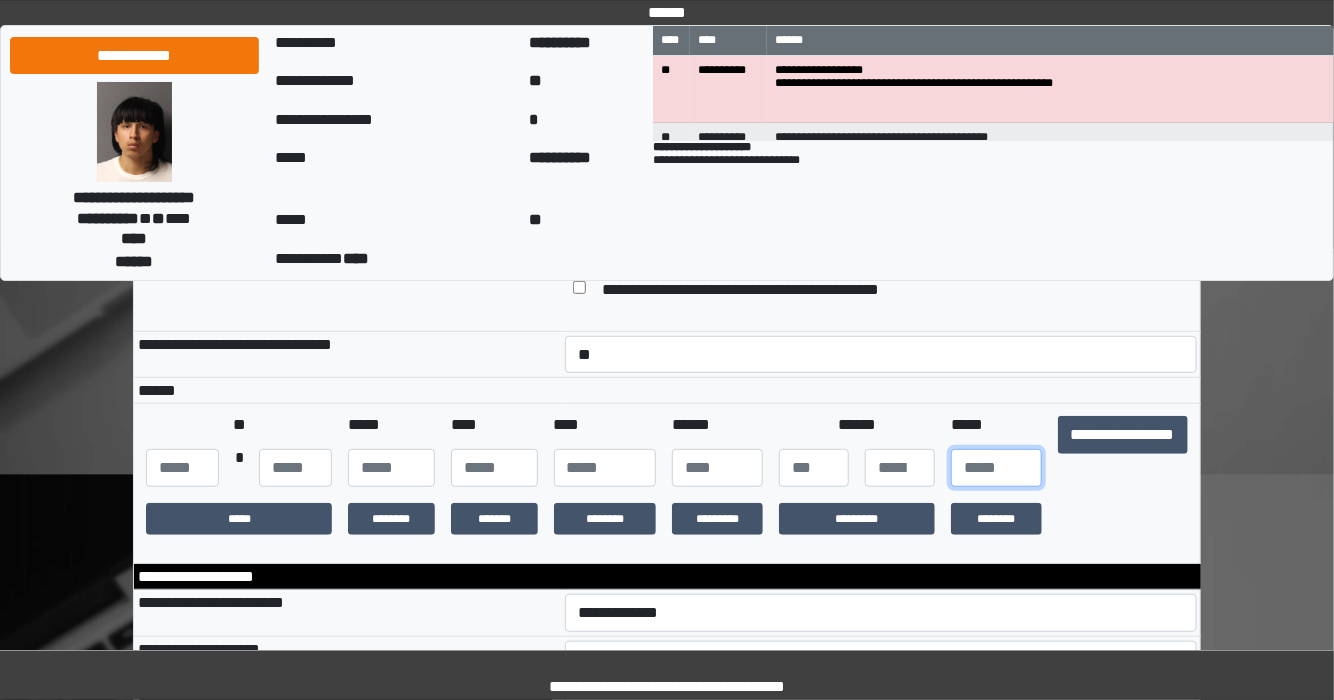 click at bounding box center [996, 468] 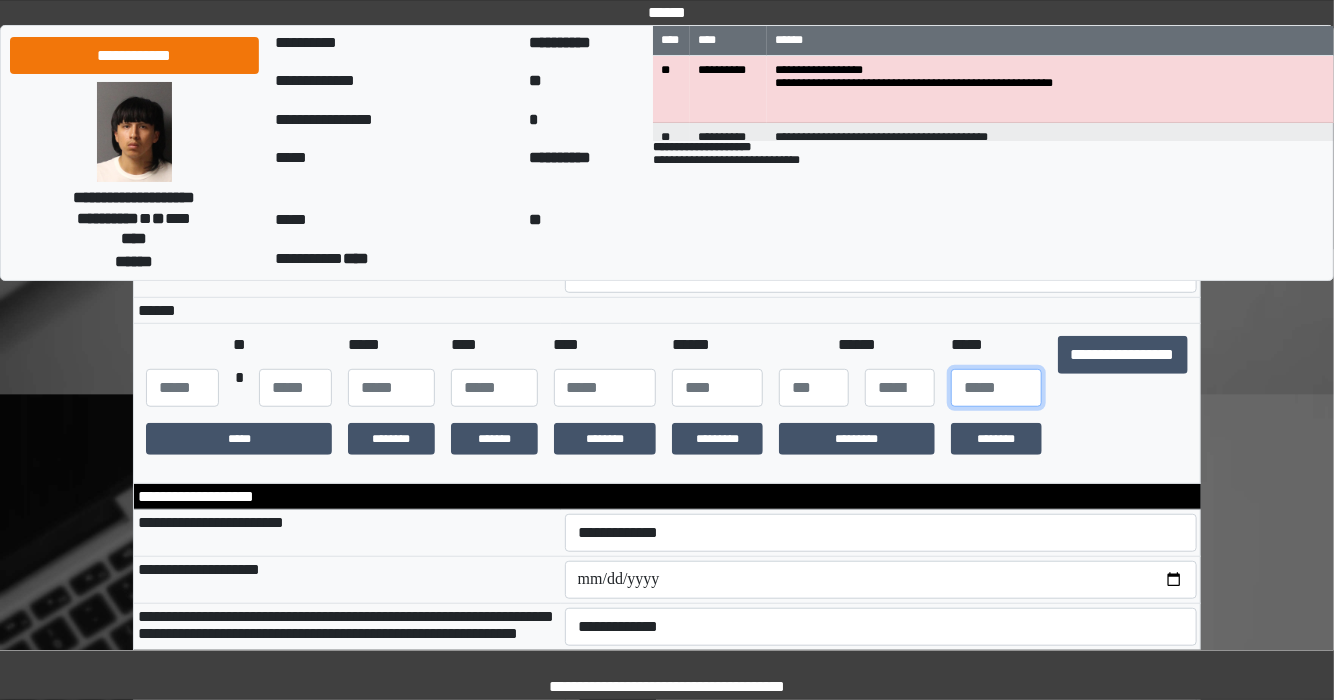 scroll, scrollTop: 461, scrollLeft: 0, axis: vertical 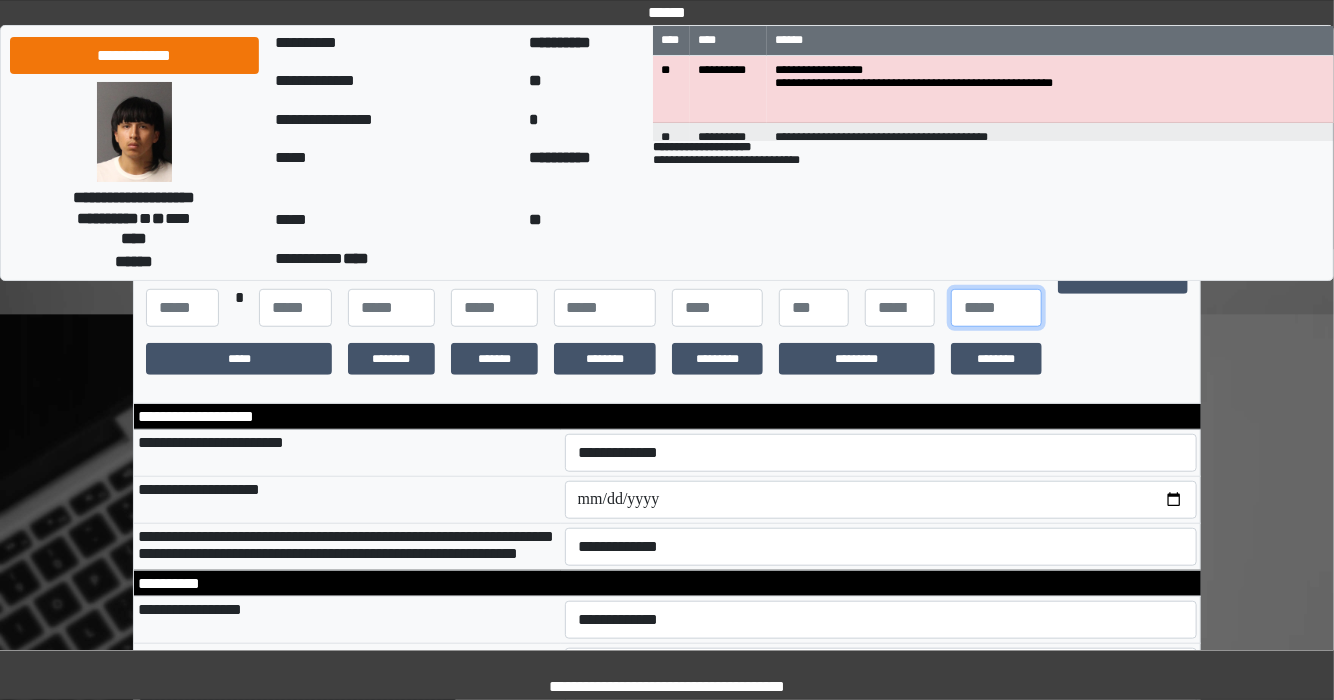 type on "**" 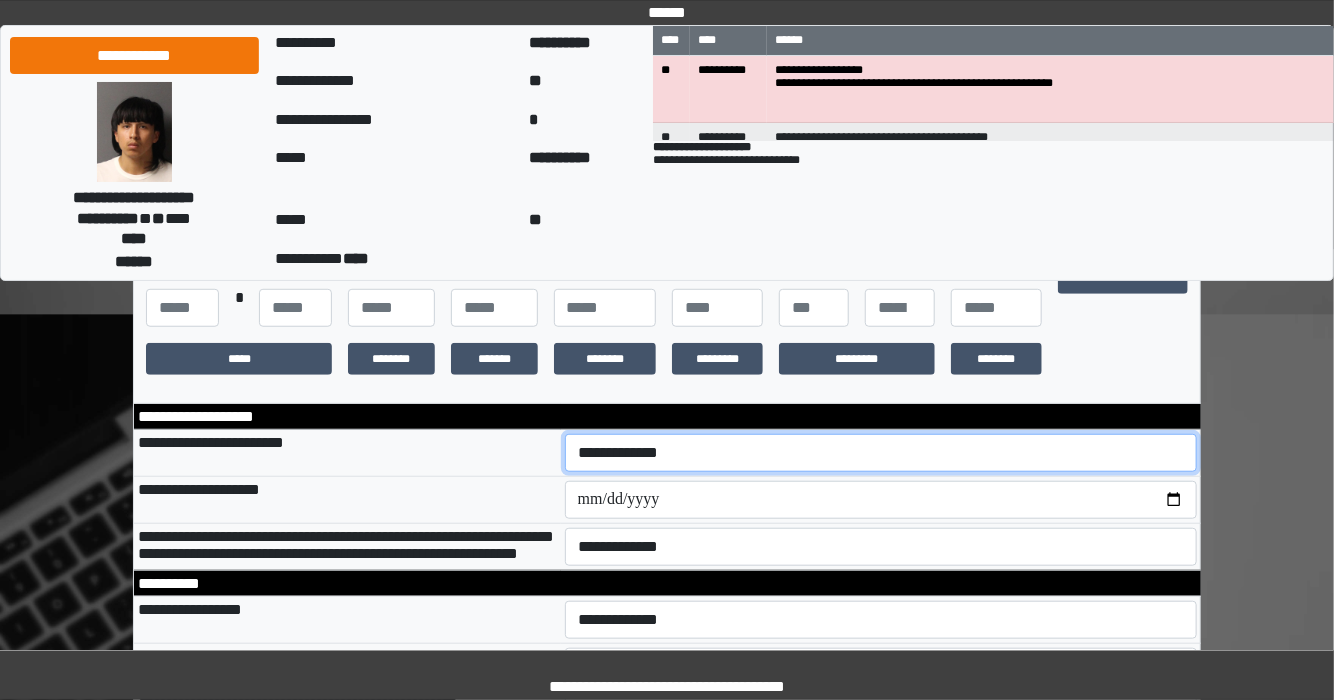 click on "**********" at bounding box center [881, 453] 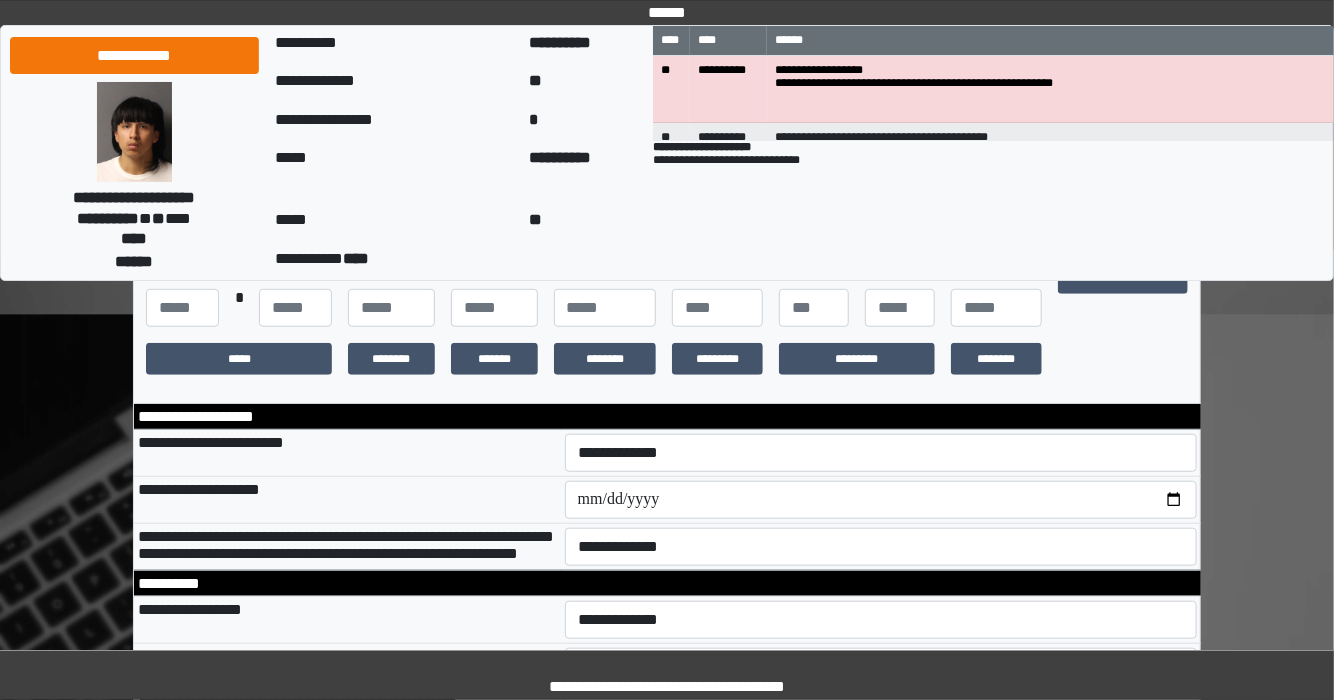 click on "**********" at bounding box center [347, 453] 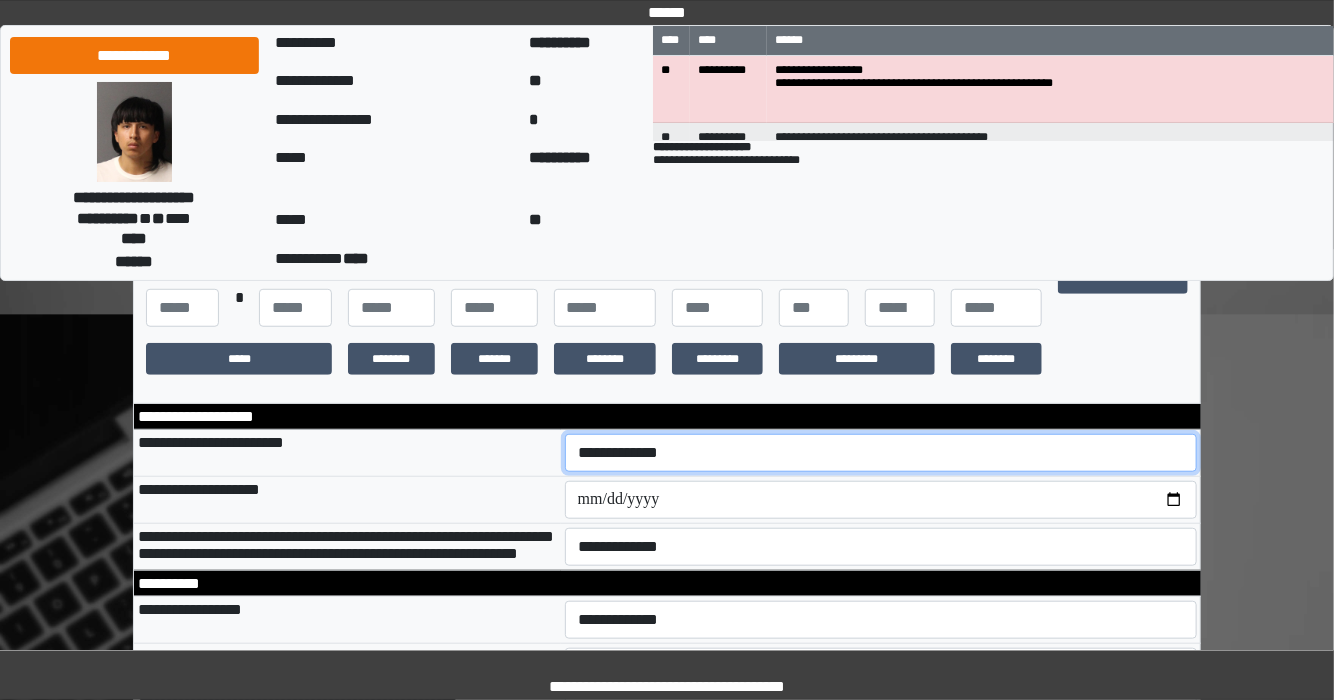 drag, startPoint x: 680, startPoint y: 466, endPoint x: 669, endPoint y: 468, distance: 11.18034 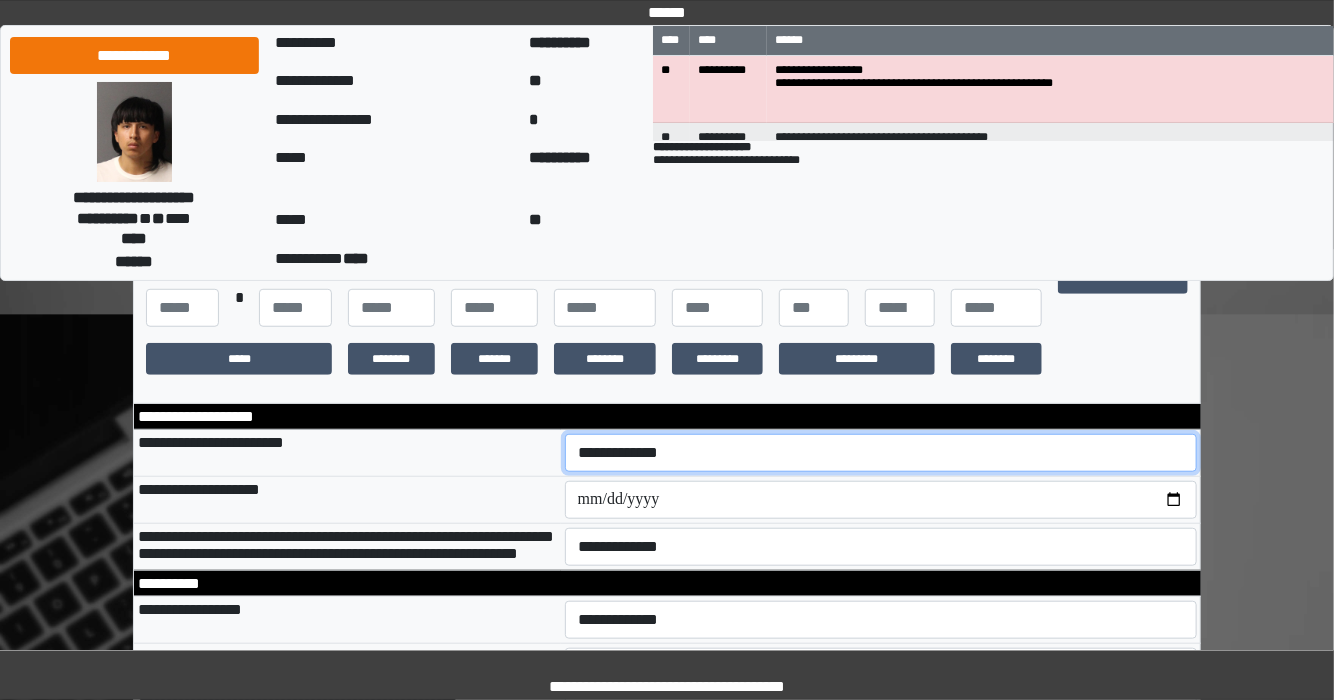 select on "***" 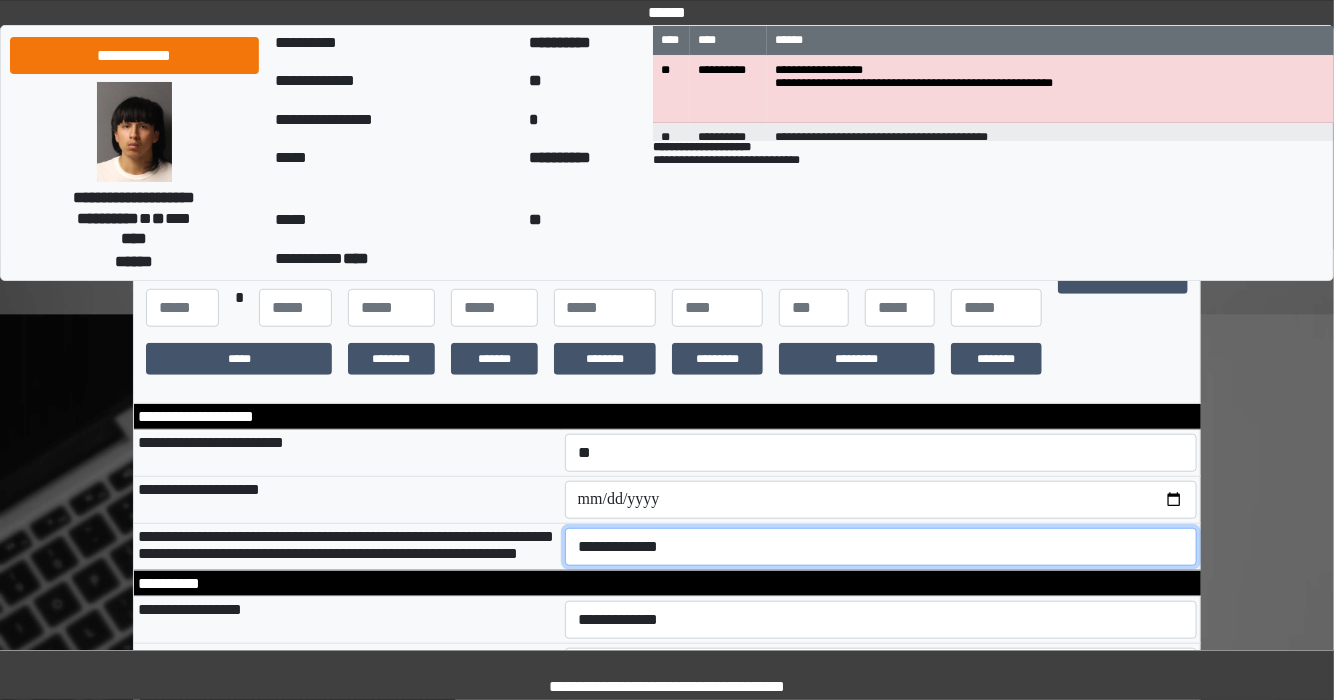 click on "**********" at bounding box center [667, 4776] 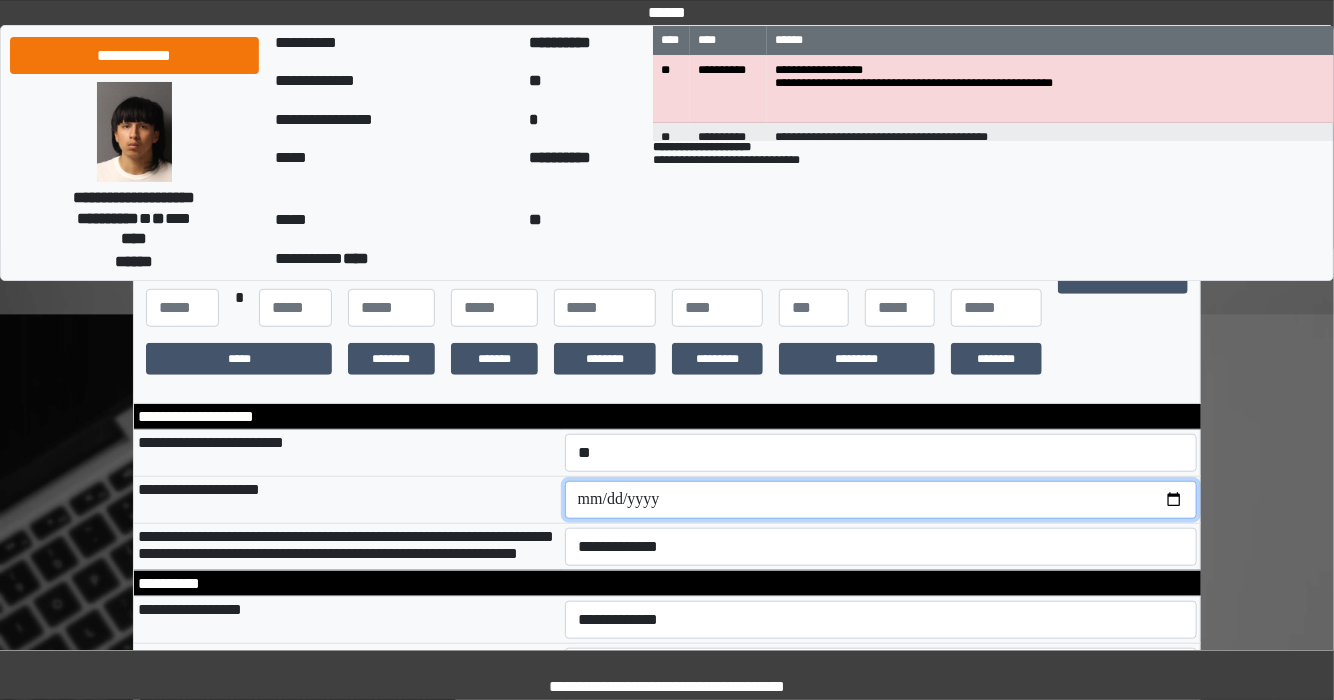 click at bounding box center [881, 500] 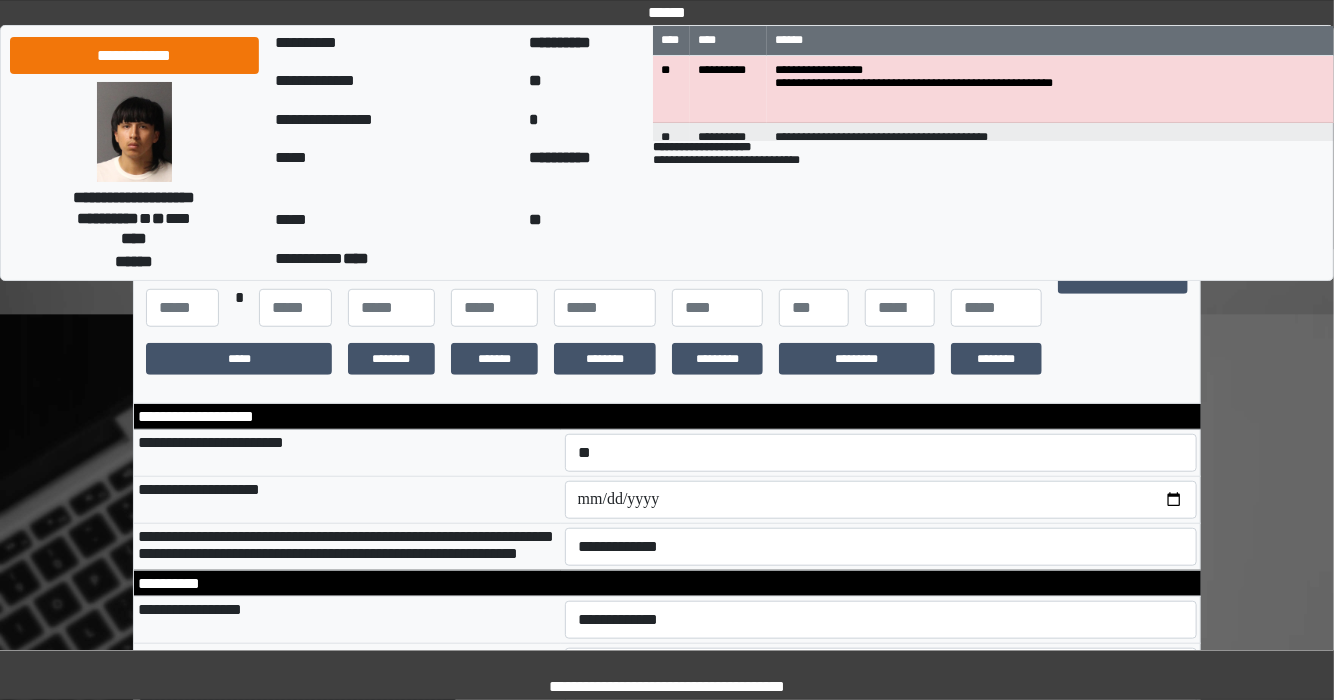 click on "**********" at bounding box center (347, 500) 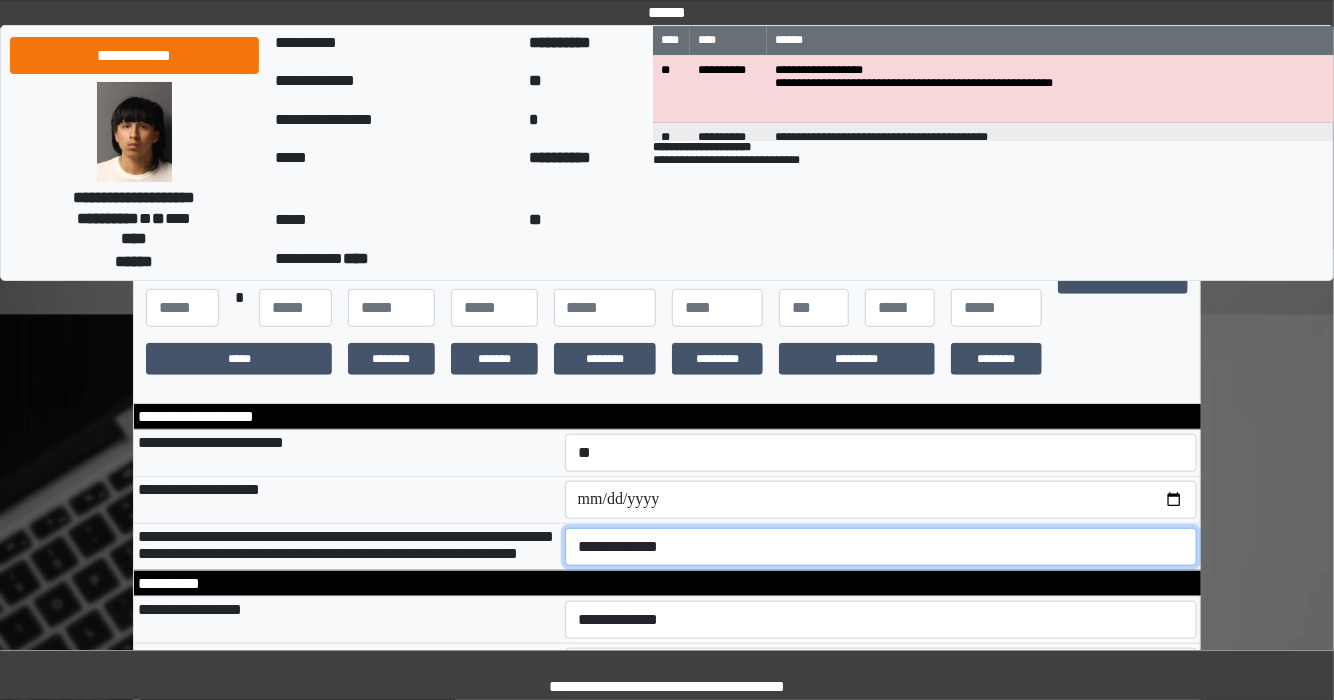 click on "**********" at bounding box center [881, 547] 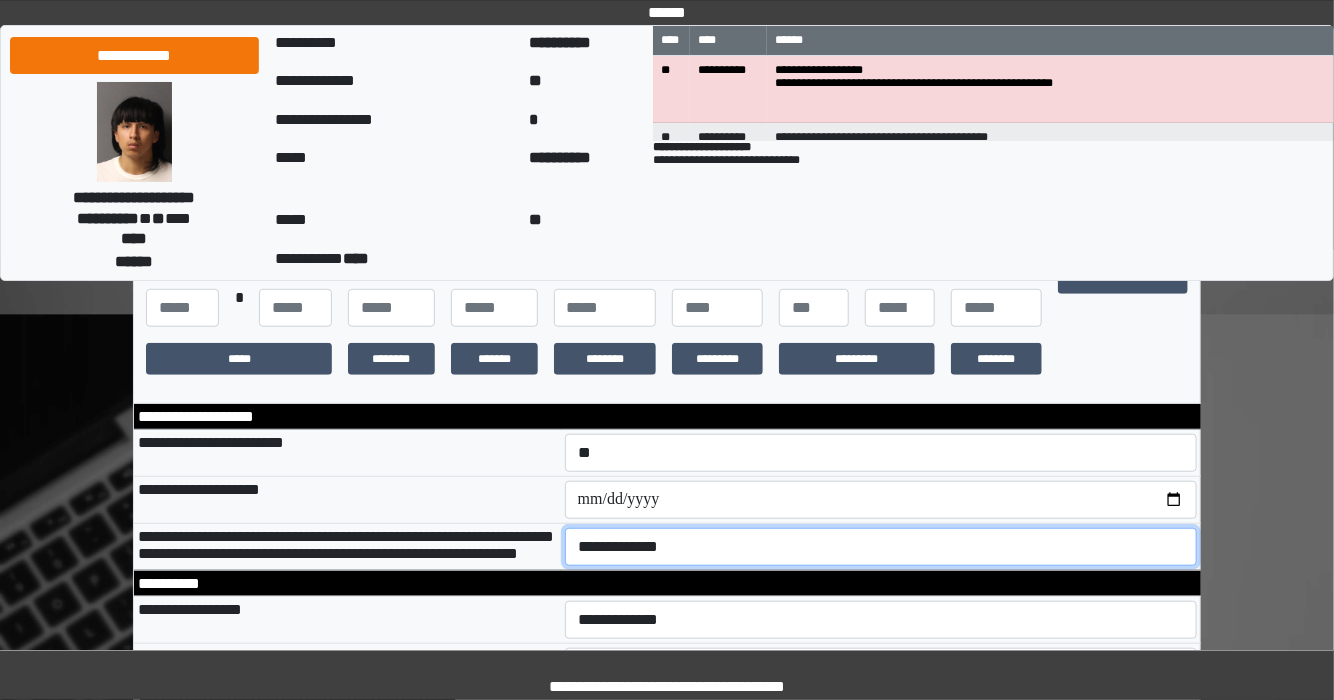 select on "*" 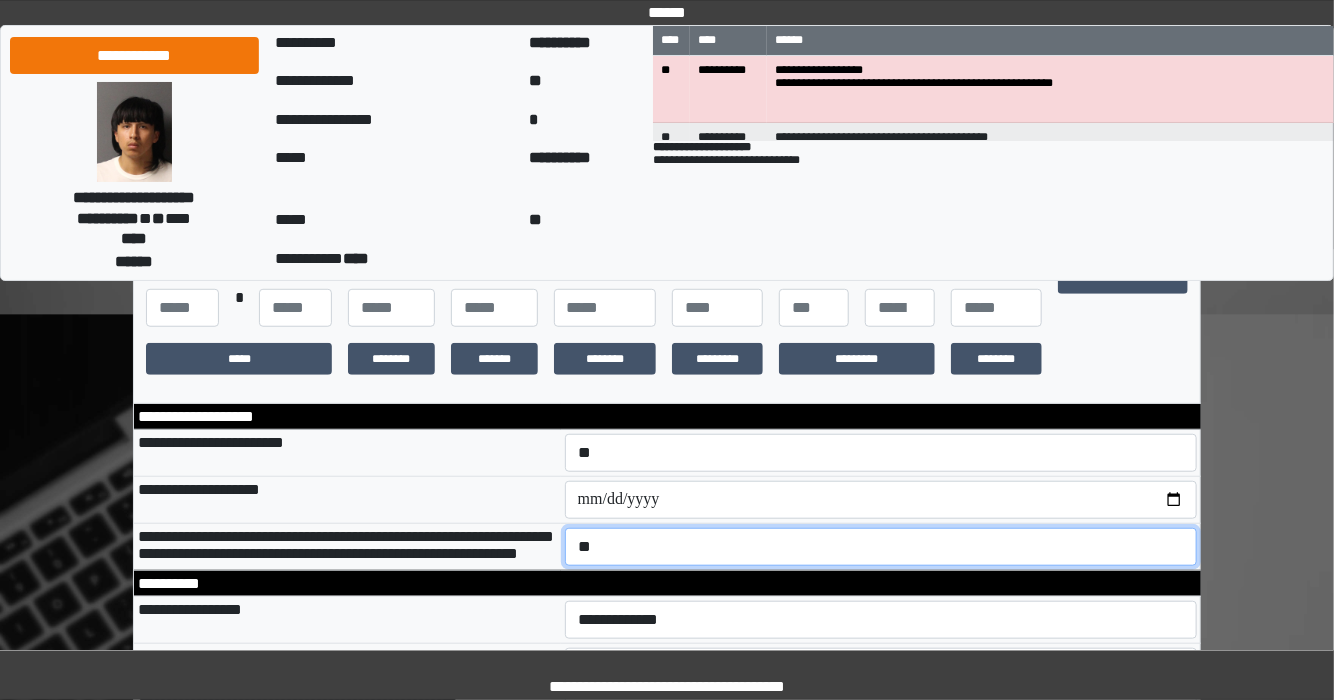 click on "**********" at bounding box center (881, 547) 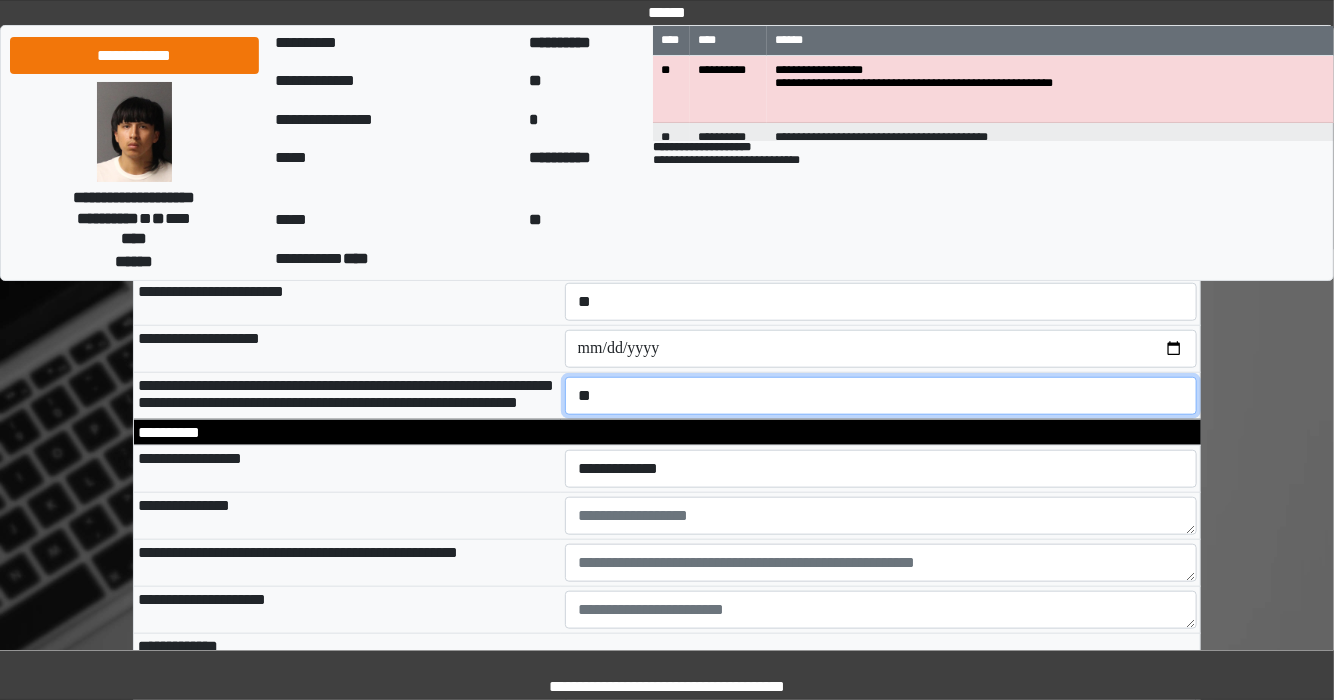 scroll, scrollTop: 621, scrollLeft: 0, axis: vertical 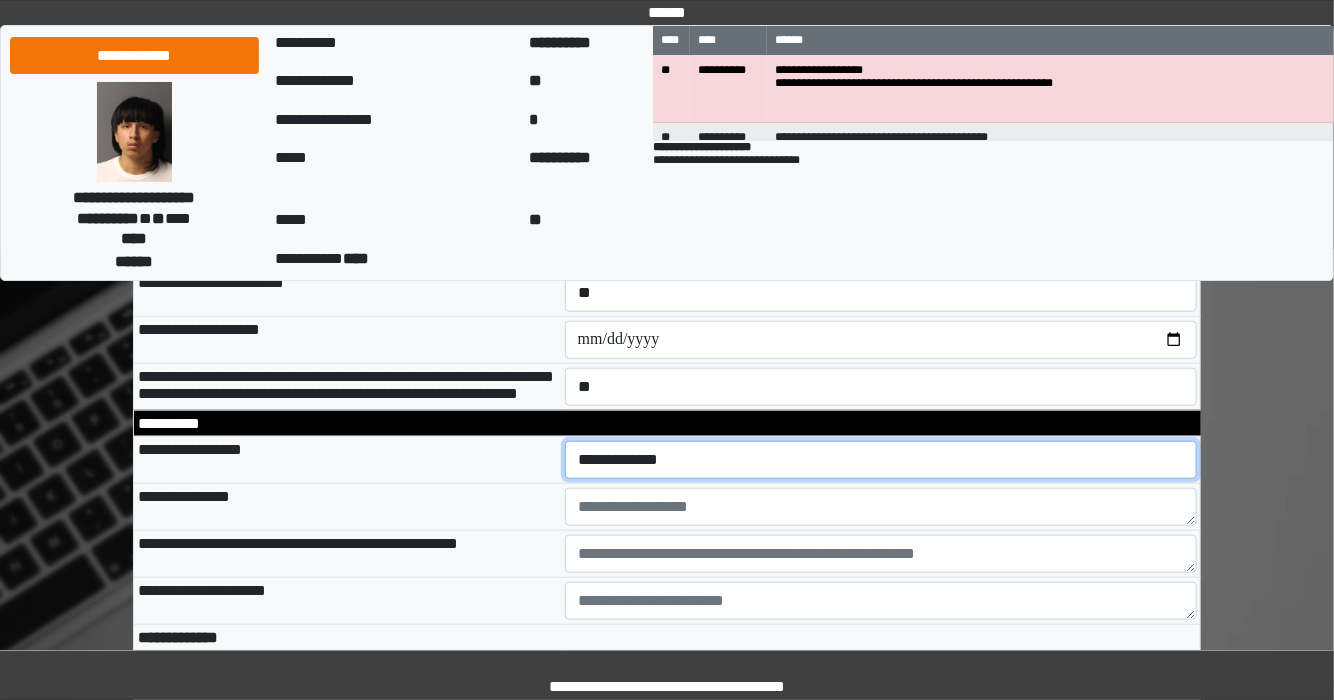 click on "**********" at bounding box center [881, 460] 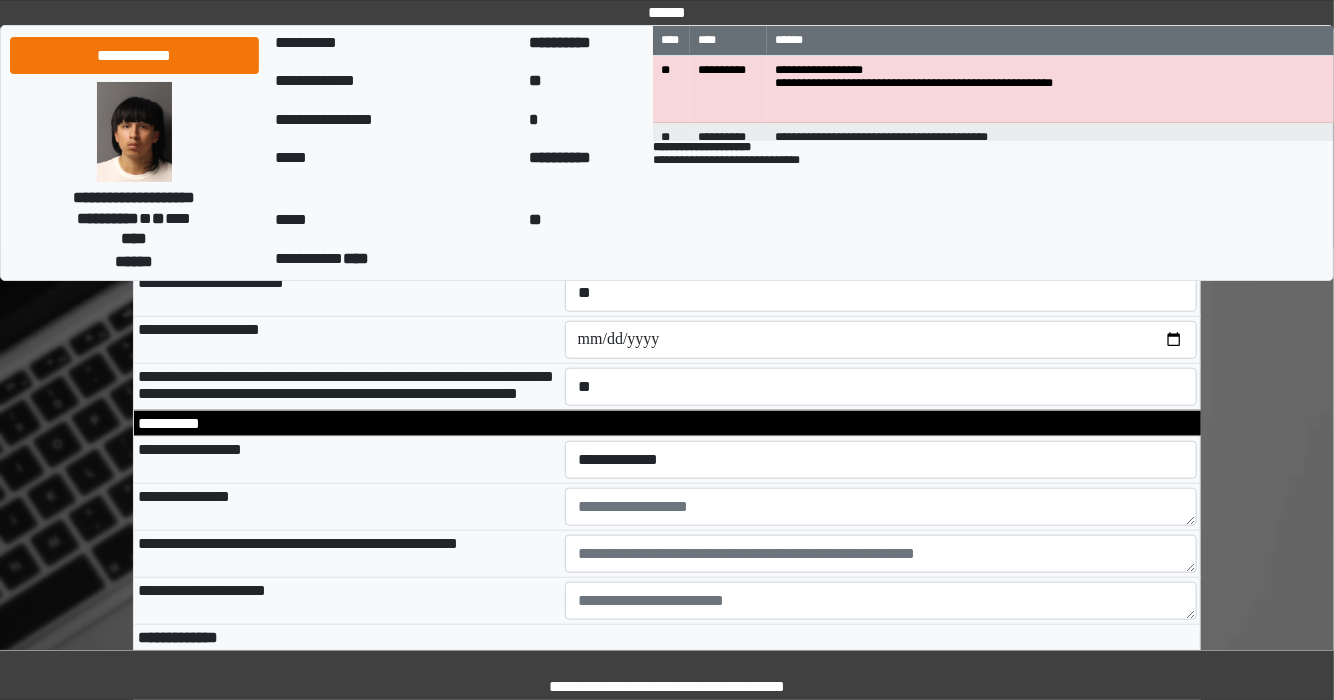 click on "**********" at bounding box center (347, 459) 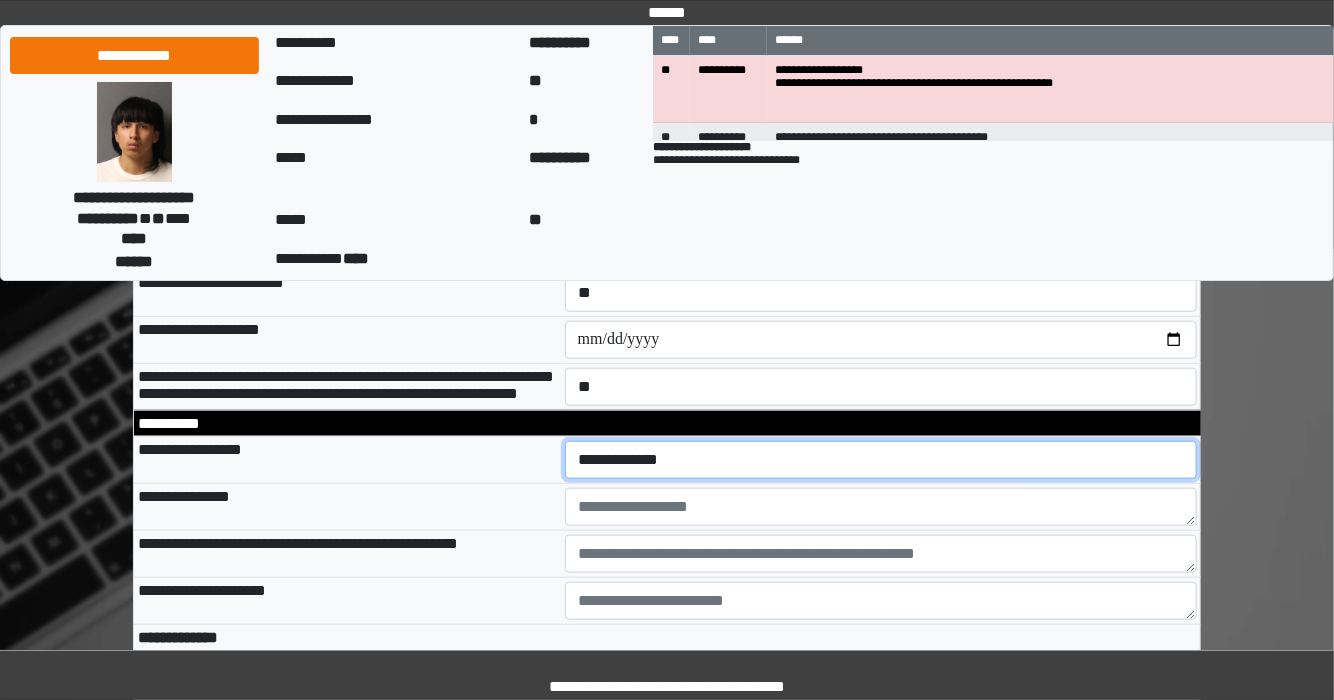click on "**********" at bounding box center [881, 460] 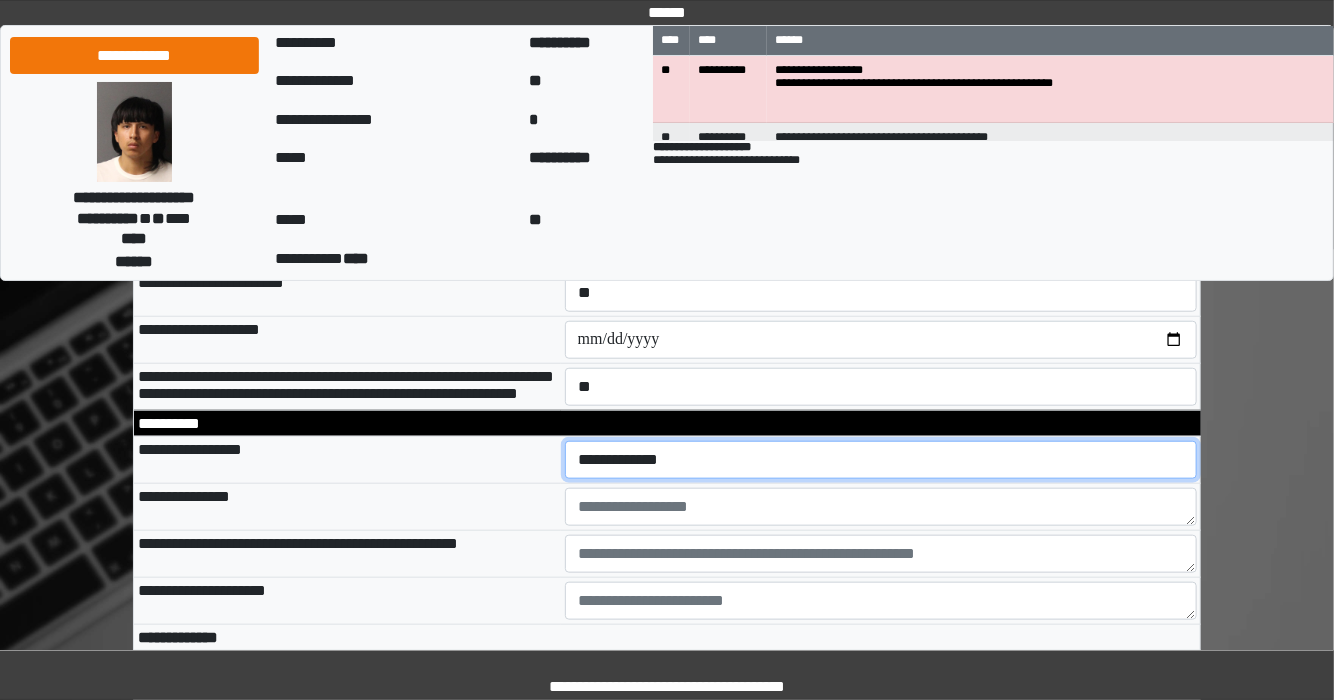 select on "***" 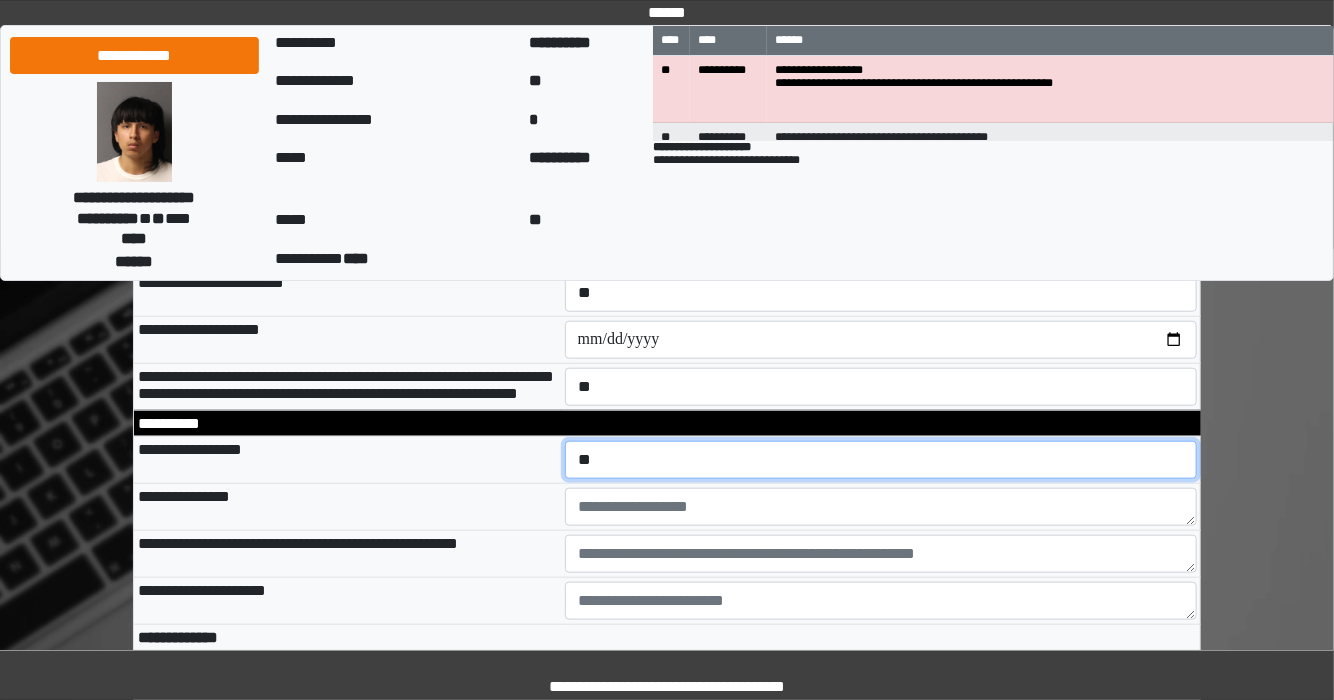 click on "**********" at bounding box center [881, 460] 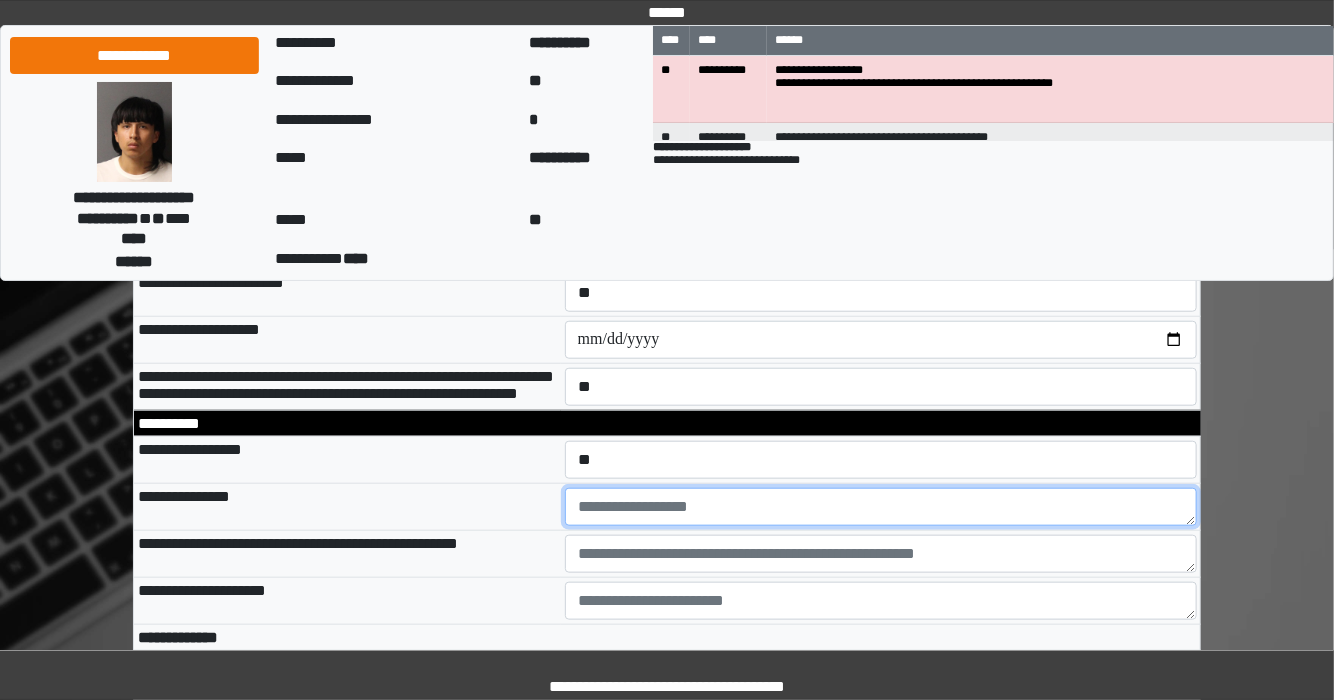 click at bounding box center (881, 507) 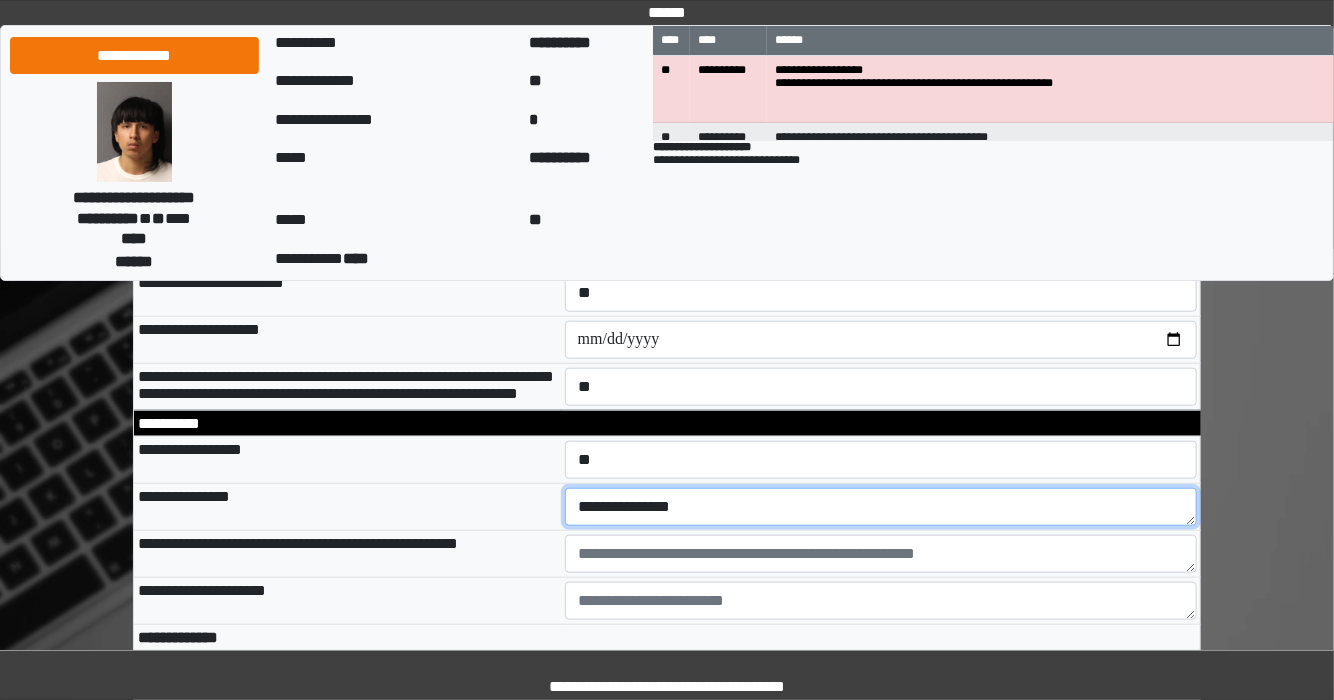 scroll, scrollTop: 701, scrollLeft: 0, axis: vertical 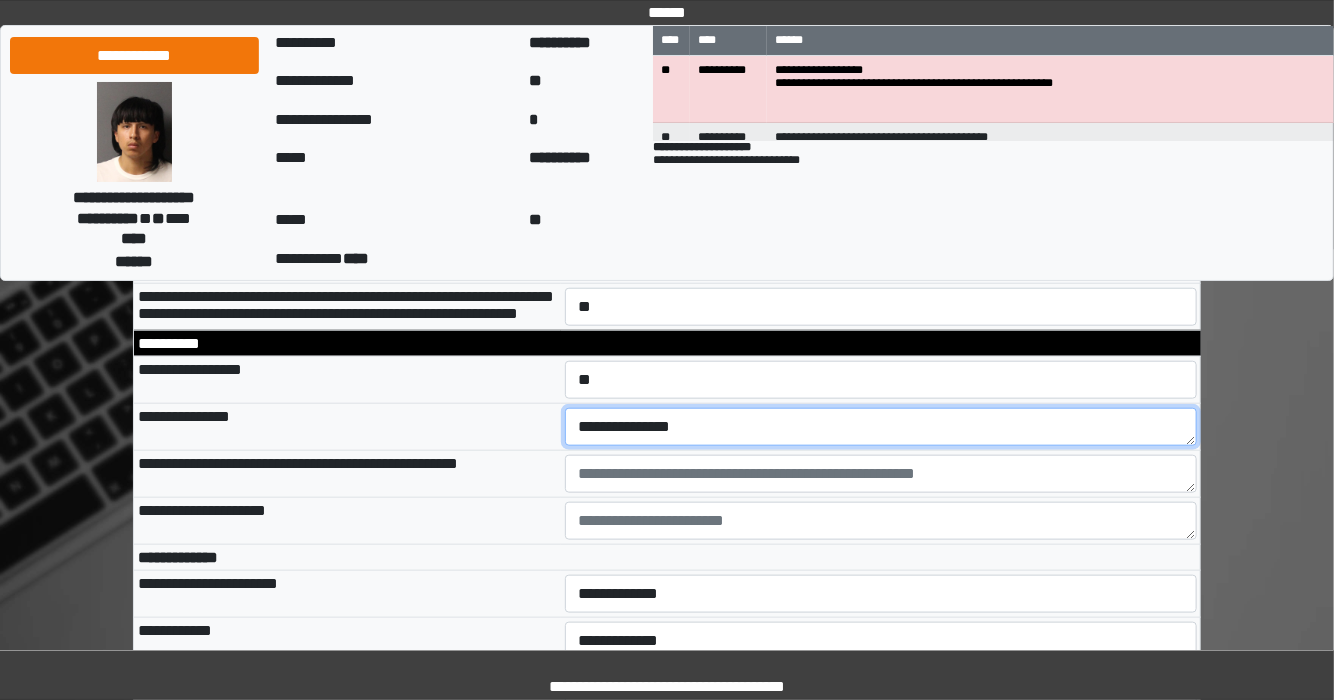 type on "**********" 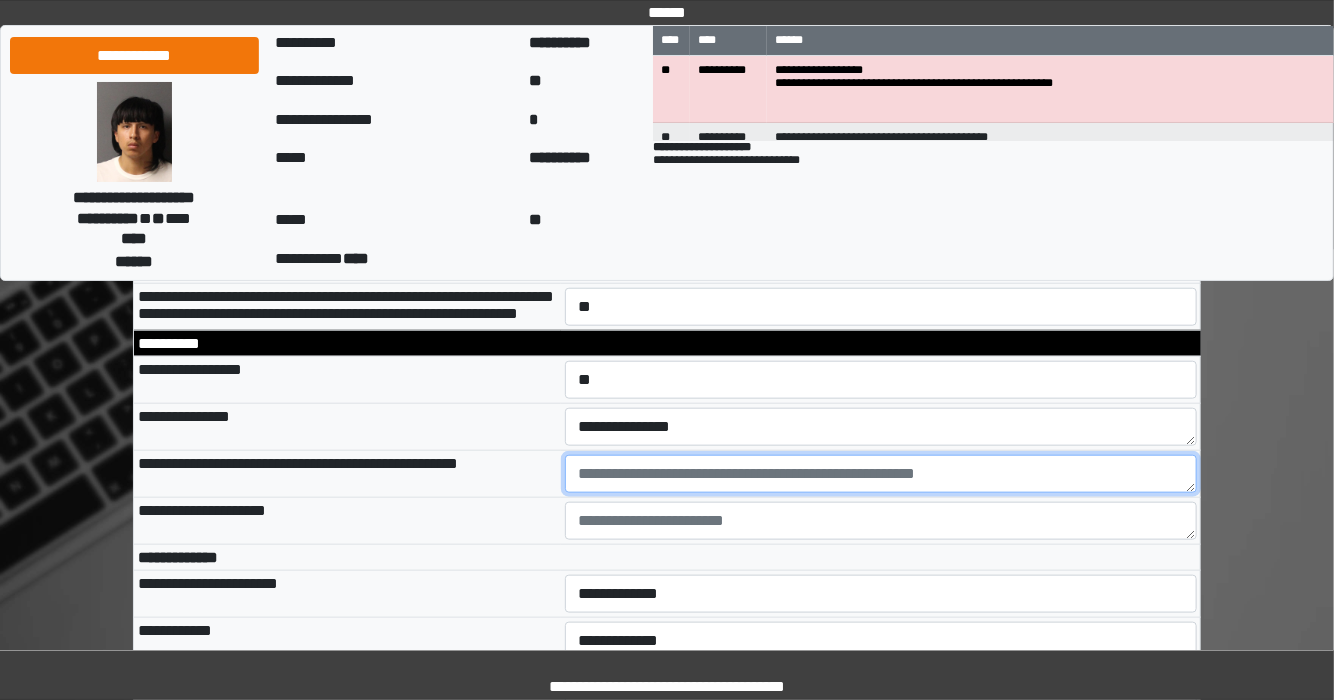 click at bounding box center (881, 474) 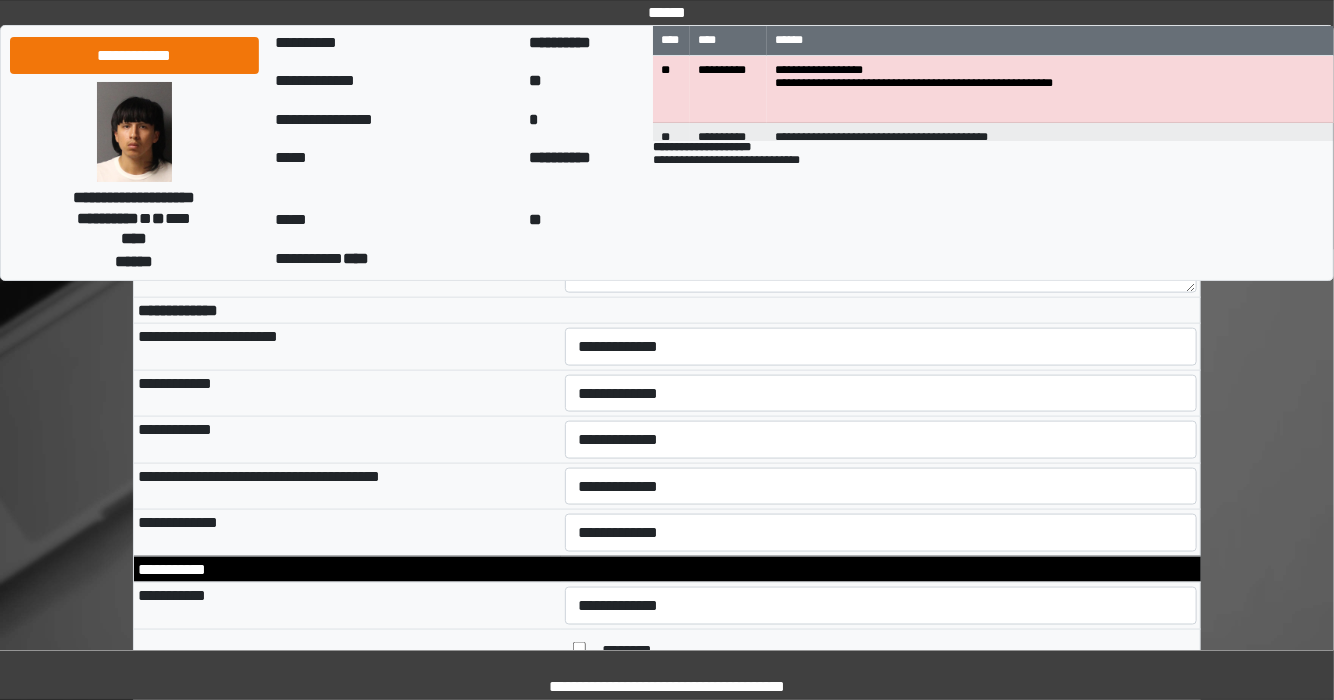 scroll, scrollTop: 941, scrollLeft: 0, axis: vertical 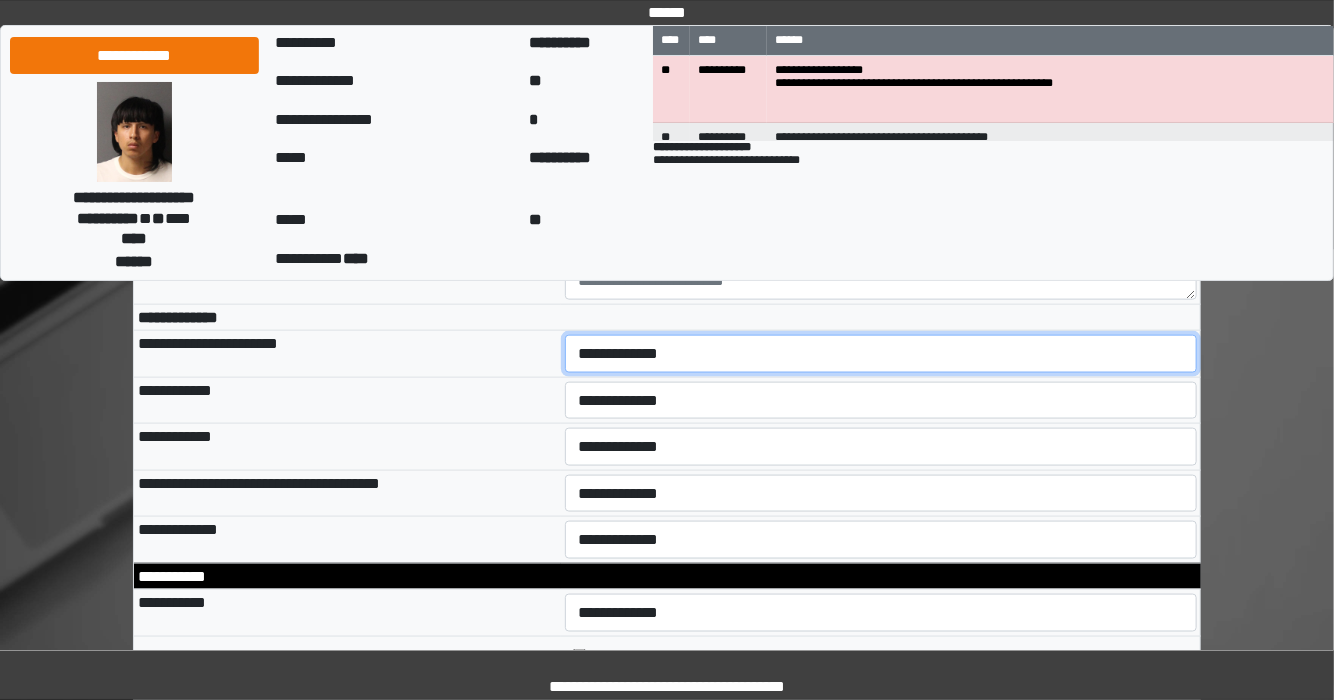 drag, startPoint x: 675, startPoint y: 401, endPoint x: 664, endPoint y: 411, distance: 14.866069 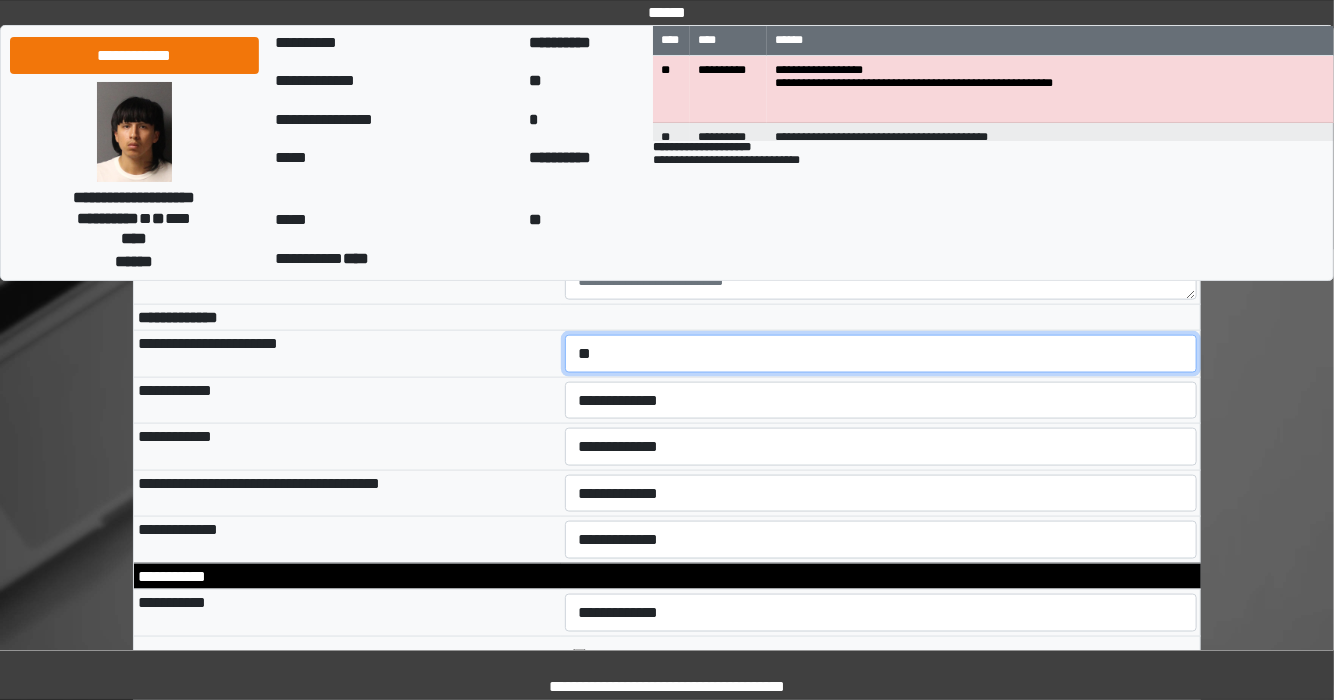 click on "**********" at bounding box center [881, 354] 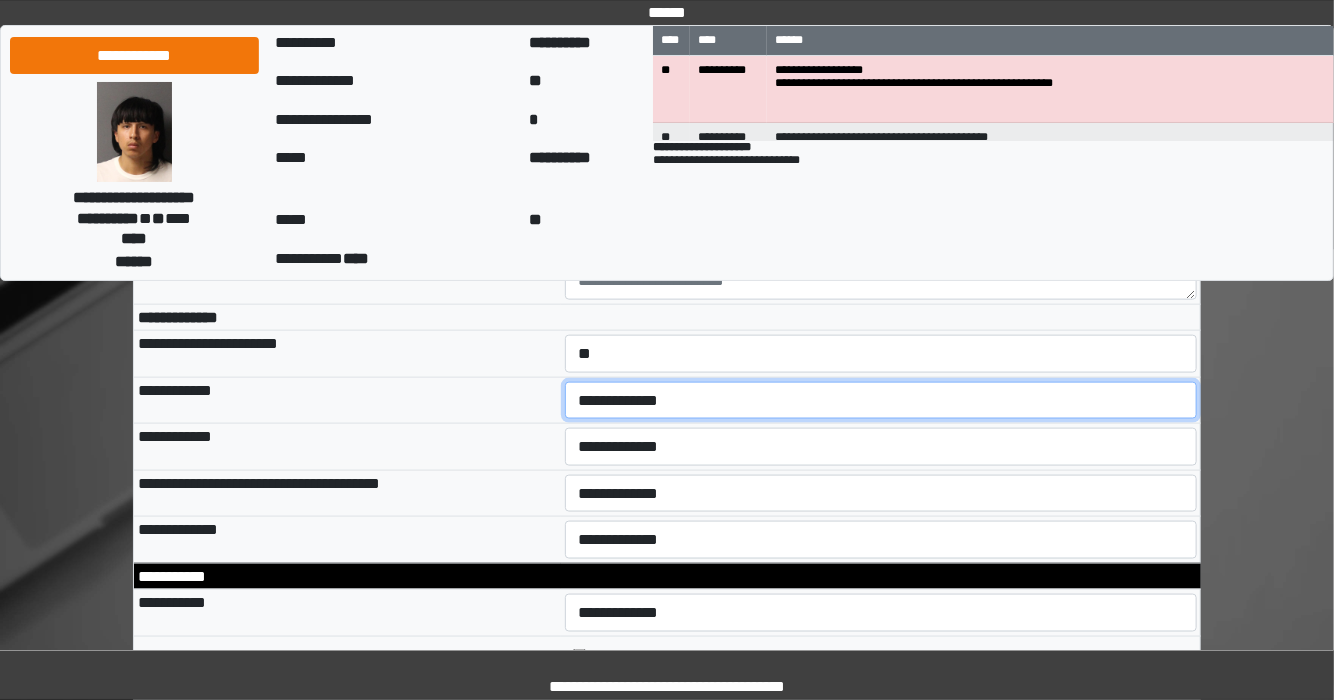 click on "**********" at bounding box center [881, 401] 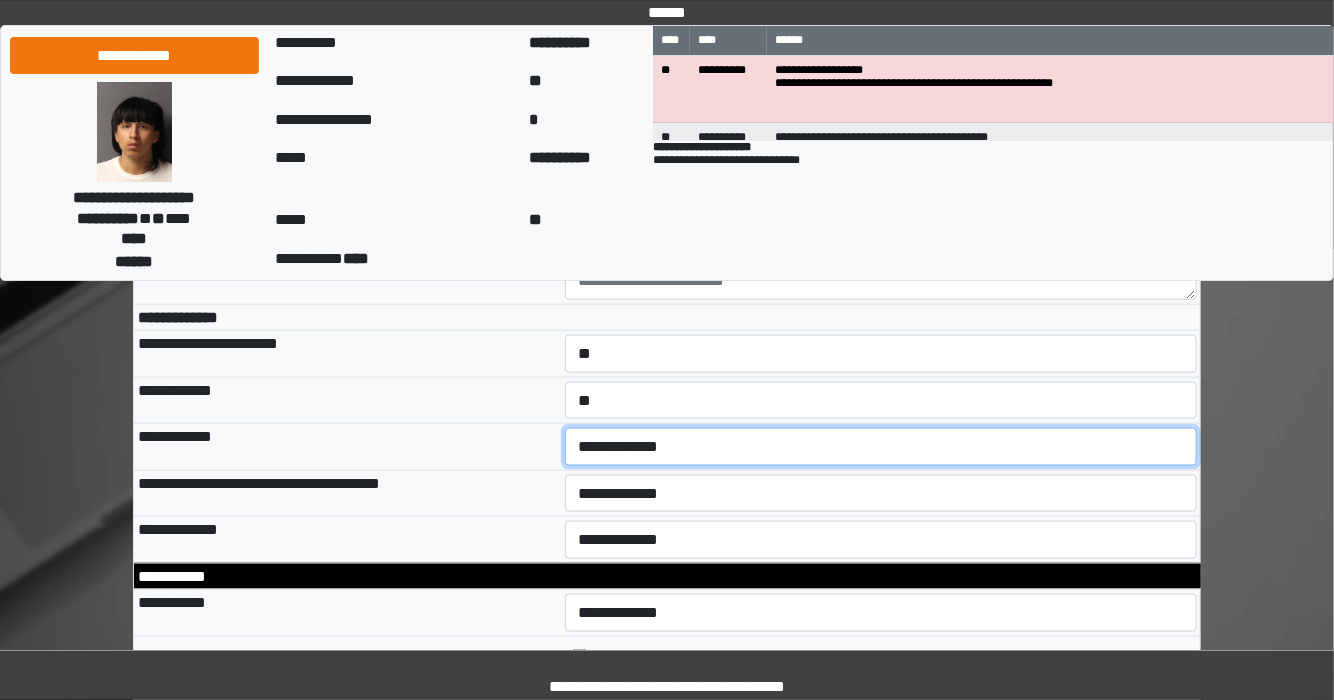 click on "**********" at bounding box center [881, 447] 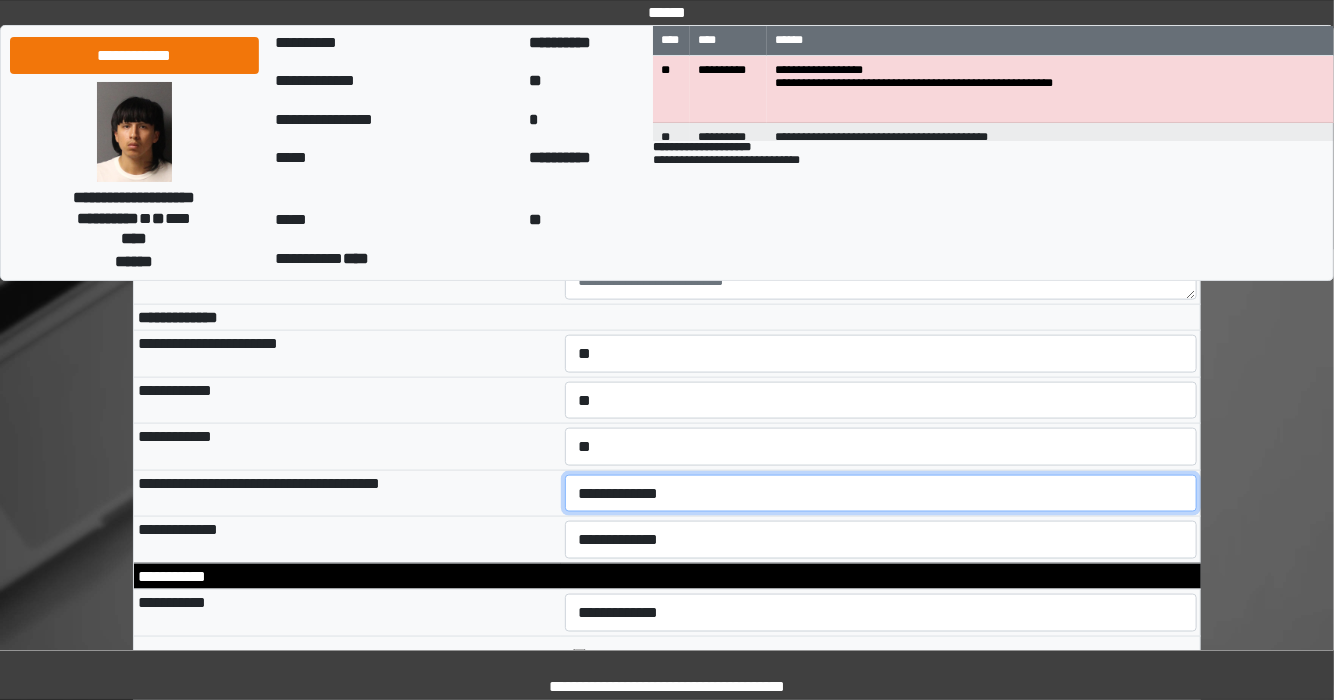 click on "**********" at bounding box center [881, 494] 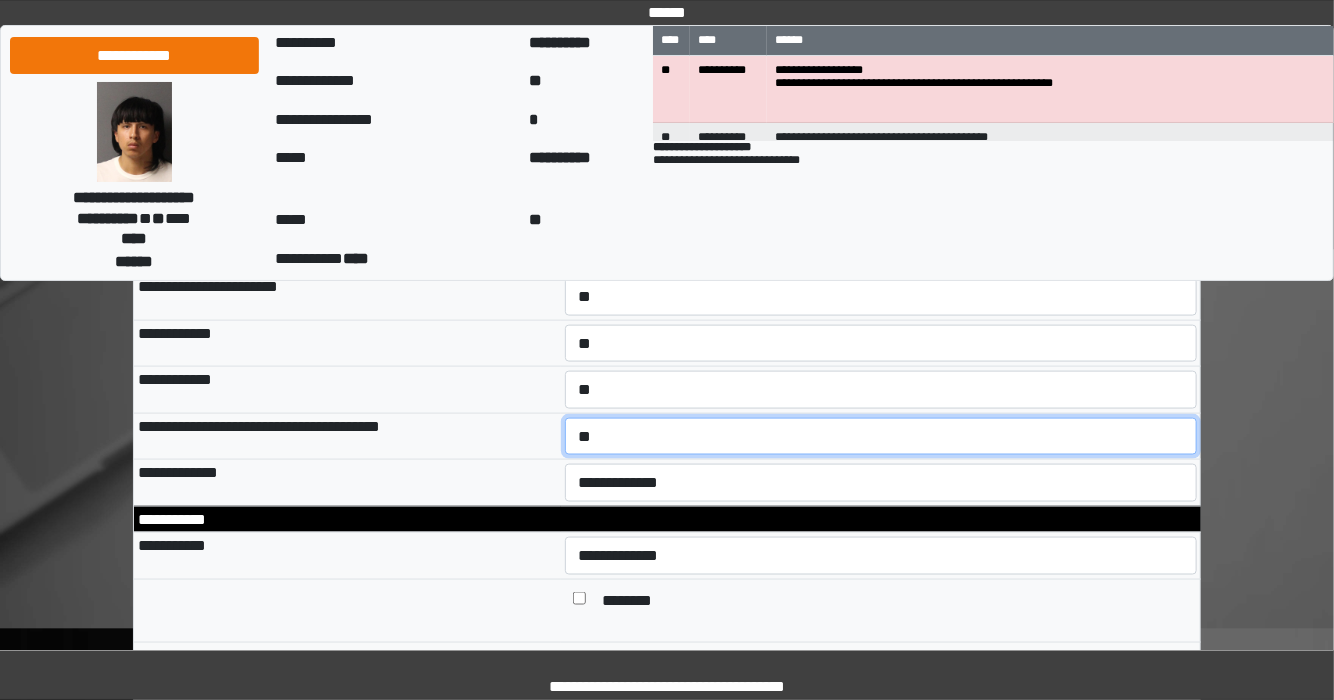 scroll, scrollTop: 1101, scrollLeft: 0, axis: vertical 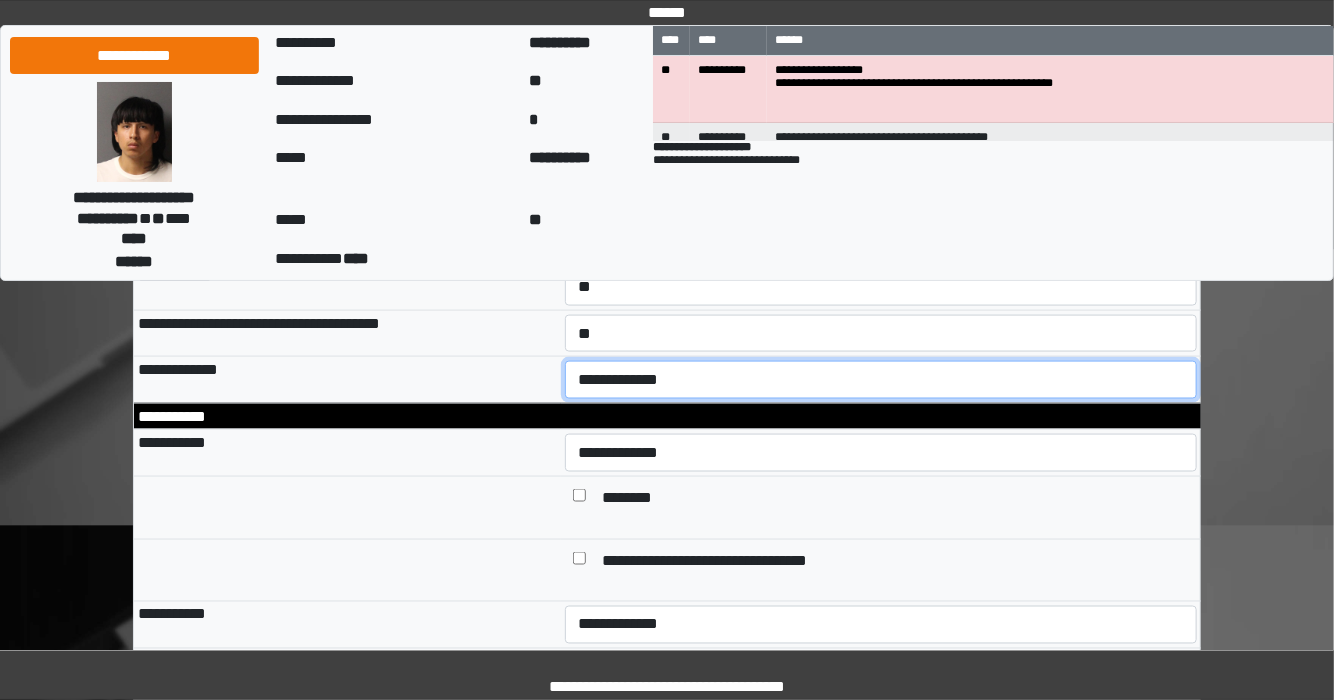 drag, startPoint x: 640, startPoint y: 422, endPoint x: 628, endPoint y: 428, distance: 13.416408 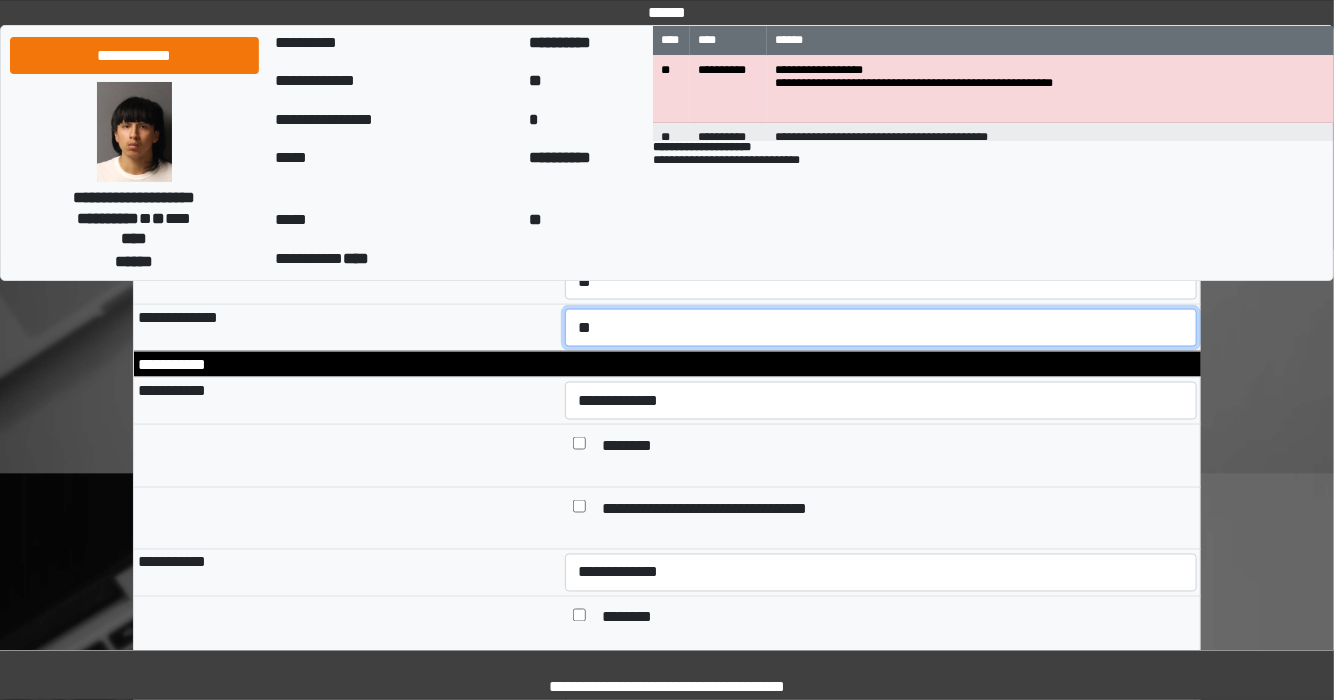 scroll, scrollTop: 1181, scrollLeft: 0, axis: vertical 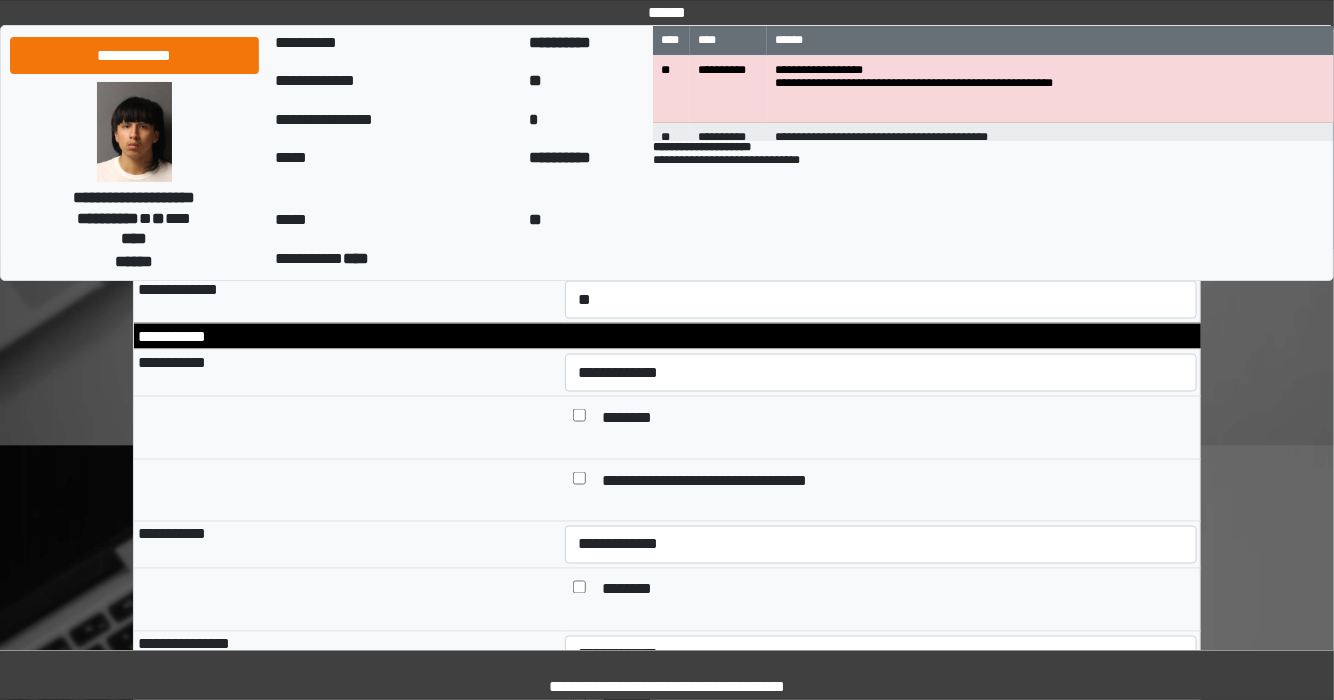 click at bounding box center [579, 420] 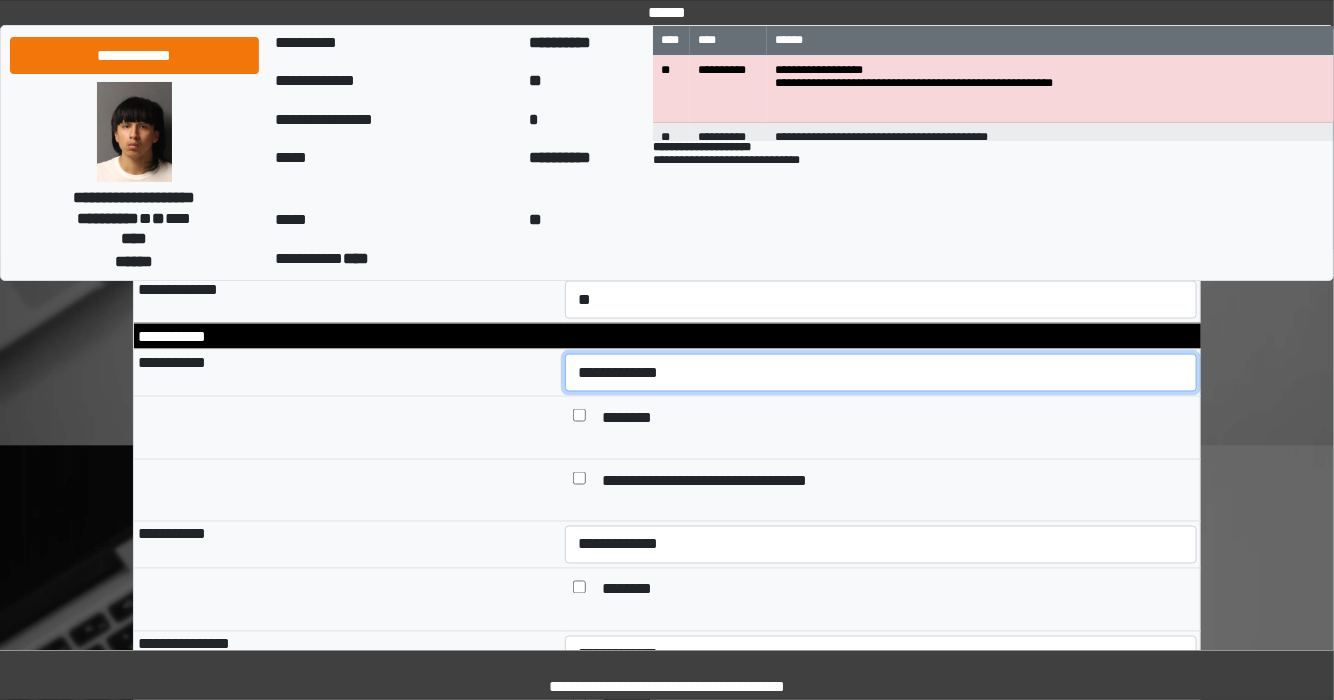 click on "**********" at bounding box center [881, 373] 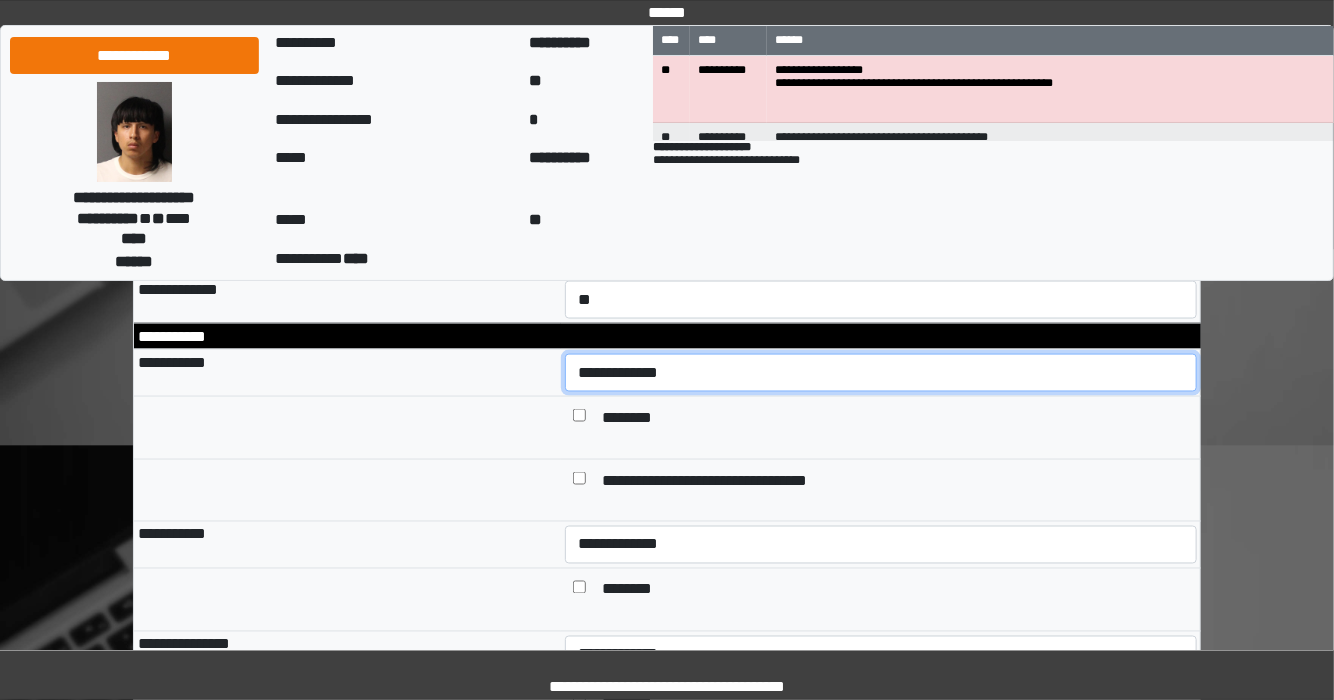 select on "***" 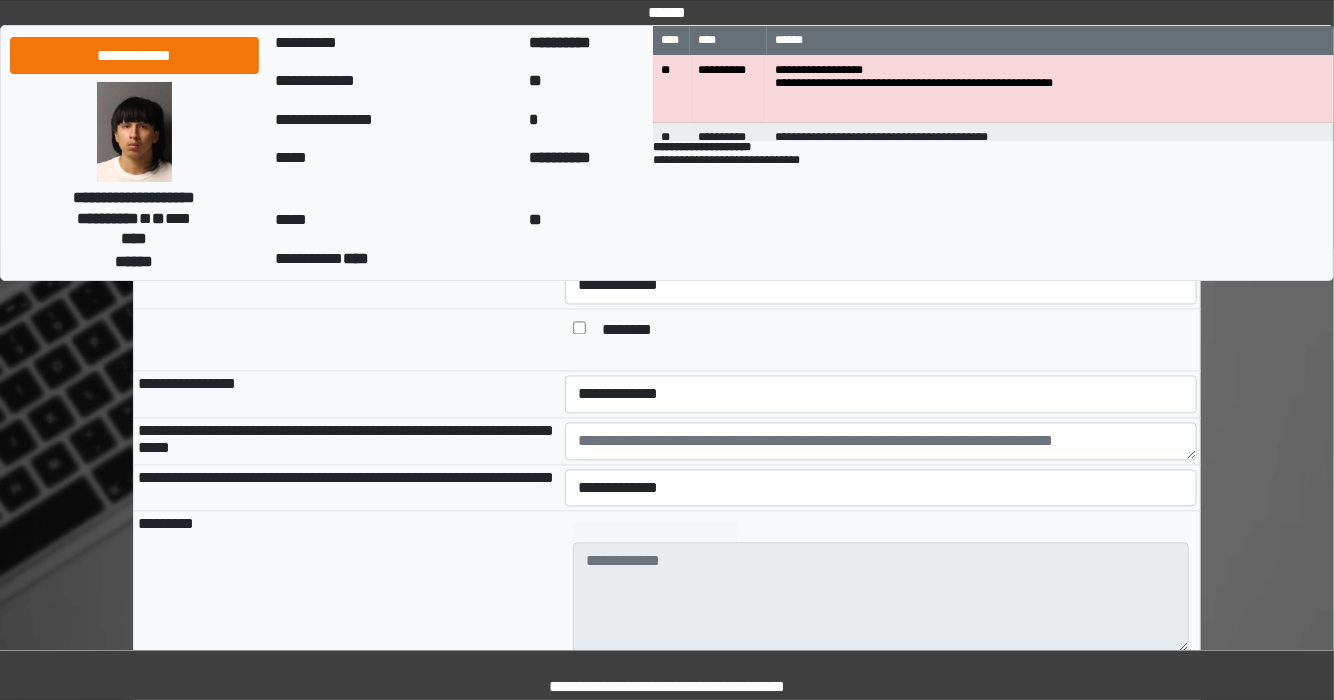 scroll, scrollTop: 1538, scrollLeft: 0, axis: vertical 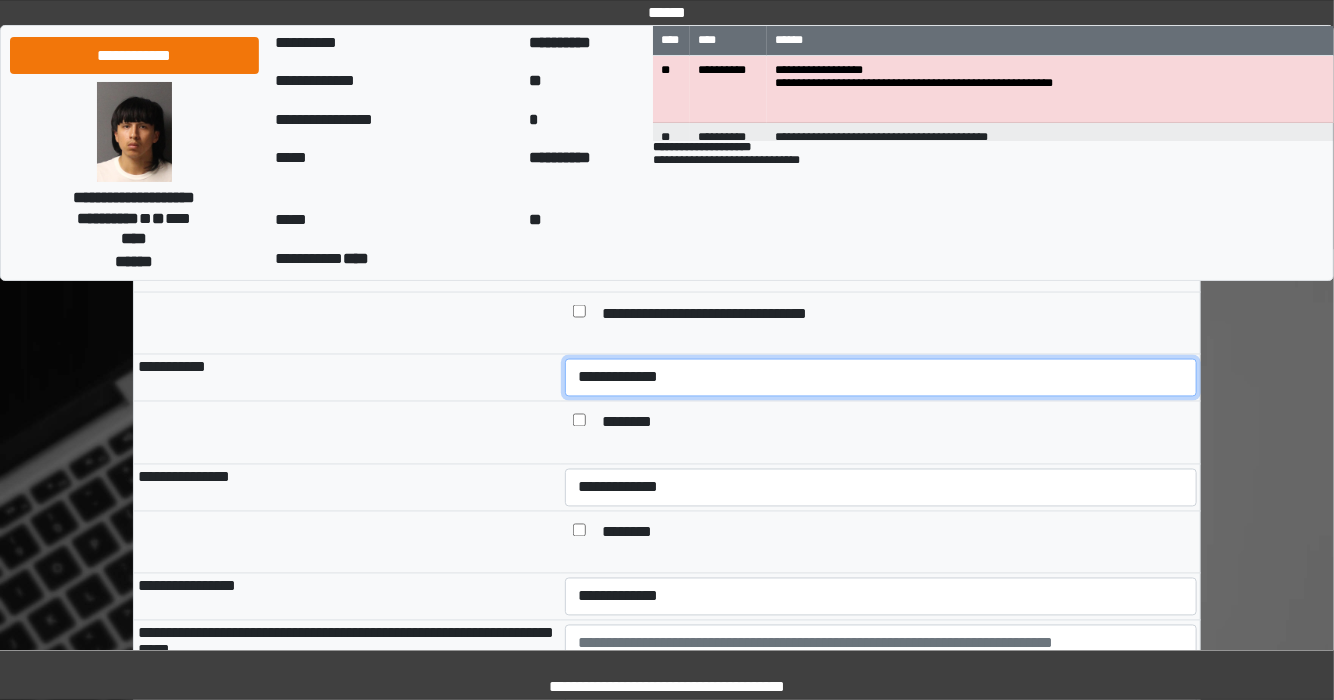 click on "**********" at bounding box center (881, 378) 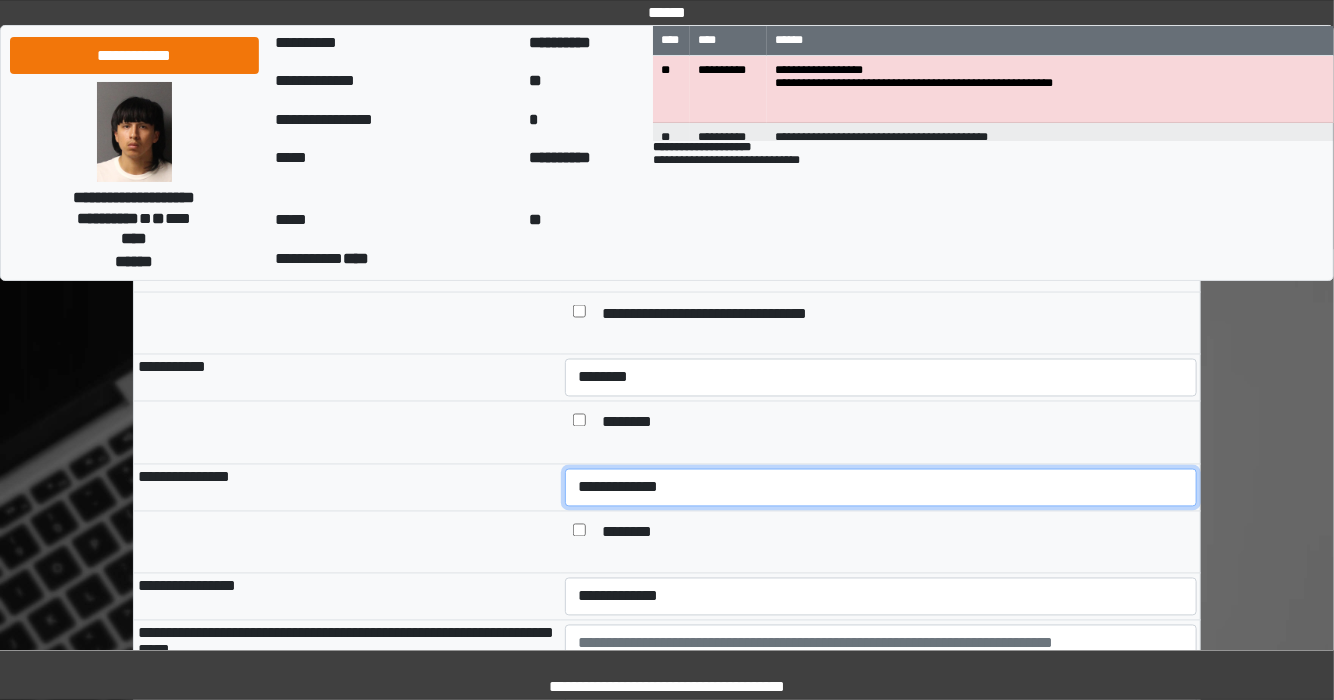 click on "**********" at bounding box center [881, 488] 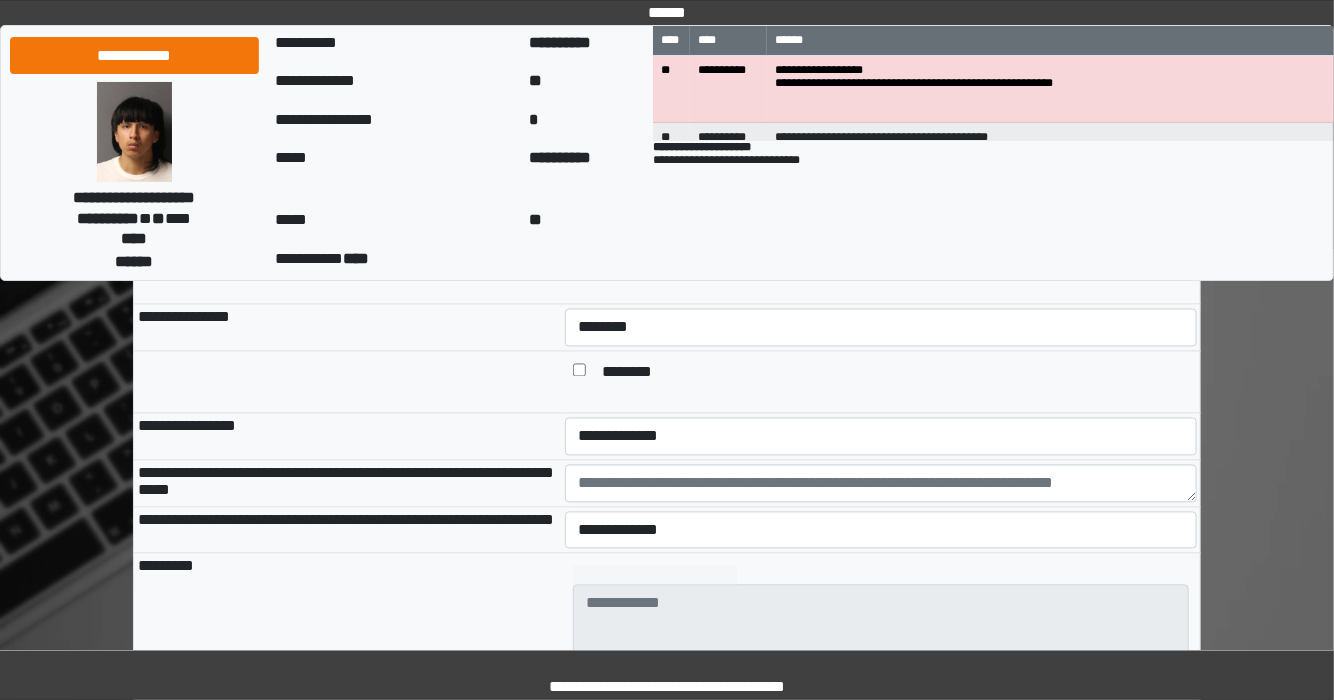 scroll, scrollTop: 1508, scrollLeft: 0, axis: vertical 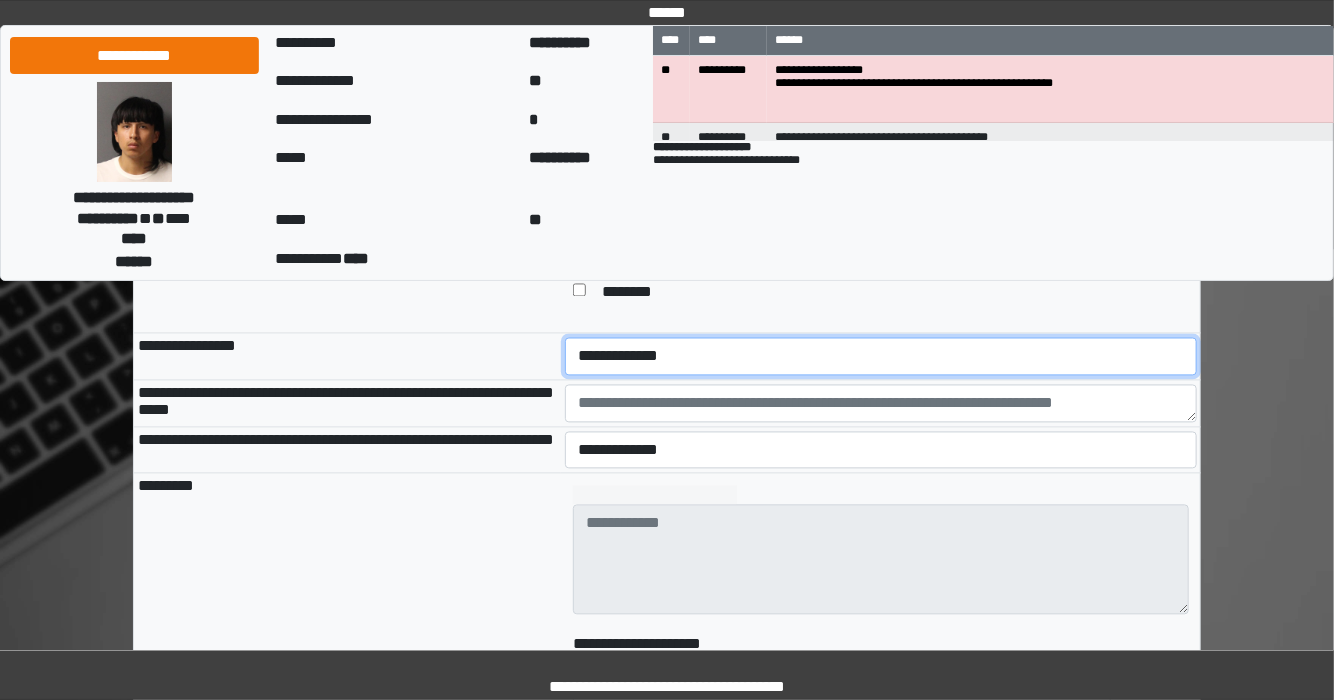 click on "**********" at bounding box center [881, 357] 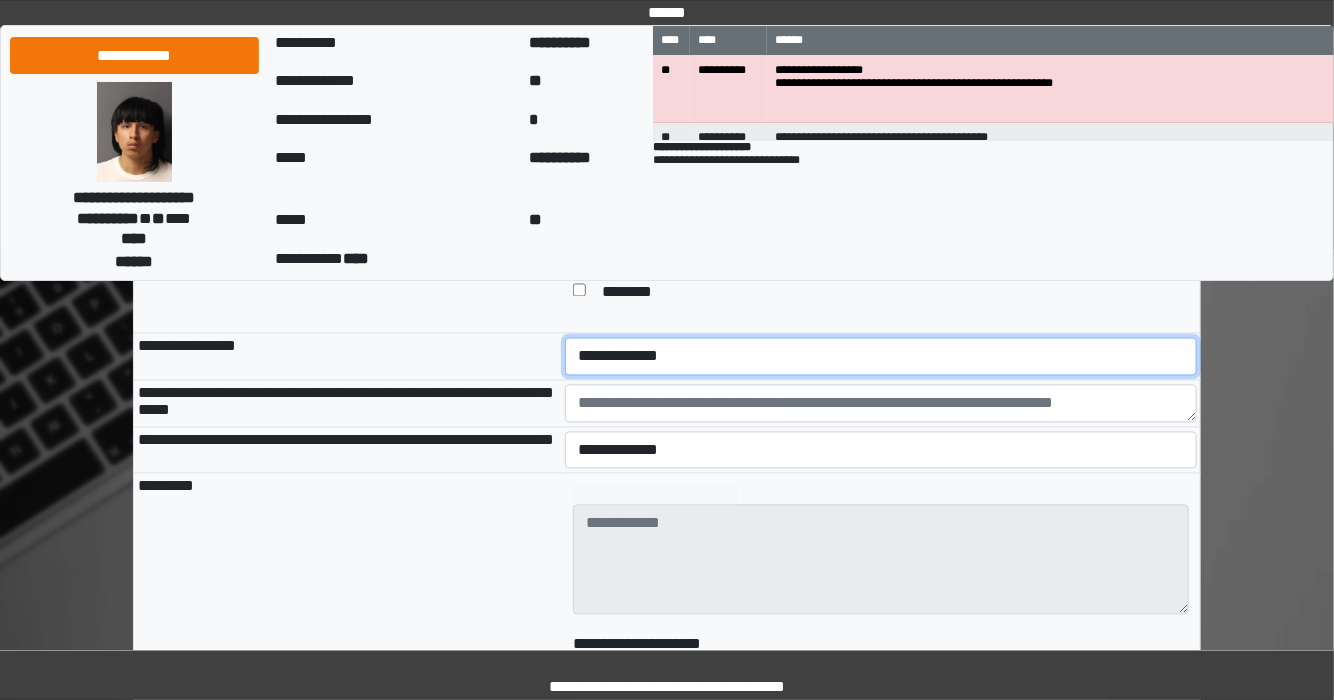select on "*" 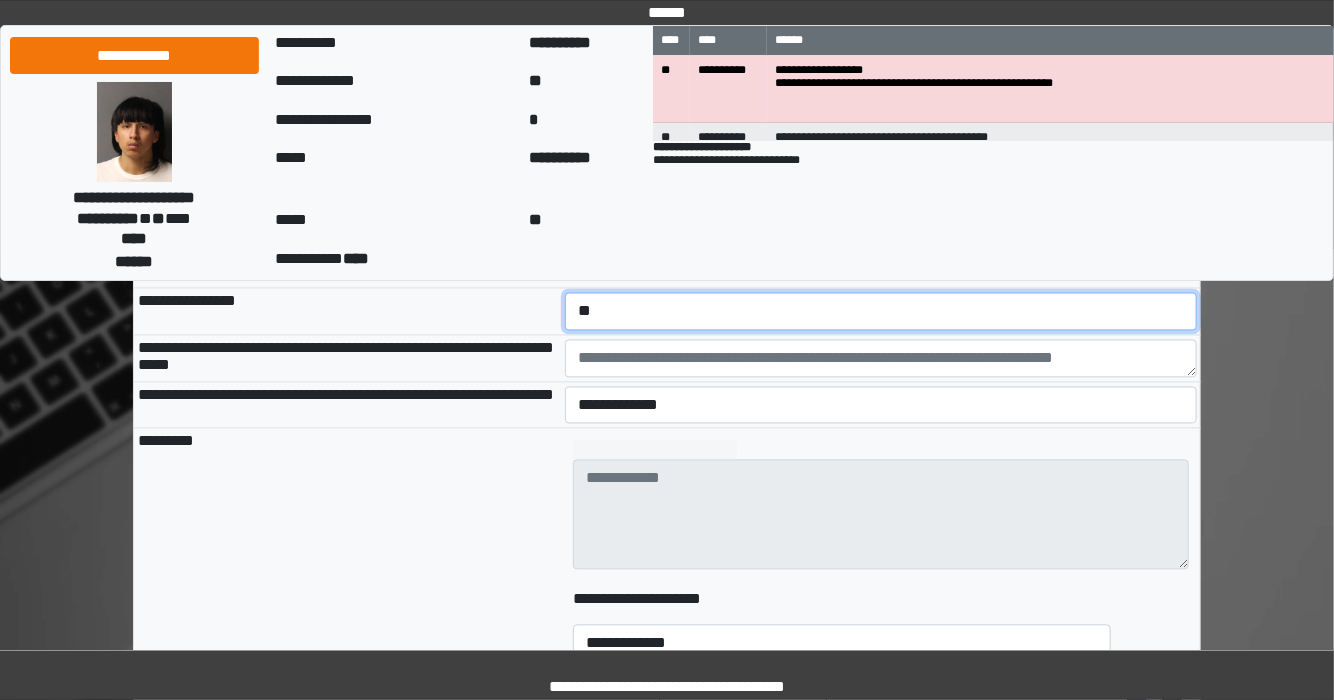 scroll, scrollTop: 1668, scrollLeft: 0, axis: vertical 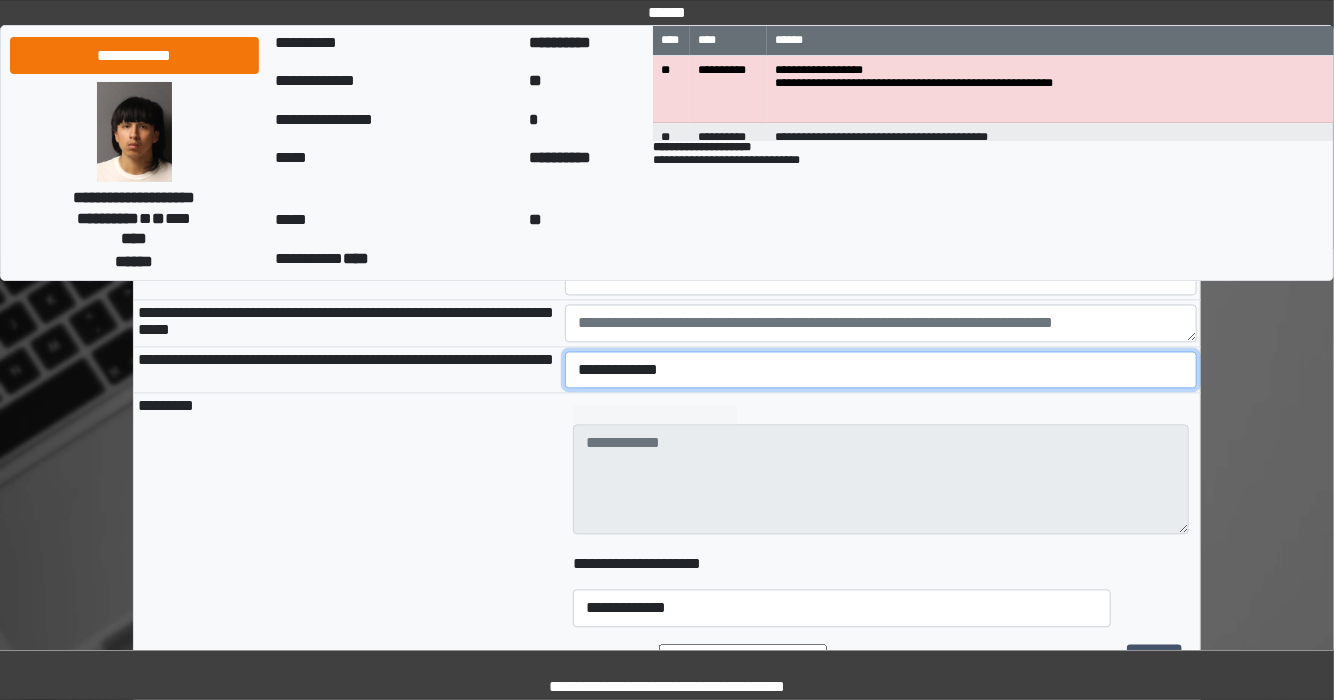 click on "**********" at bounding box center (881, 371) 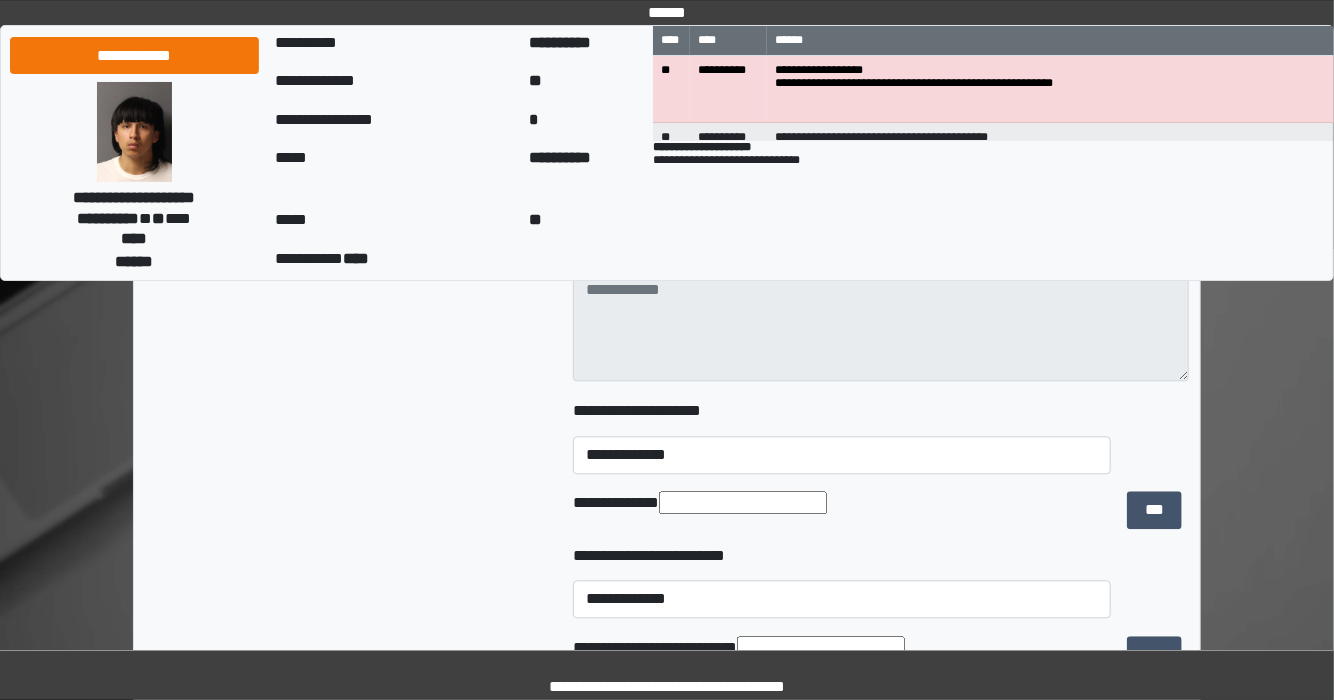 scroll, scrollTop: 1828, scrollLeft: 0, axis: vertical 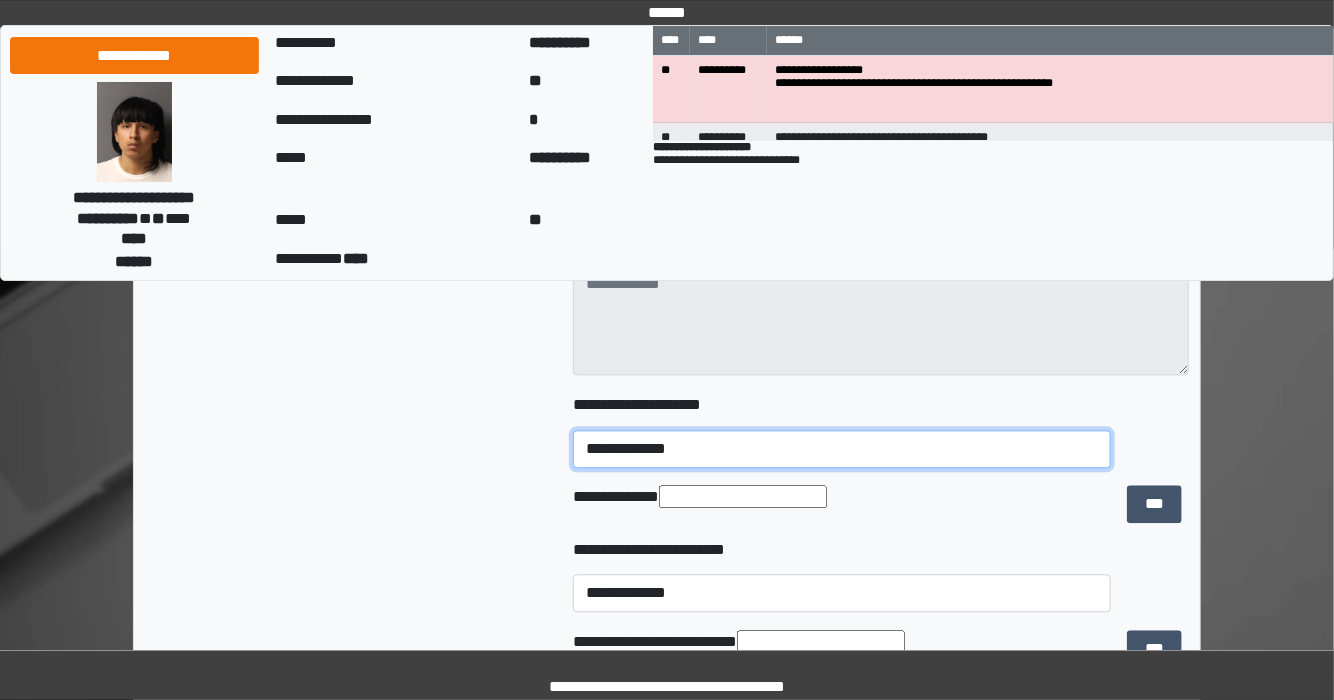 click on "**********" at bounding box center [842, 449] 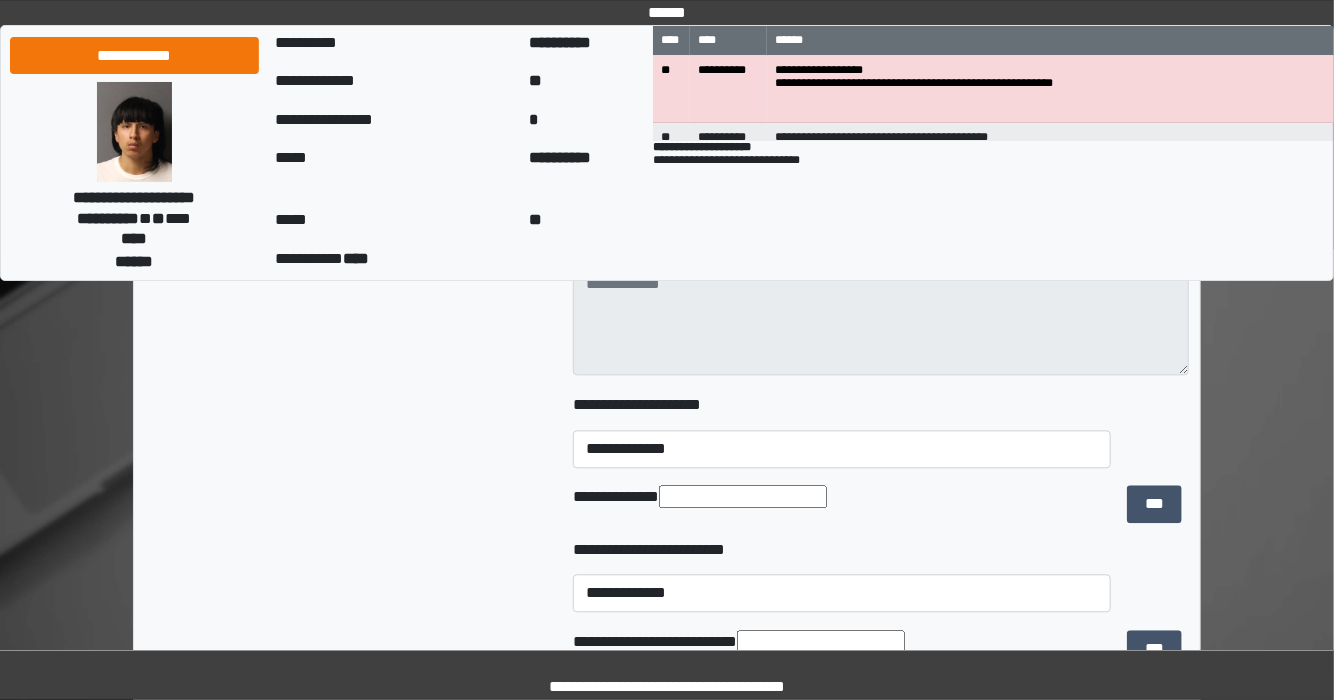 click at bounding box center (743, 496) 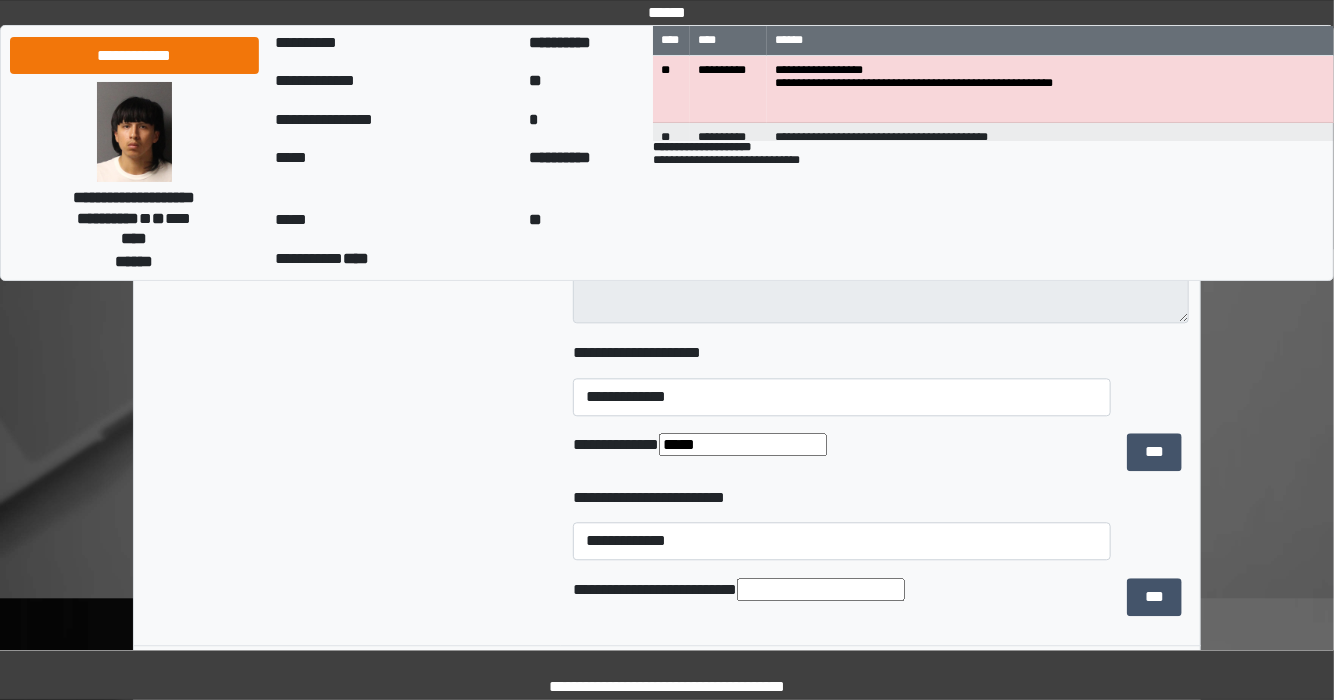 scroll, scrollTop: 1908, scrollLeft: 0, axis: vertical 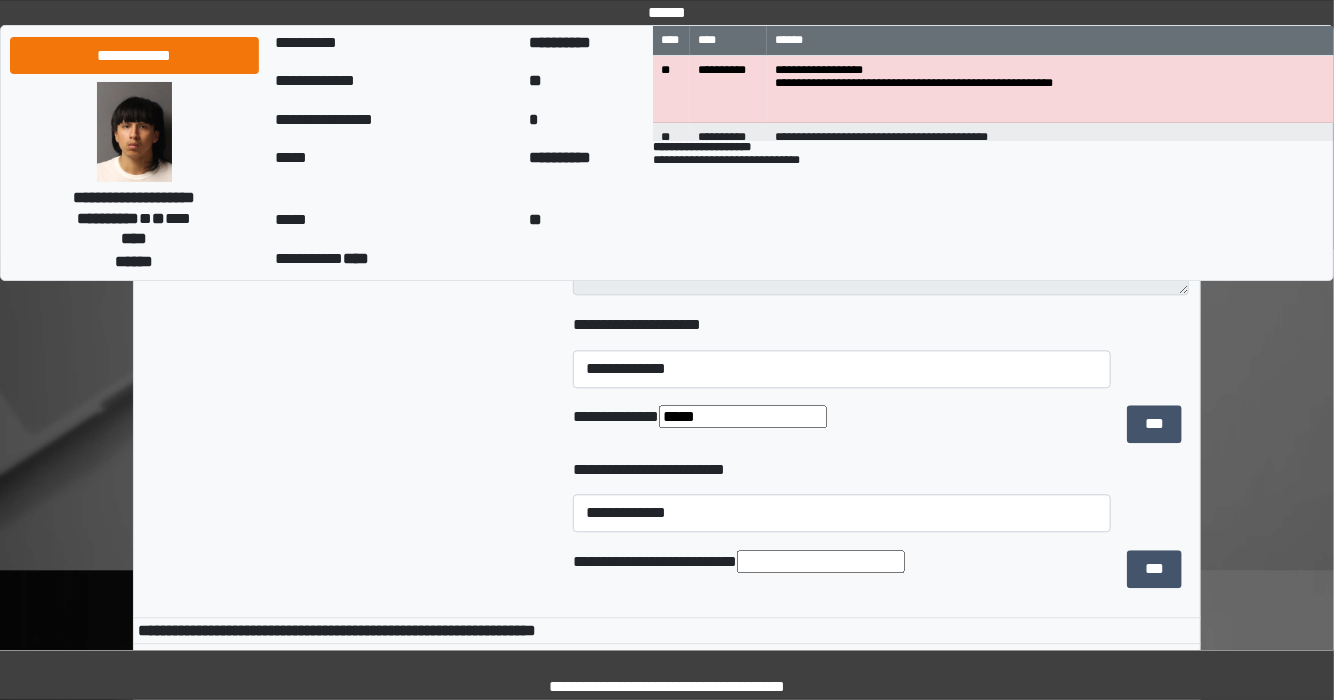 type on "****" 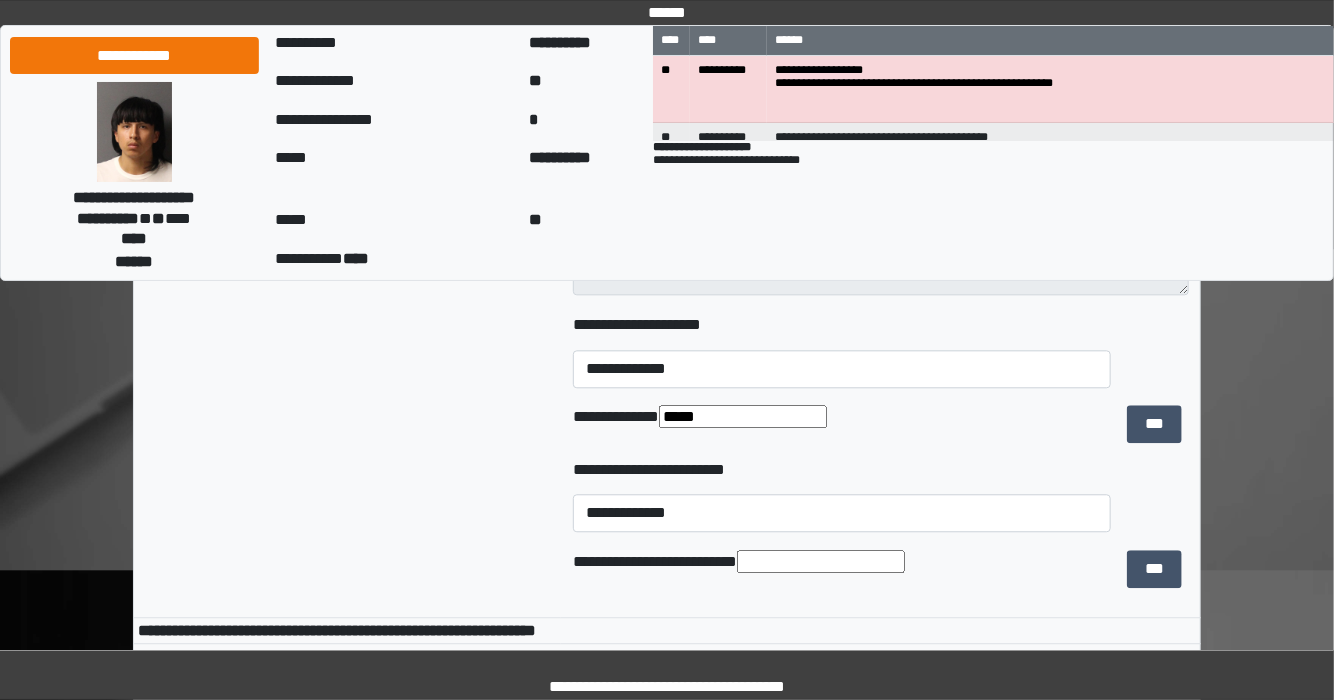 type on "**********" 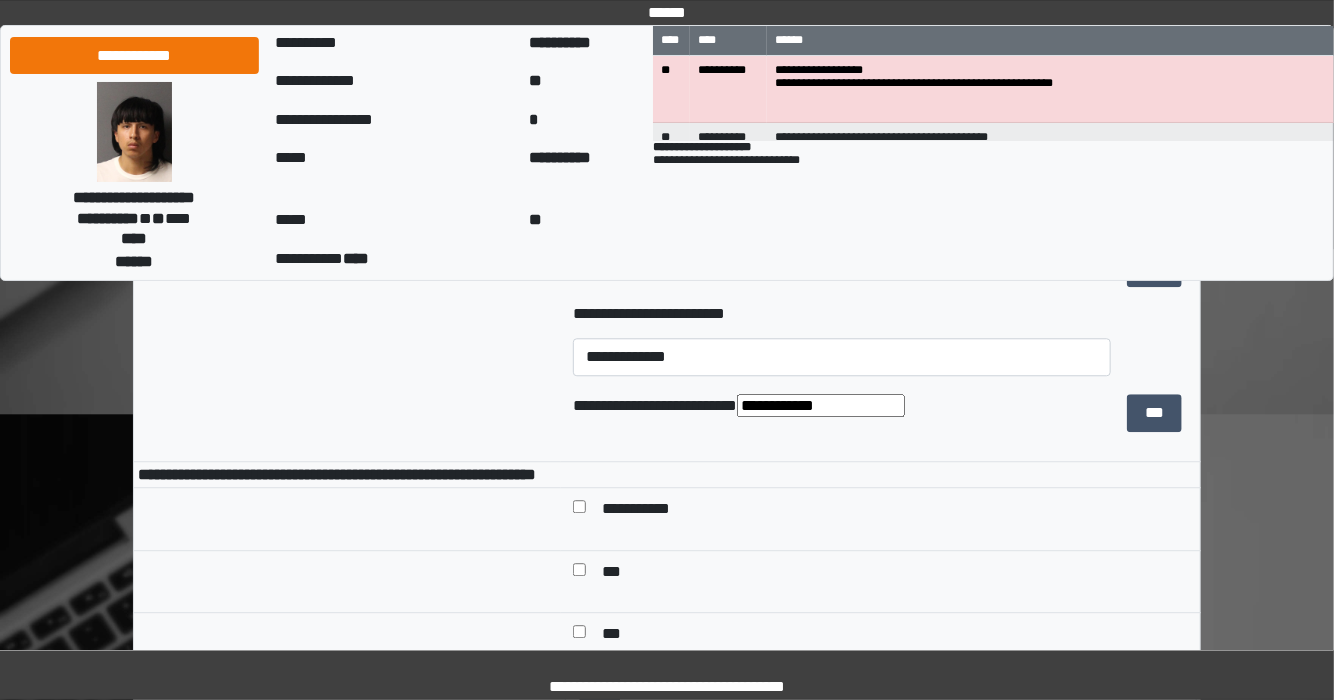 scroll, scrollTop: 2068, scrollLeft: 0, axis: vertical 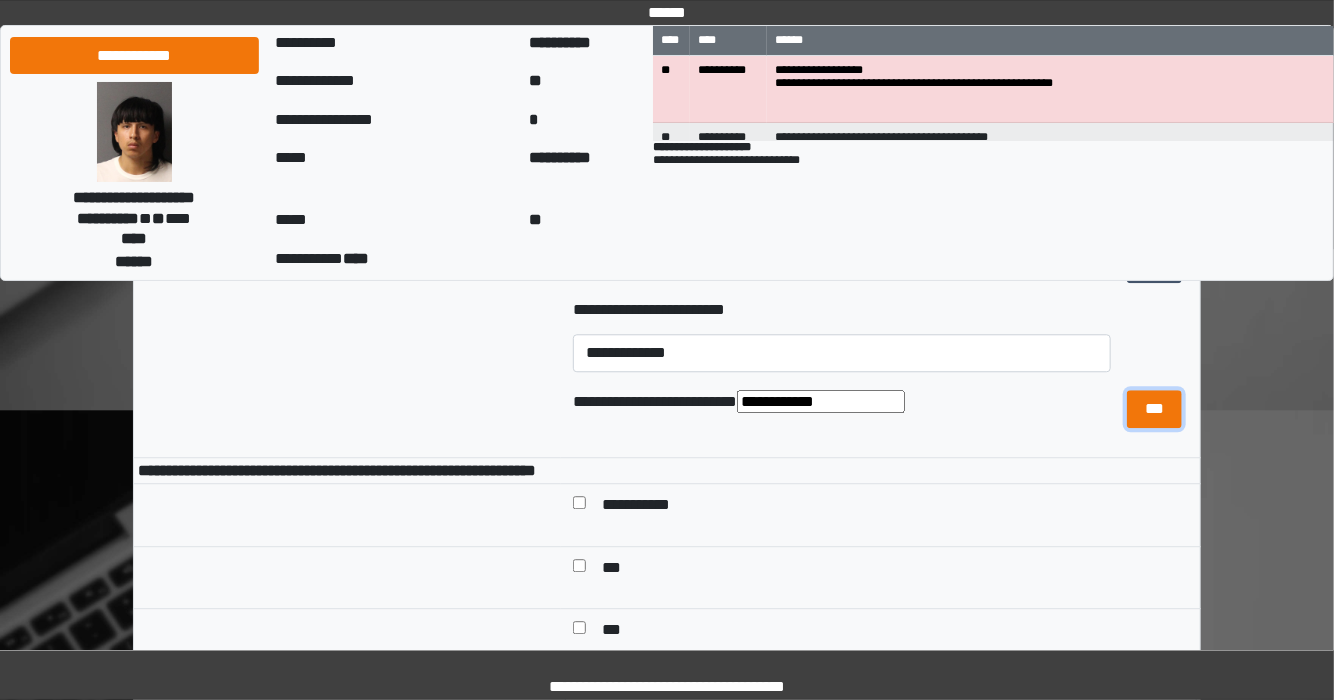 click on "***" at bounding box center [1154, 409] 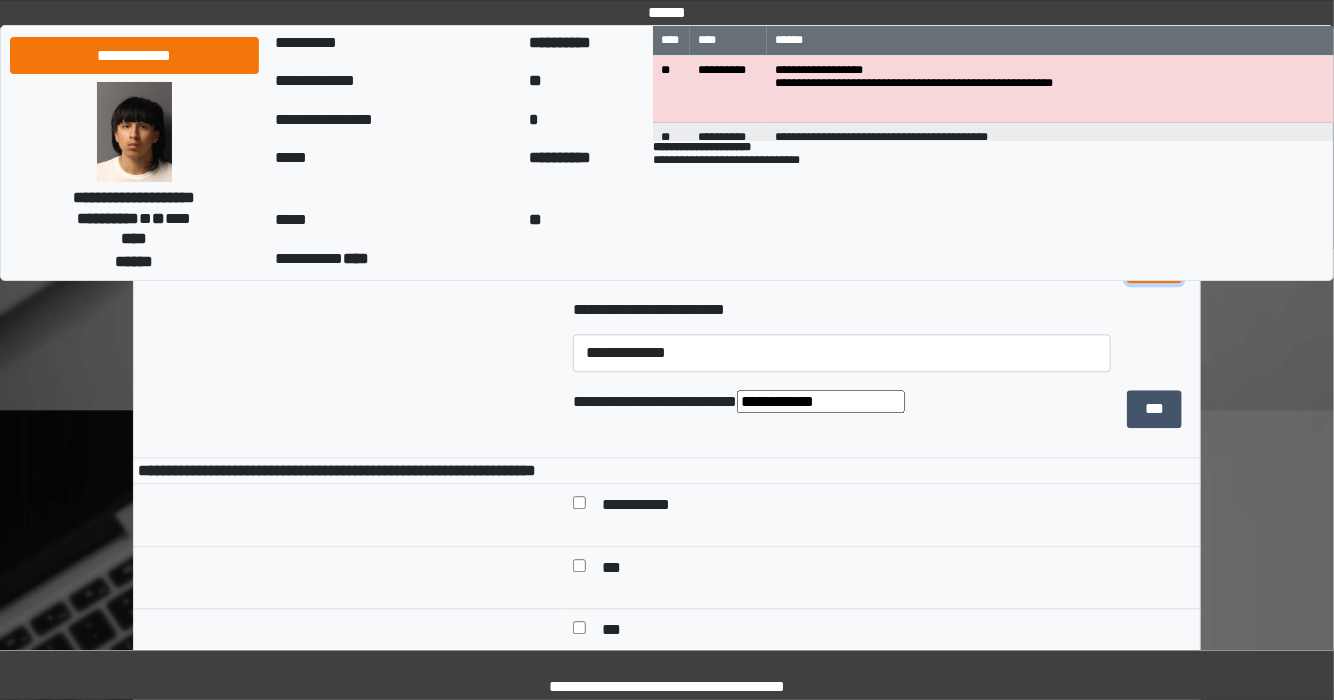click on "***" at bounding box center [1154, 264] 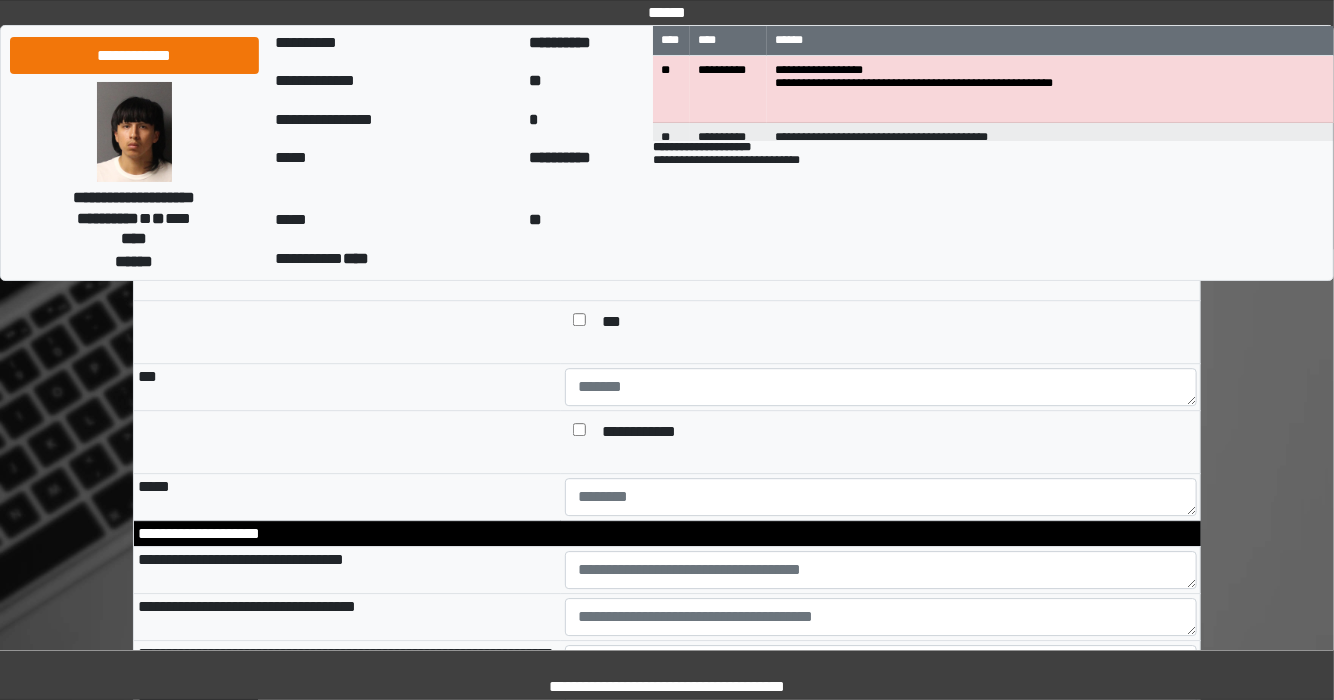 scroll, scrollTop: 2388, scrollLeft: 0, axis: vertical 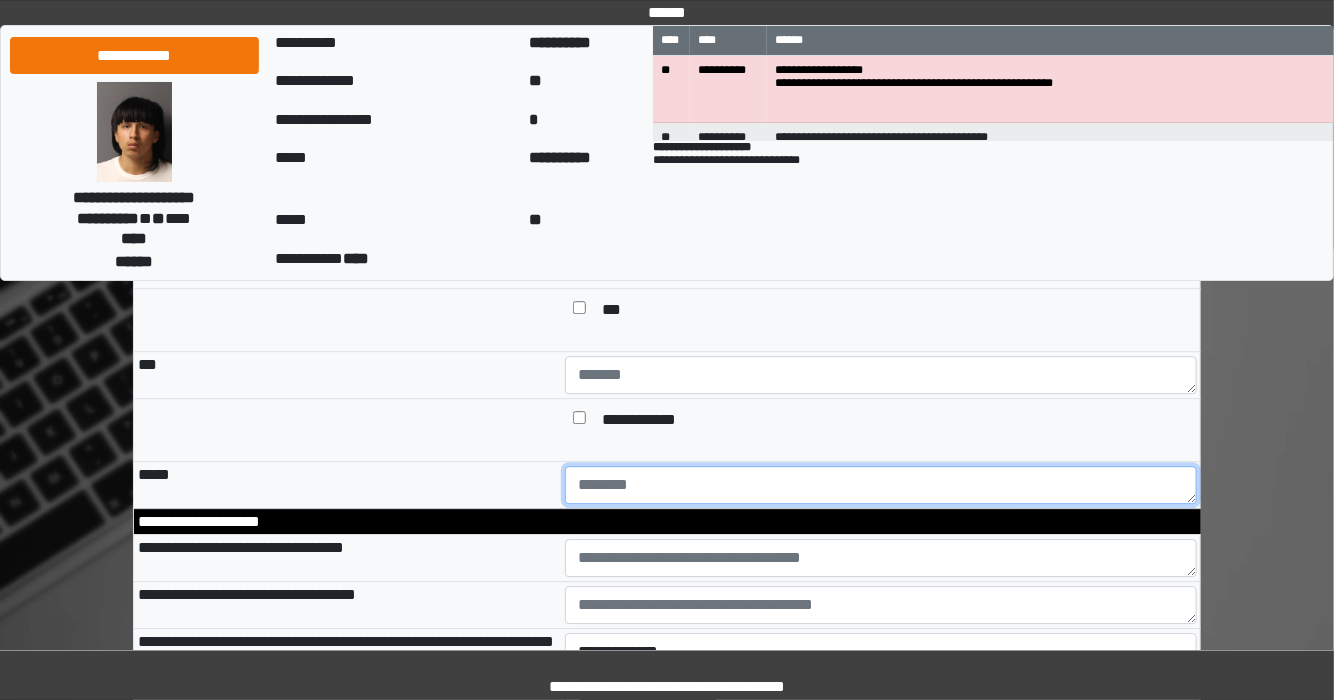 click at bounding box center [881, 485] 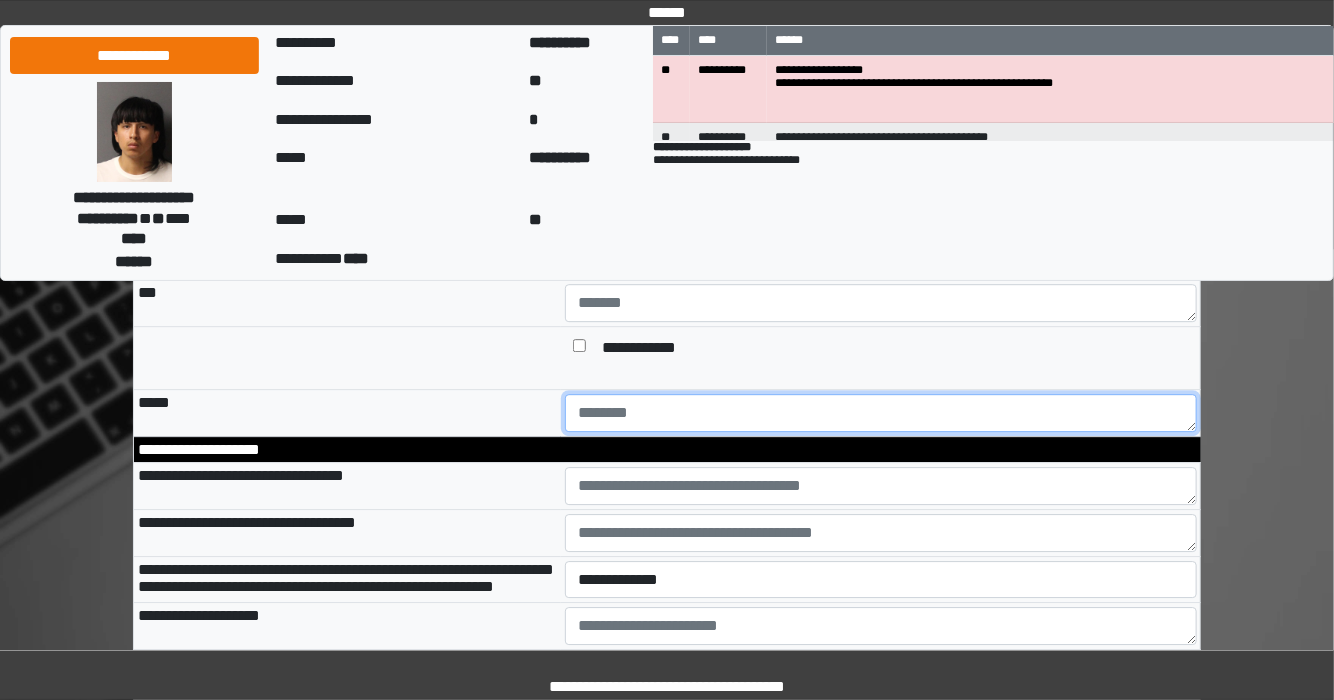 scroll, scrollTop: 2548, scrollLeft: 0, axis: vertical 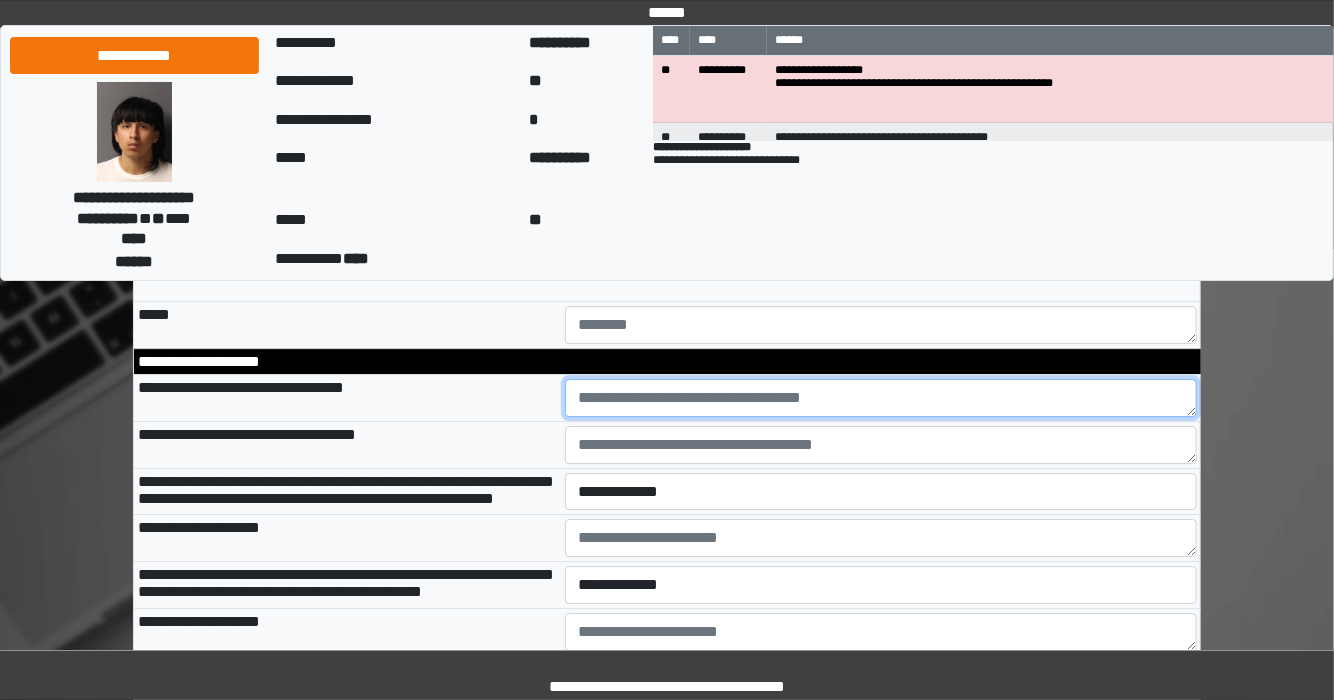 click at bounding box center [881, 398] 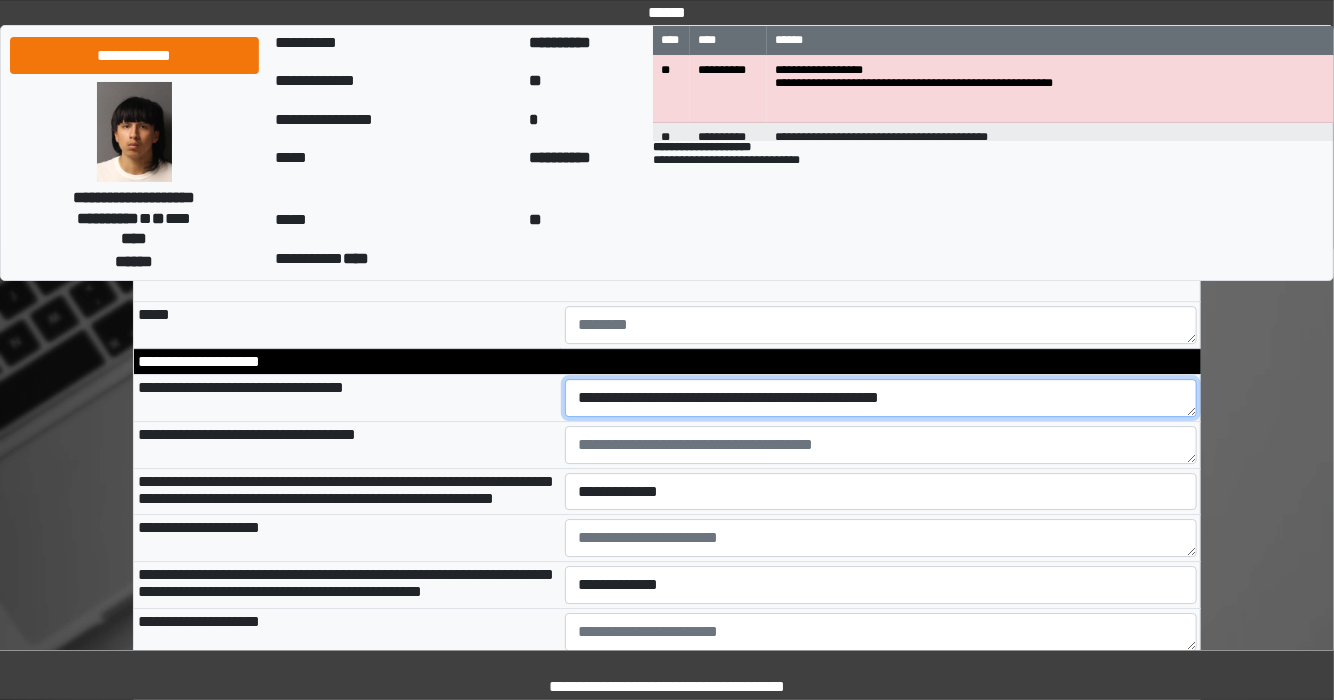 type on "**********" 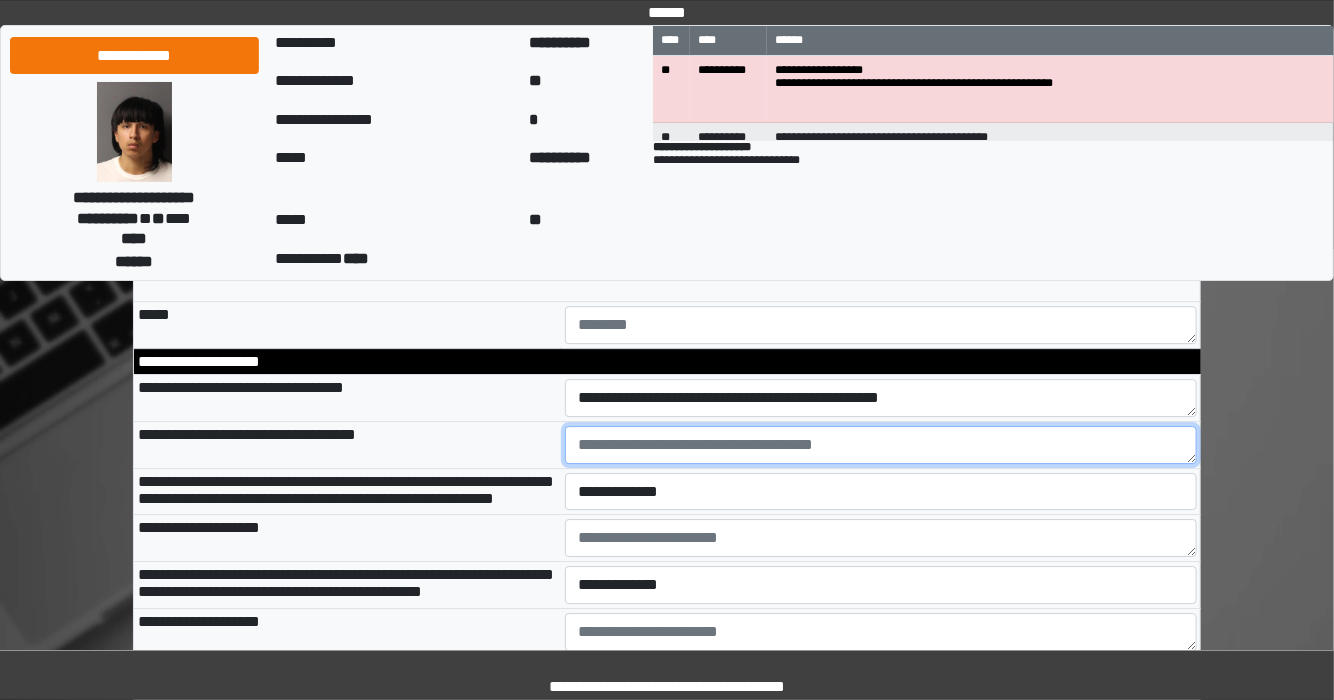 click at bounding box center (881, 445) 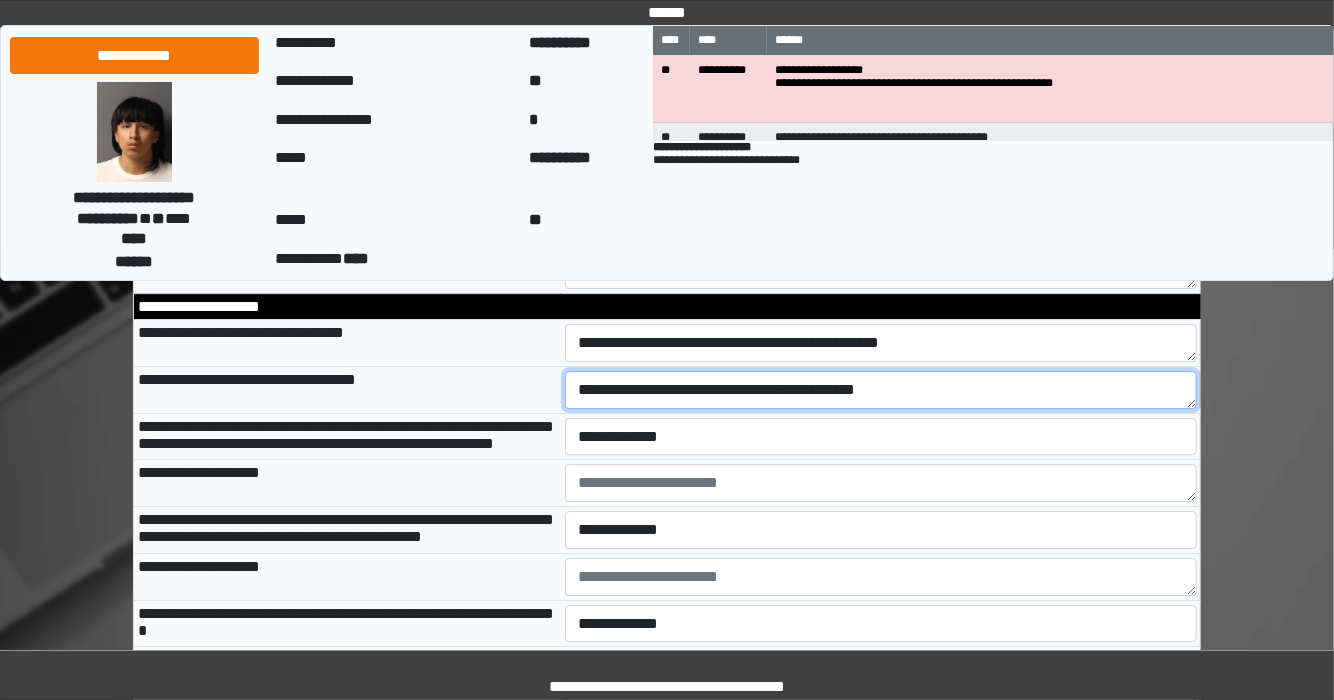 scroll, scrollTop: 2628, scrollLeft: 0, axis: vertical 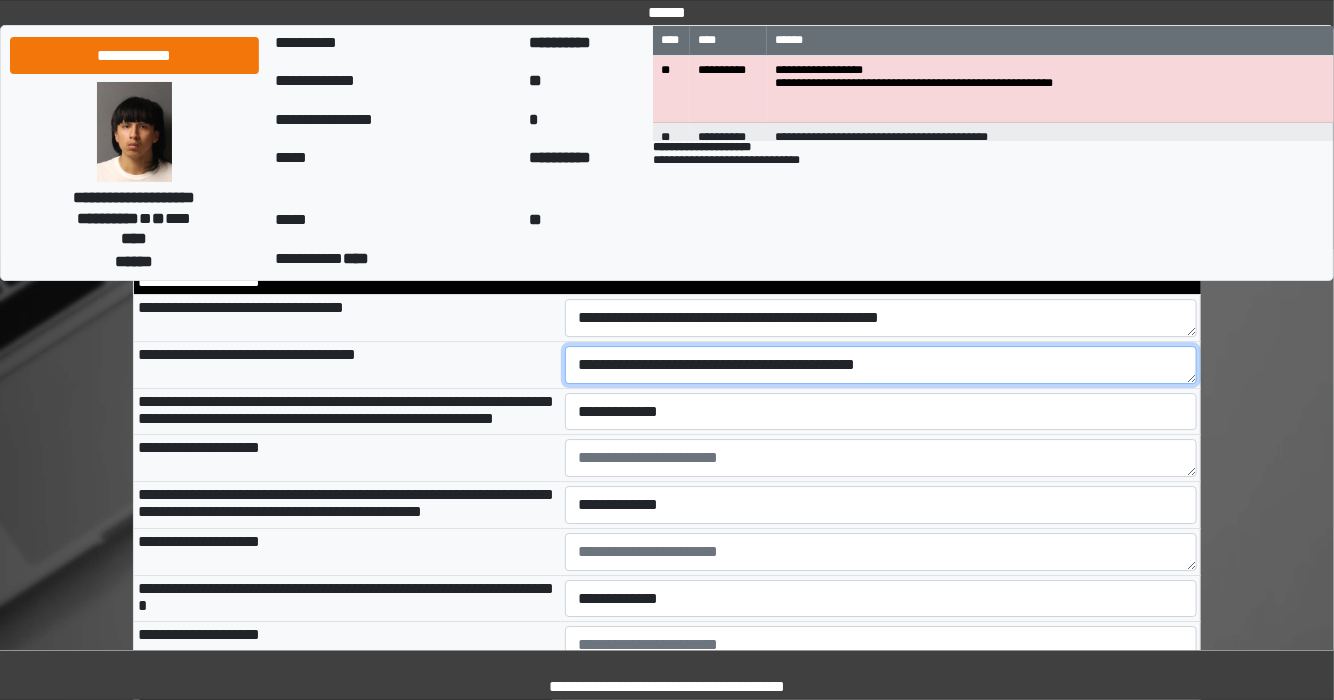 type on "**********" 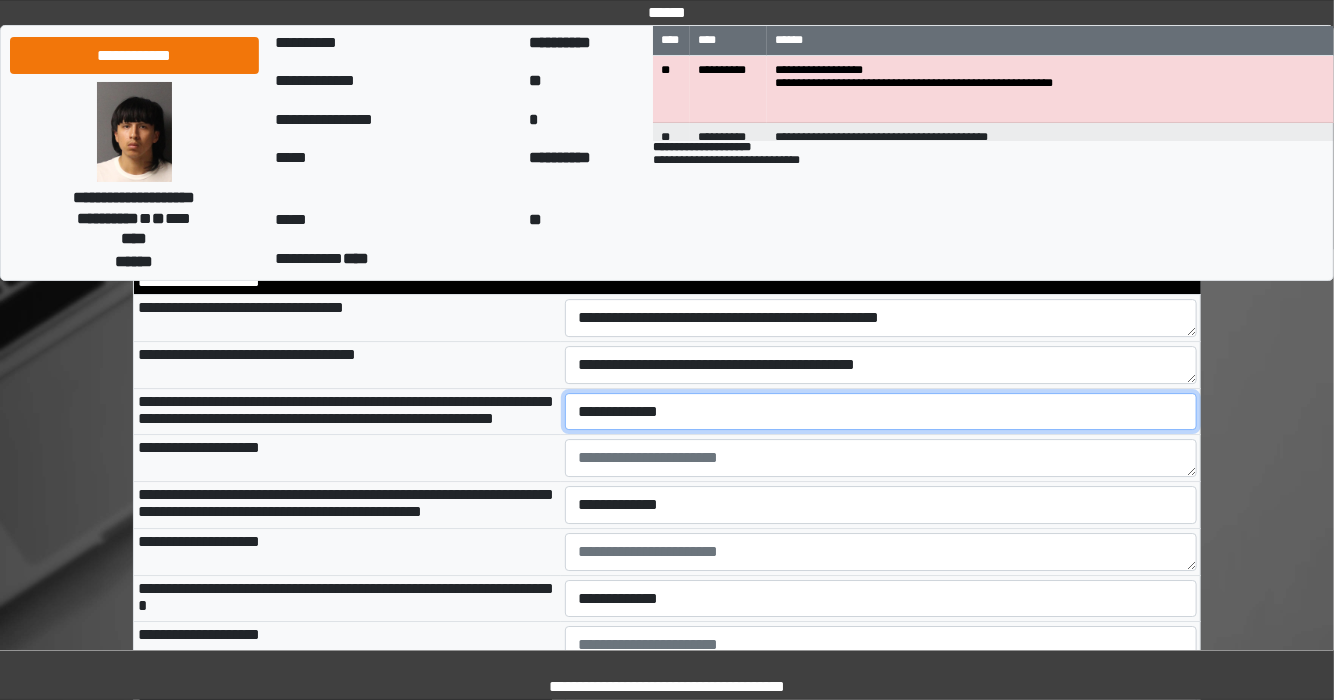 click on "**********" at bounding box center [881, 412] 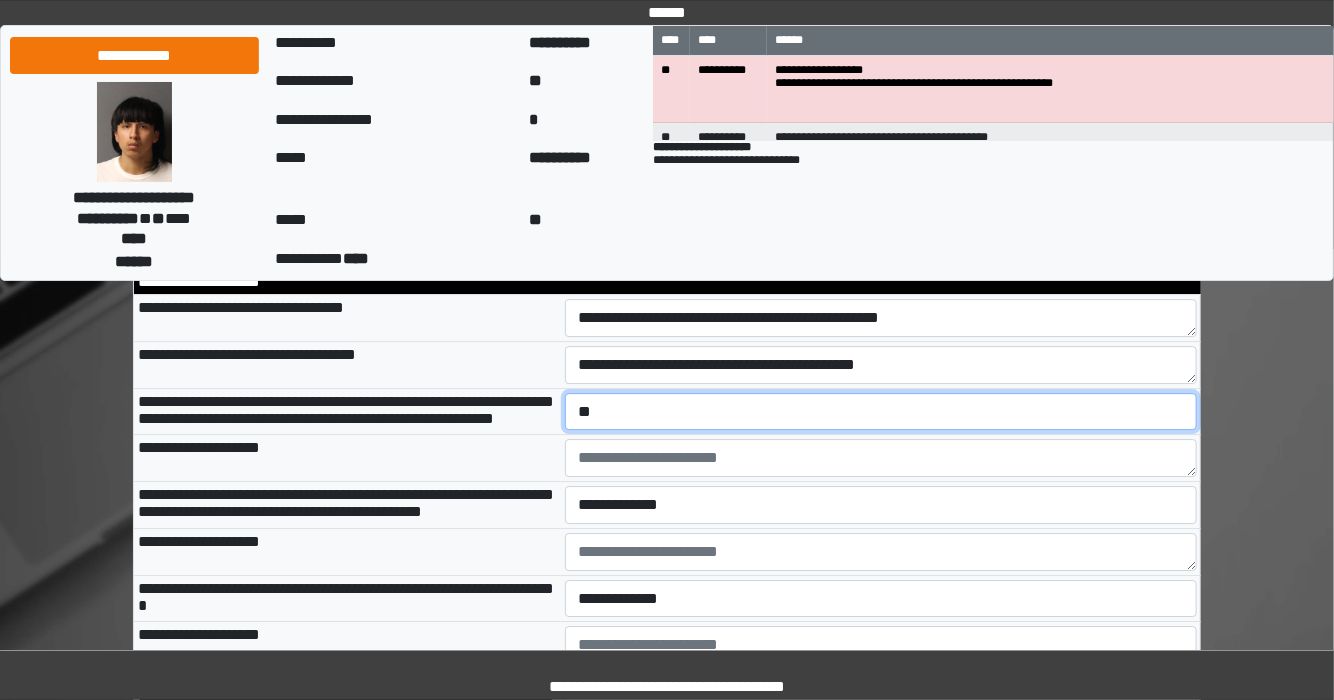 click on "**********" at bounding box center [881, 412] 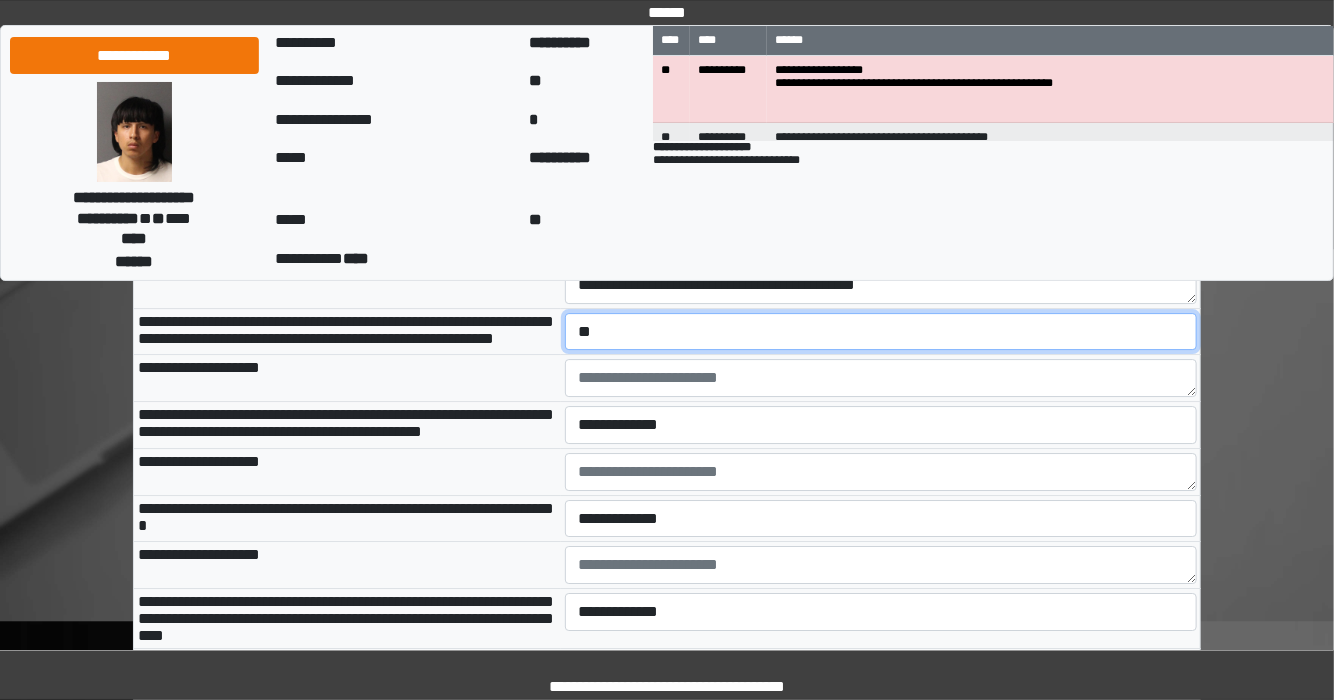 click on "**********" at bounding box center [881, 332] 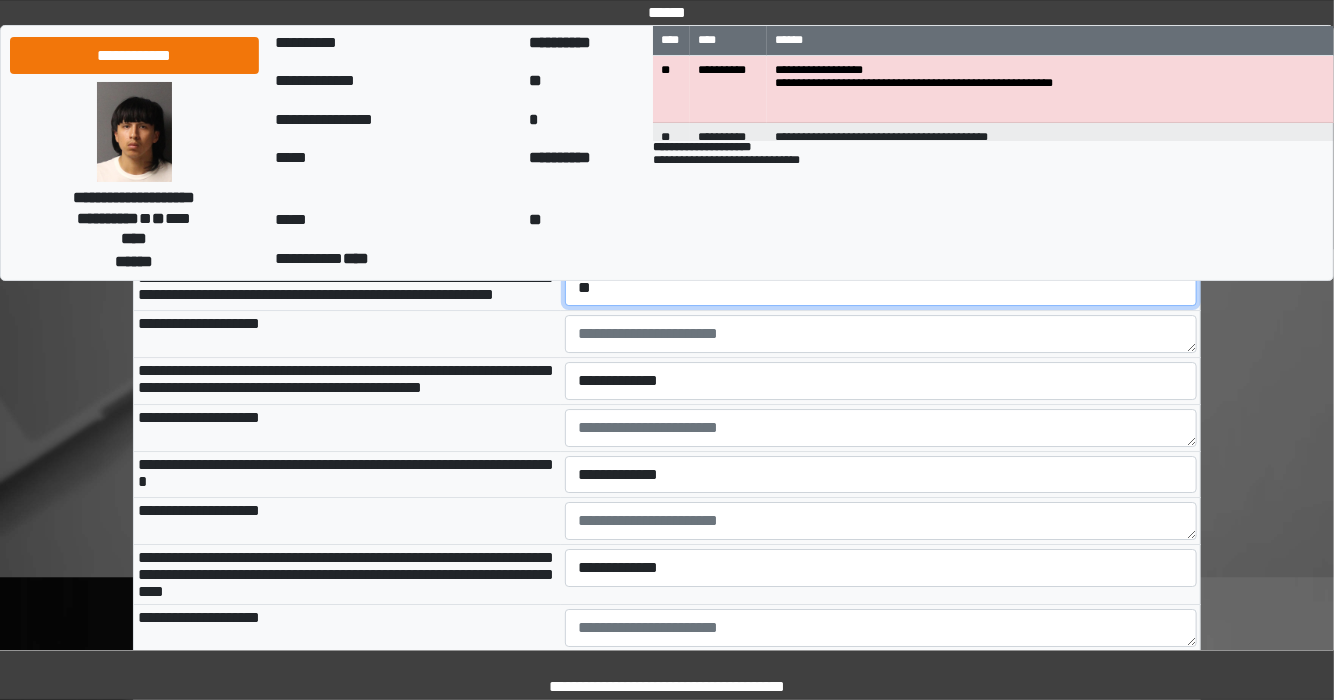 scroll, scrollTop: 2868, scrollLeft: 0, axis: vertical 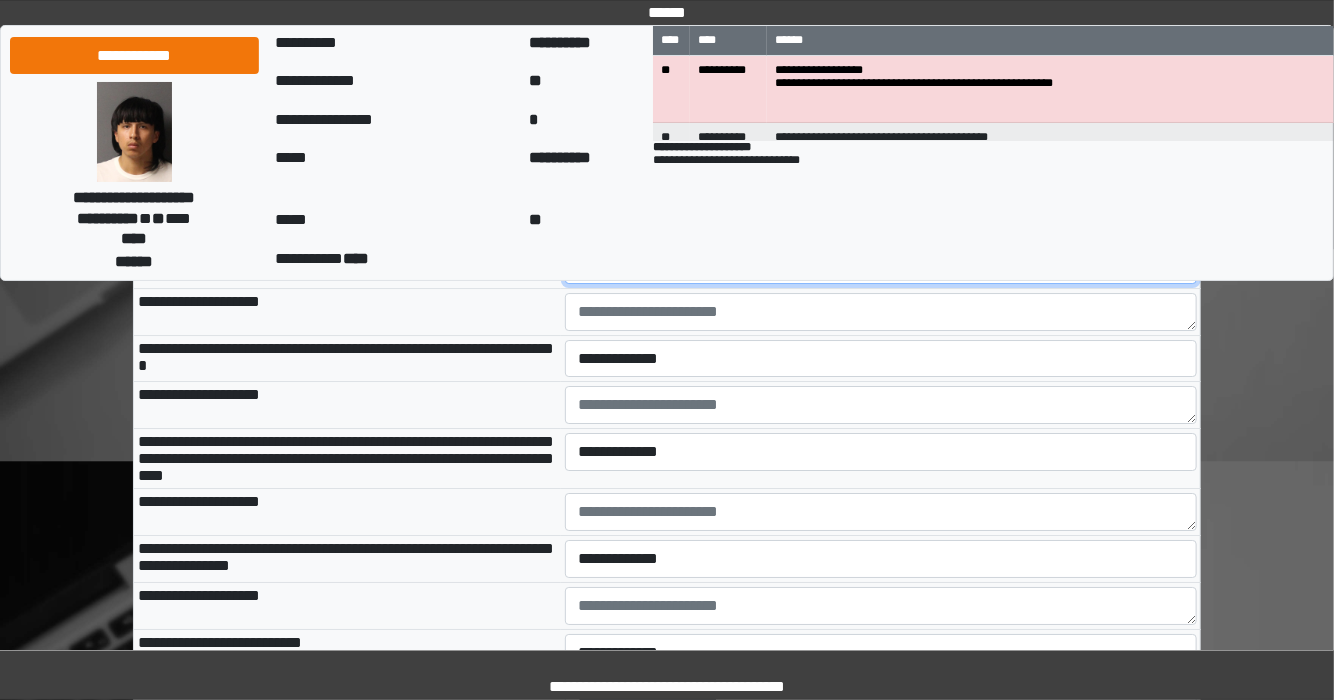 click on "**********" at bounding box center [881, 265] 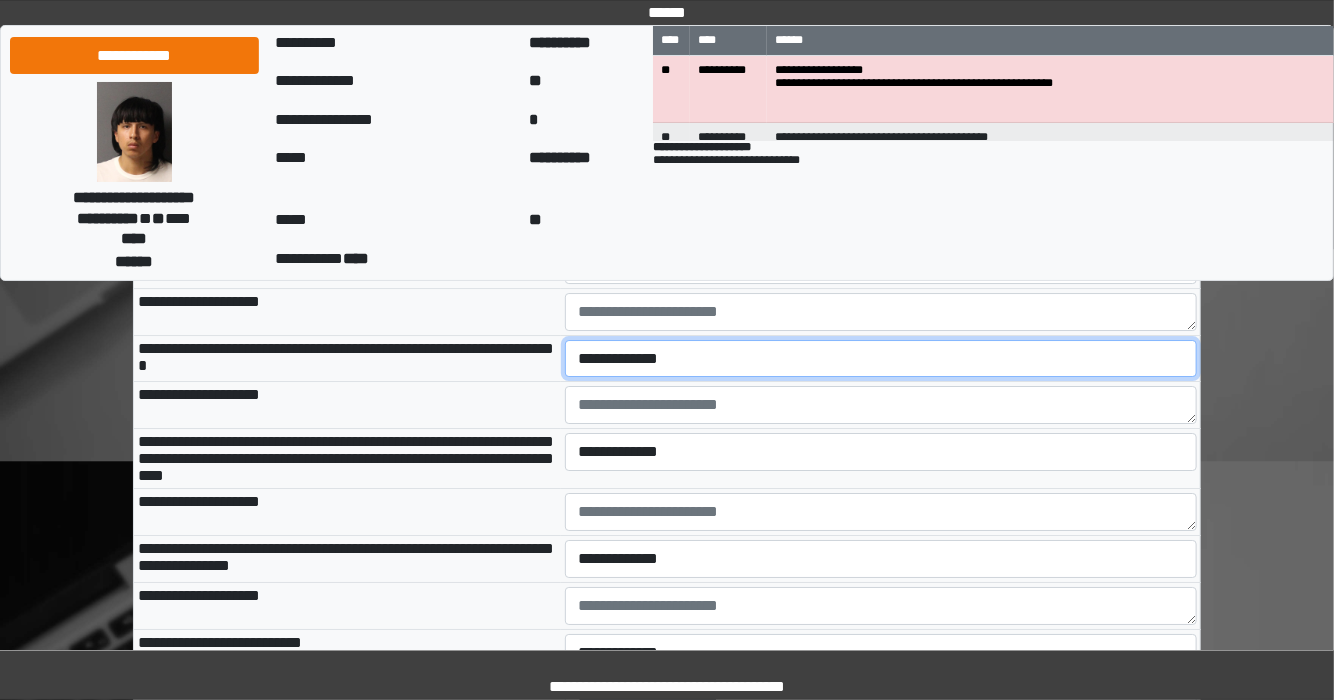 click on "**********" at bounding box center [881, 359] 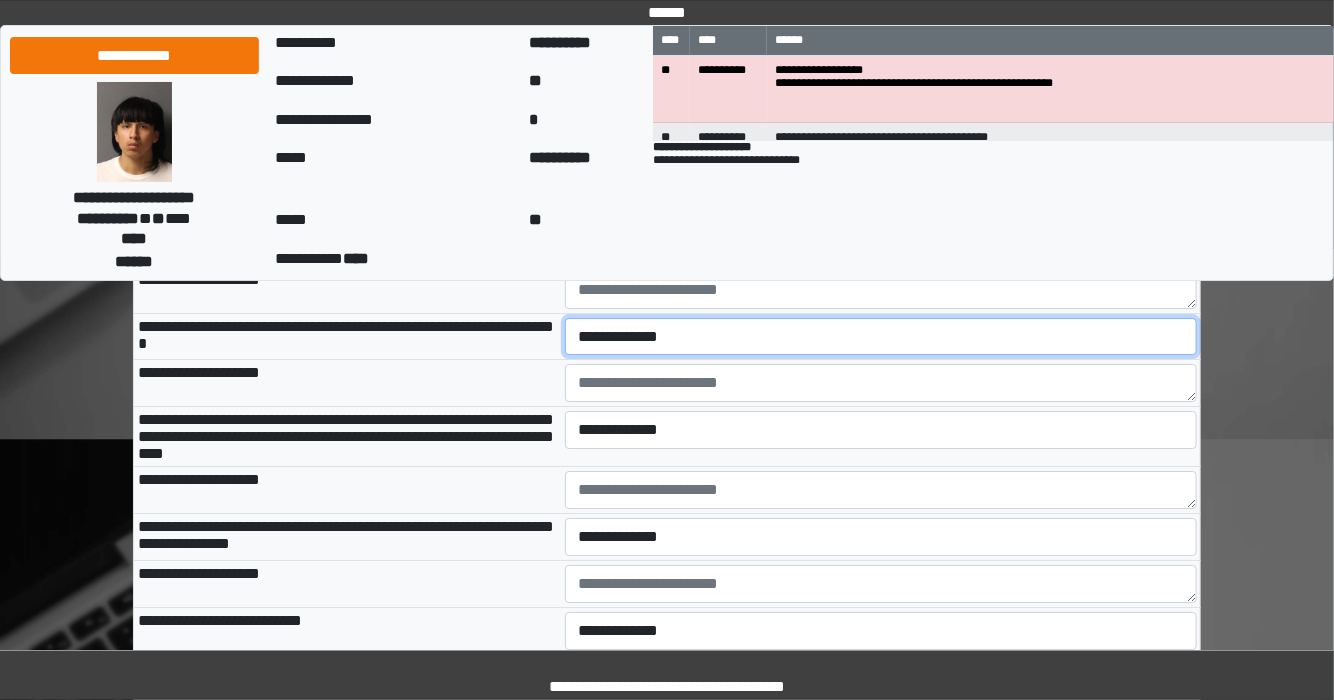 scroll, scrollTop: 2948, scrollLeft: 0, axis: vertical 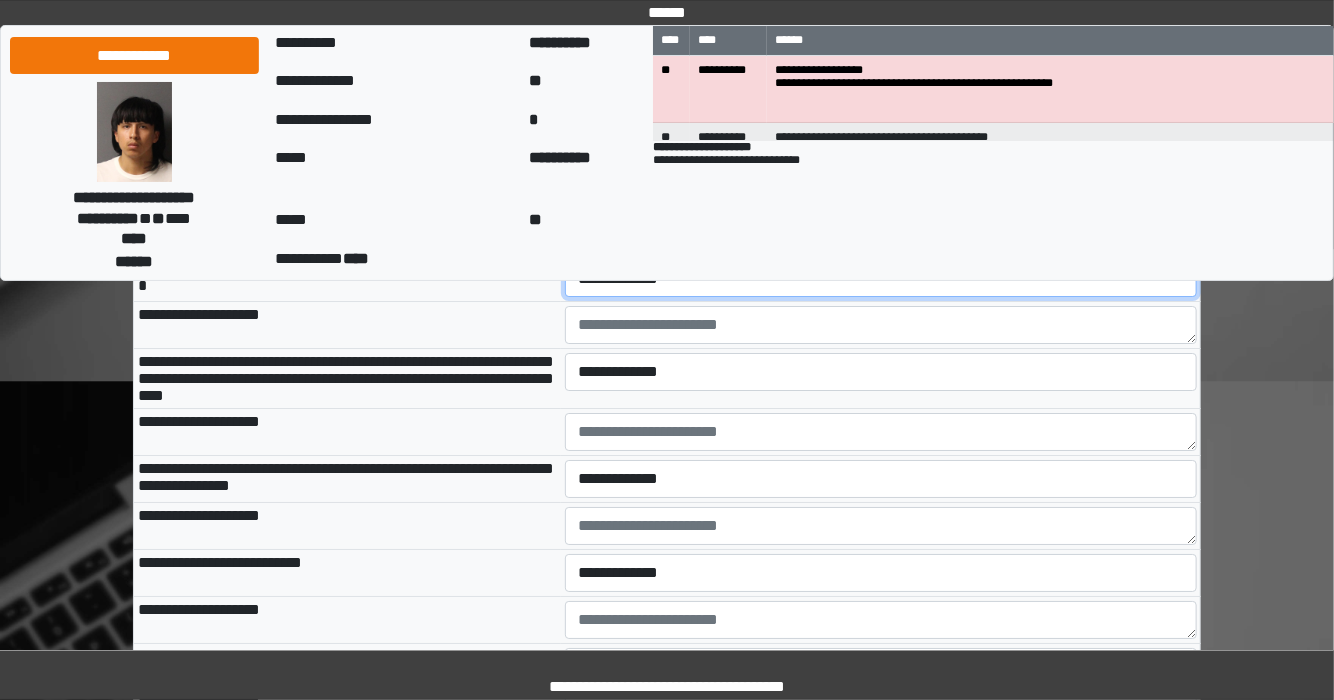 click on "**********" at bounding box center [881, 279] 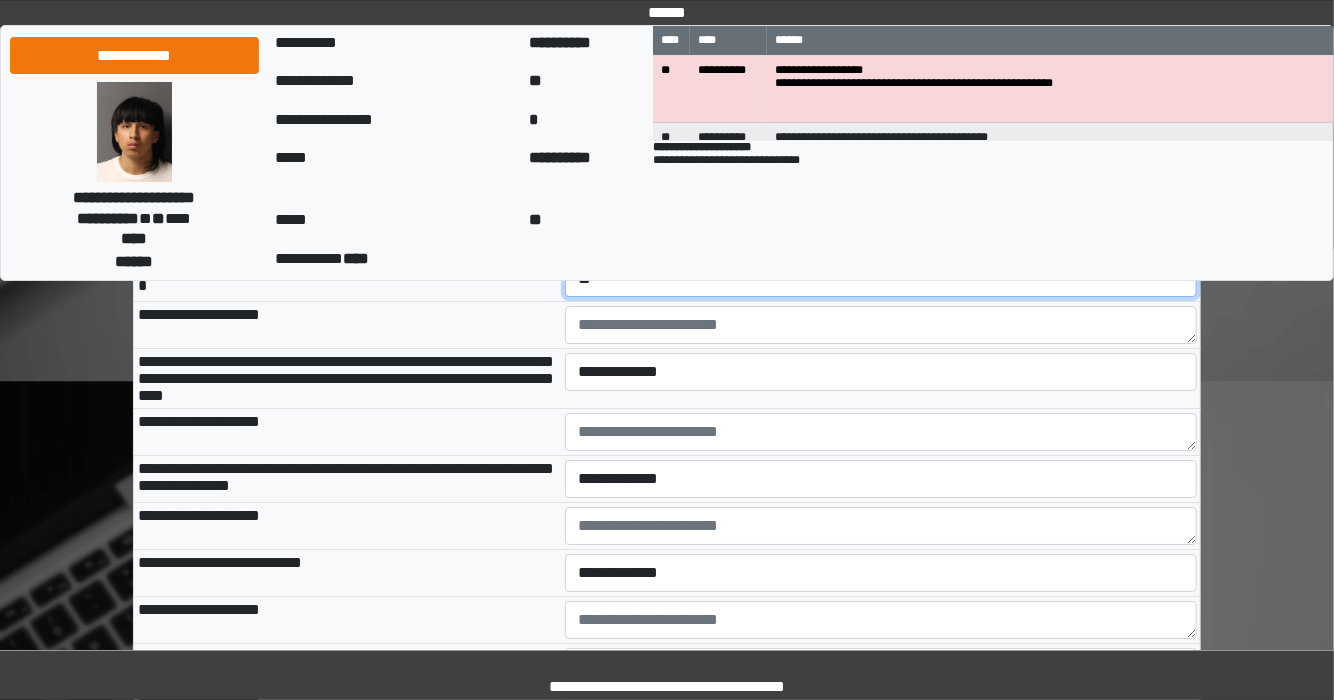 click on "**********" at bounding box center [881, 279] 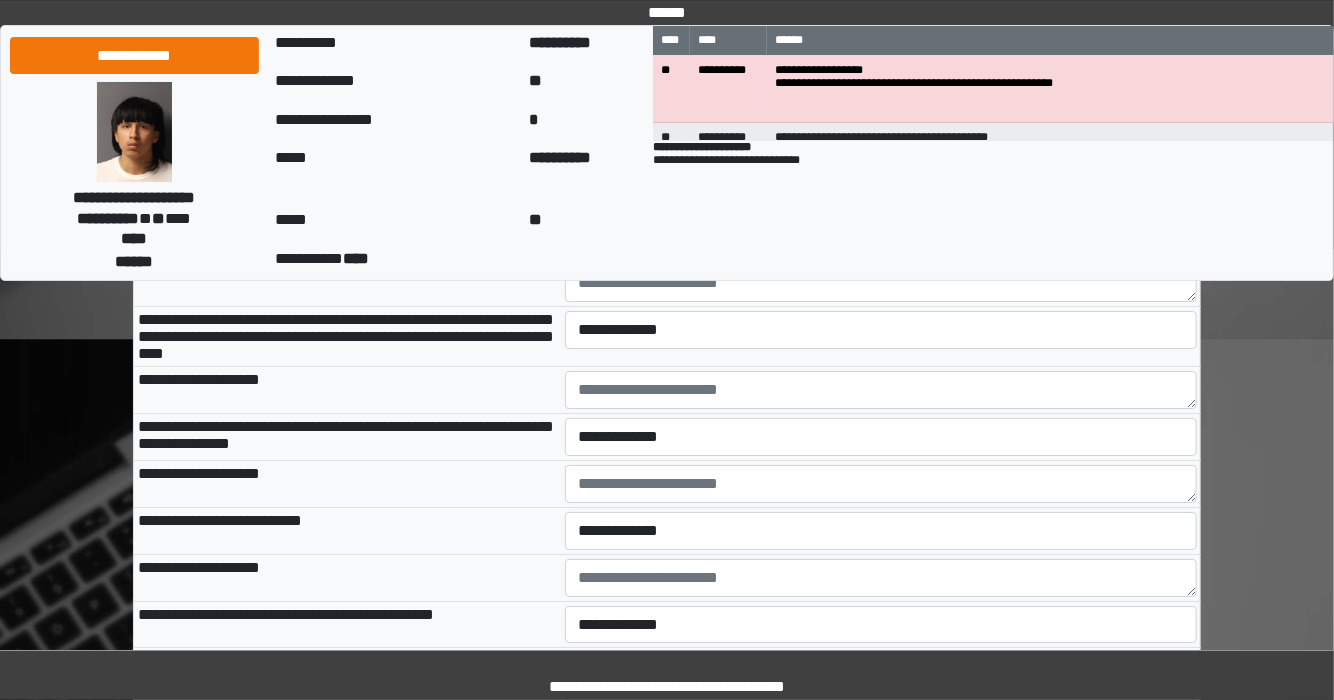 scroll, scrollTop: 3028, scrollLeft: 0, axis: vertical 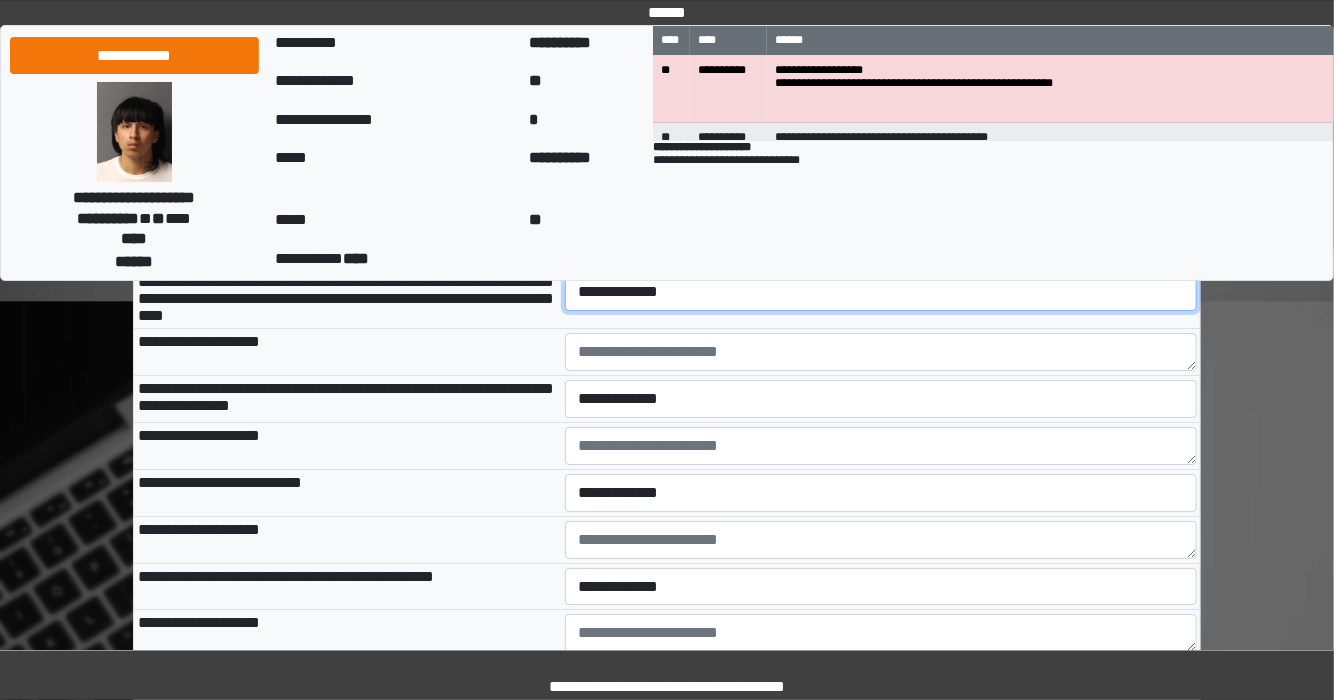click on "**********" at bounding box center (881, 292) 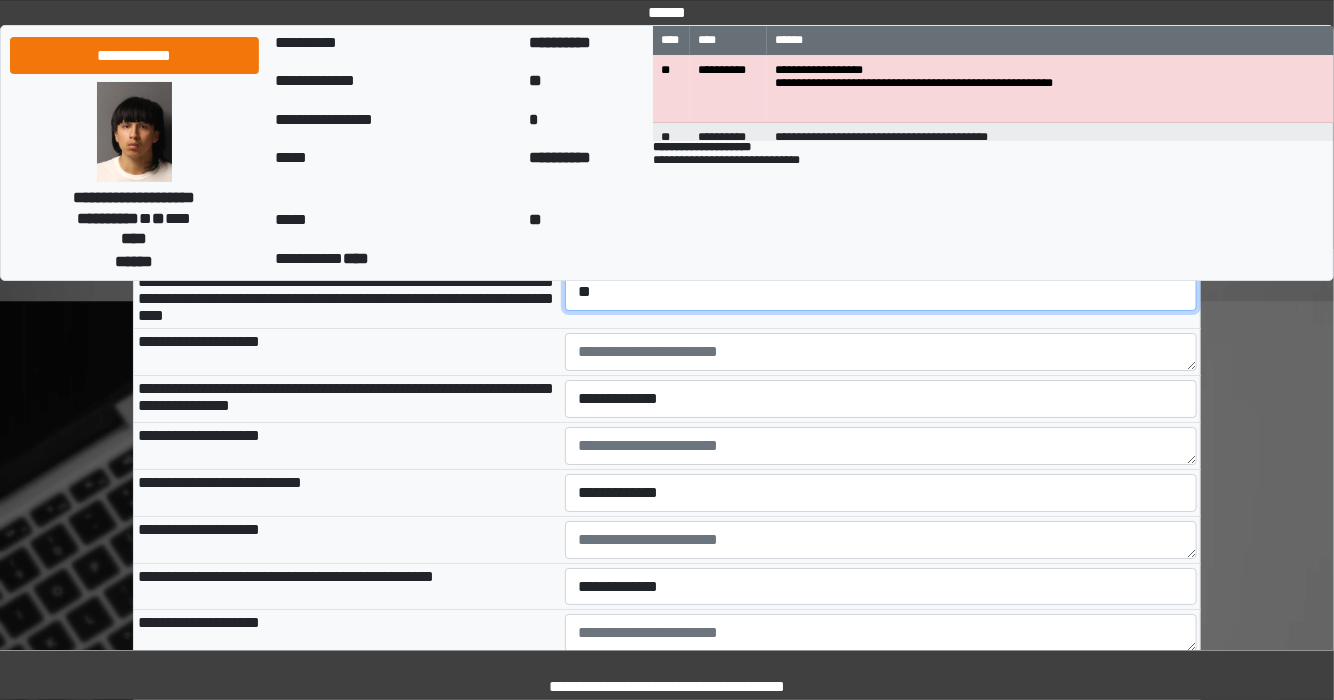 click on "**********" at bounding box center [881, 292] 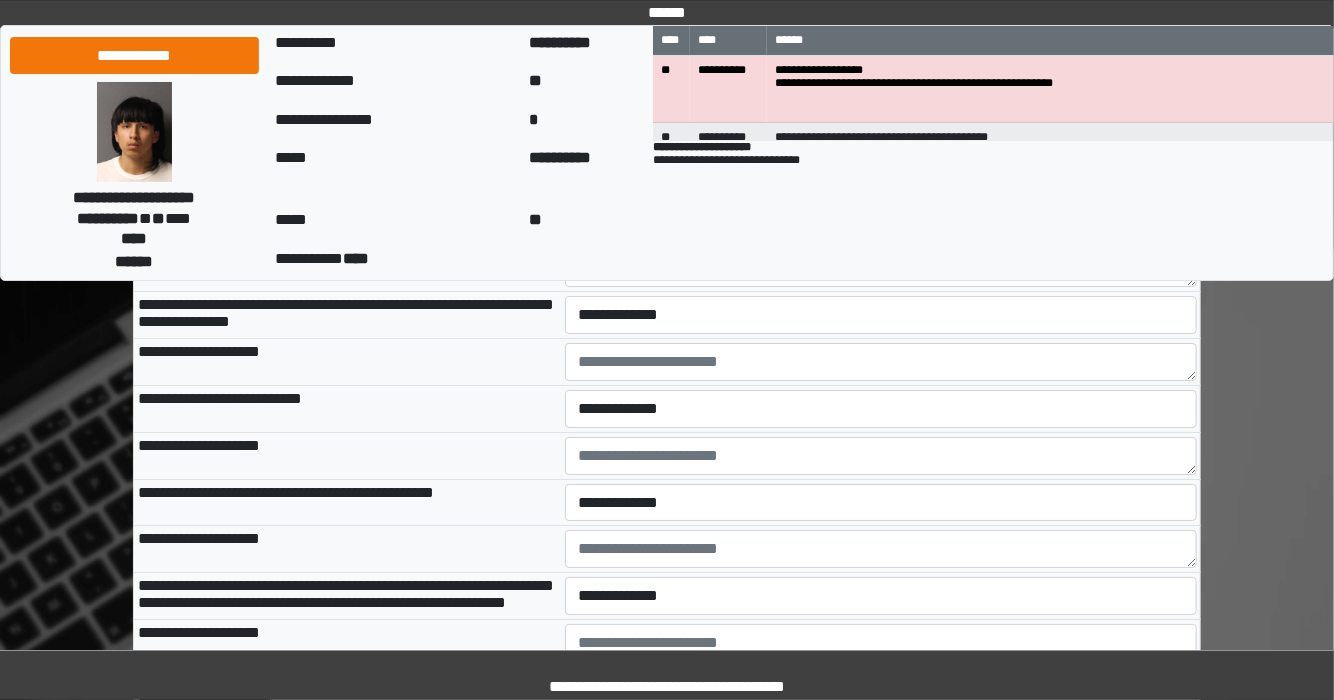 scroll, scrollTop: 3268, scrollLeft: 0, axis: vertical 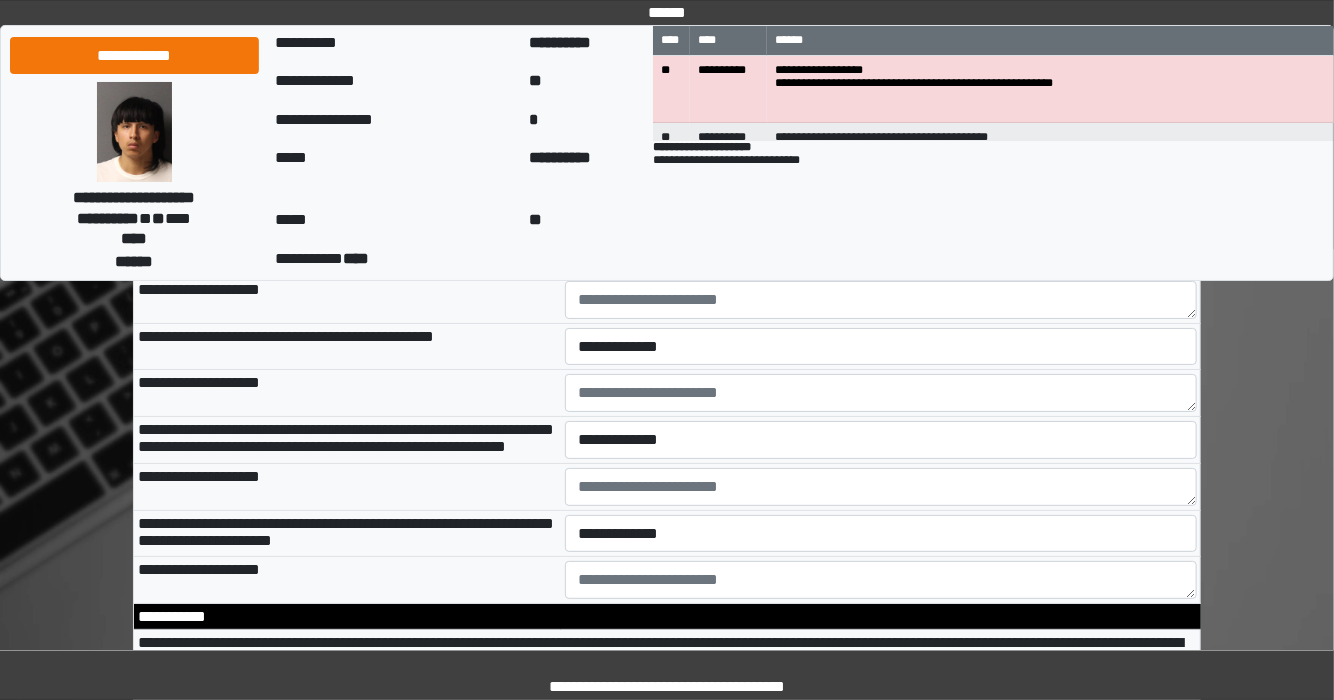 click on "**********" at bounding box center [881, 159] 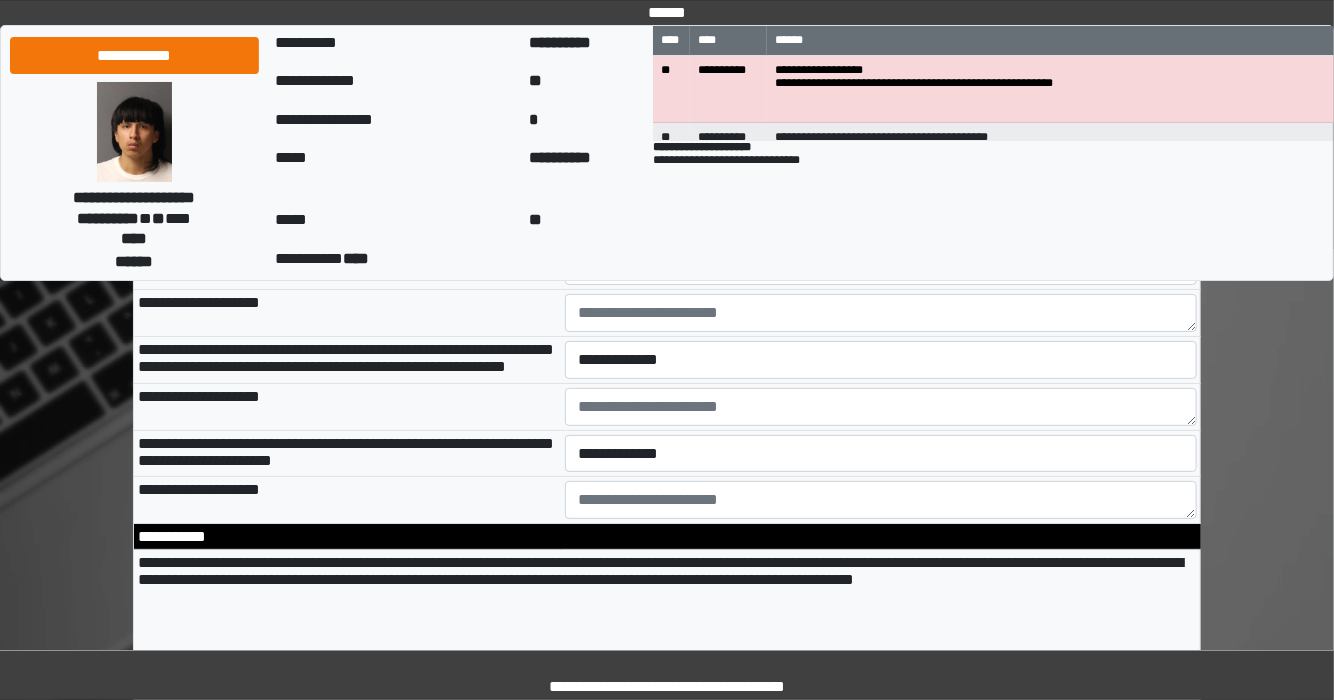 scroll, scrollTop: 3348, scrollLeft: 0, axis: vertical 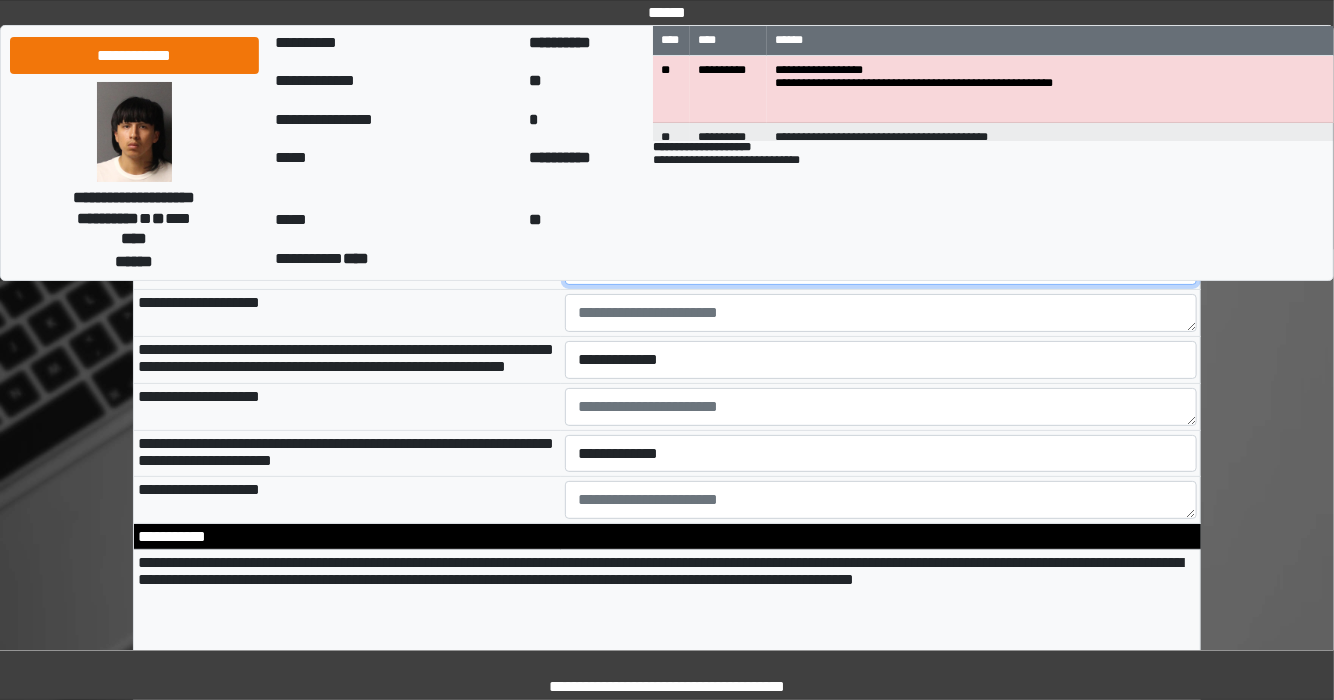 click on "**********" at bounding box center [881, 267] 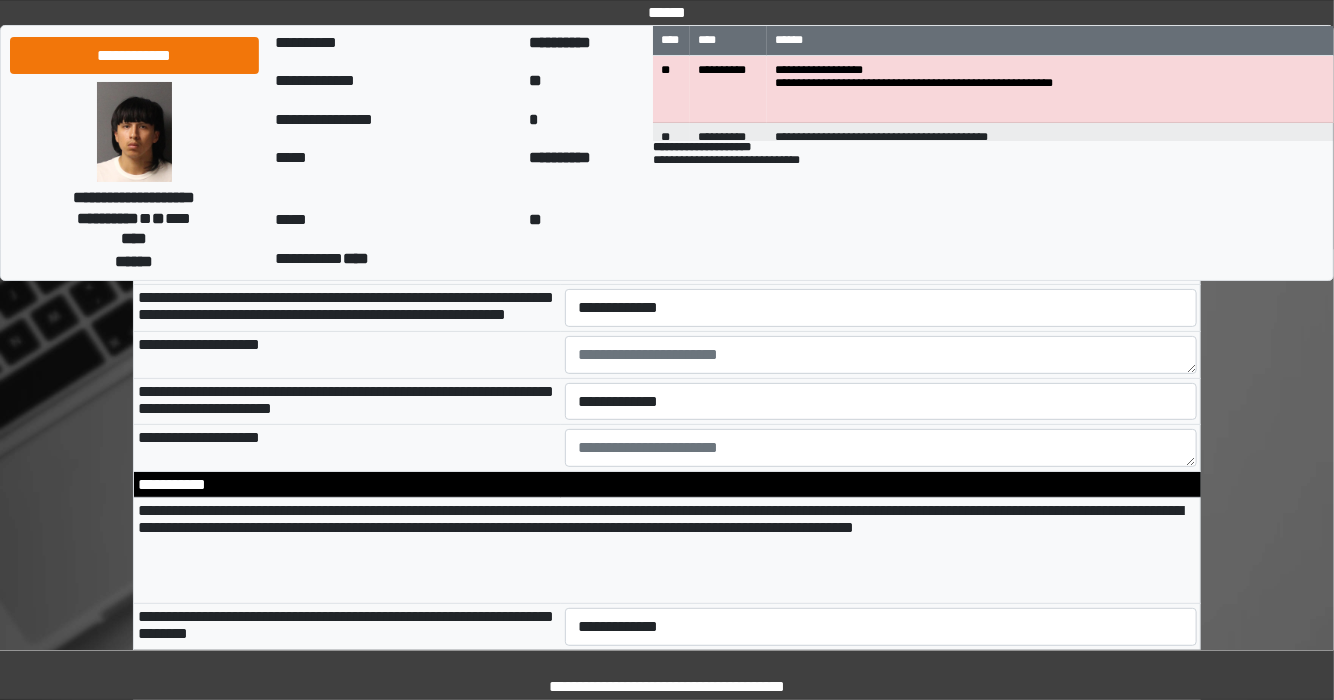 scroll, scrollTop: 3428, scrollLeft: 0, axis: vertical 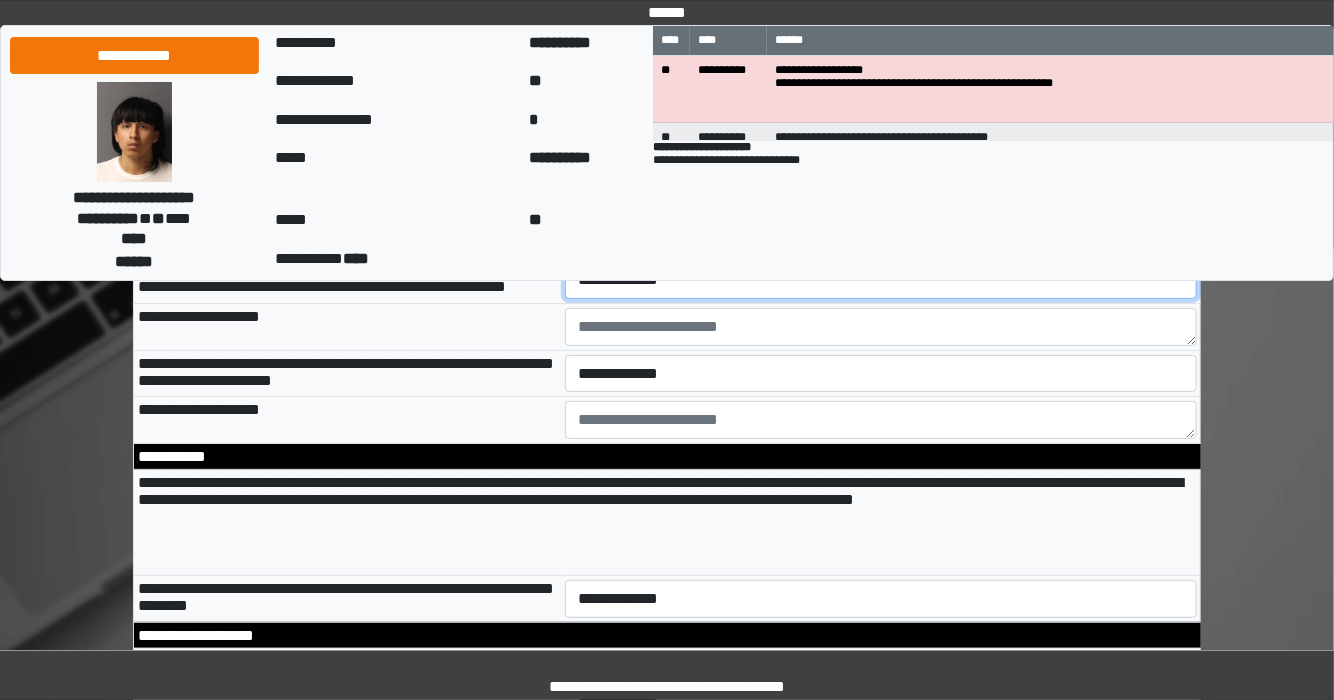 click on "**********" at bounding box center (881, 280) 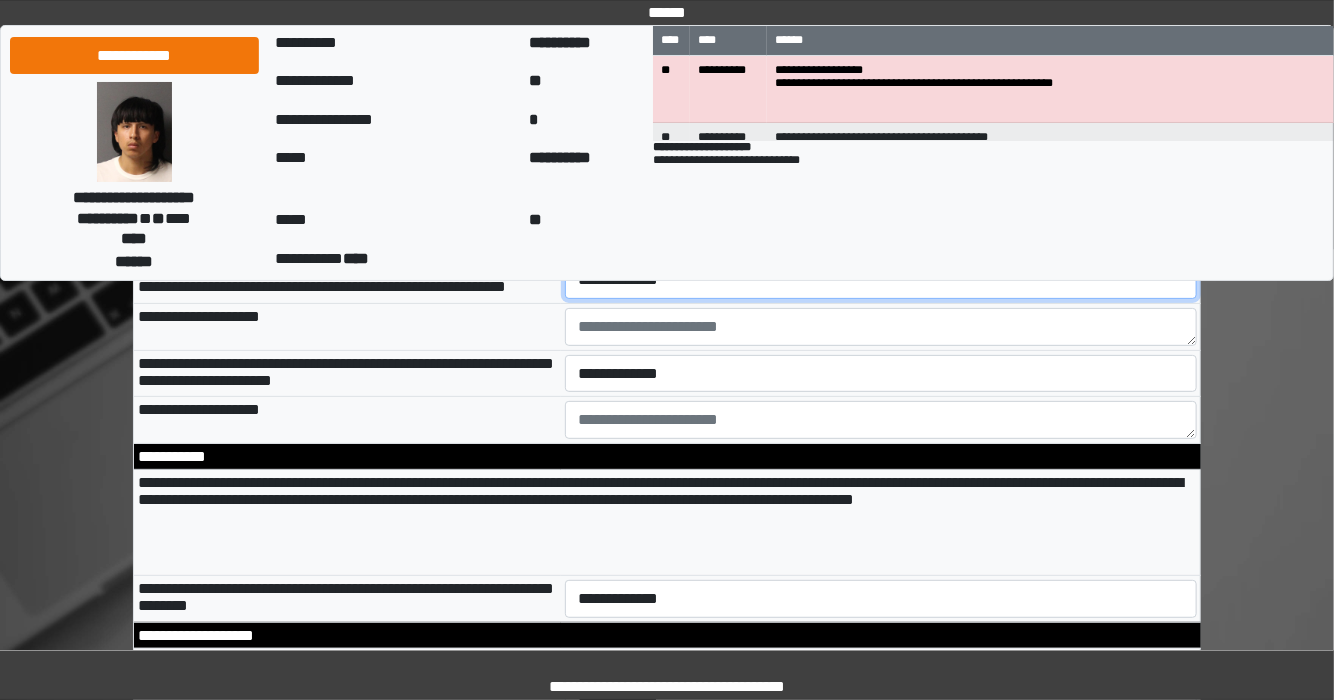 select on "*" 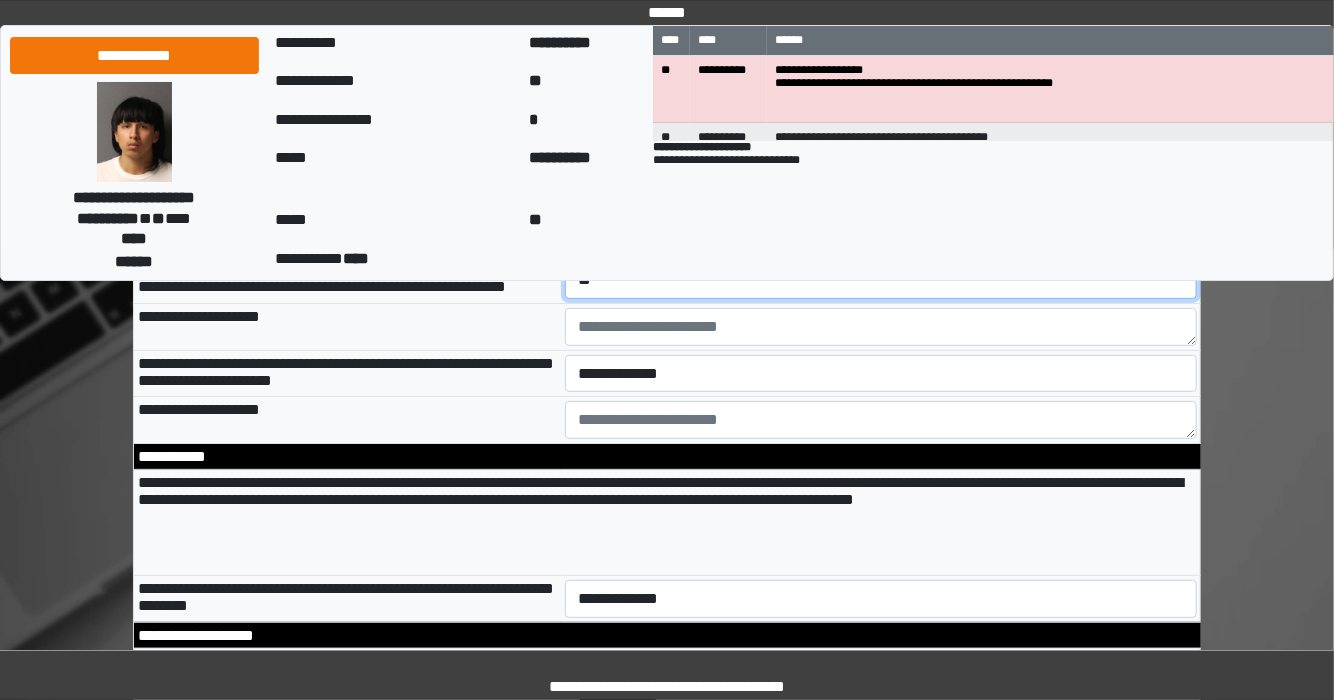 click on "**********" at bounding box center (881, 280) 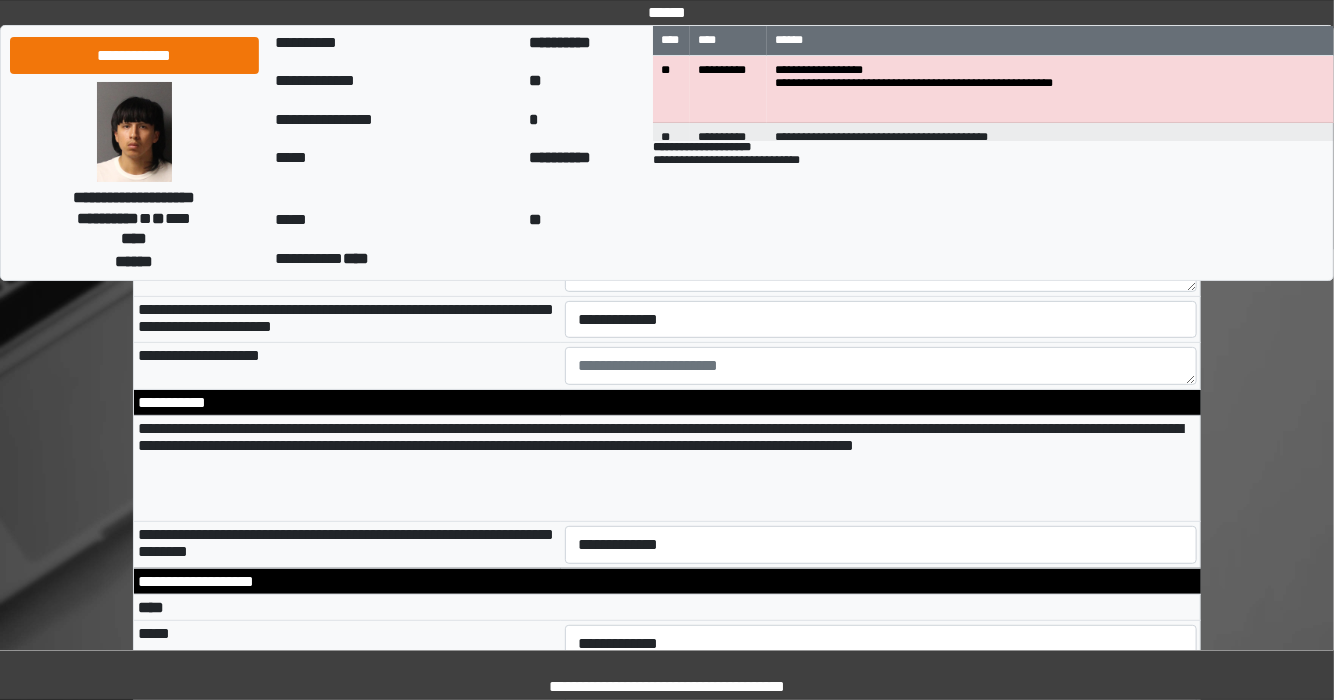 scroll, scrollTop: 3508, scrollLeft: 0, axis: vertical 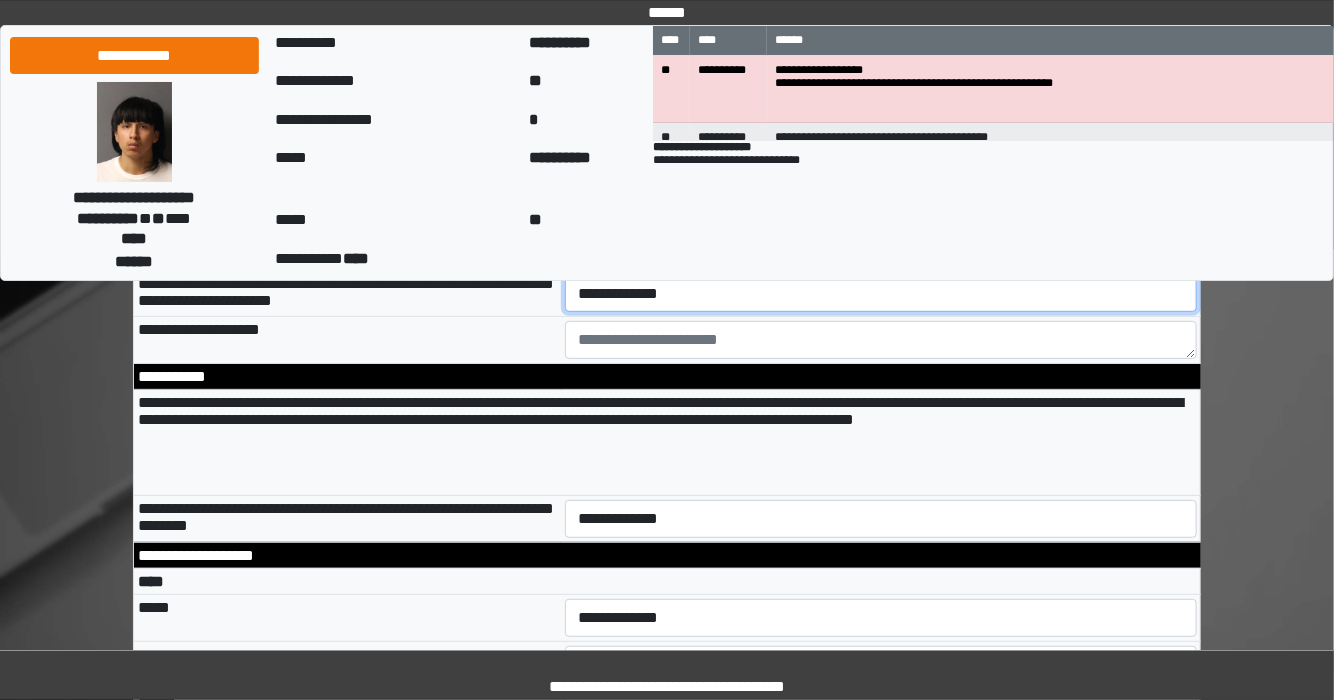 click on "**********" at bounding box center [881, 294] 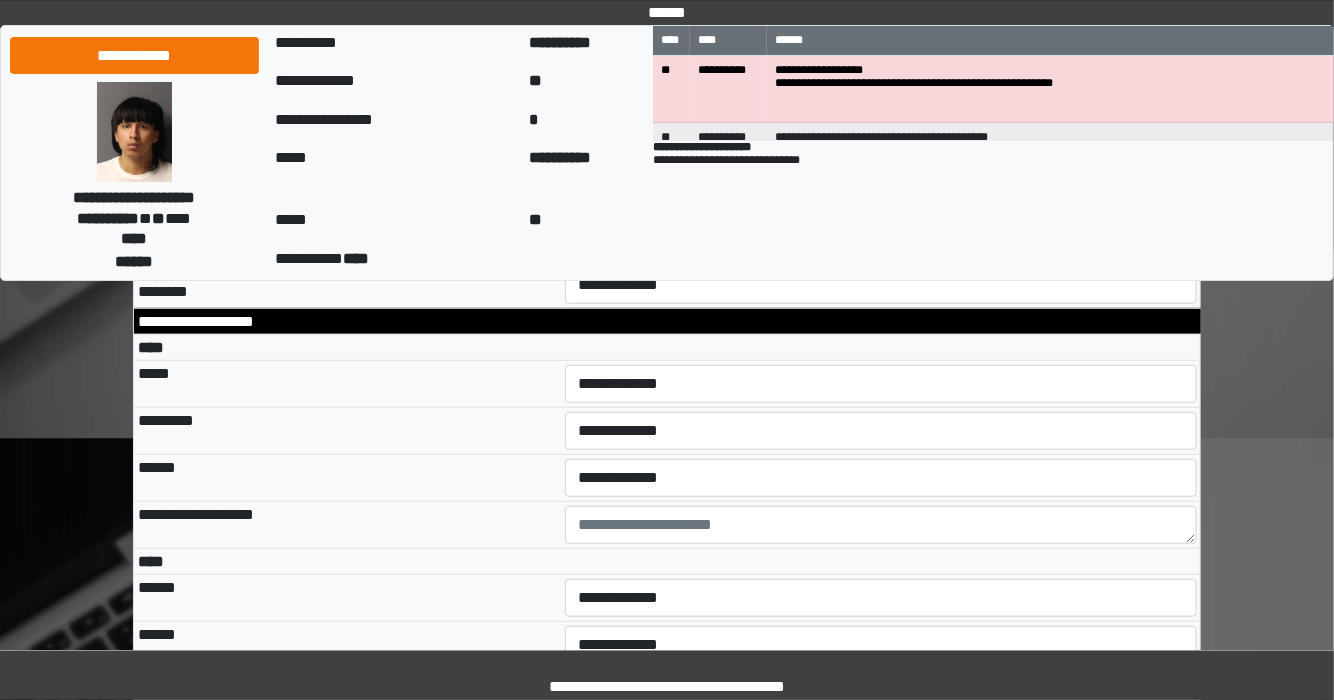 scroll, scrollTop: 3748, scrollLeft: 0, axis: vertical 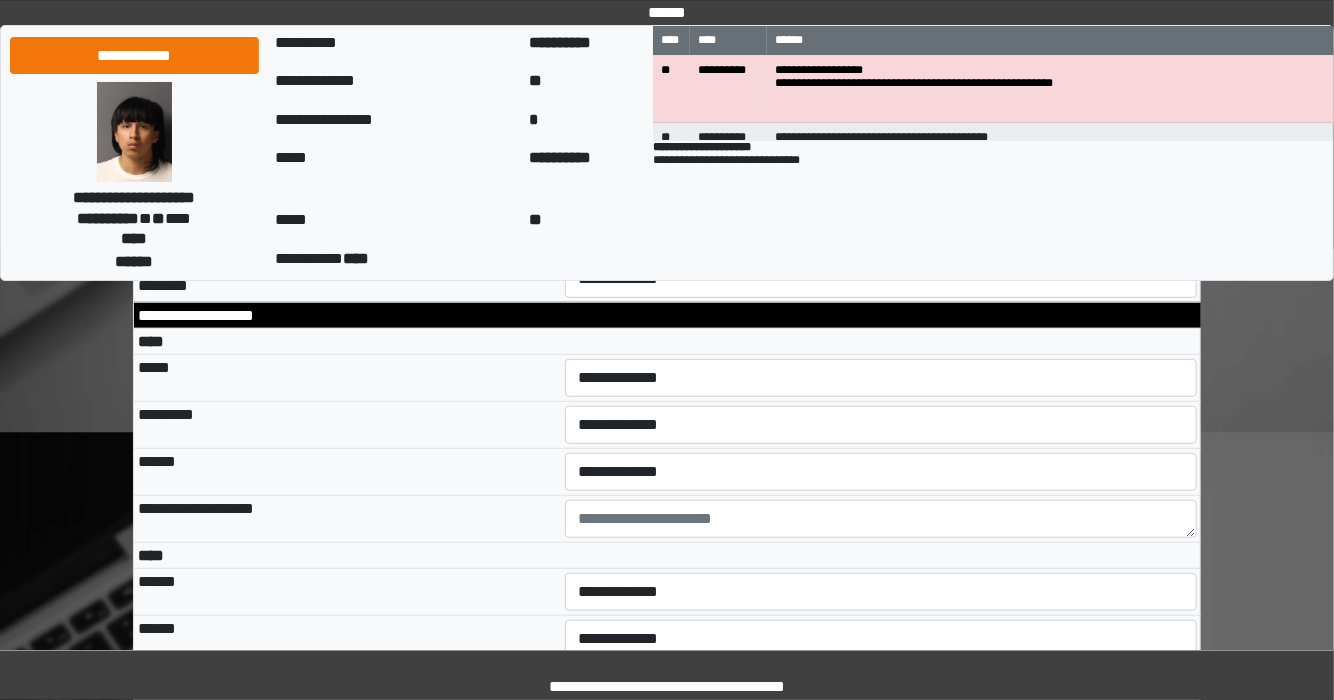 click on "**********" at bounding box center [667, 203] 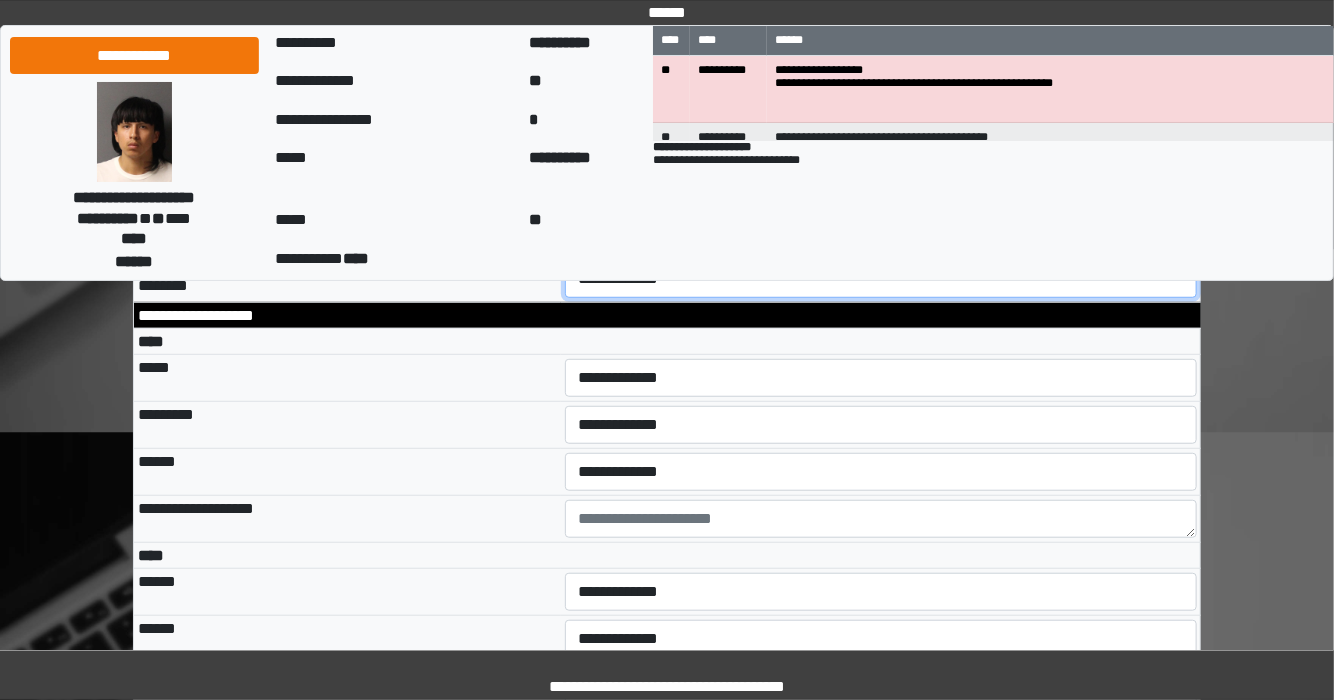 click on "**********" at bounding box center [881, 279] 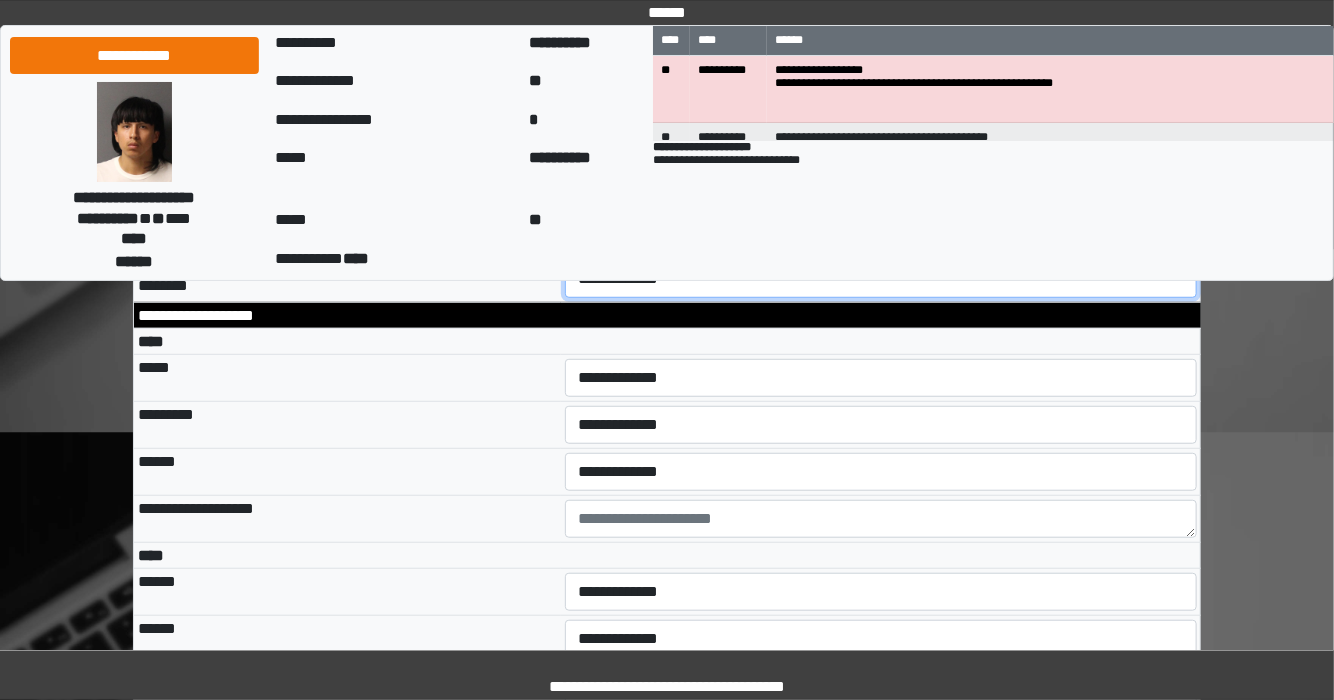 select on "*" 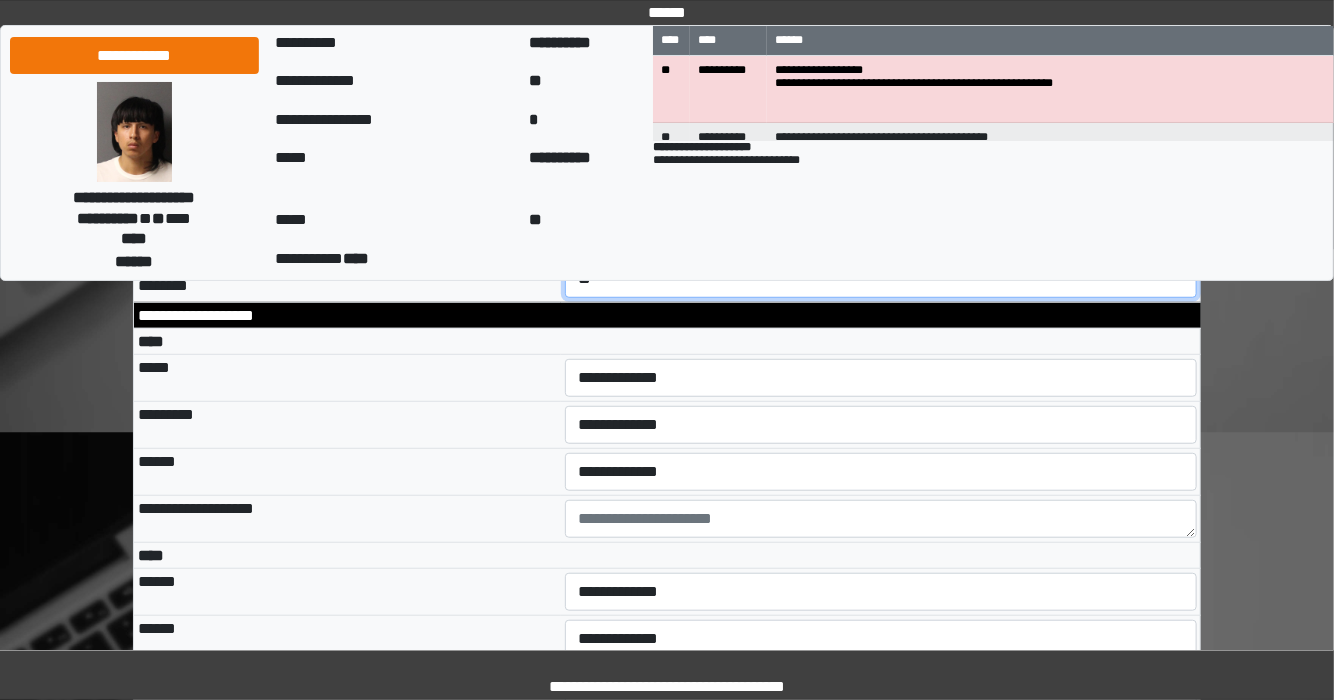 click on "**********" at bounding box center (881, 279) 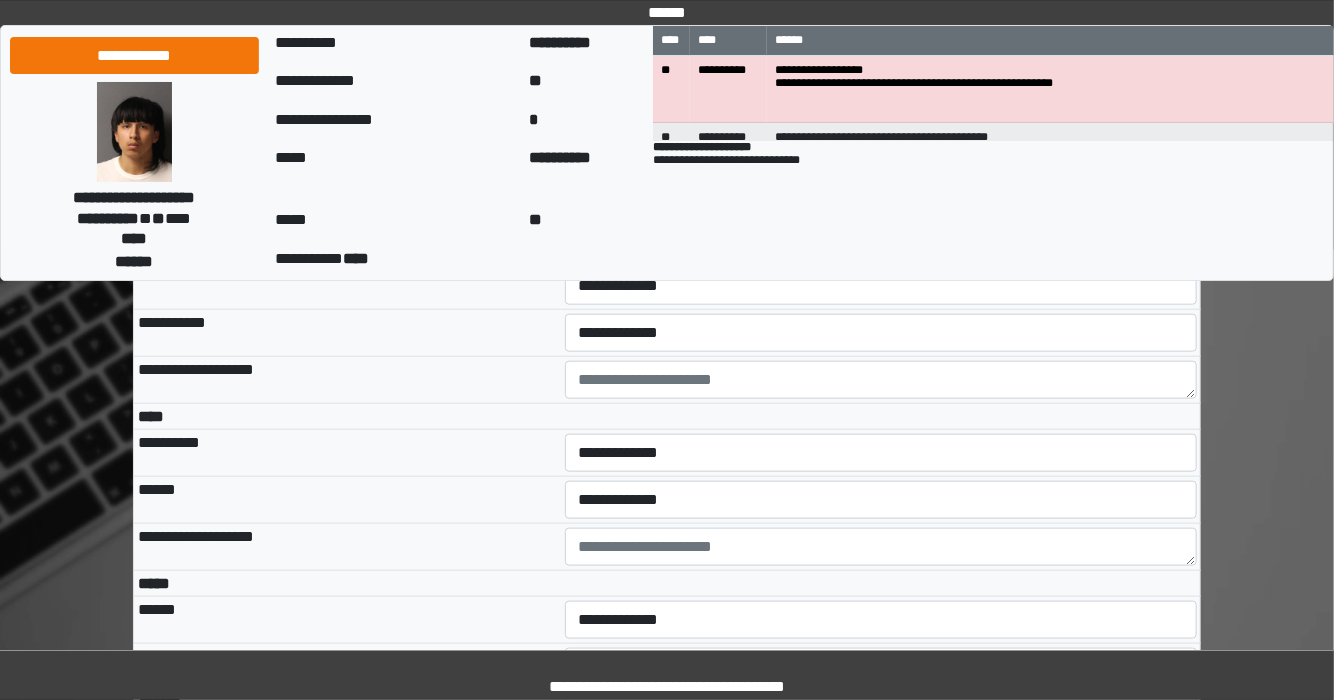 scroll, scrollTop: 3988, scrollLeft: 0, axis: vertical 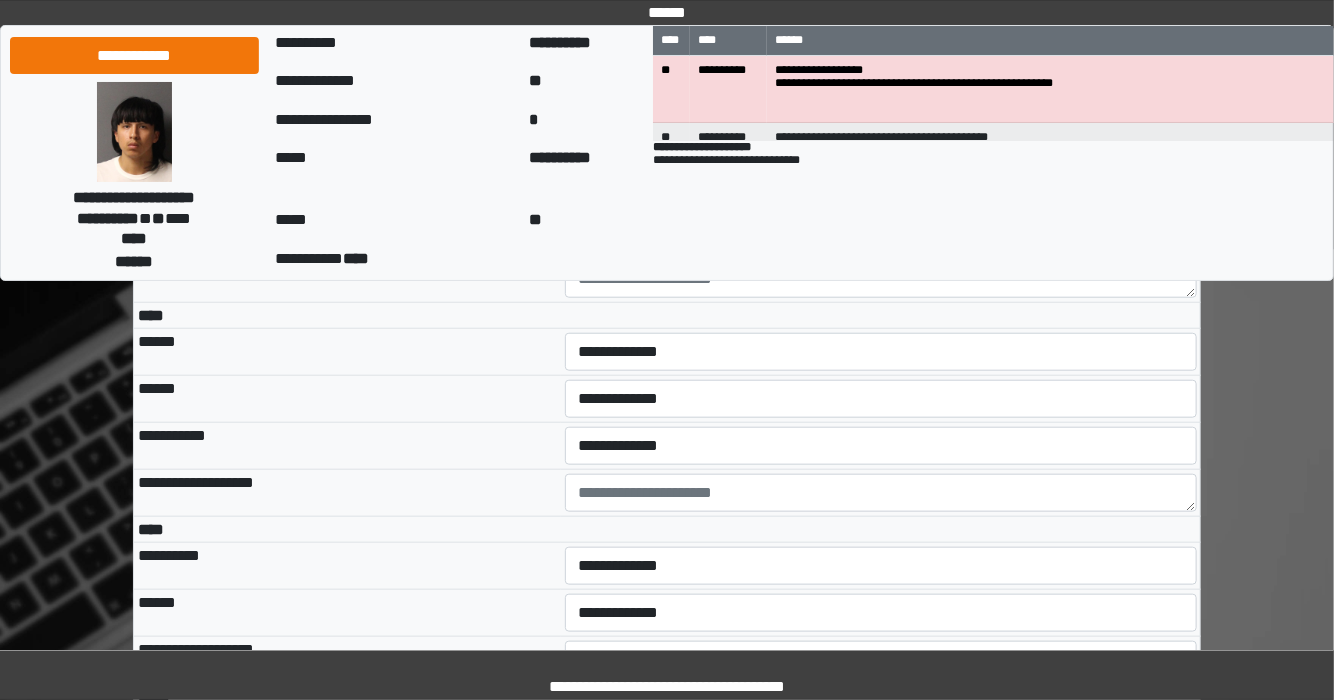 click on "**********" at bounding box center [881, 138] 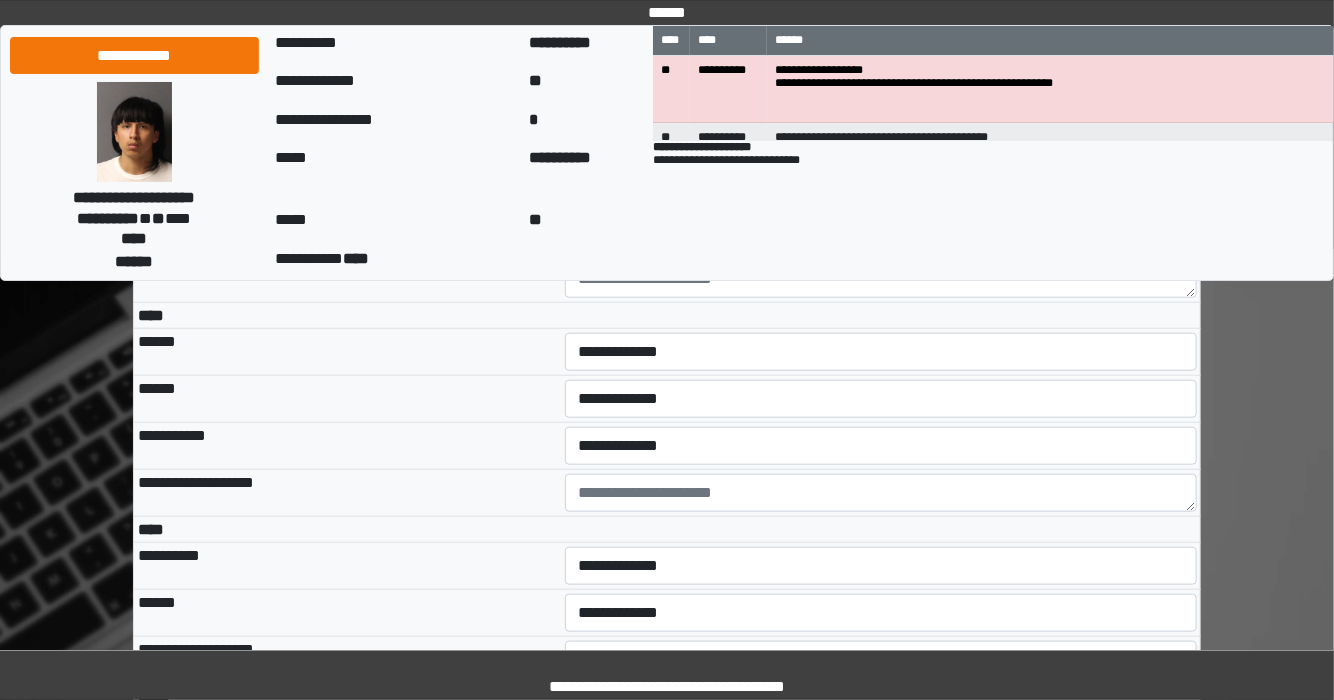 select on "***" 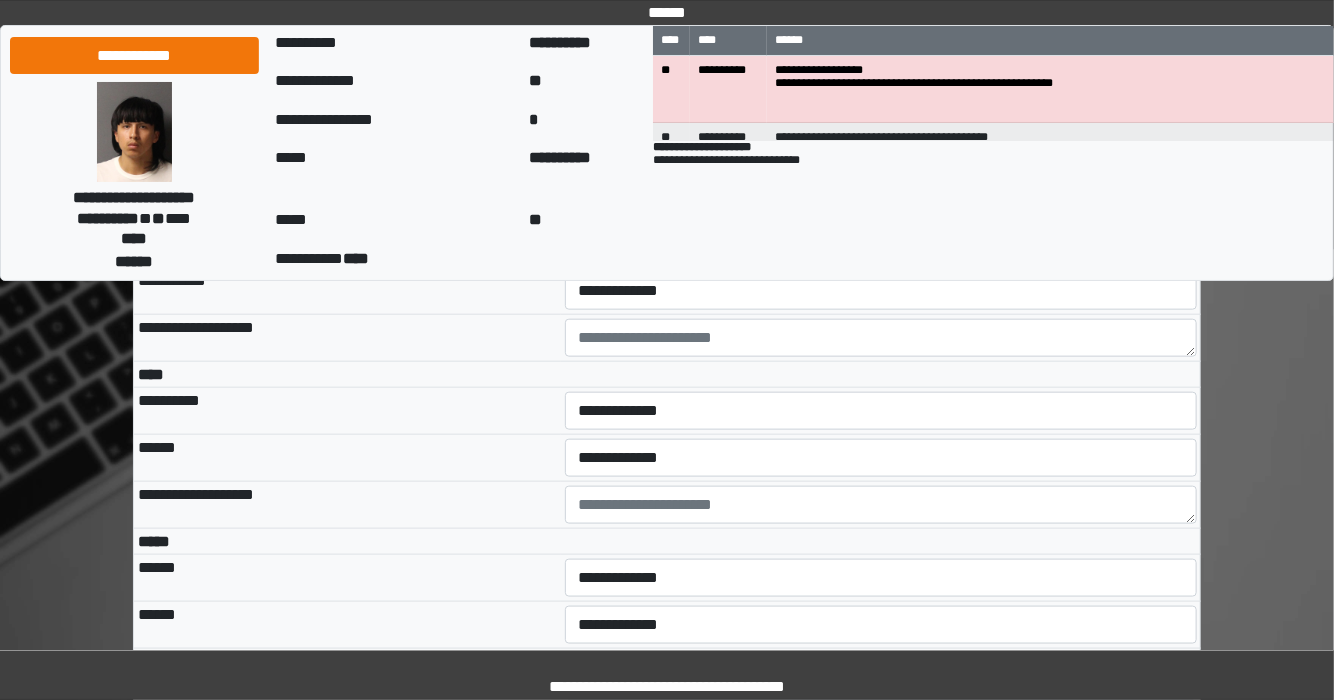scroll, scrollTop: 4148, scrollLeft: 0, axis: vertical 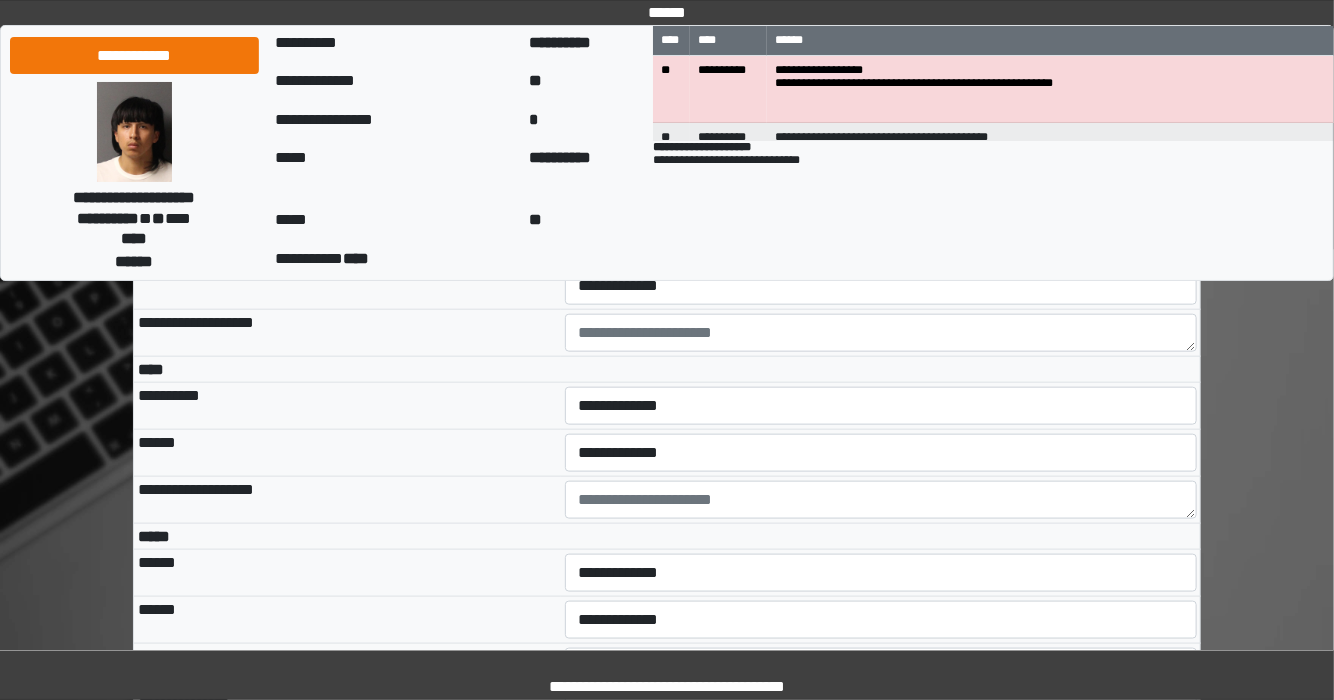 drag, startPoint x: 684, startPoint y: 400, endPoint x: 665, endPoint y: 423, distance: 29.832869 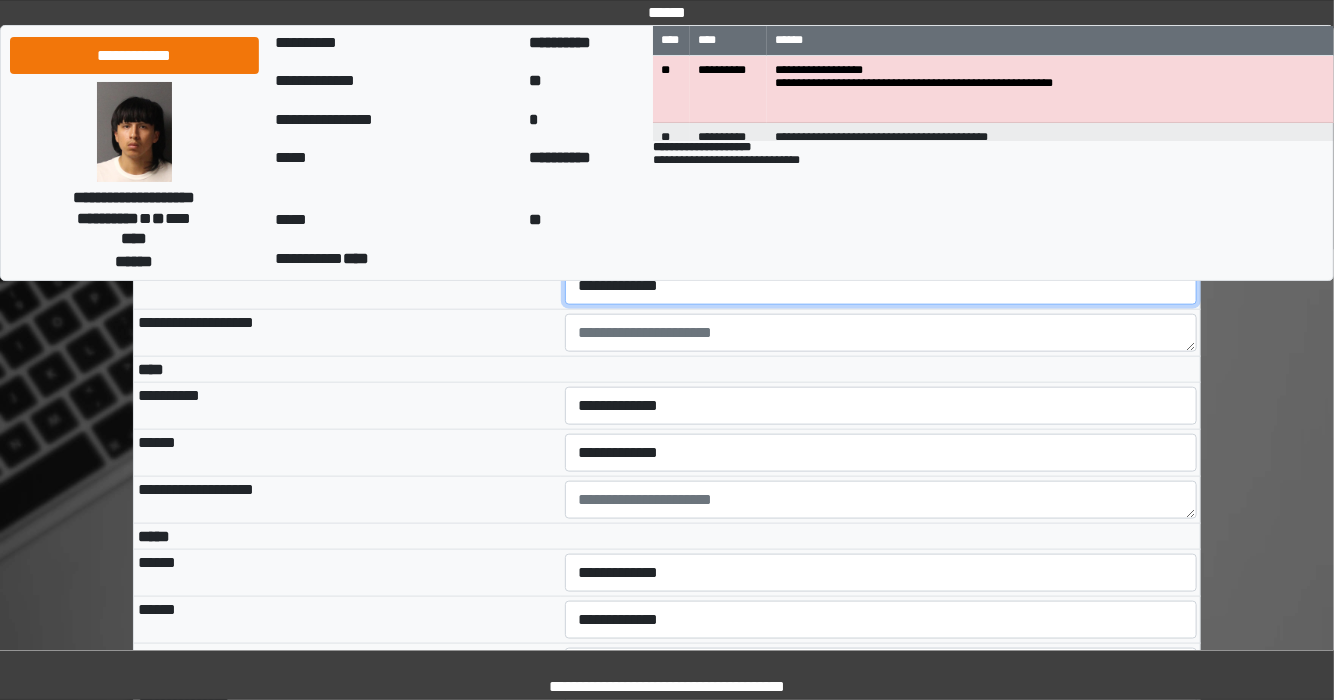 click on "**********" at bounding box center [881, 286] 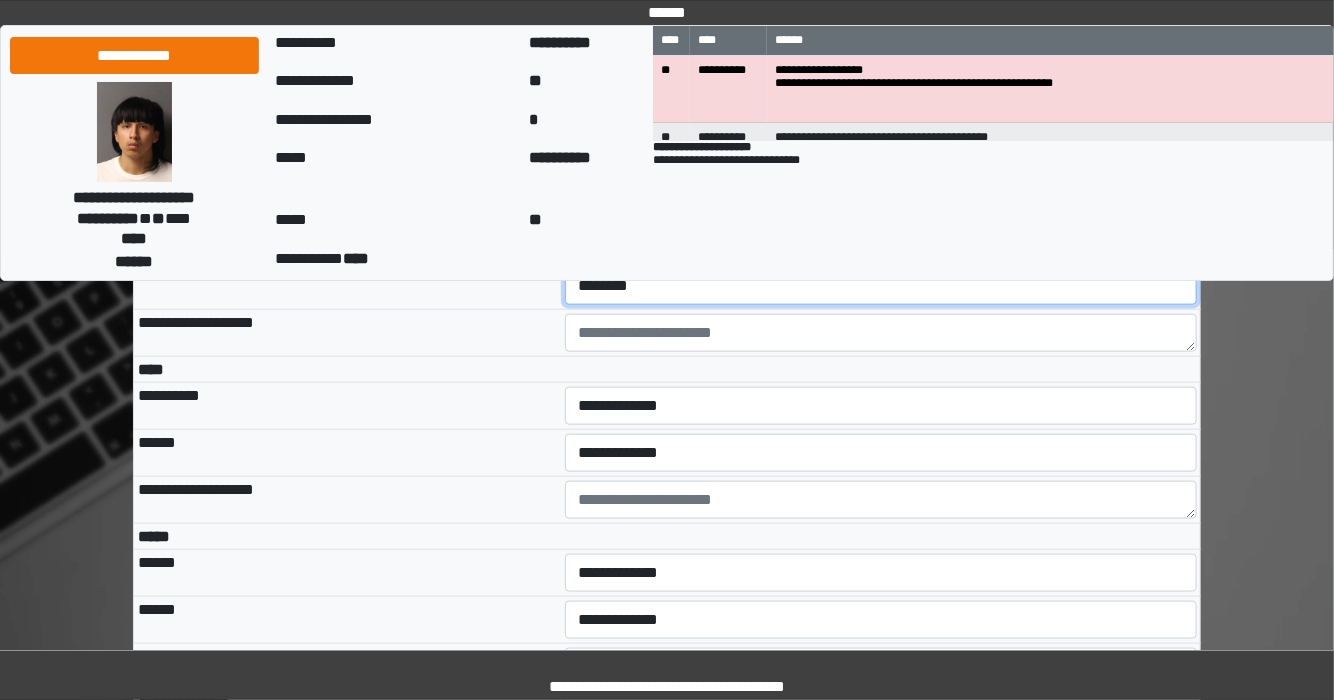 click on "**********" at bounding box center (881, 286) 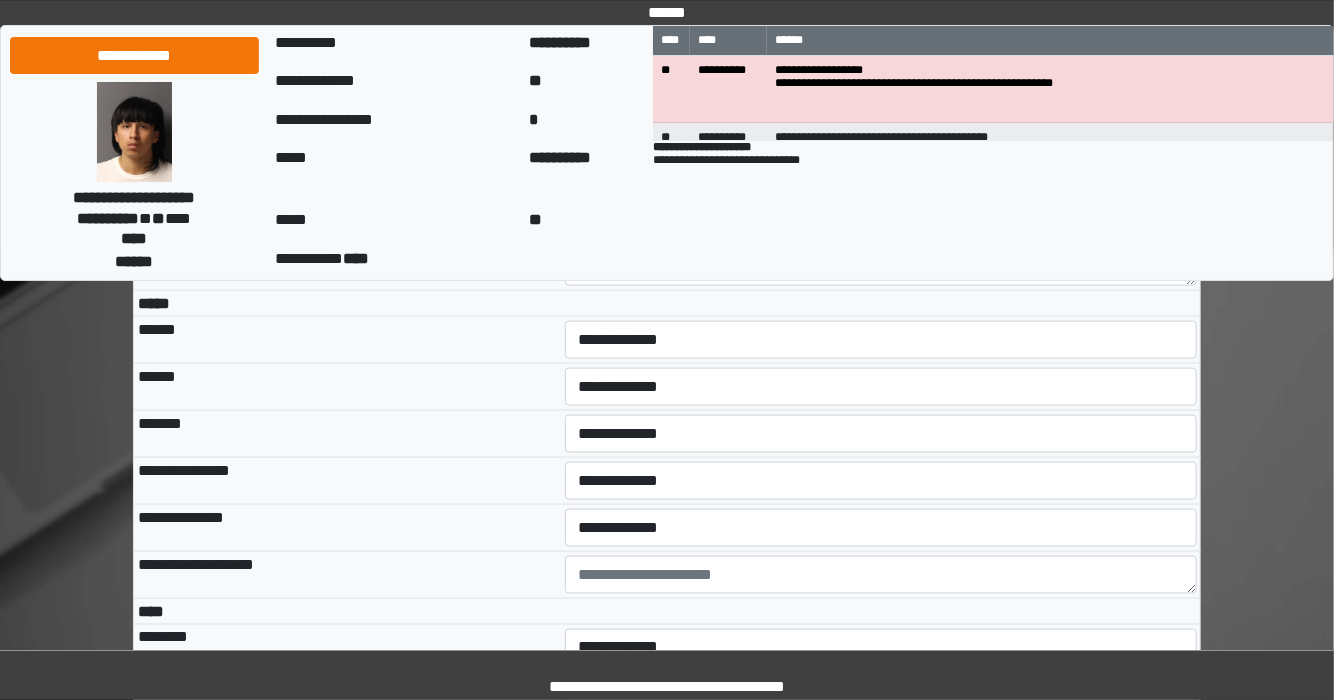scroll, scrollTop: 4388, scrollLeft: 0, axis: vertical 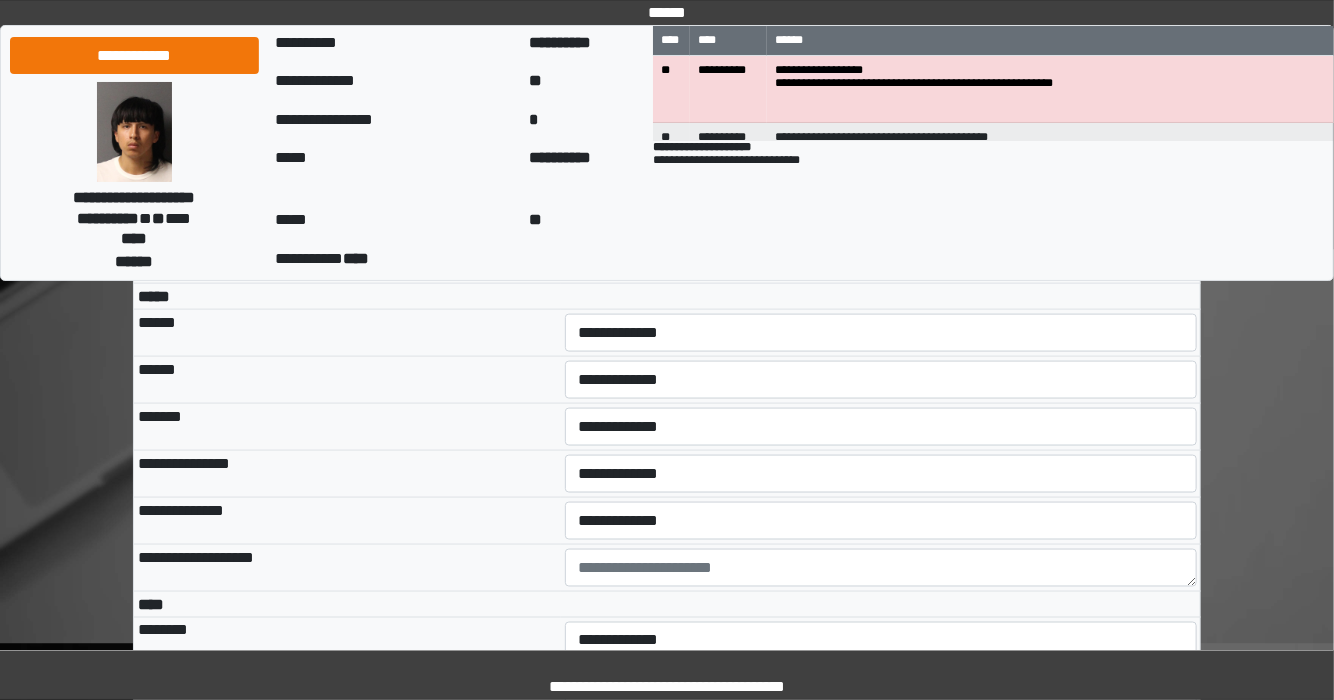 click on "**********" at bounding box center (881, 166) 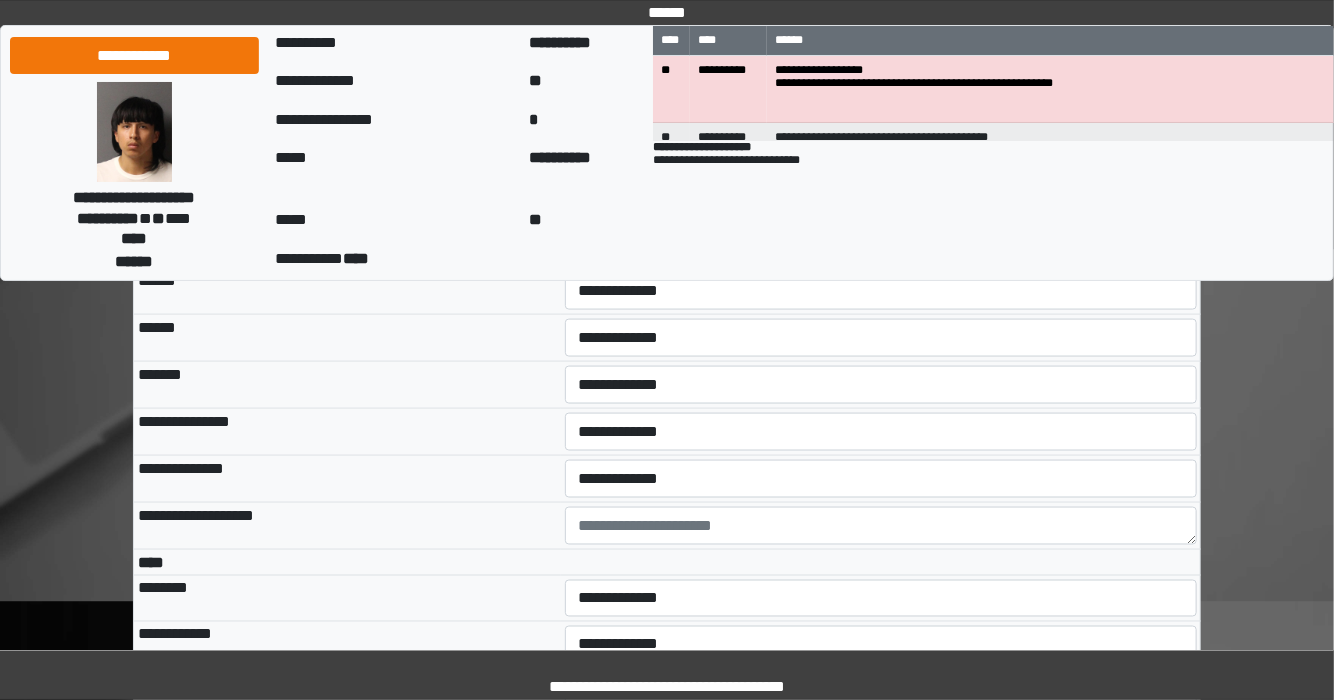 scroll, scrollTop: 4468, scrollLeft: 0, axis: vertical 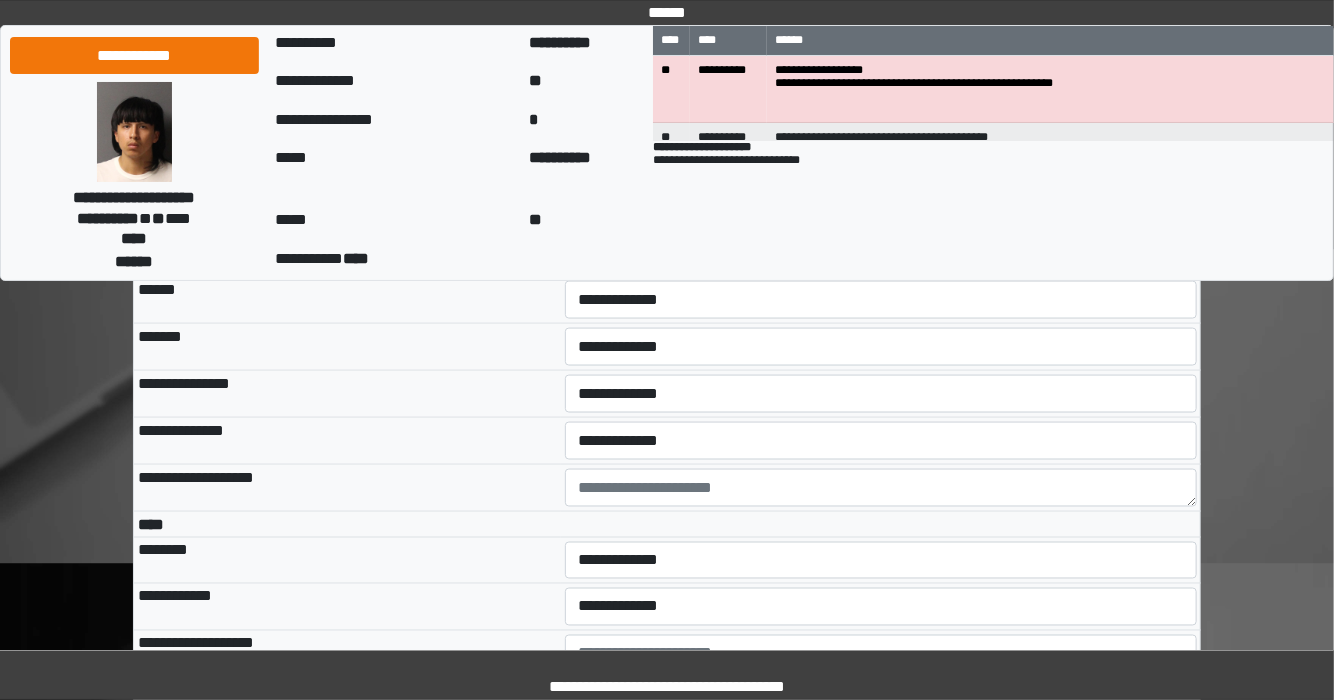 click on "**********" at bounding box center (881, 133) 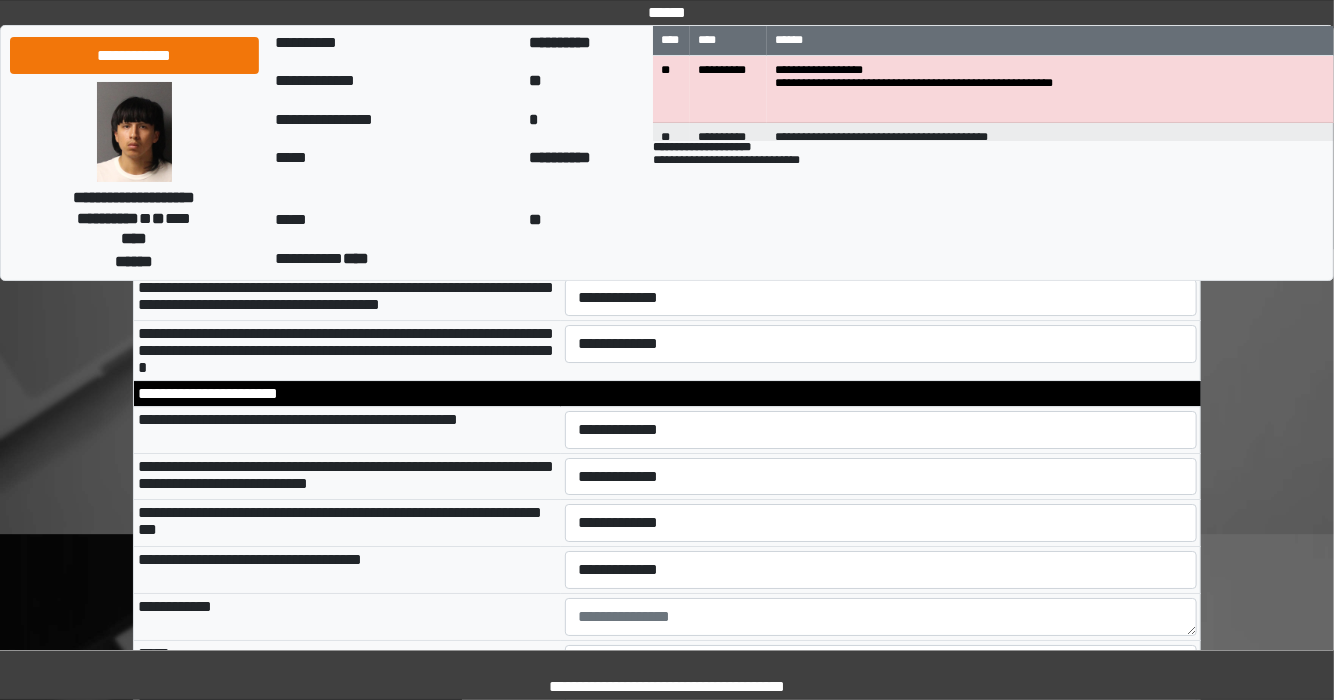 scroll, scrollTop: 6228, scrollLeft: 0, axis: vertical 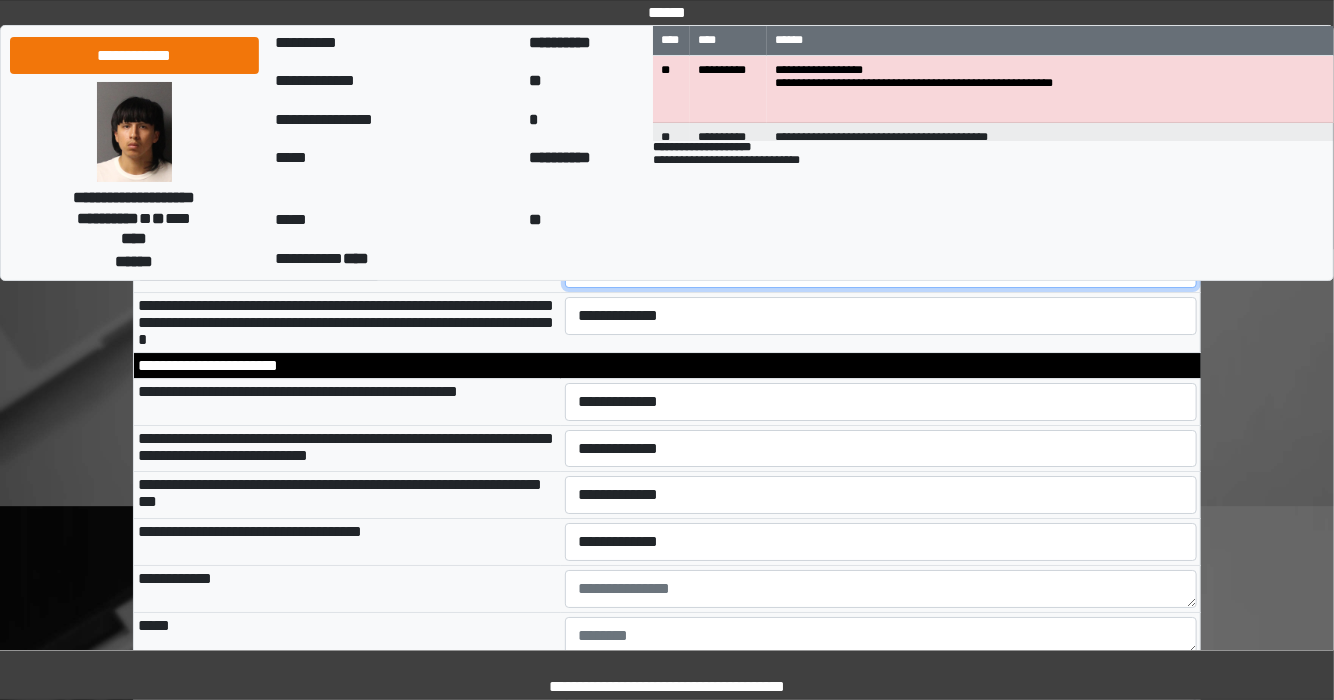 click on "**********" at bounding box center [881, 270] 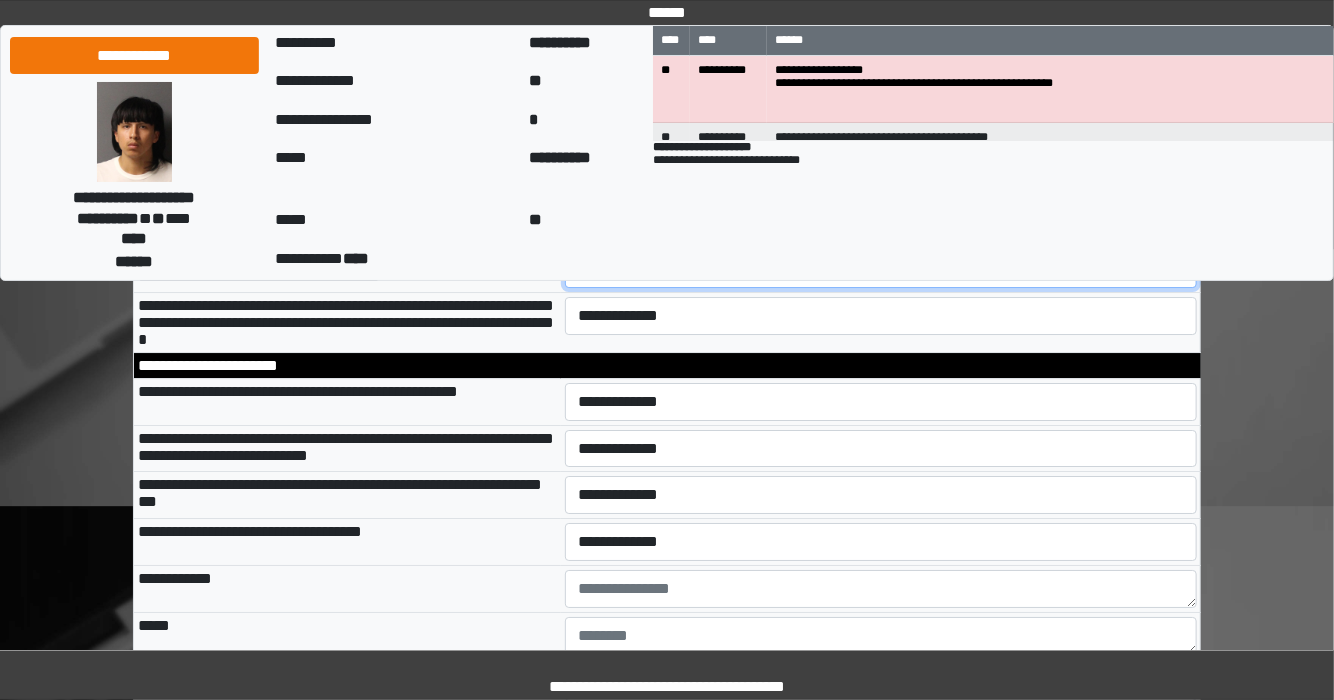 select on "*" 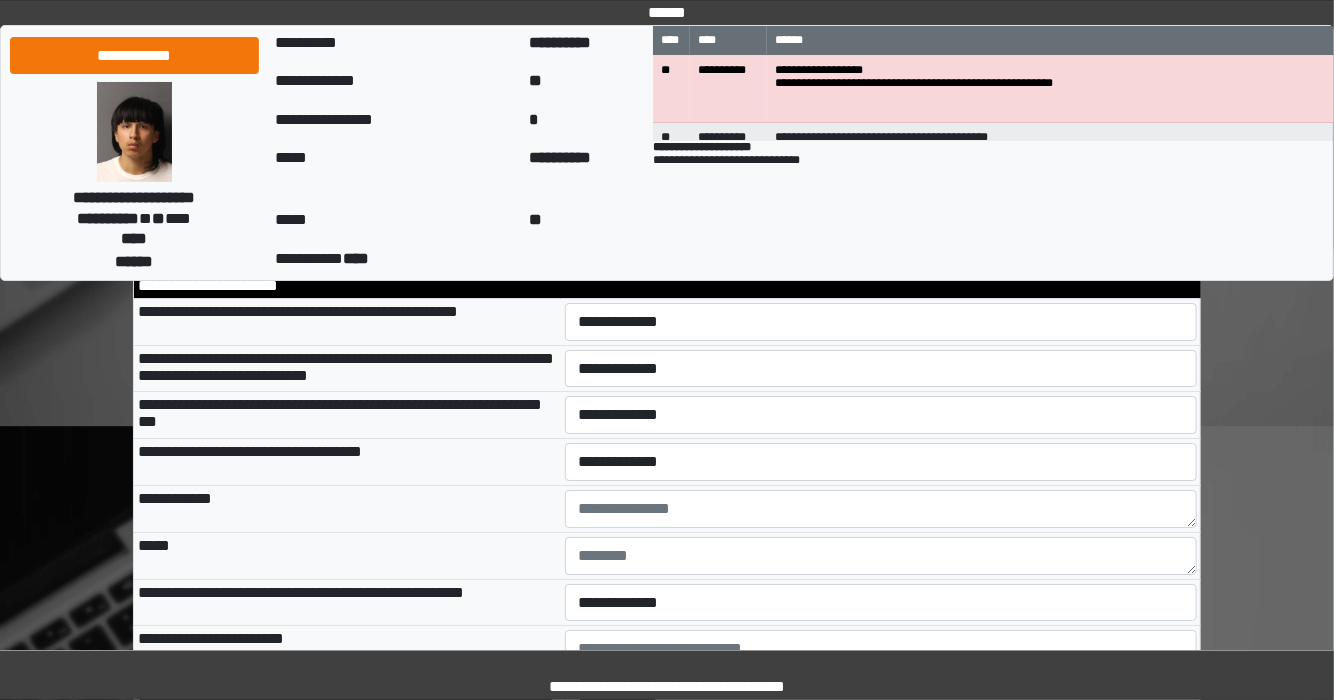 drag, startPoint x: 687, startPoint y: 484, endPoint x: 680, endPoint y: 492, distance: 10.630146 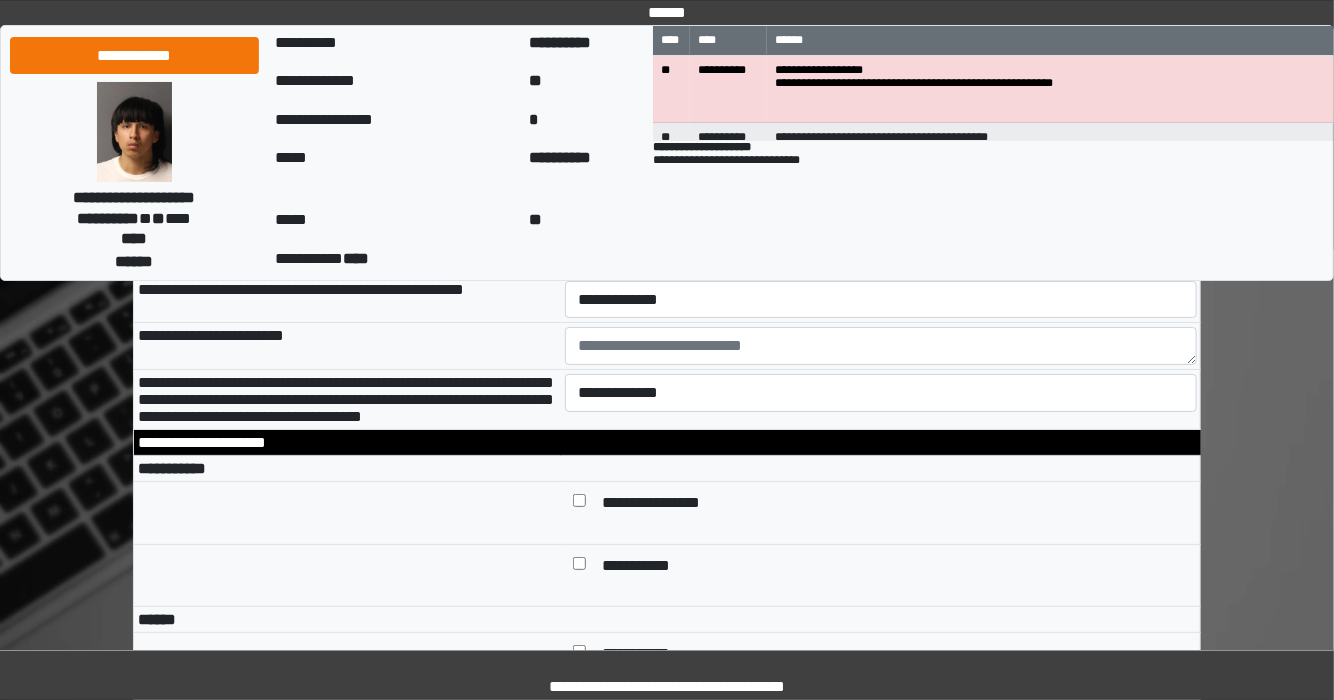 scroll, scrollTop: 6628, scrollLeft: 0, axis: vertical 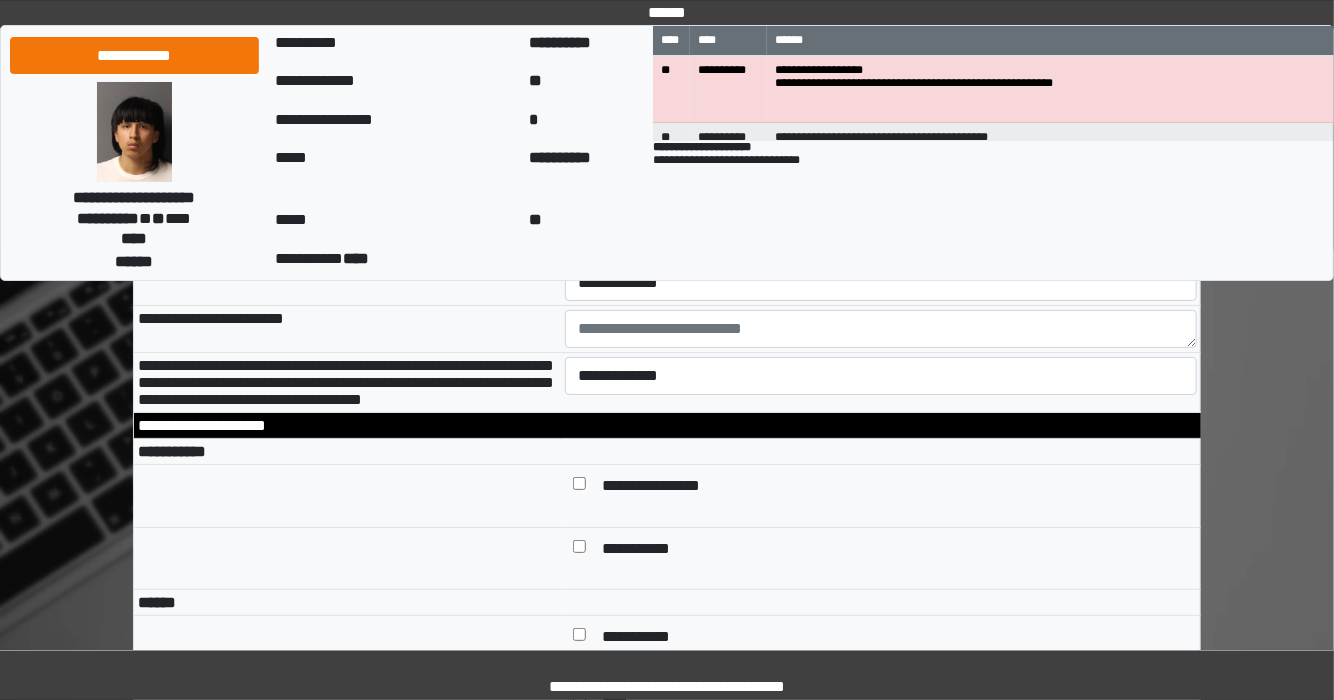 click on "**********" at bounding box center [881, 142] 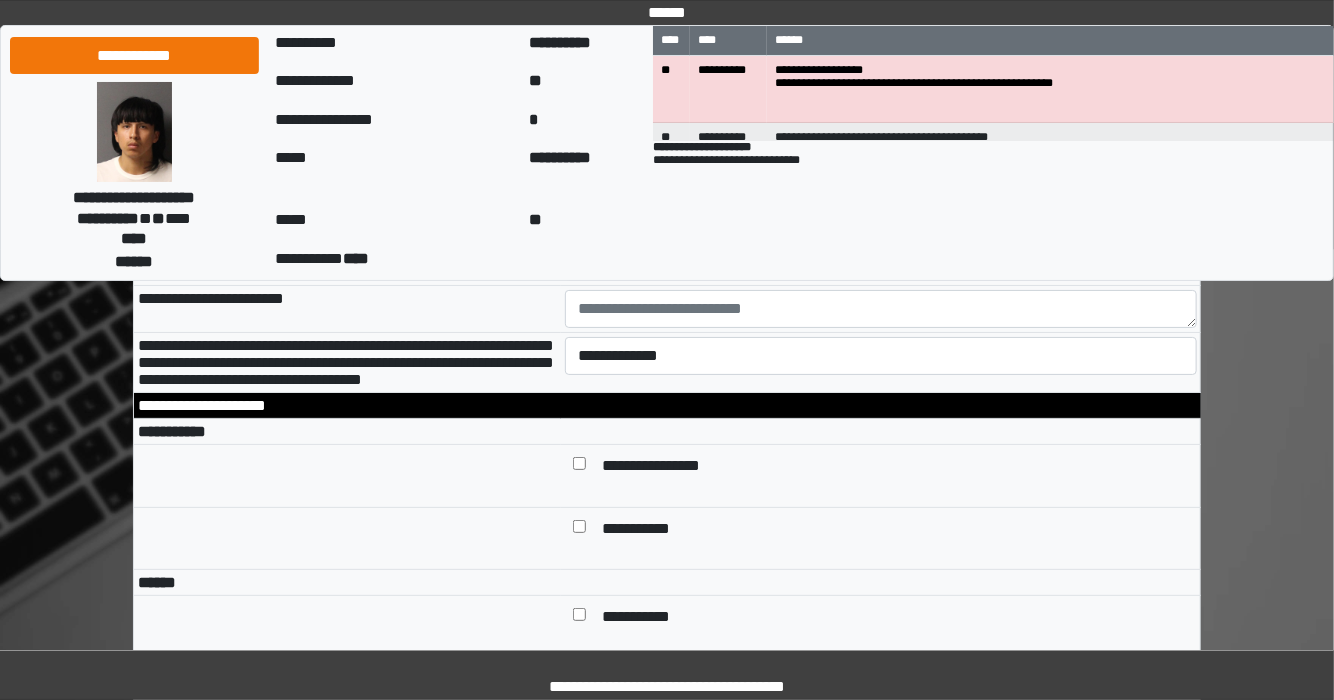 scroll, scrollTop: 6788, scrollLeft: 0, axis: vertical 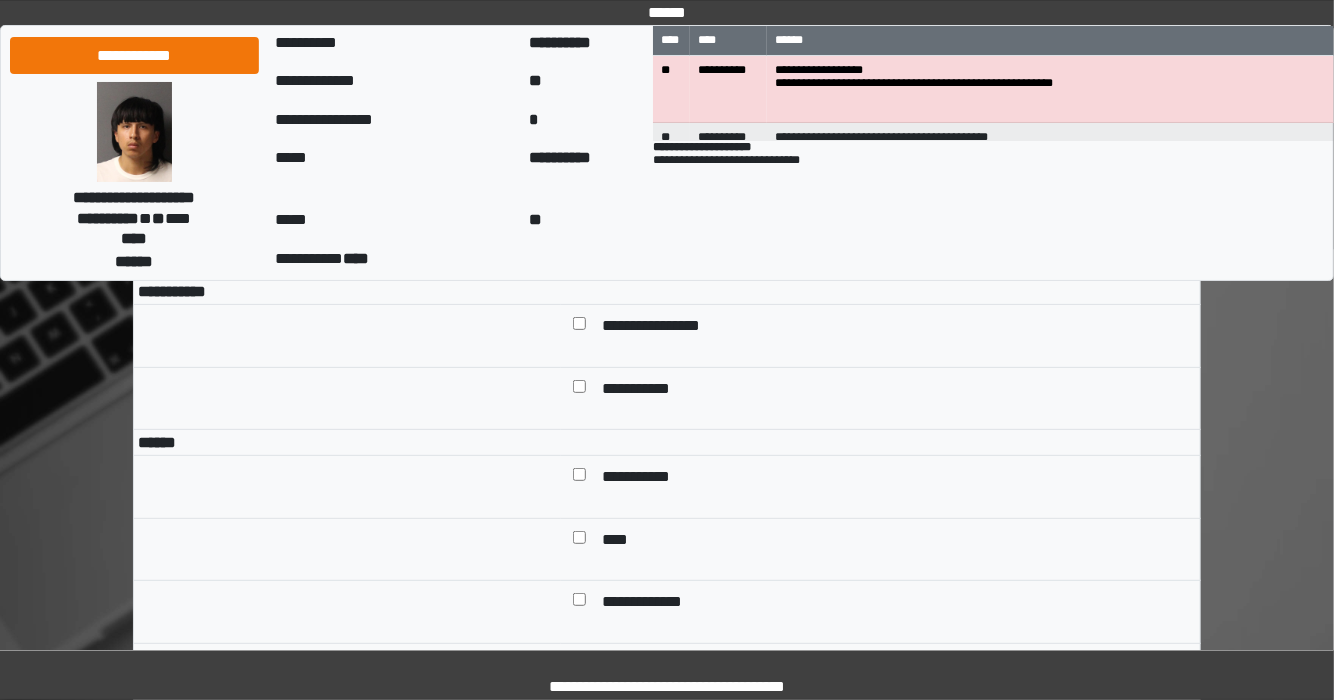 click on "**********" at bounding box center [881, 123] 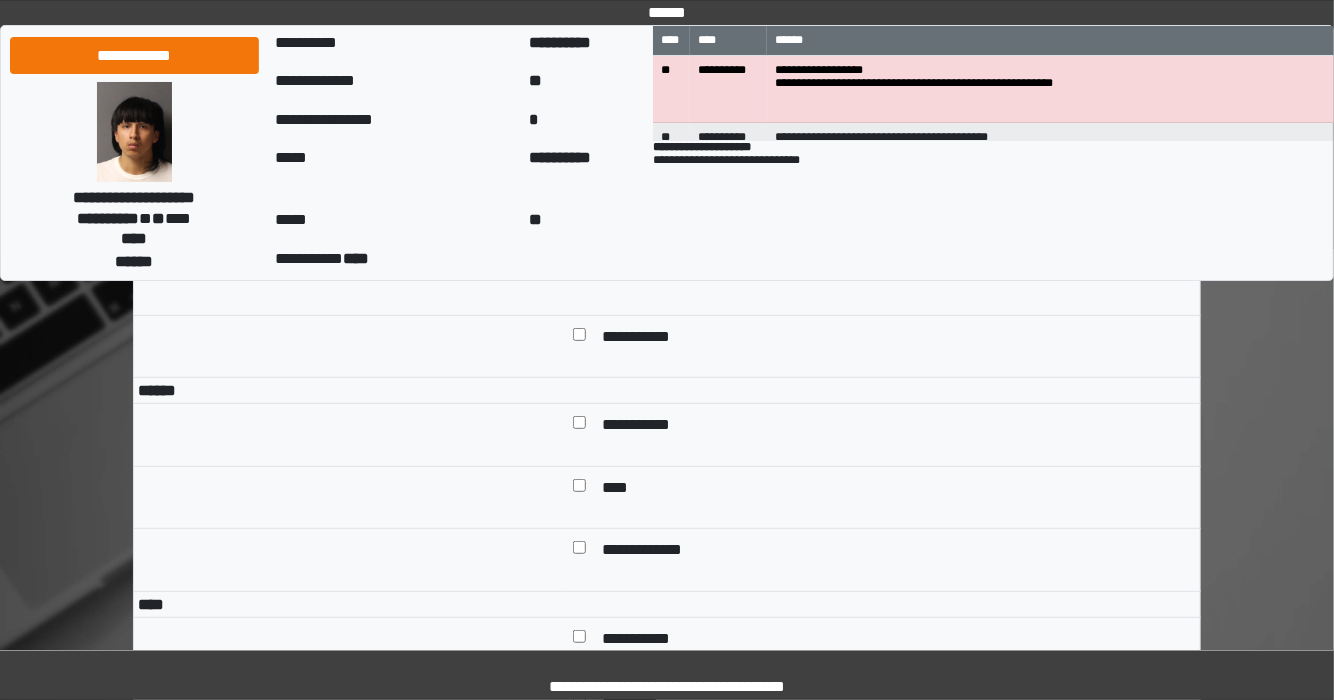 scroll, scrollTop: 6868, scrollLeft: 0, axis: vertical 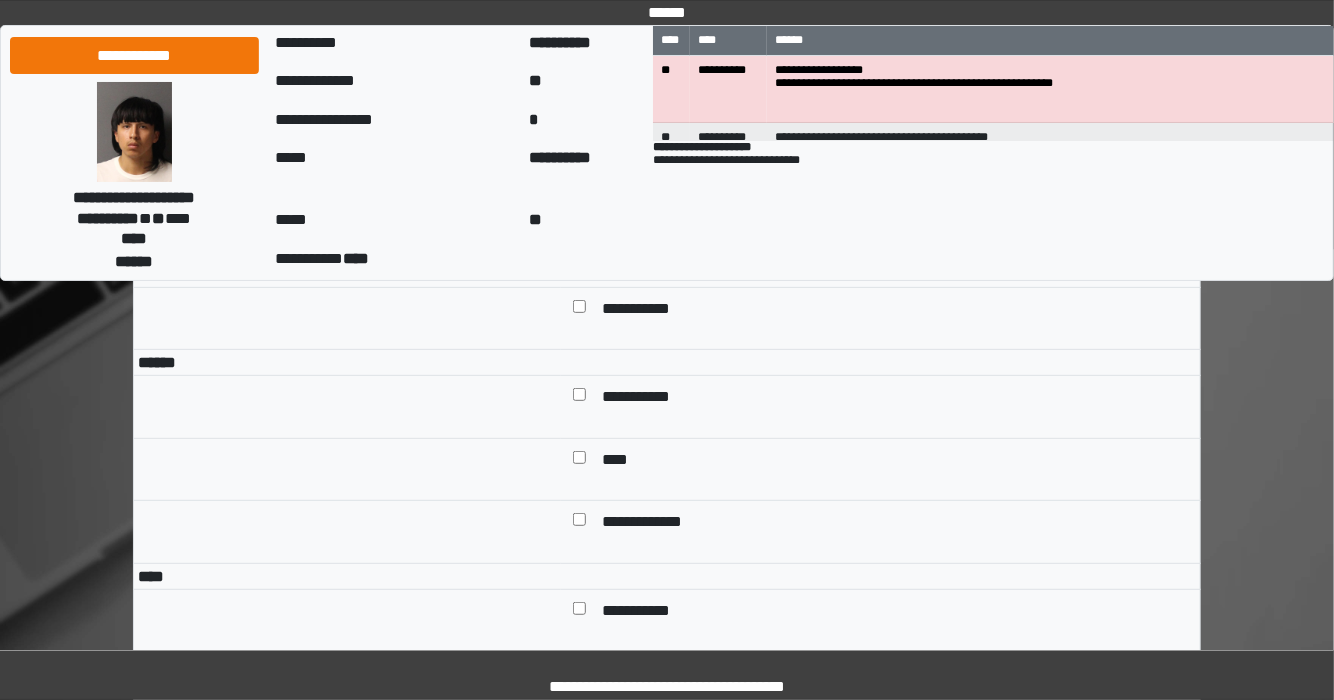 click on "**********" at bounding box center (881, 136) 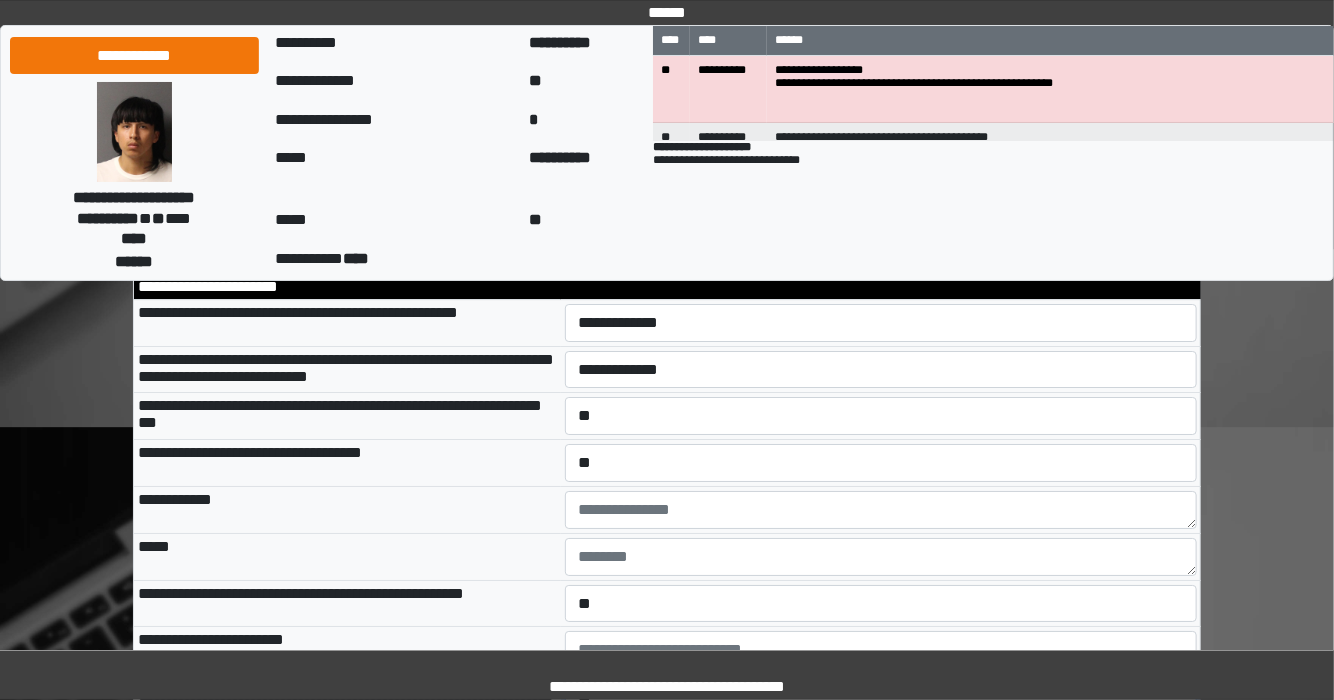 scroll, scrollTop: 6228, scrollLeft: 0, axis: vertical 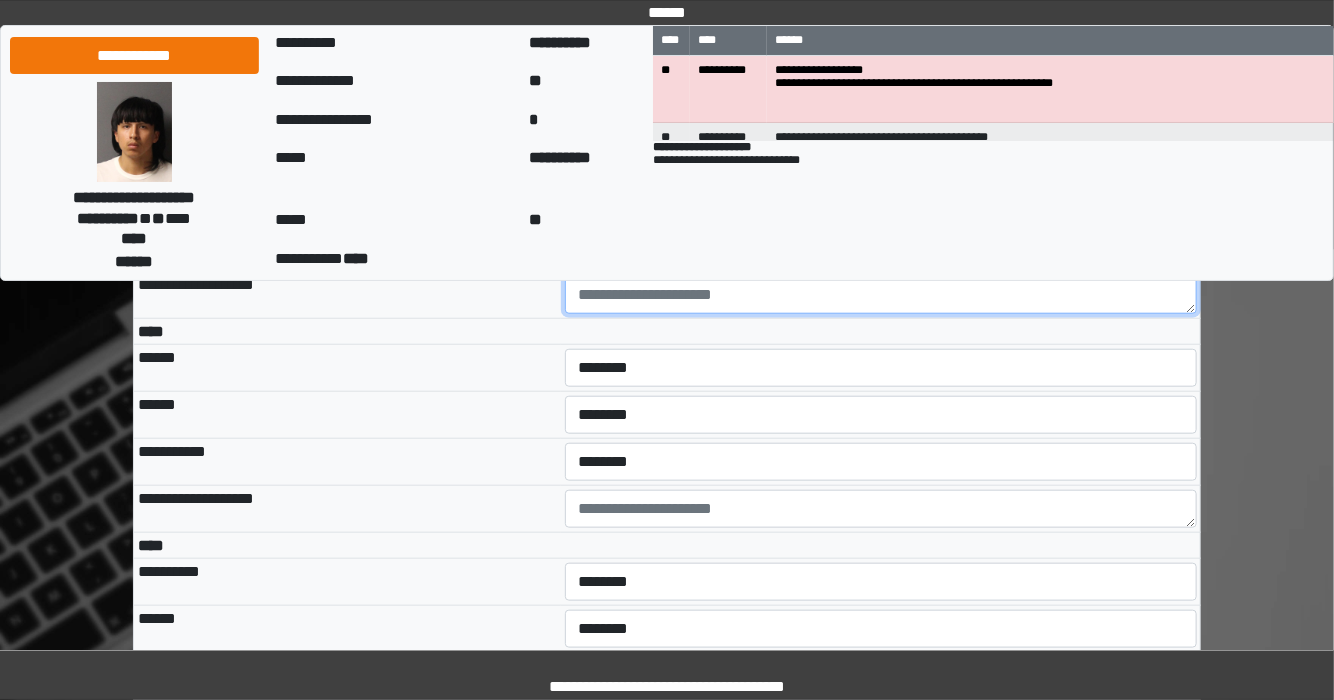 click at bounding box center (881, 295) 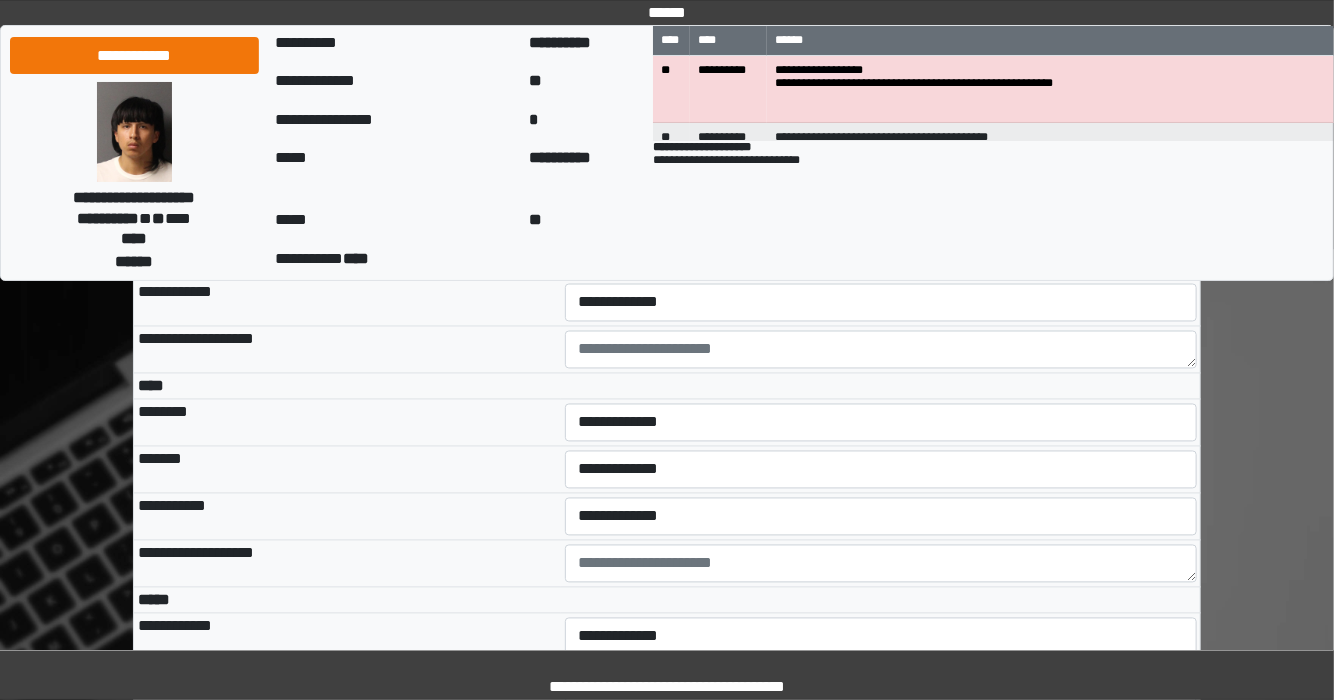 scroll, scrollTop: 4932, scrollLeft: 0, axis: vertical 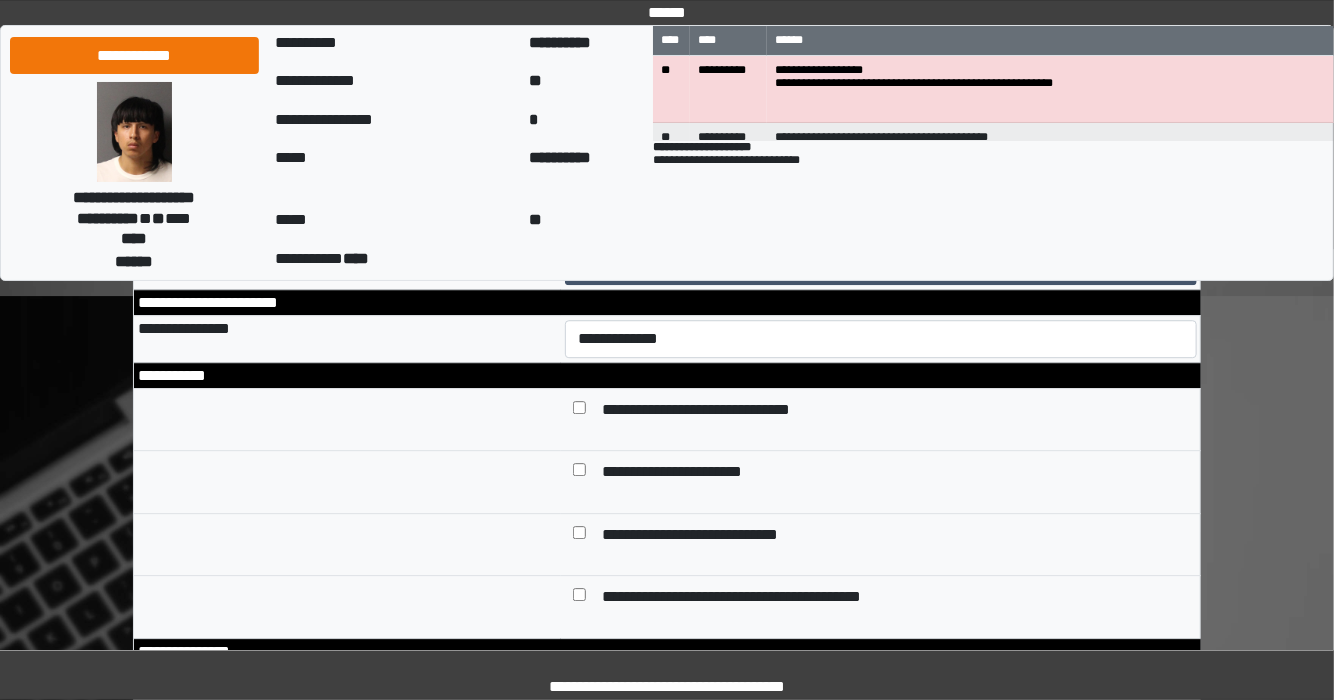 type on "**********" 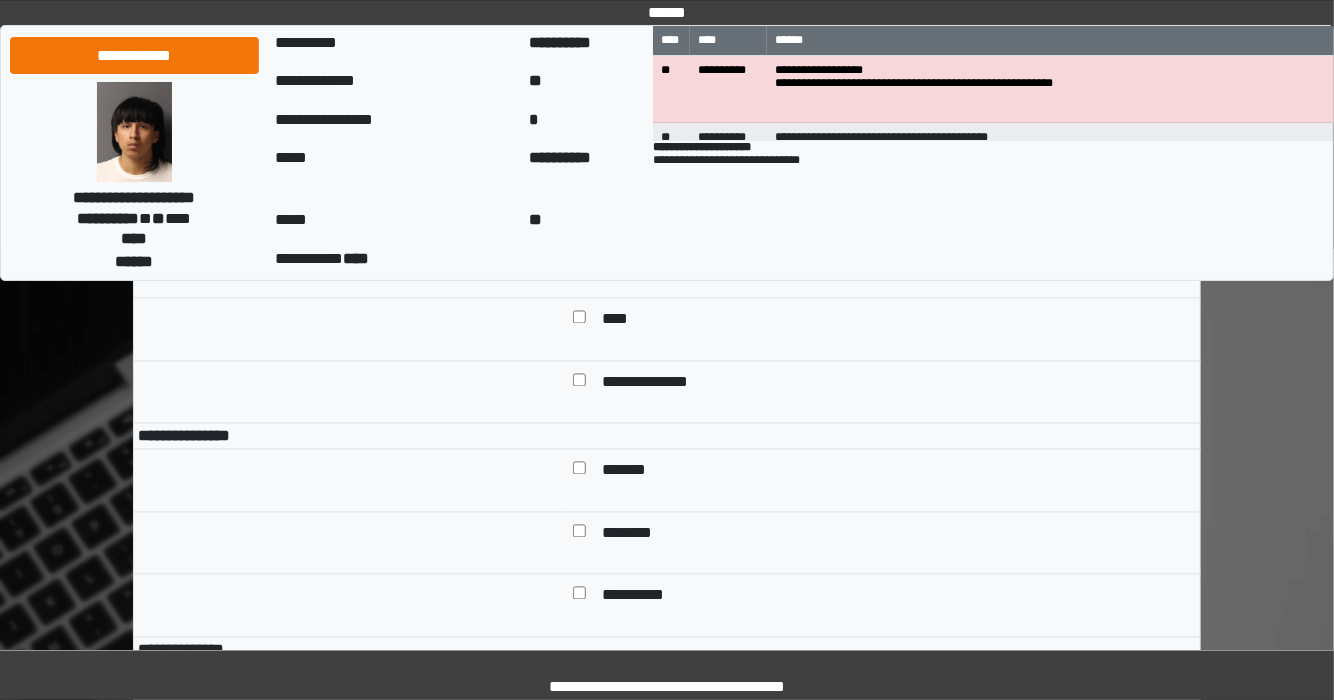 scroll, scrollTop: 7872, scrollLeft: 0, axis: vertical 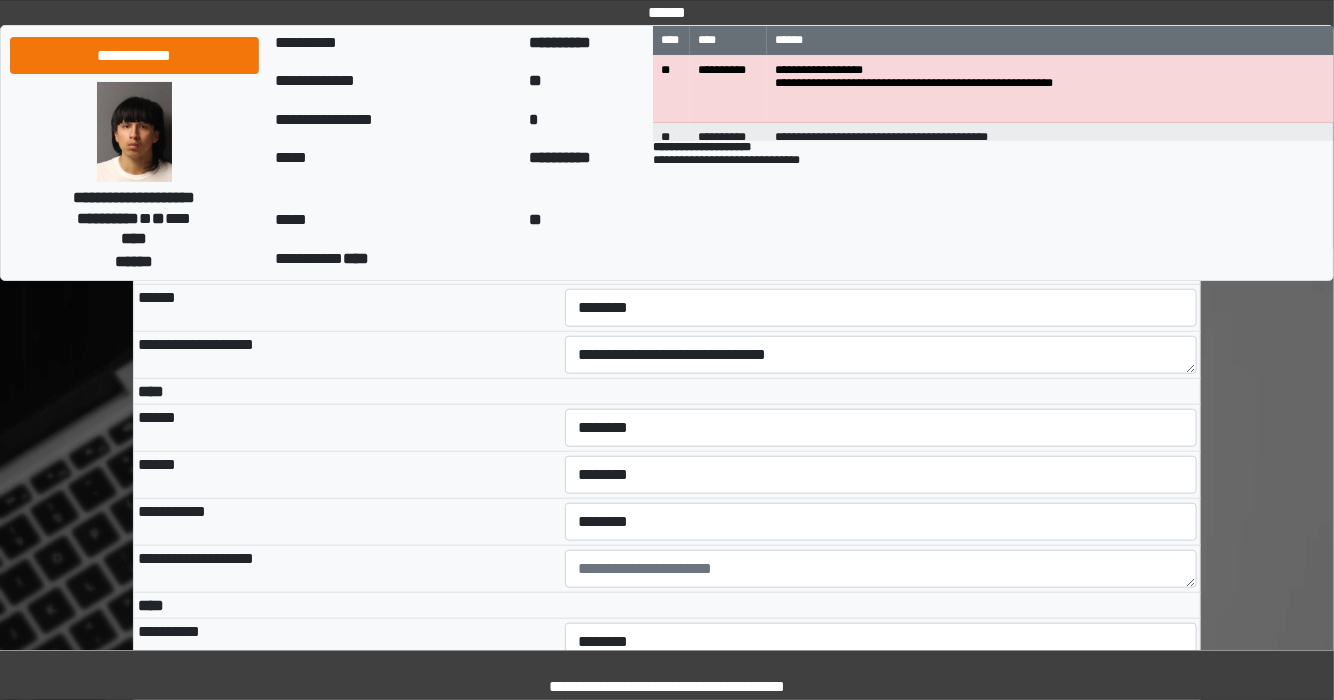 type on "**********" 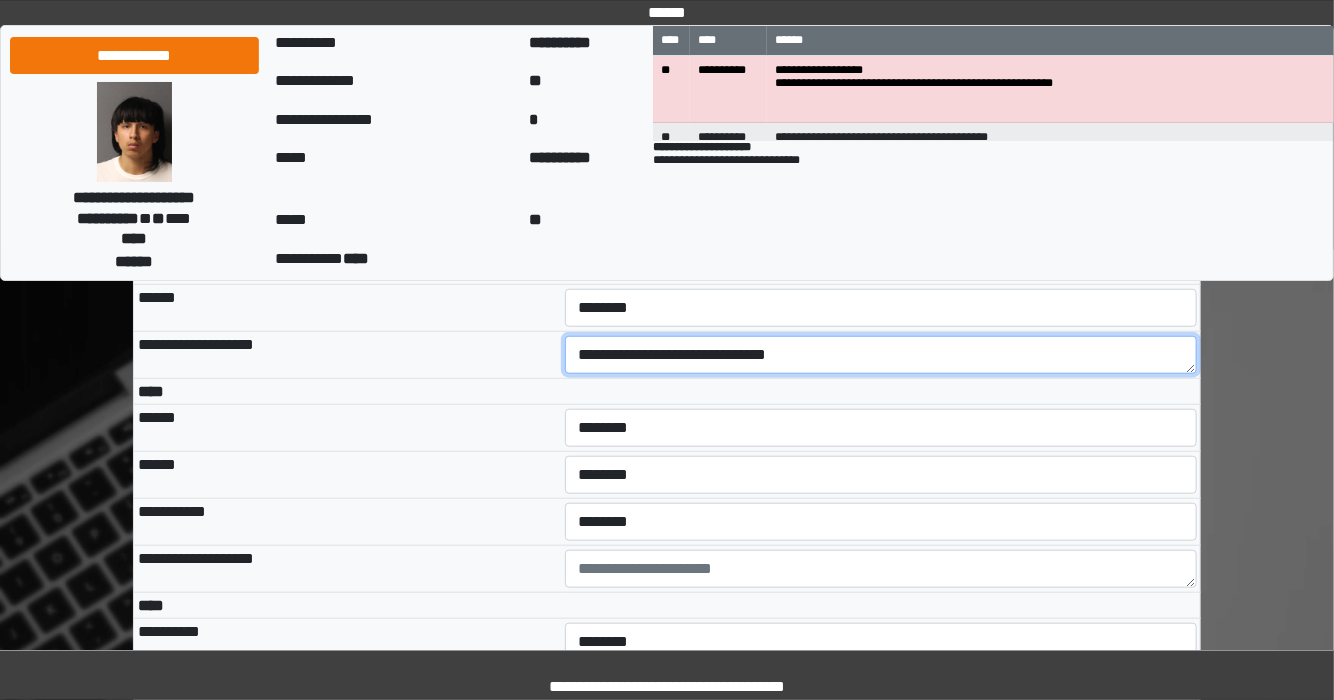 click on "**********" at bounding box center [881, 355] 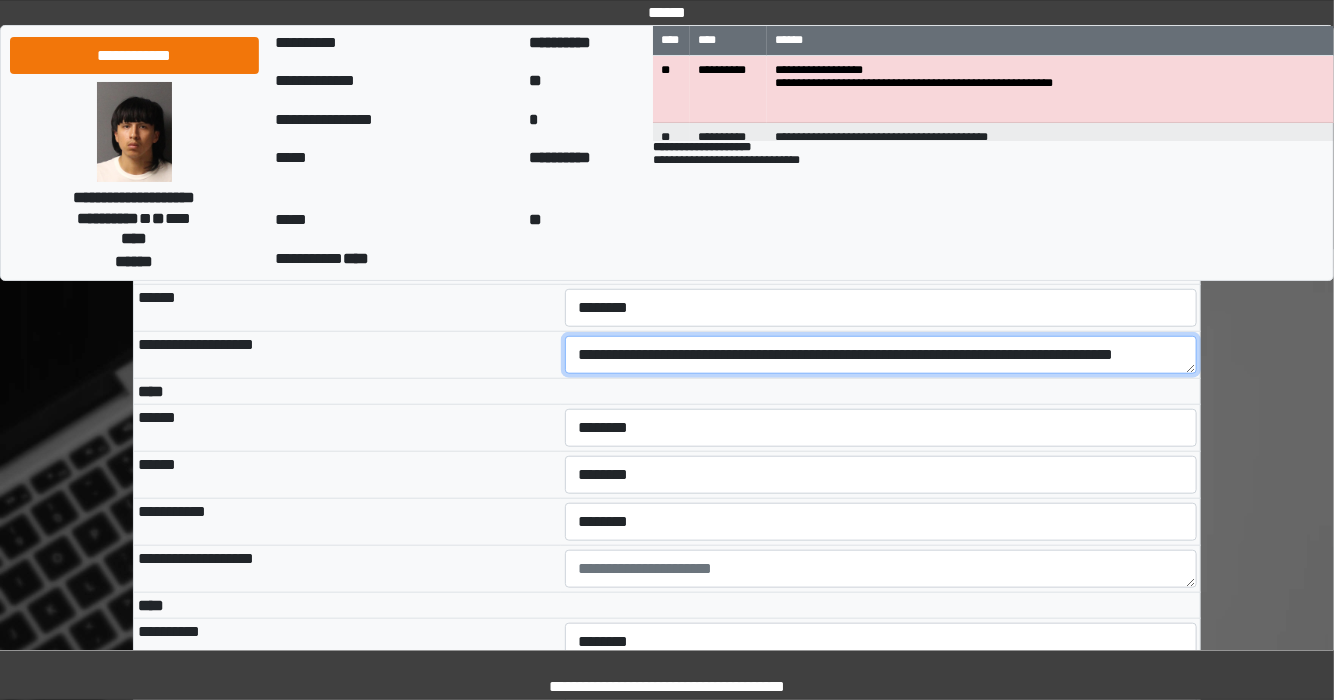 scroll, scrollTop: 23, scrollLeft: 0, axis: vertical 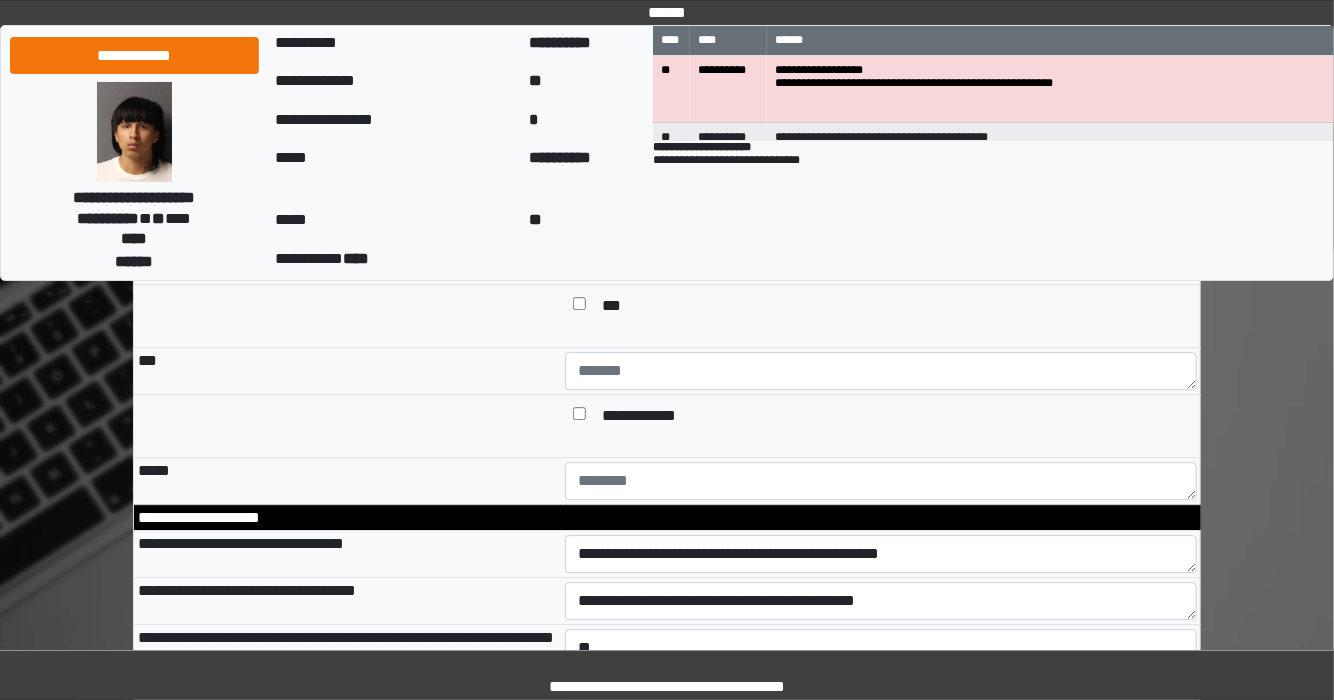 type on "**********" 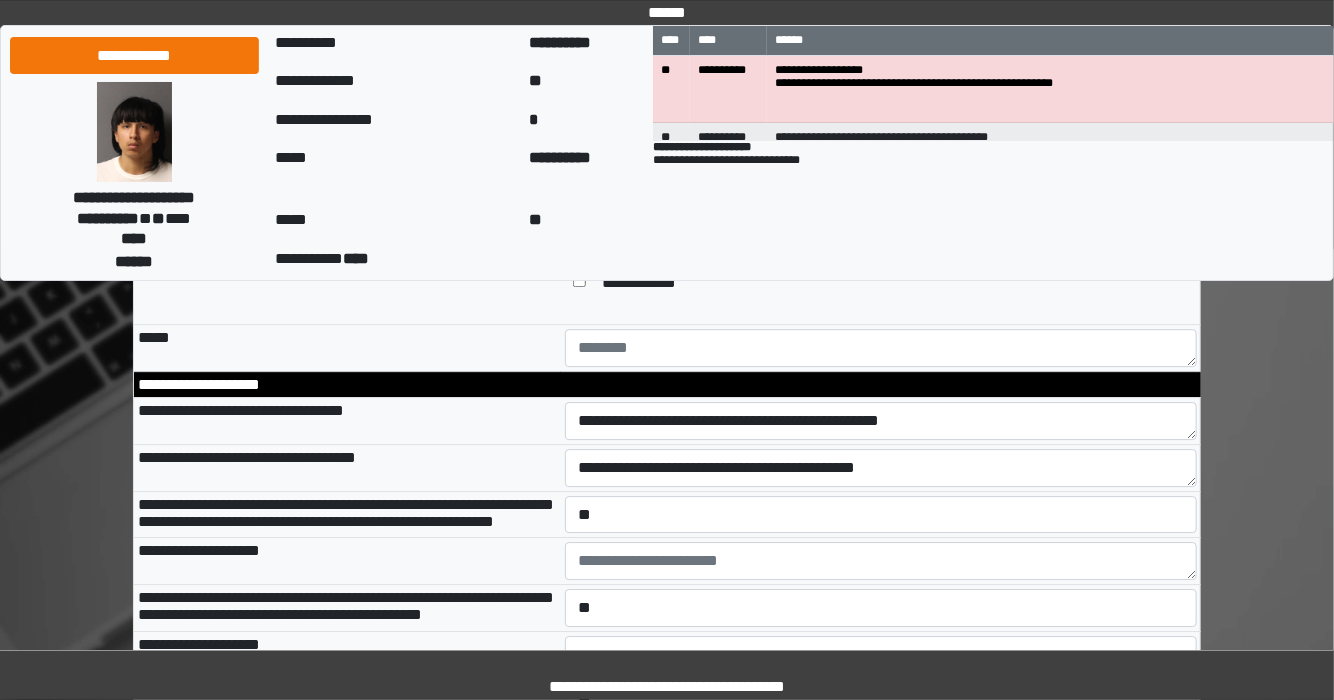 scroll, scrollTop: 2552, scrollLeft: 0, axis: vertical 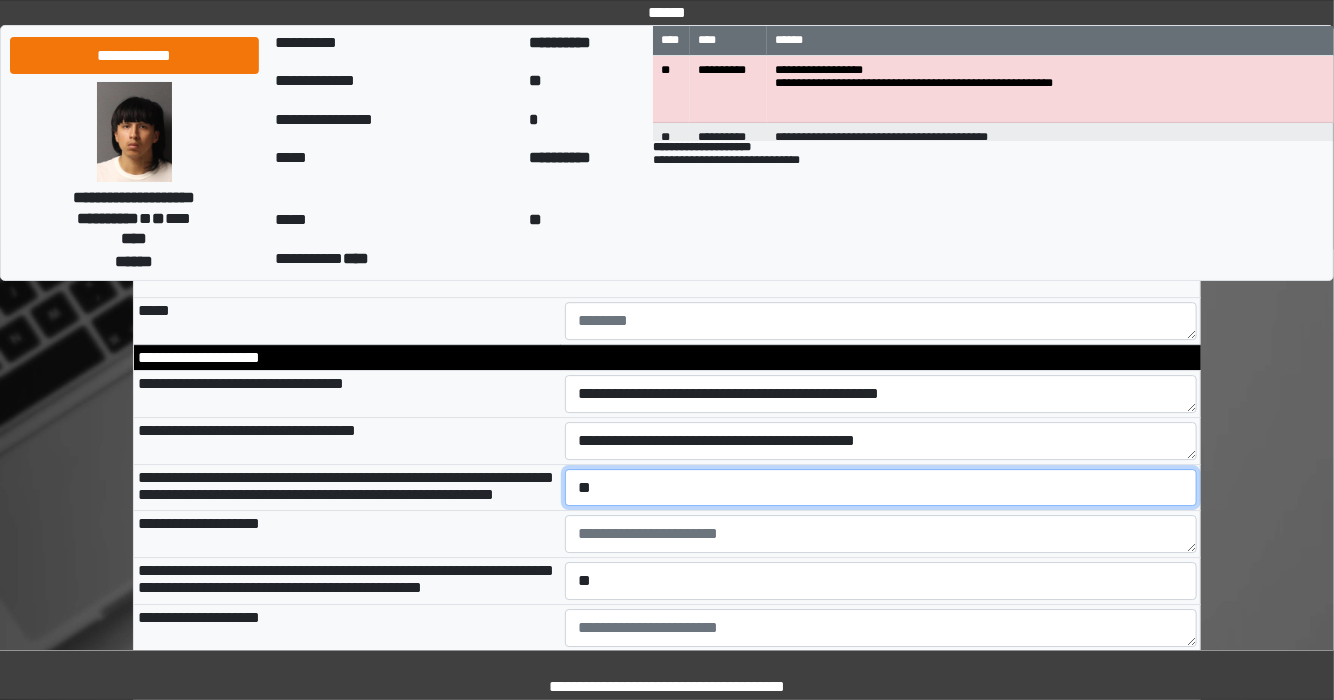 click on "**********" at bounding box center [881, 488] 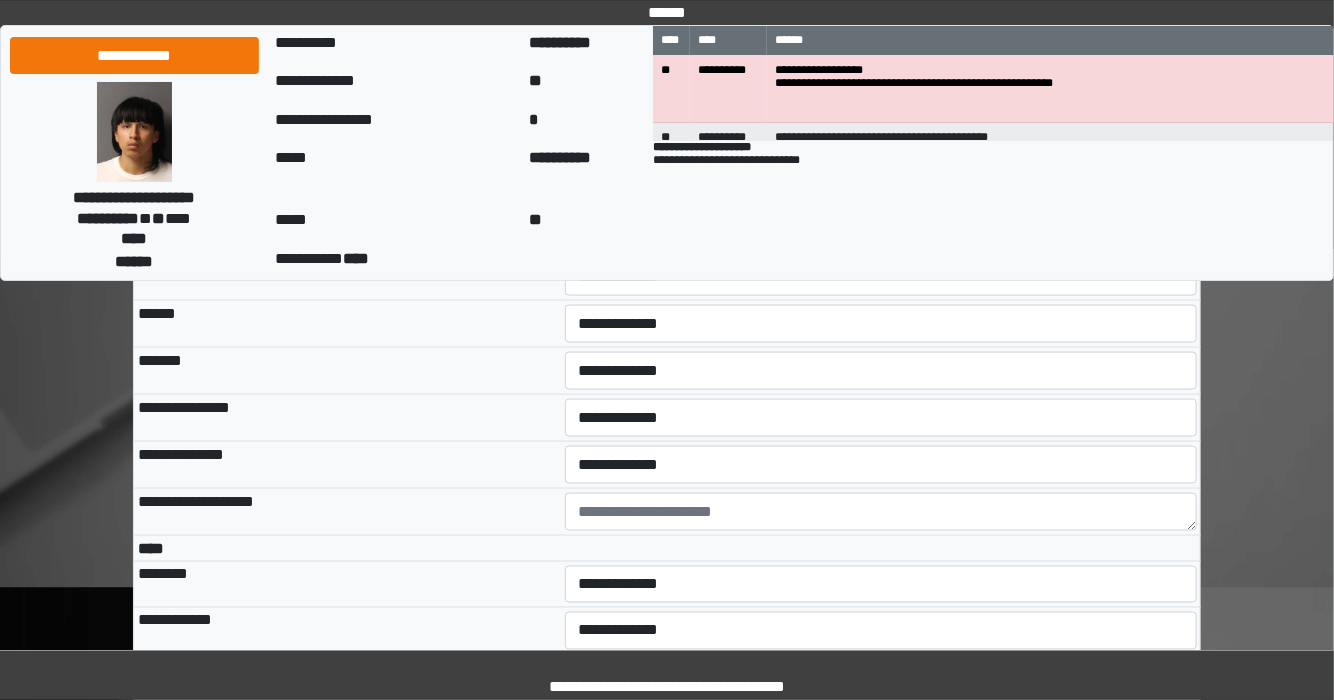 scroll, scrollTop: 4472, scrollLeft: 0, axis: vertical 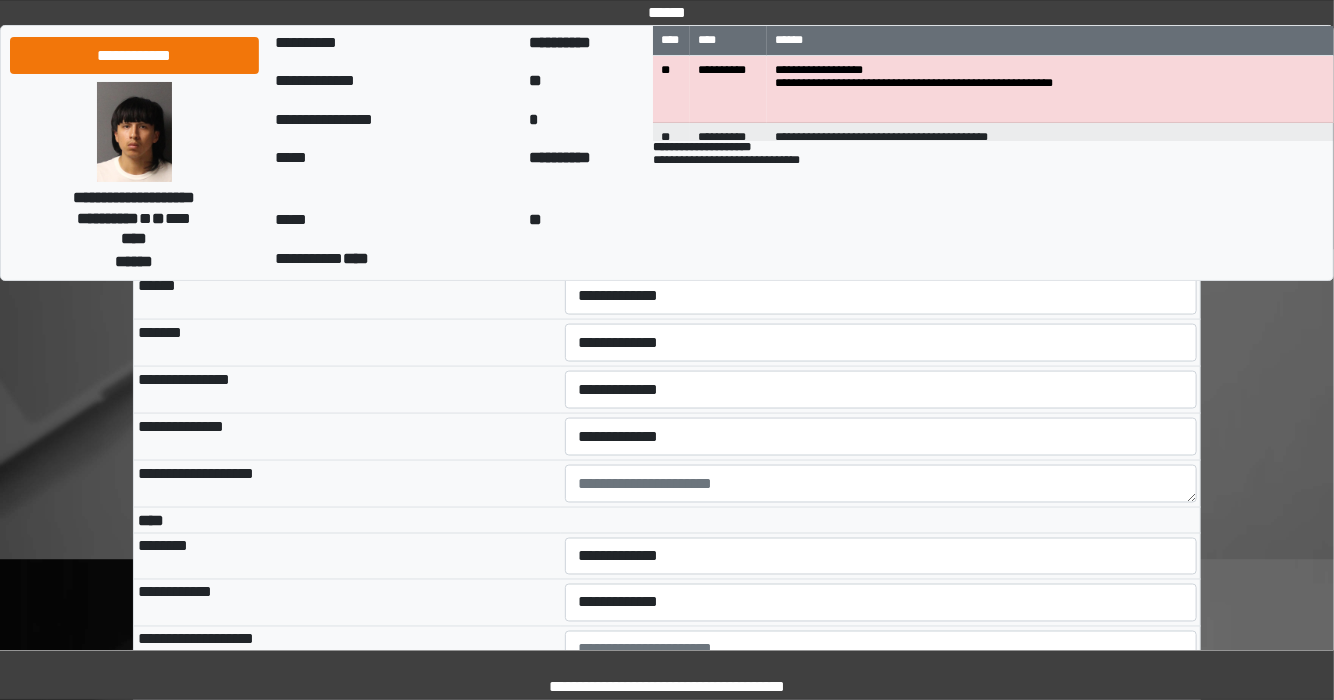 click on "**********" at bounding box center (881, 249) 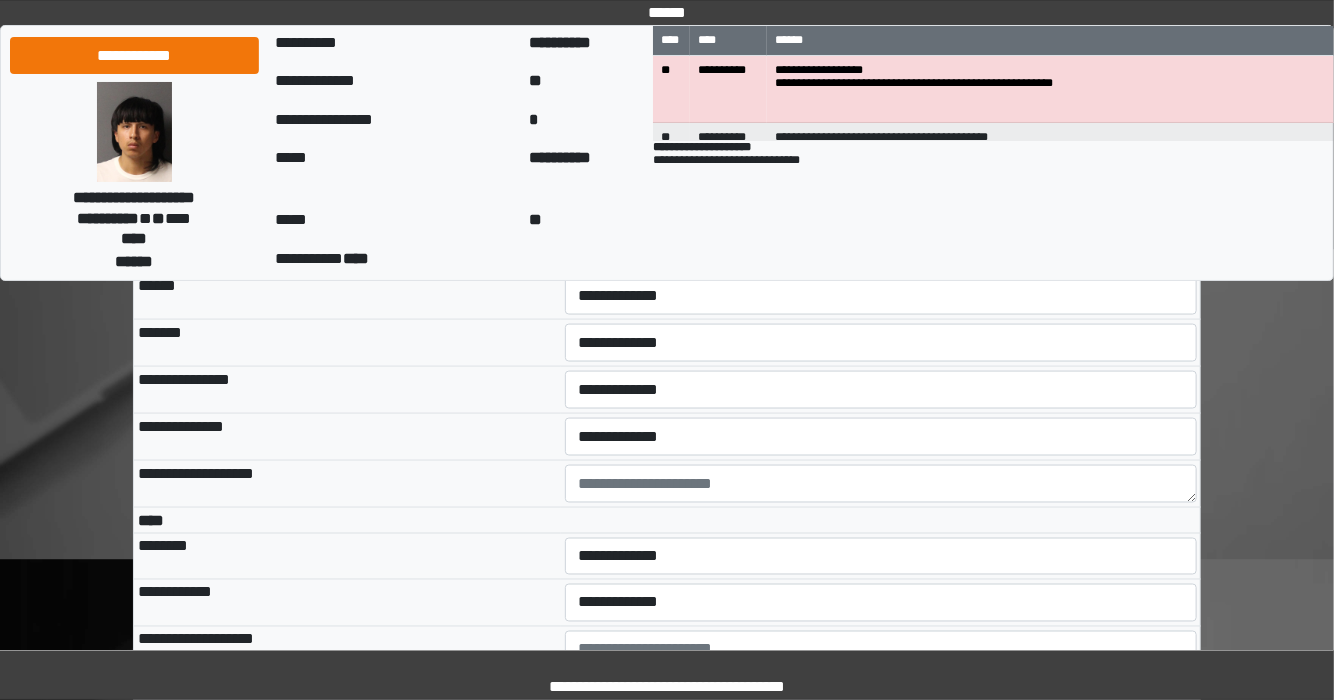 select on "***" 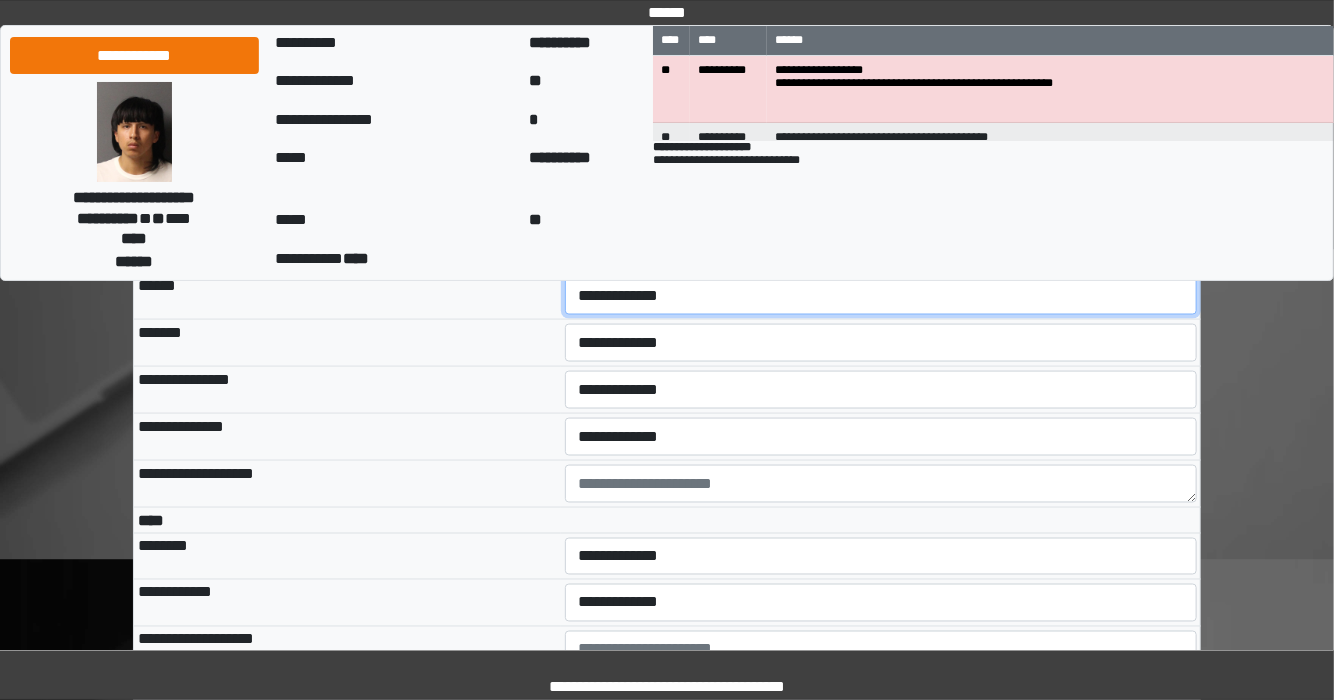 drag, startPoint x: 664, startPoint y: 512, endPoint x: 662, endPoint y: 530, distance: 18.110771 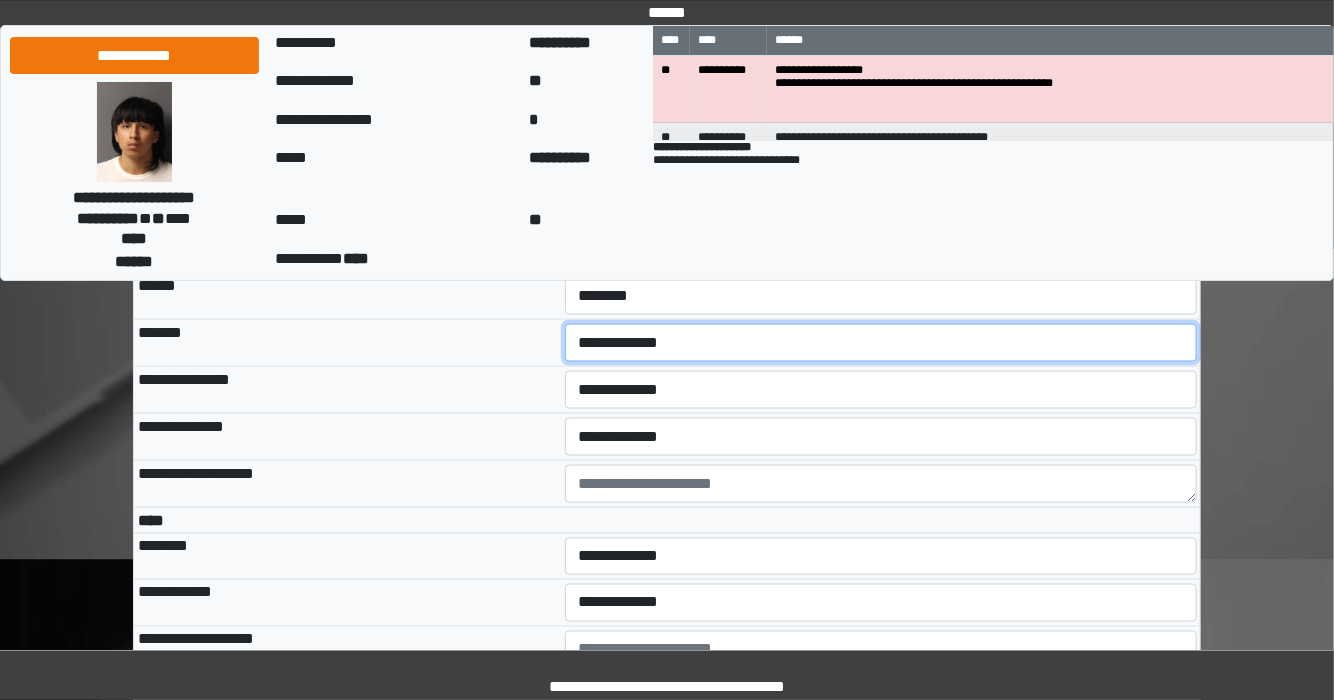 click on "**********" at bounding box center (881, 343) 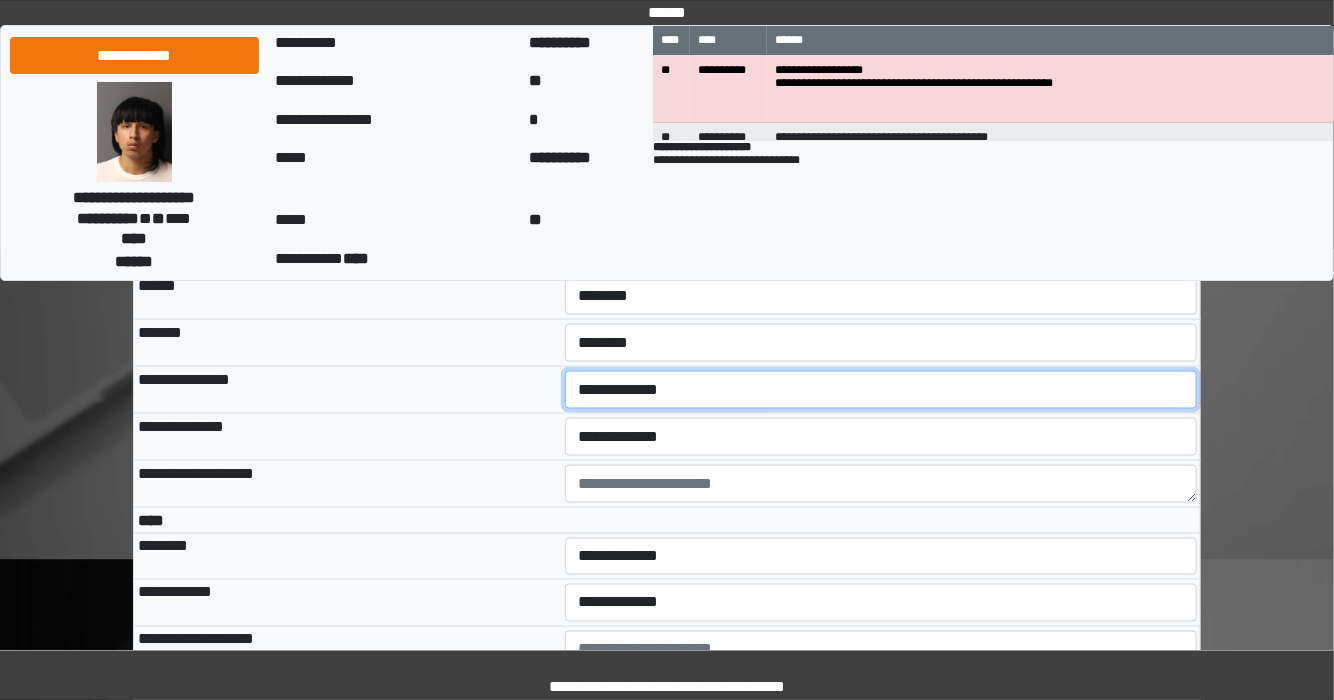 click on "**********" at bounding box center [881, 390] 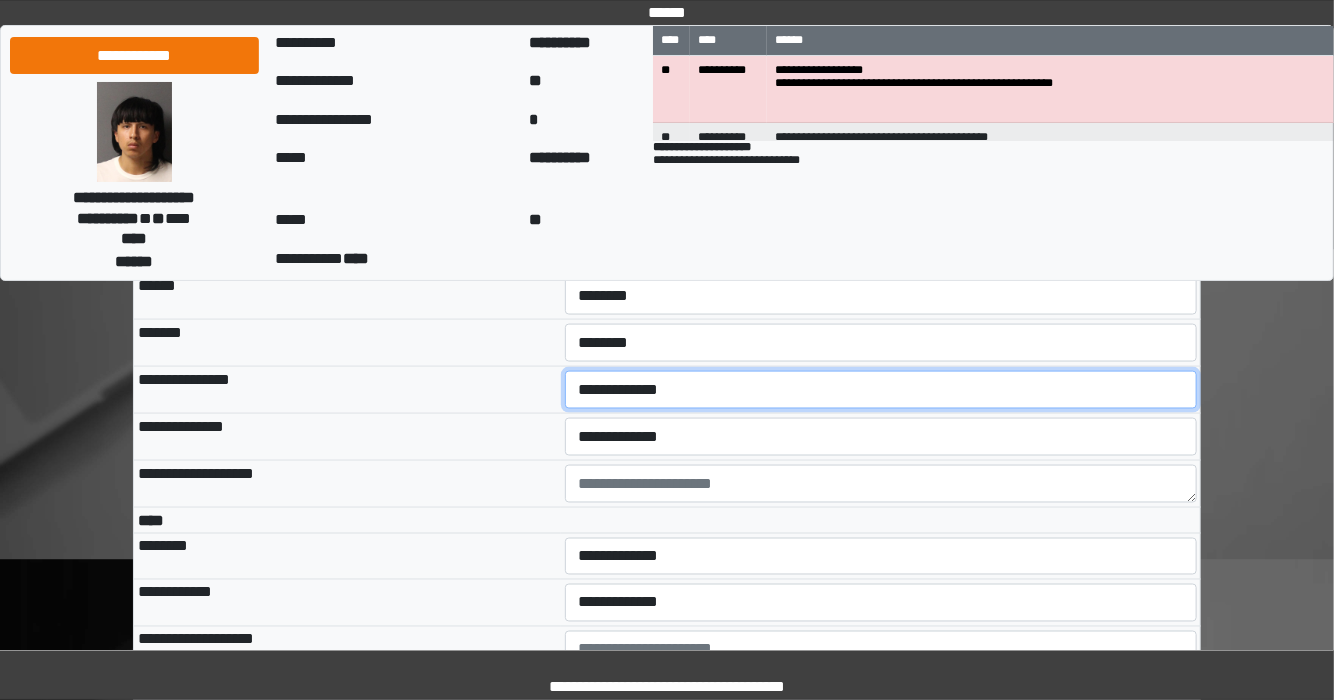 select on "***" 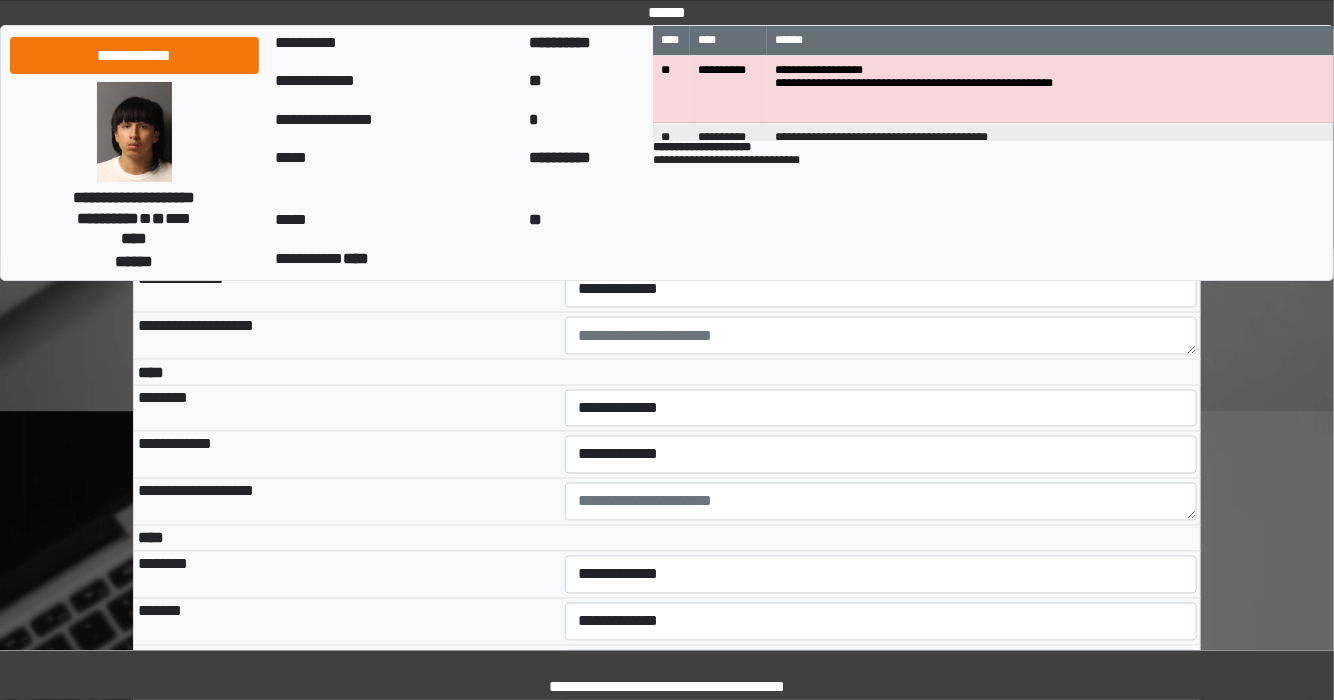 scroll, scrollTop: 4632, scrollLeft: 0, axis: vertical 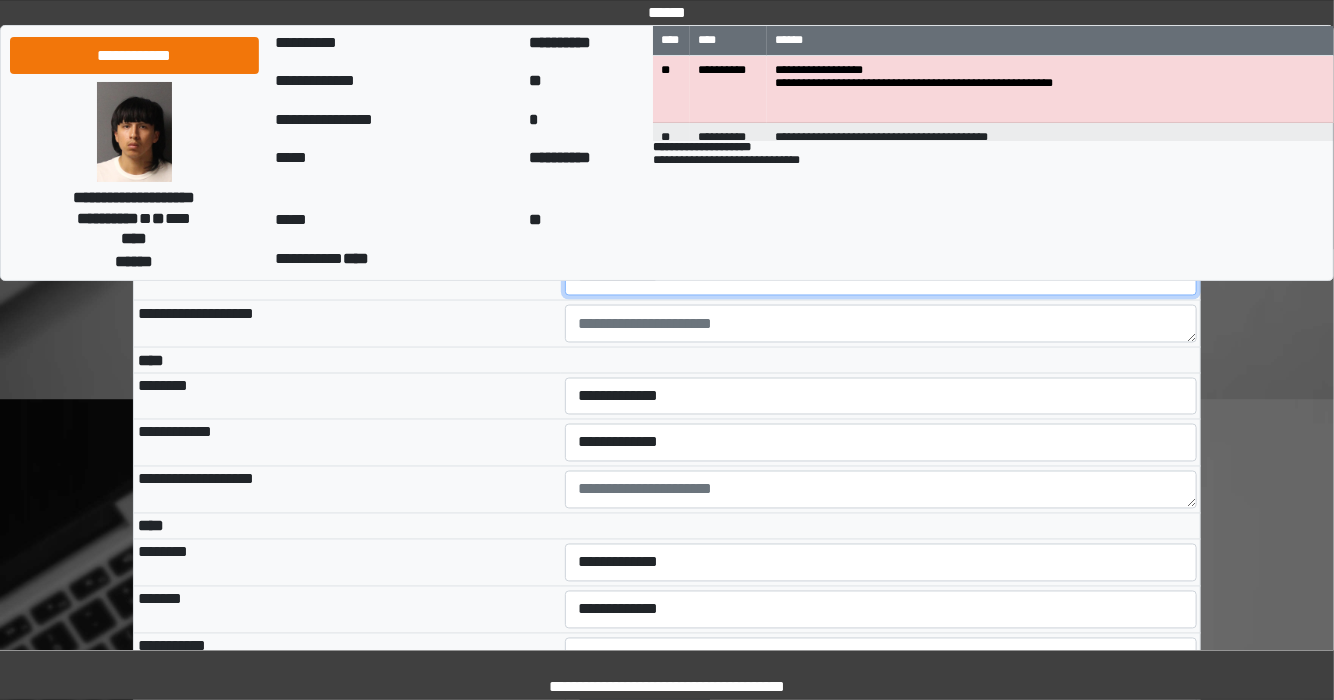 click on "**********" at bounding box center [881, 277] 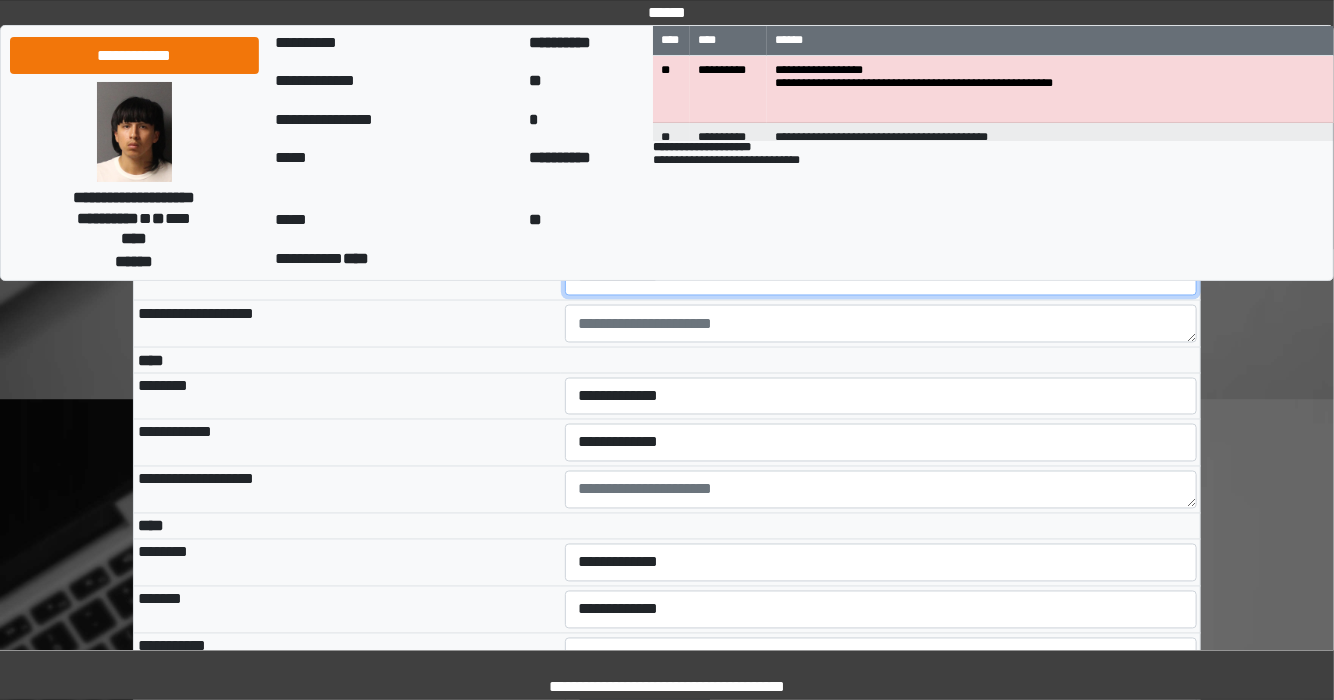select on "***" 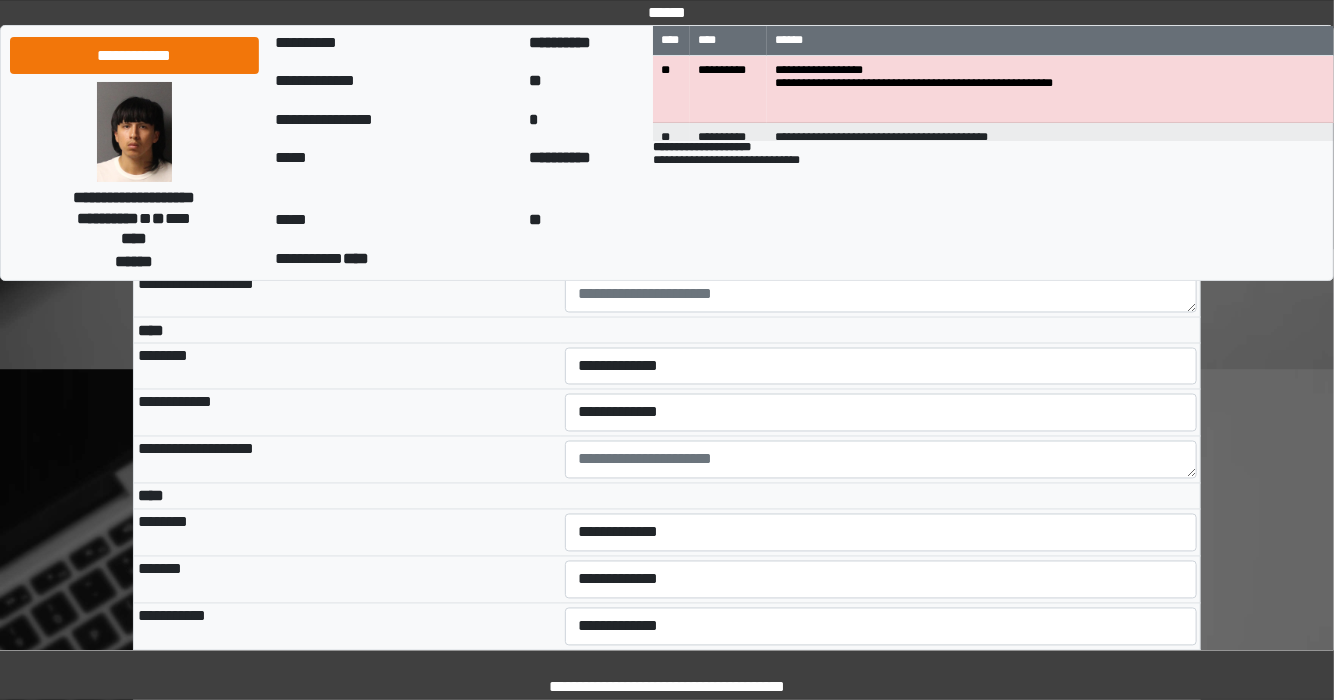 scroll, scrollTop: 4712, scrollLeft: 0, axis: vertical 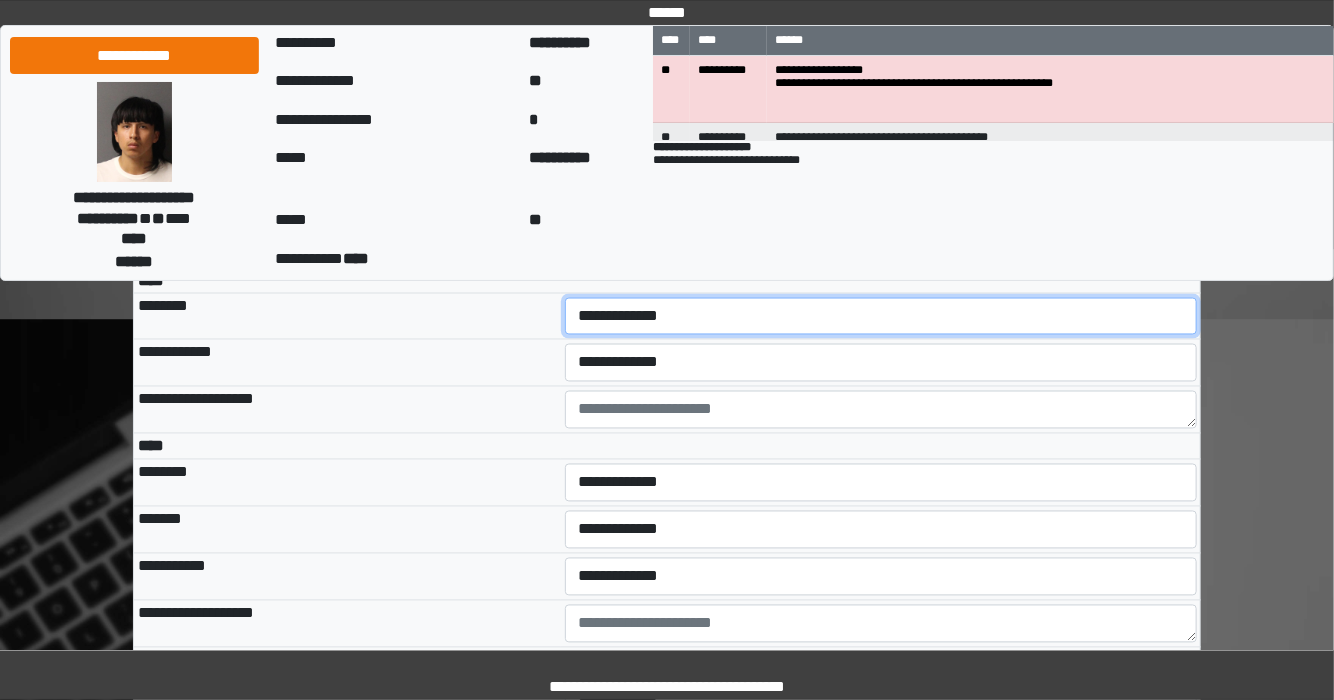 click on "**********" at bounding box center (881, 317) 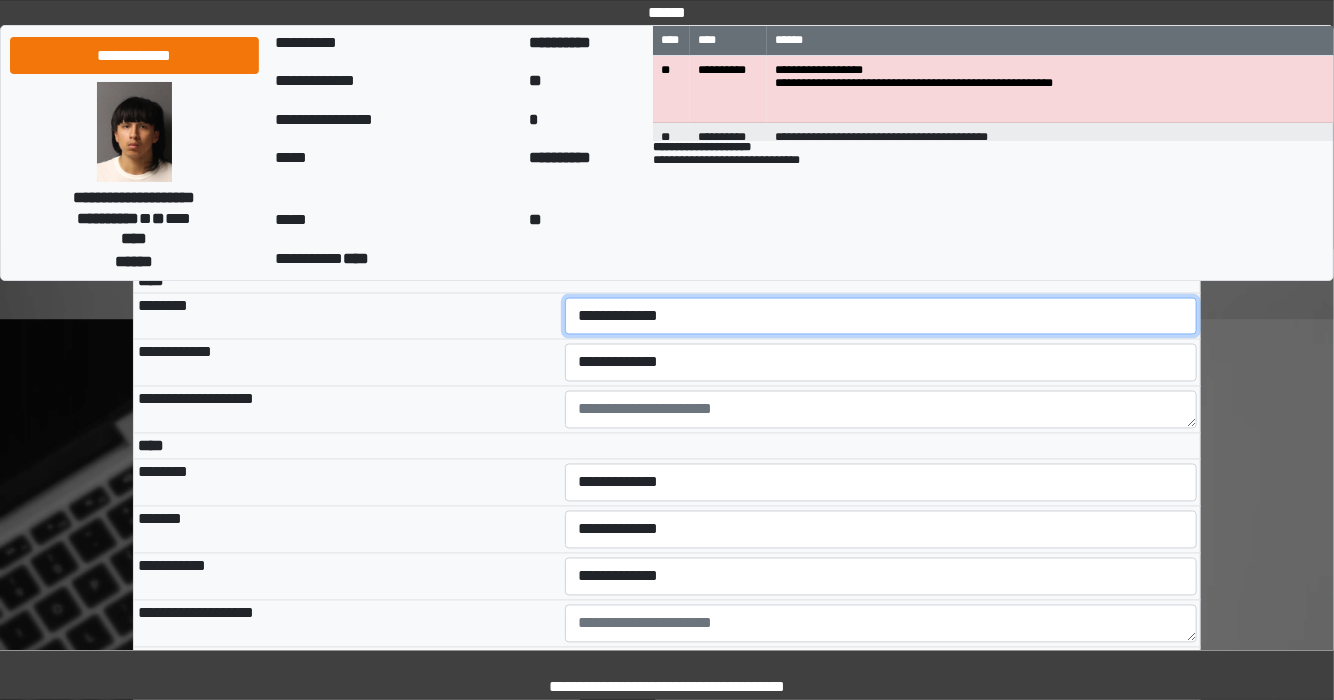 select on "*" 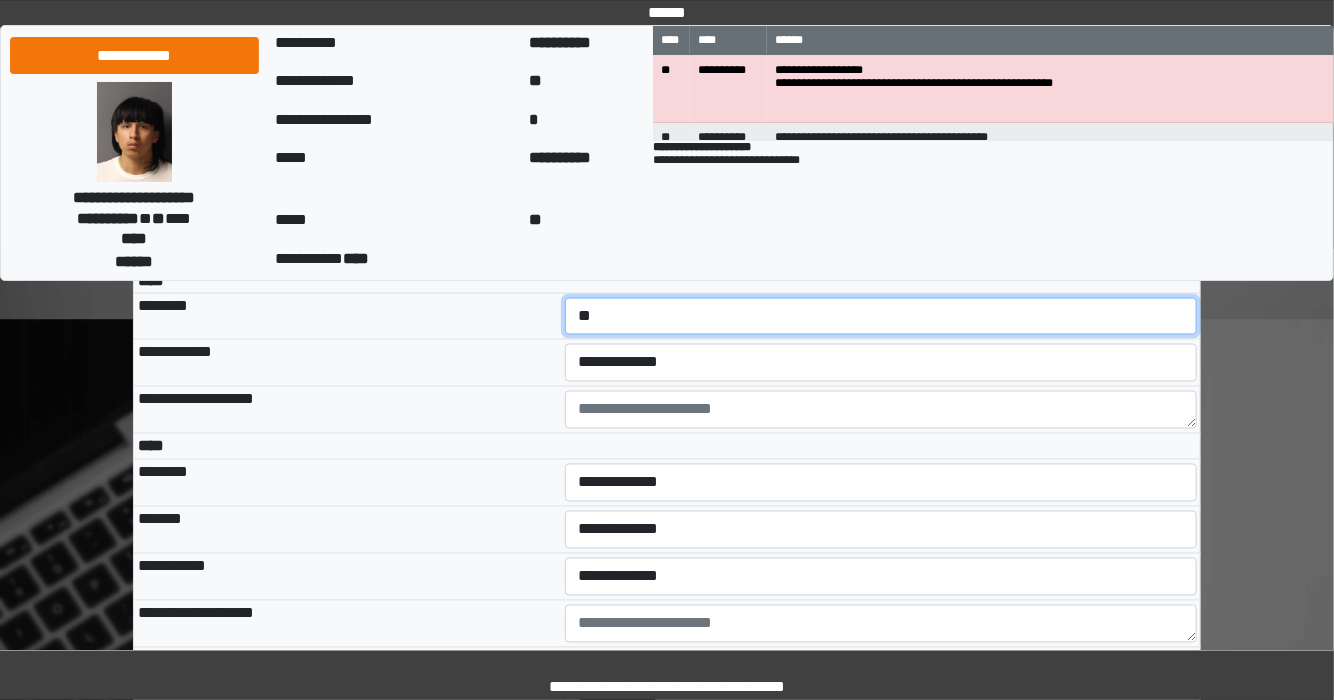 click on "**********" at bounding box center (881, 317) 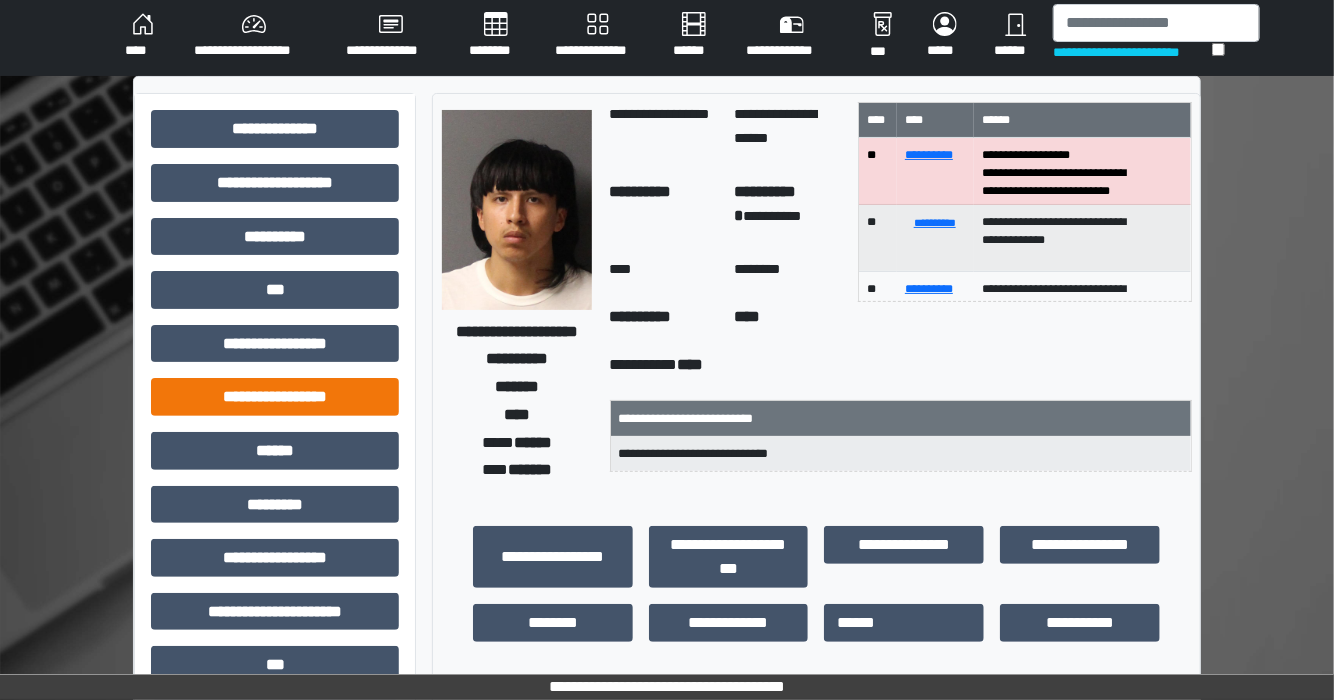 scroll, scrollTop: 0, scrollLeft: 0, axis: both 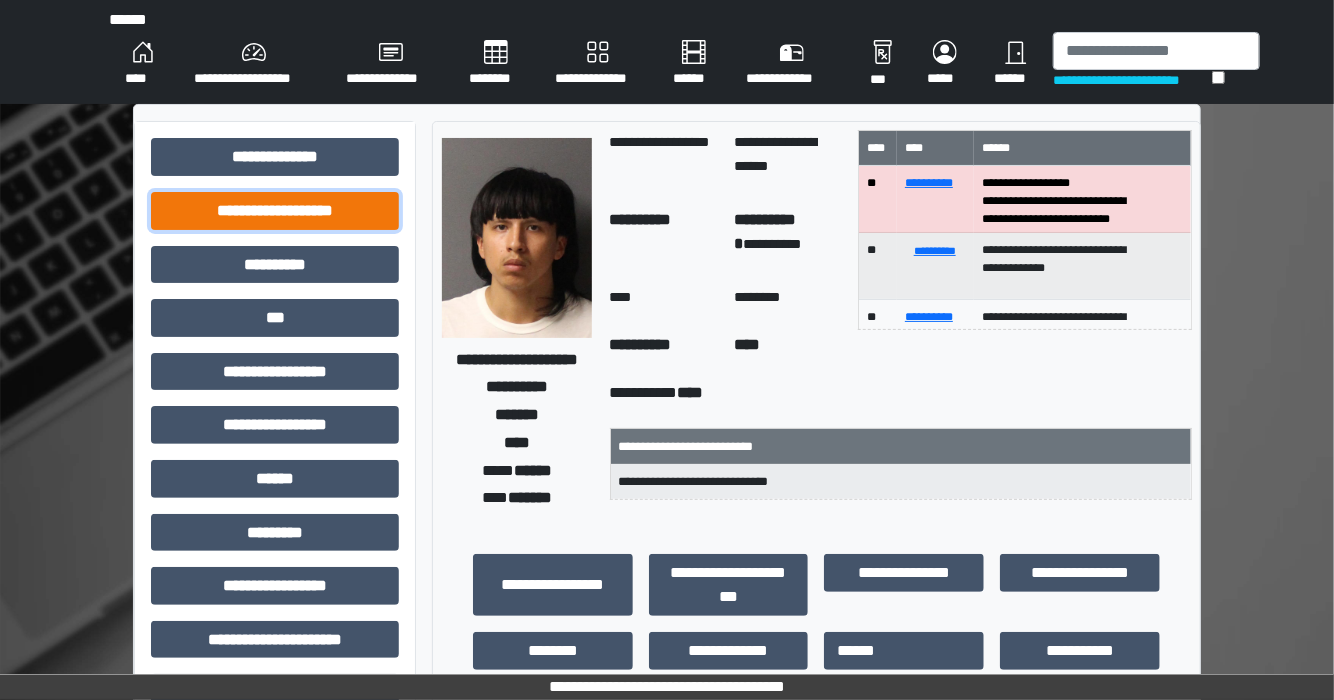 click on "**********" at bounding box center (275, 211) 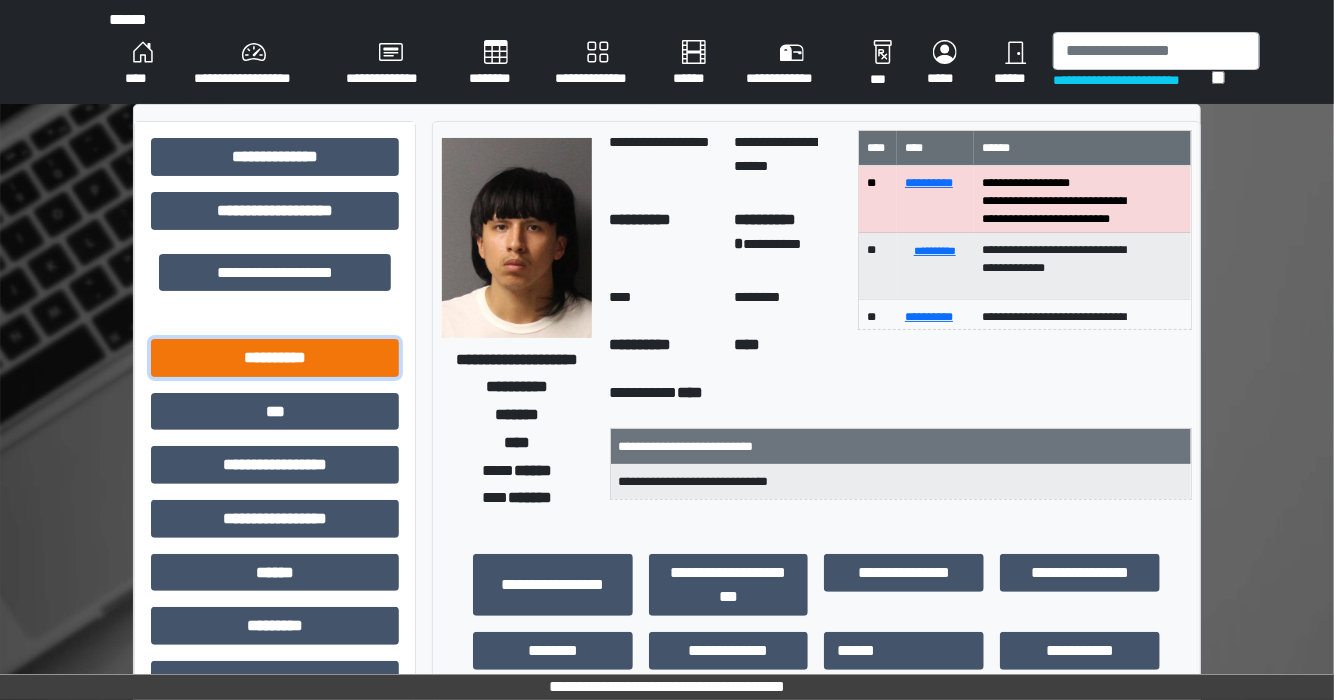 click on "**********" at bounding box center (275, 358) 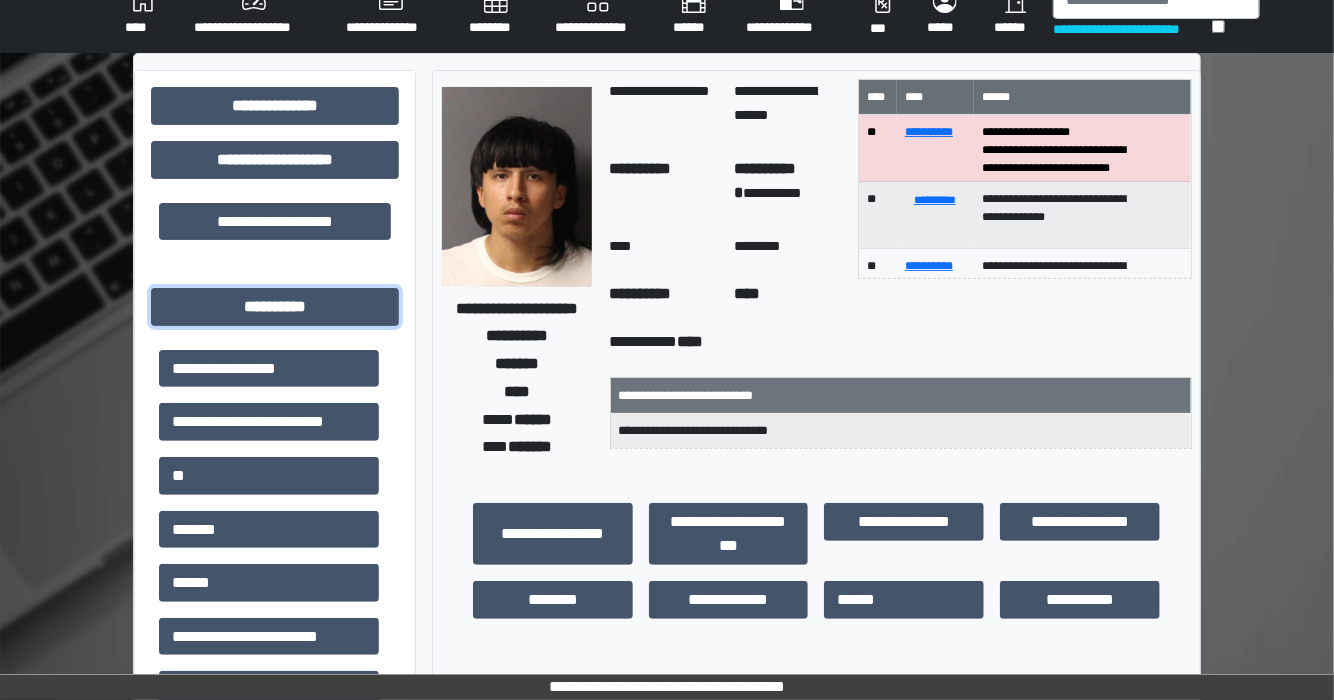 scroll, scrollTop: 80, scrollLeft: 0, axis: vertical 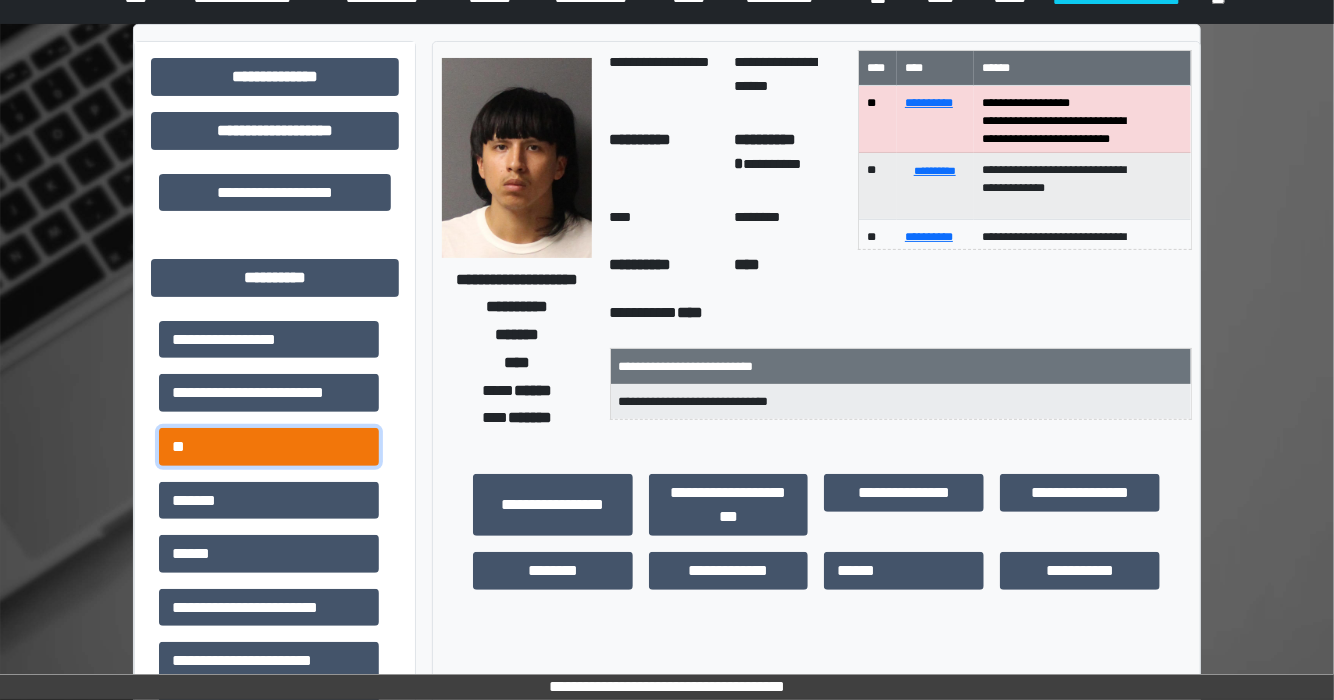click on "**" at bounding box center (269, 447) 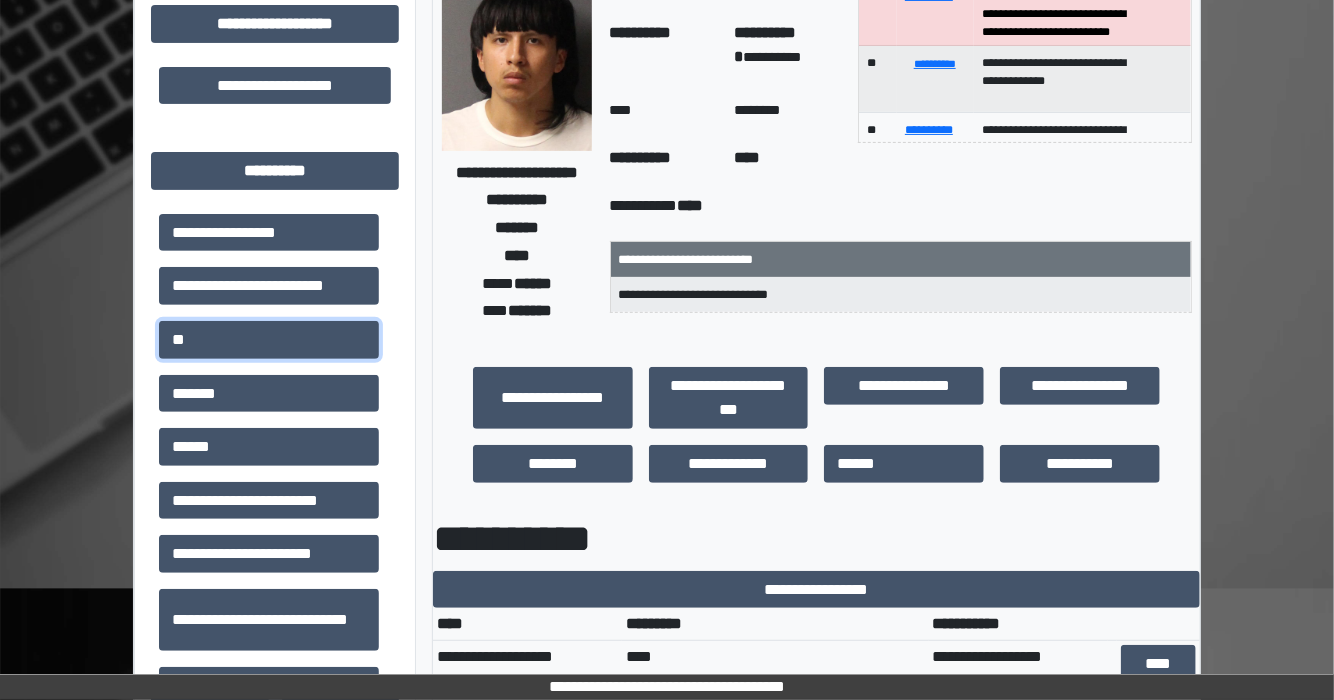 scroll, scrollTop: 320, scrollLeft: 0, axis: vertical 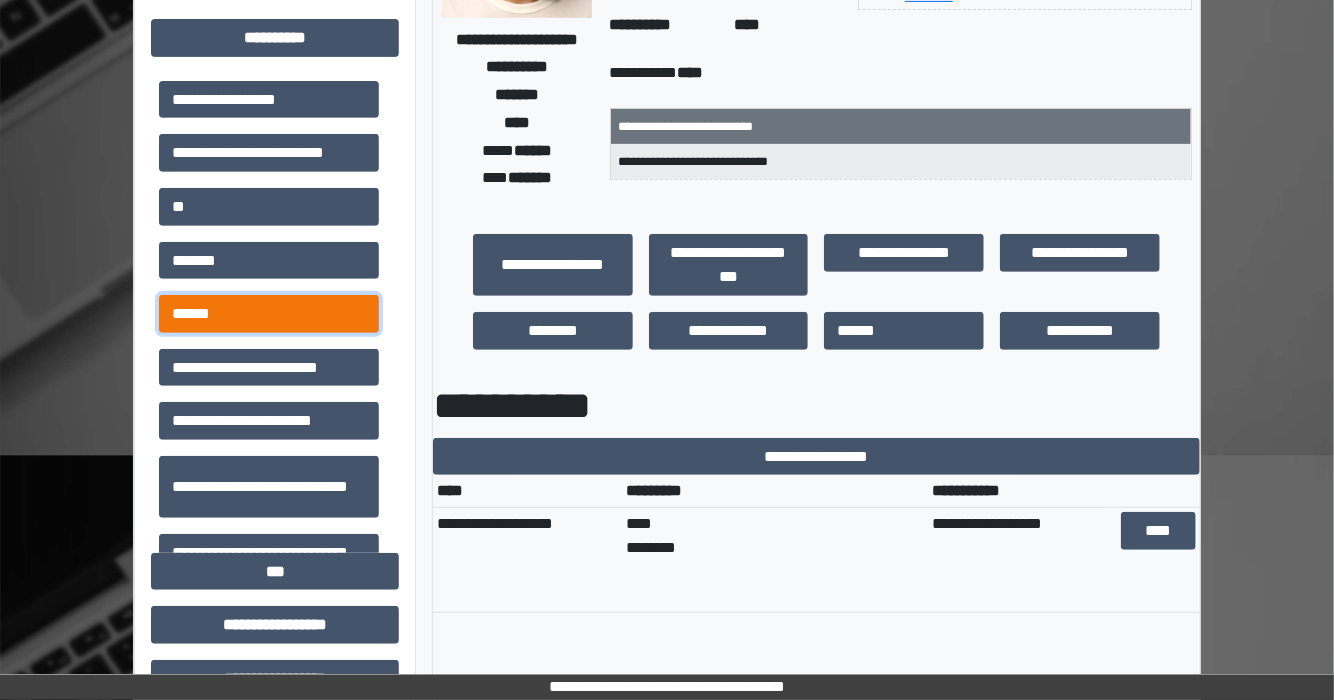 click on "******" at bounding box center (269, 314) 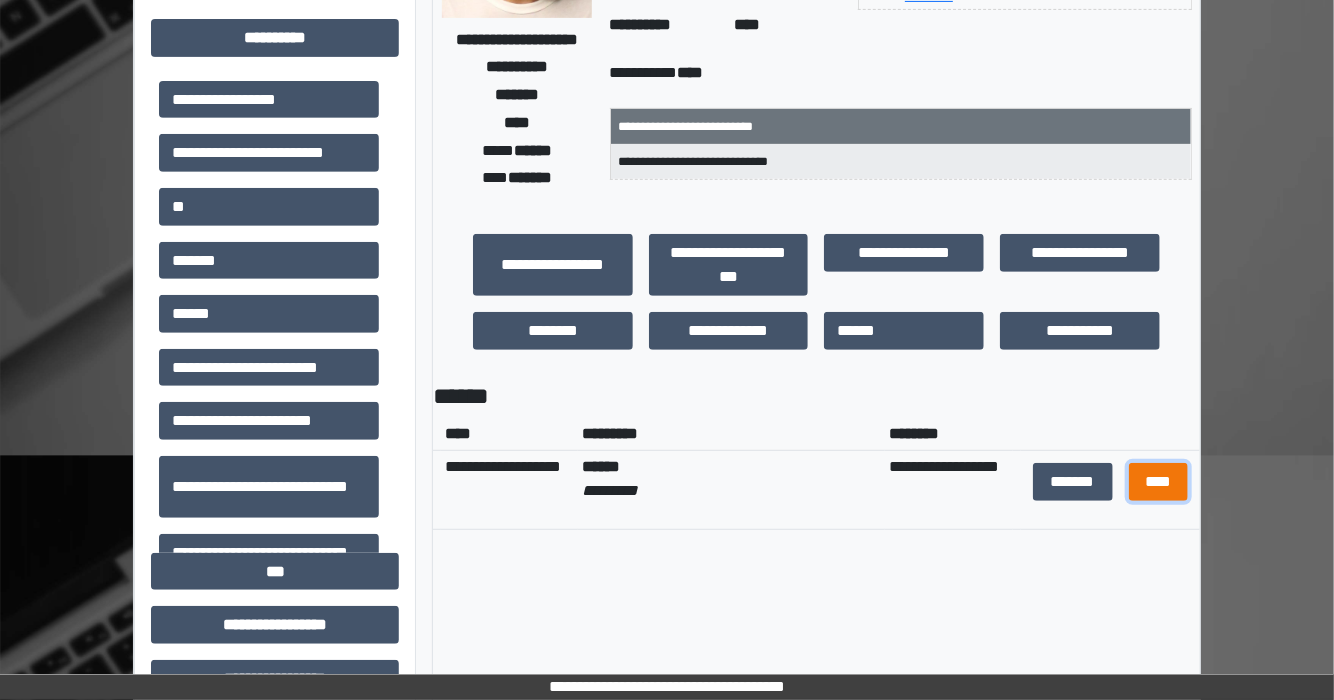 click on "****" at bounding box center (1158, 482) 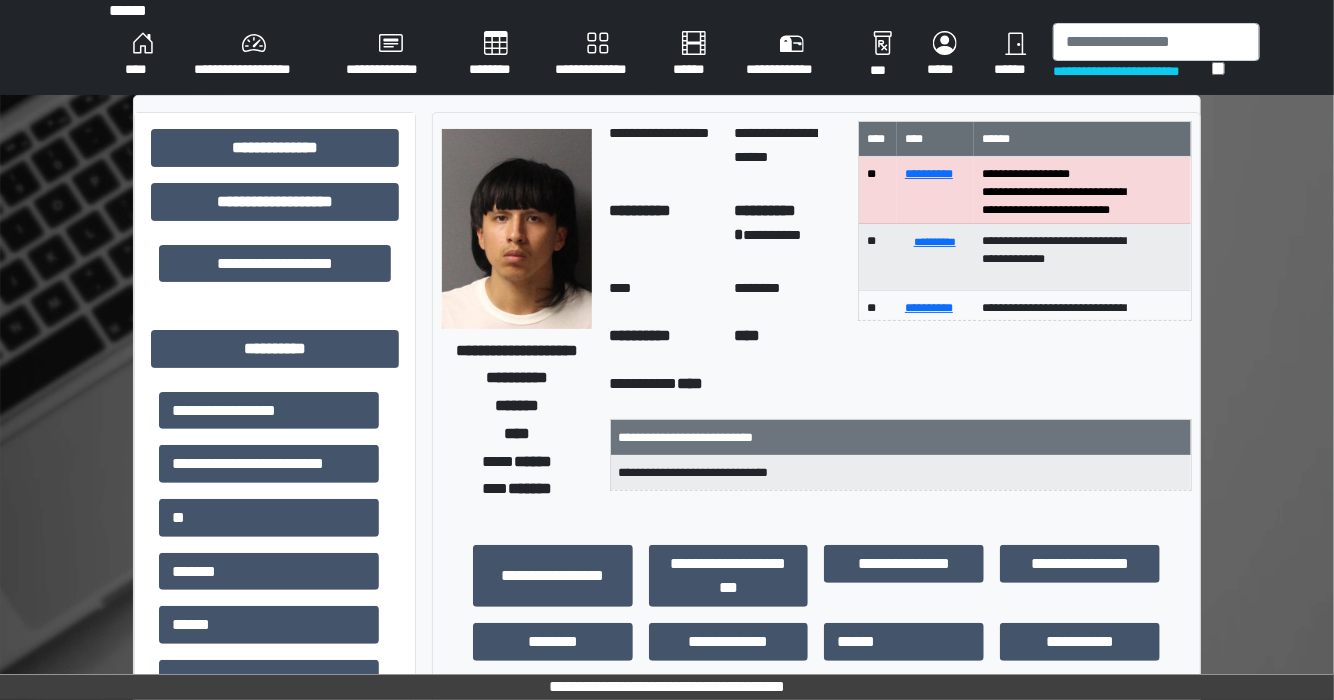 scroll, scrollTop: 0, scrollLeft: 0, axis: both 